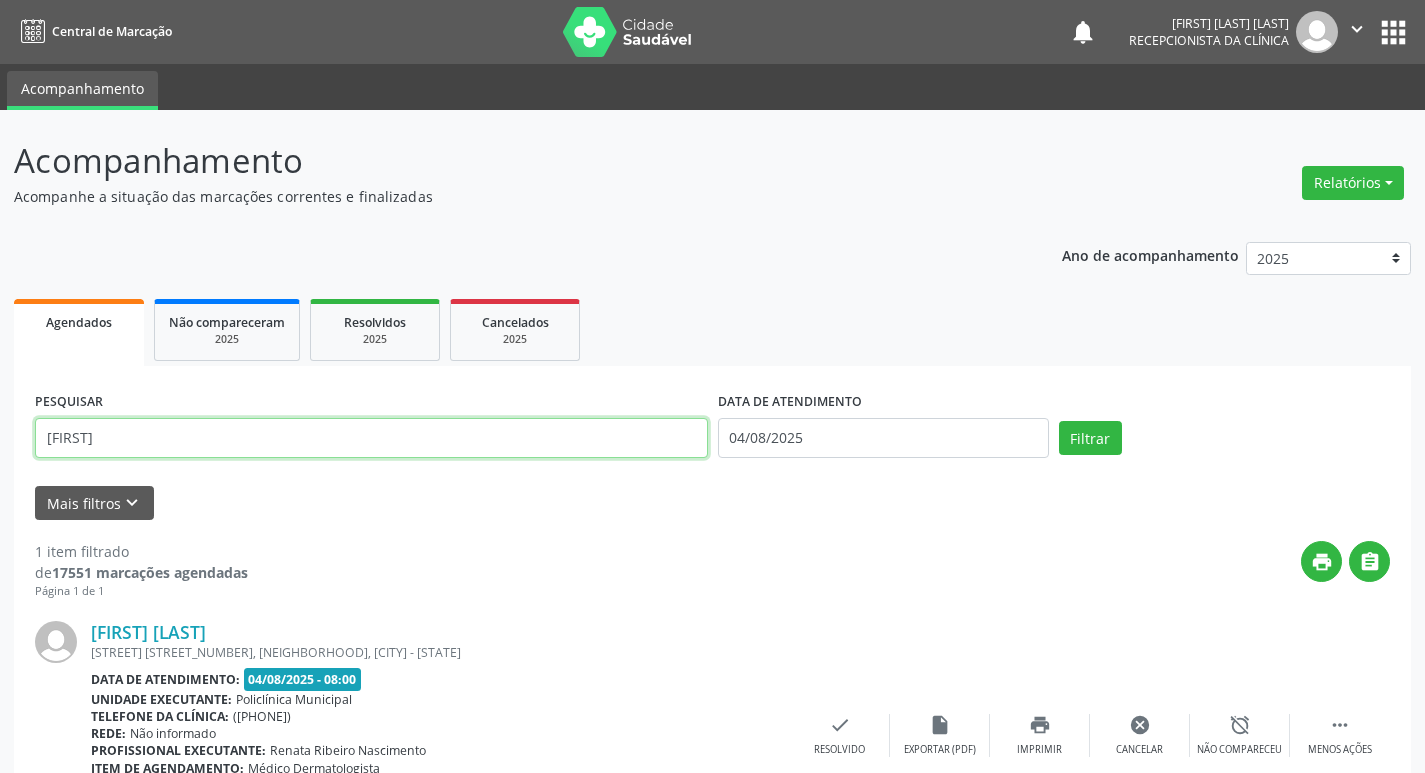 scroll, scrollTop: 132, scrollLeft: 0, axis: vertical 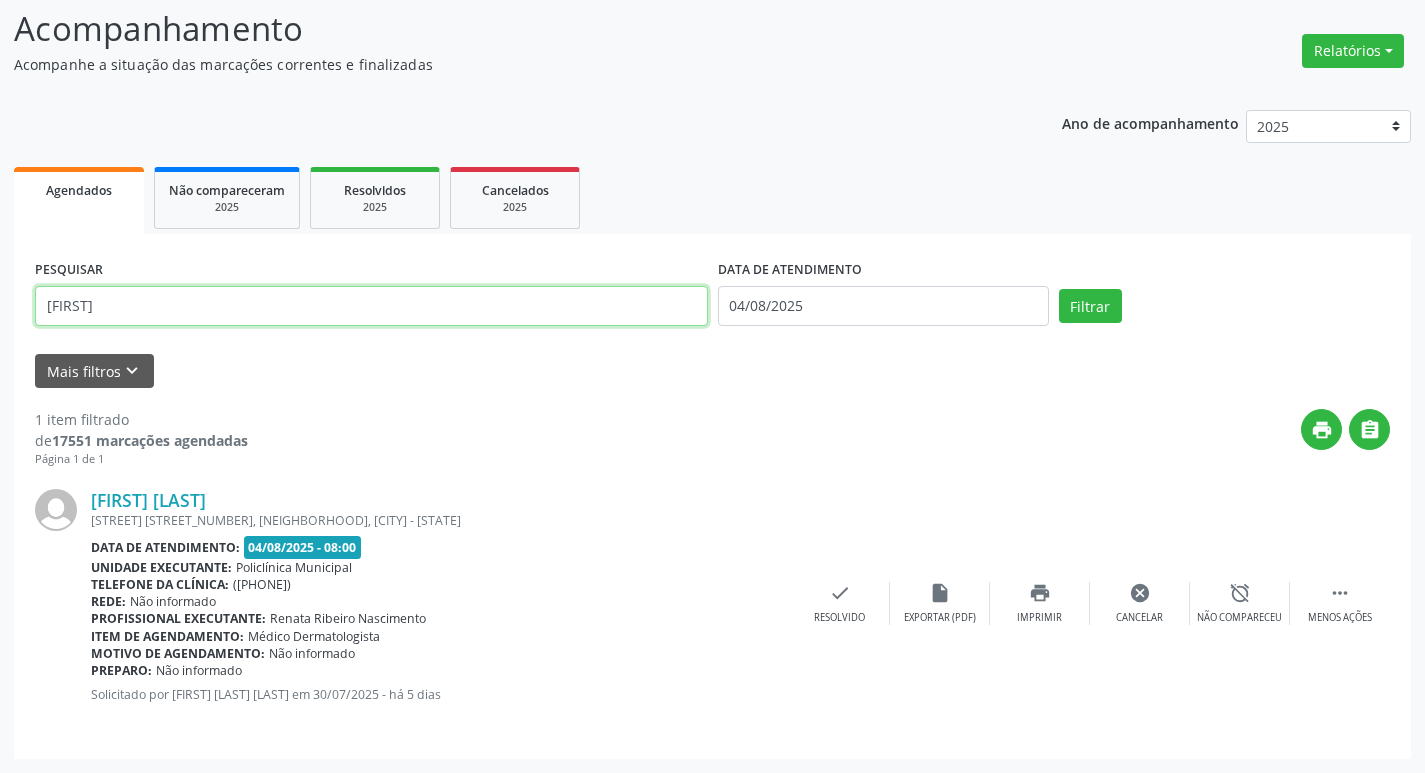 click on "[FIRST]" at bounding box center [371, 306] 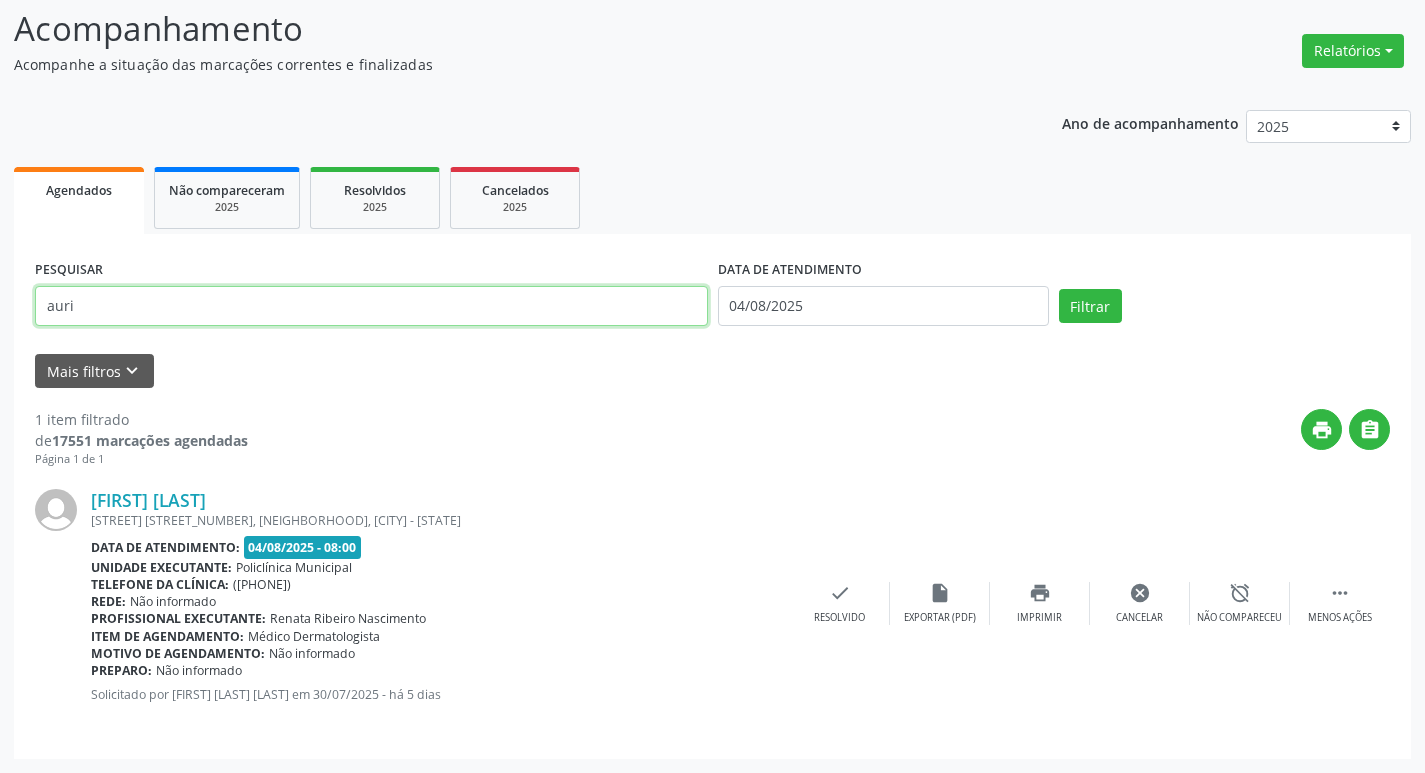 type on "auri" 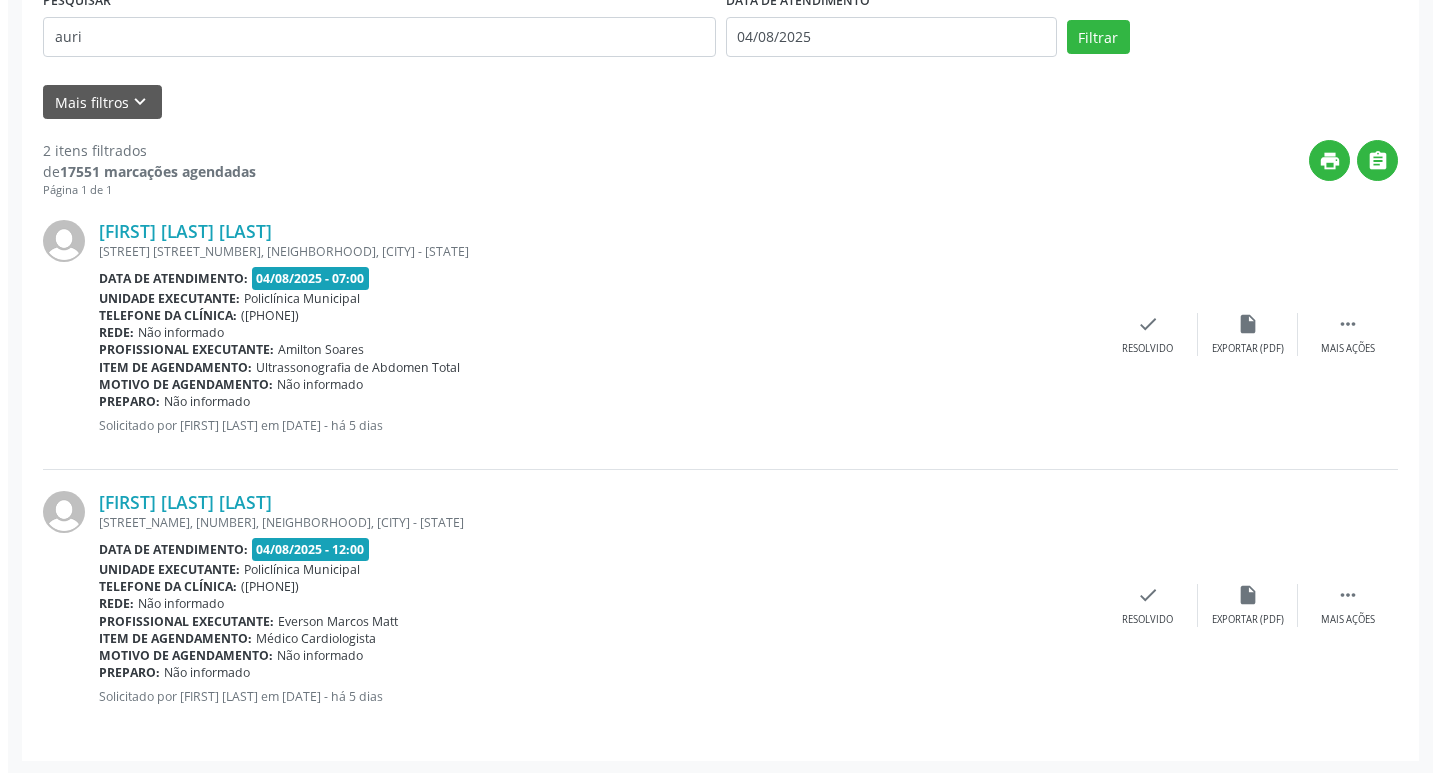 scroll, scrollTop: 403, scrollLeft: 0, axis: vertical 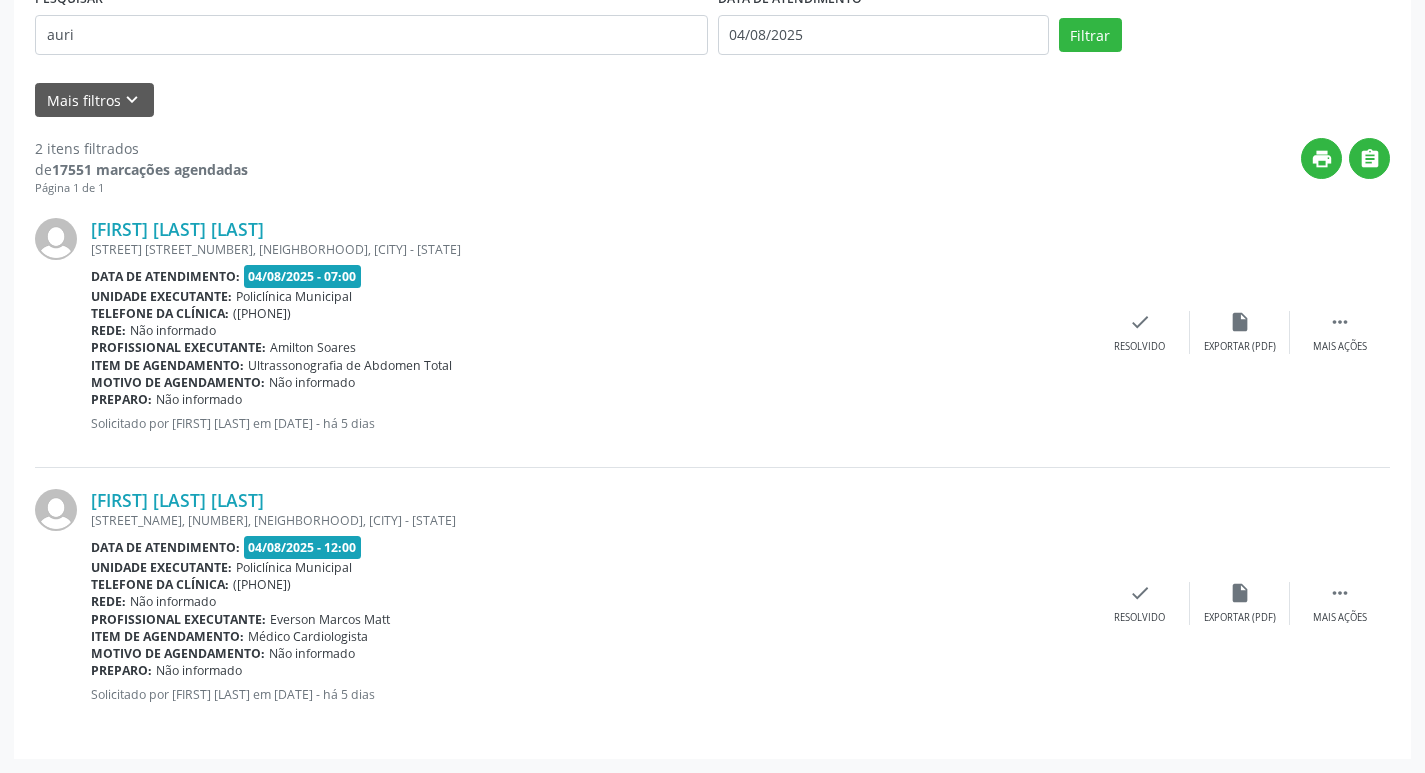 click on "Profissional executante:
[FIRST] [LAST]" at bounding box center [590, 347] 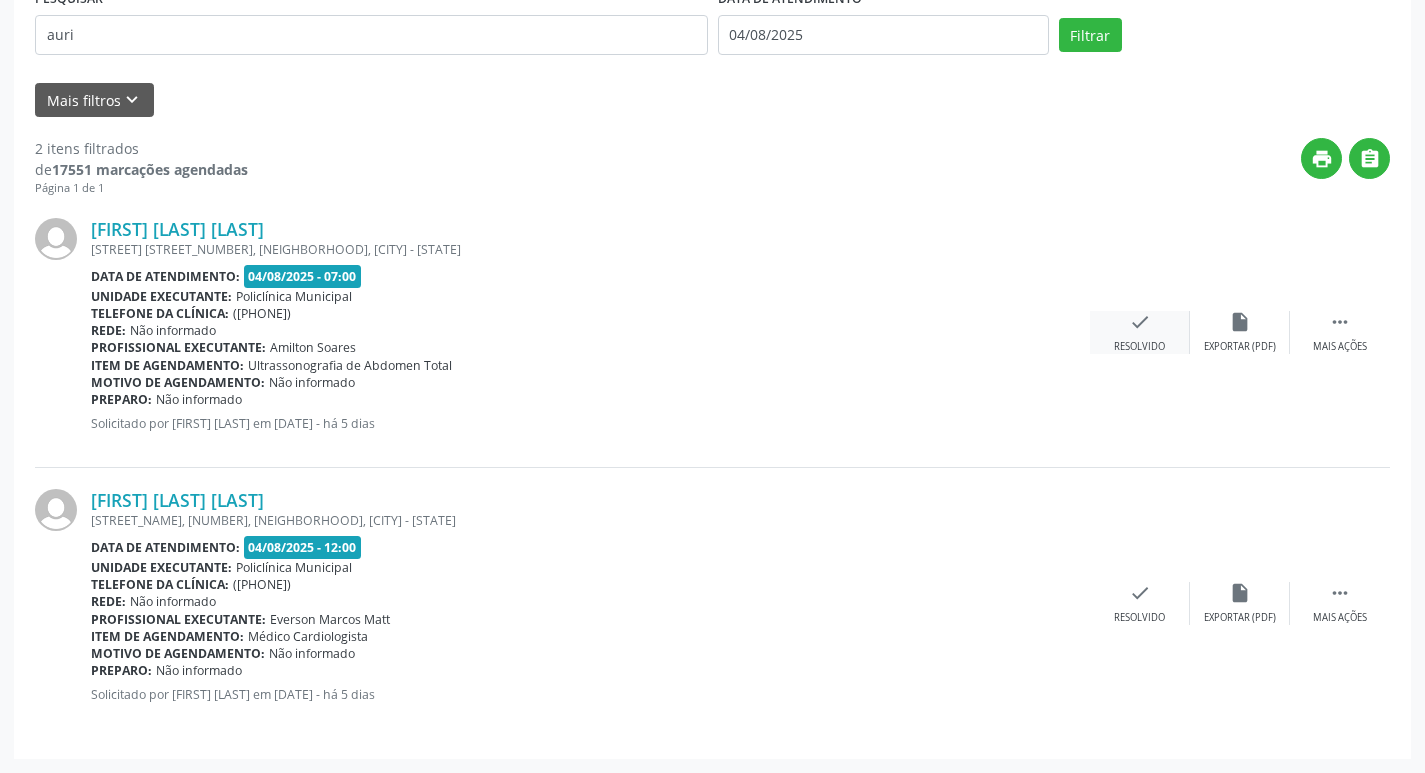click on "check
Resolvido" at bounding box center [1140, 332] 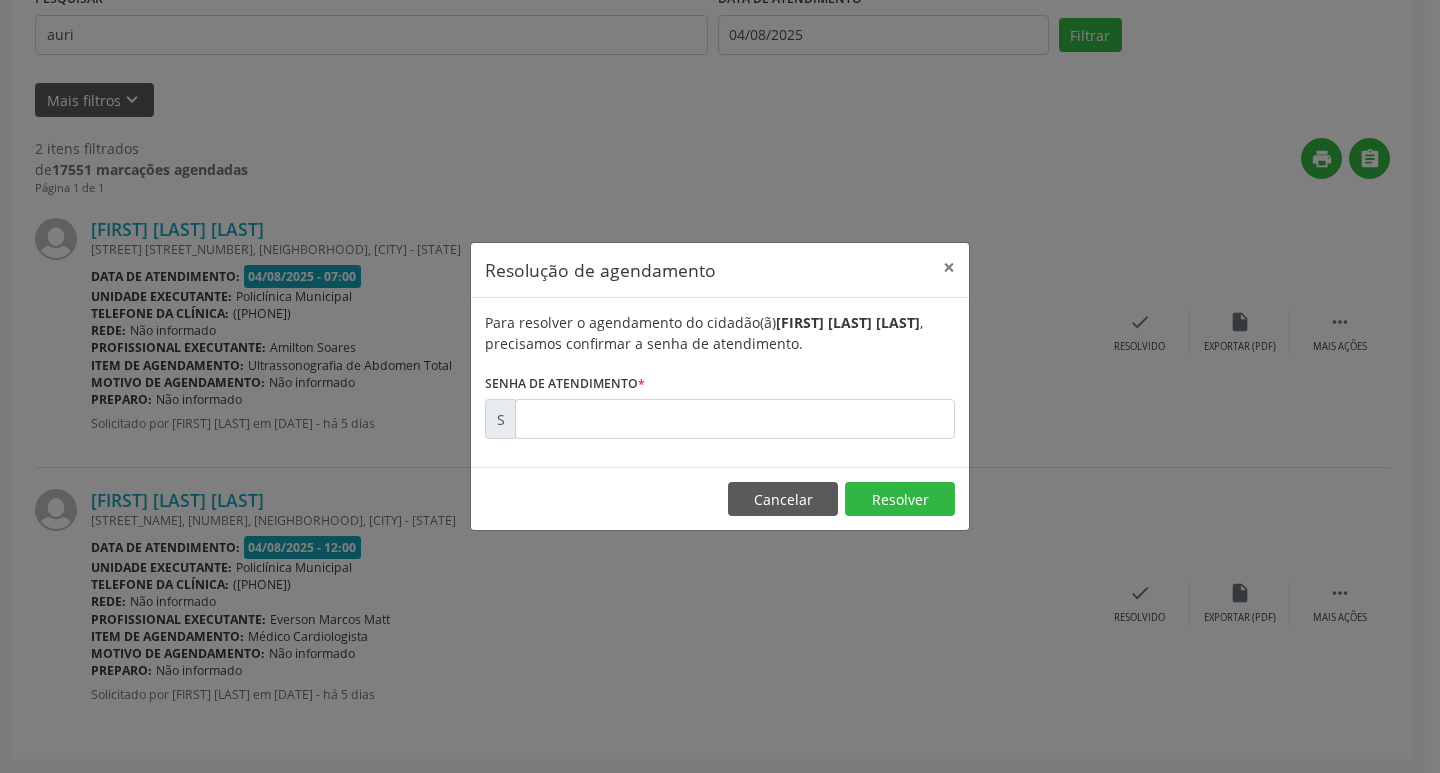 click on "Para resolver o agendamento do cidadão(ã)  [FIRST] [LAST] [LAST] ,
precisamos confirmar a senha de atendimento.
Senha de atendimento
*
S" at bounding box center (720, 375) 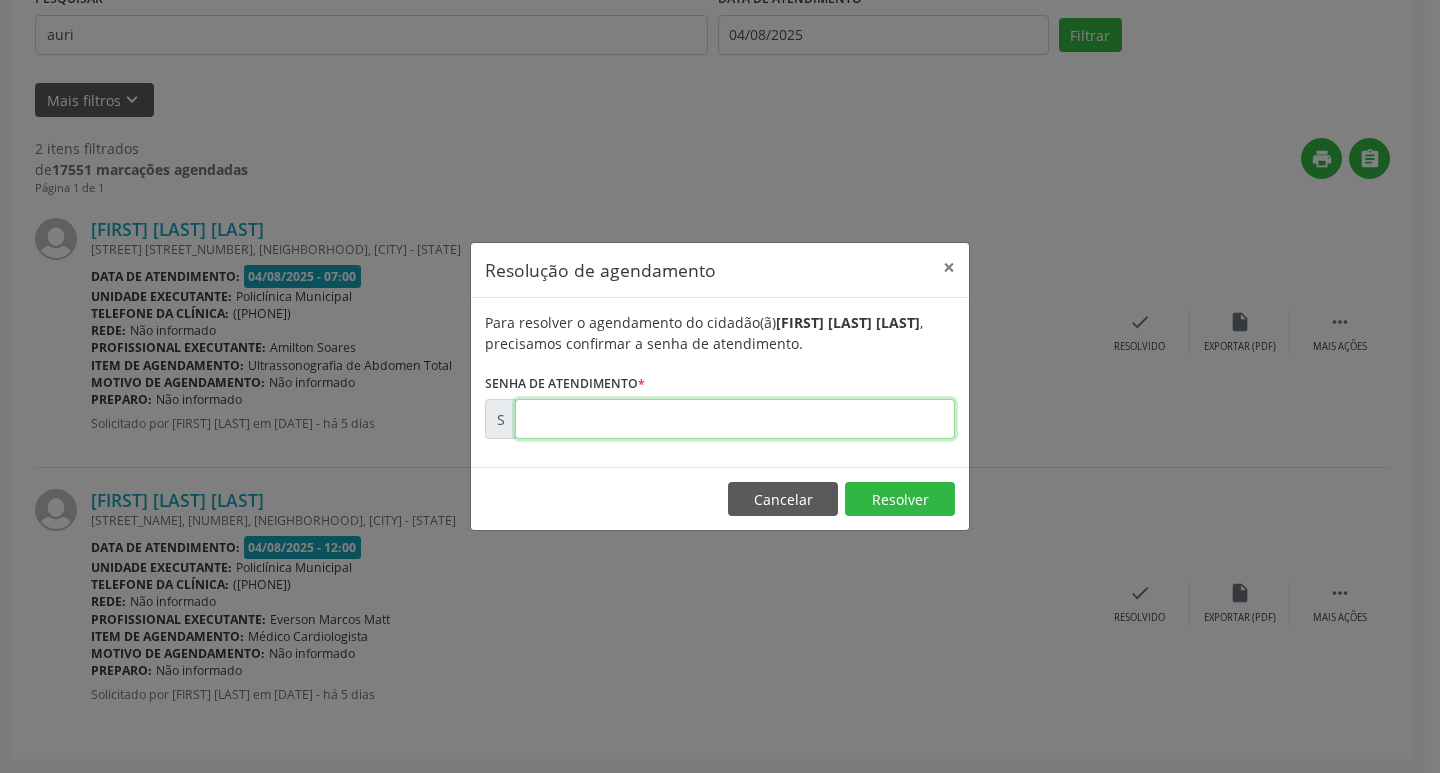click at bounding box center [735, 419] 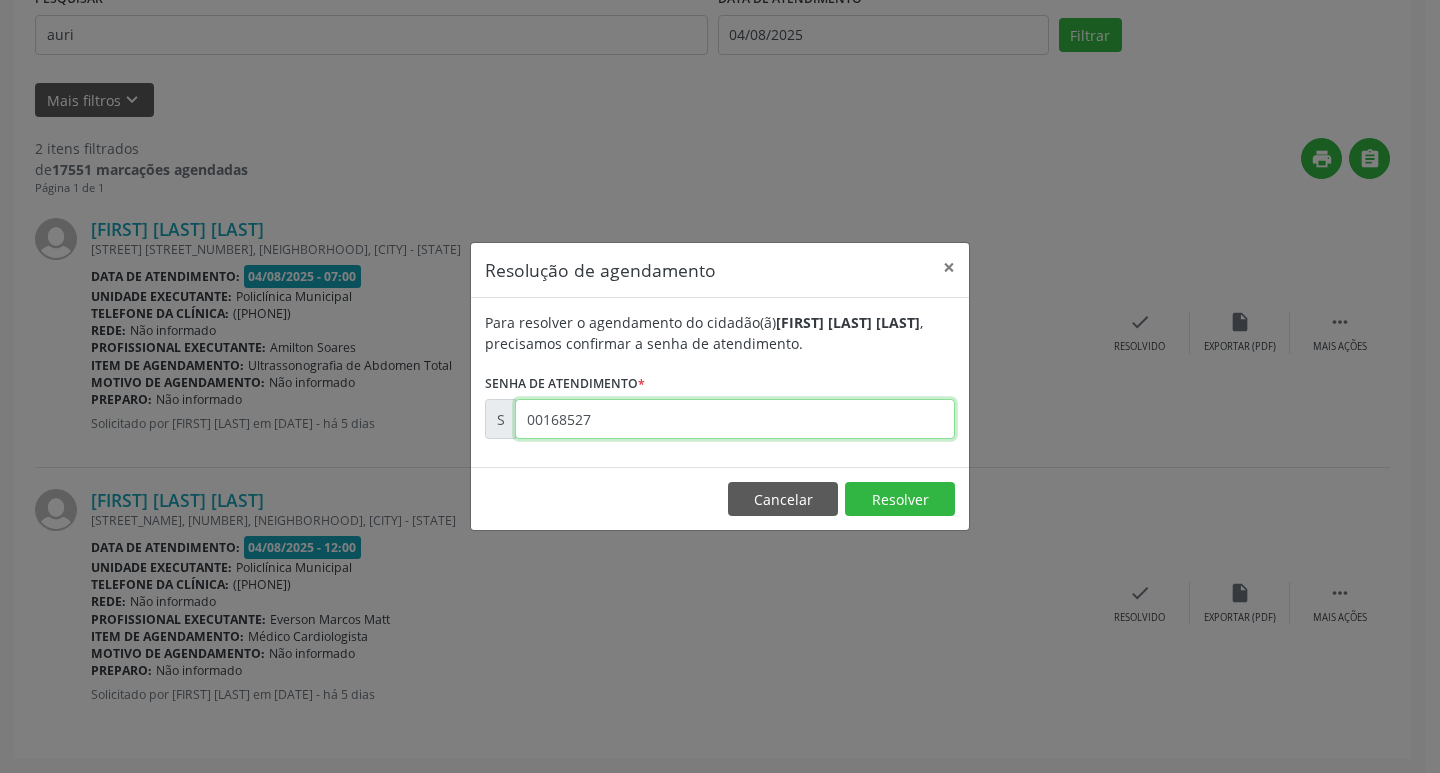 type on "00168527" 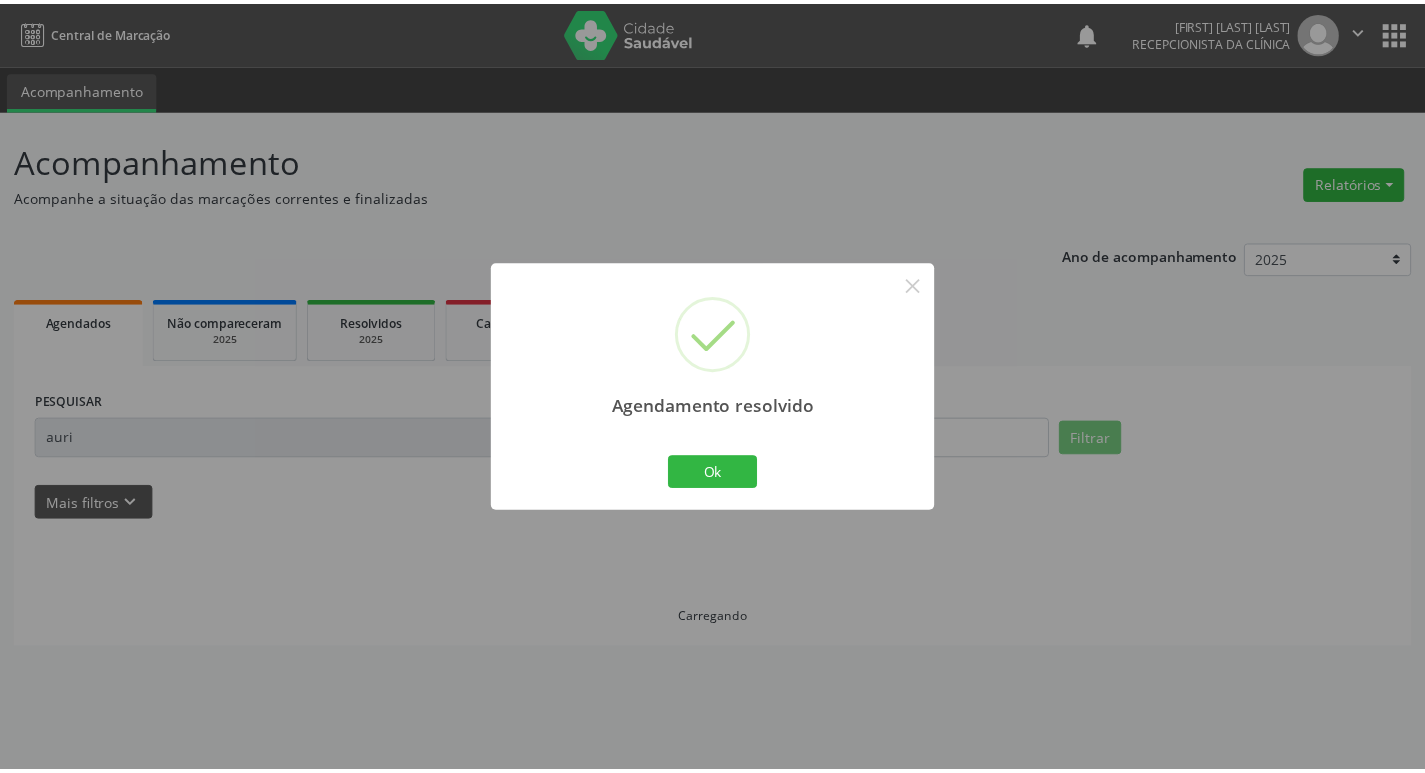 scroll, scrollTop: 0, scrollLeft: 0, axis: both 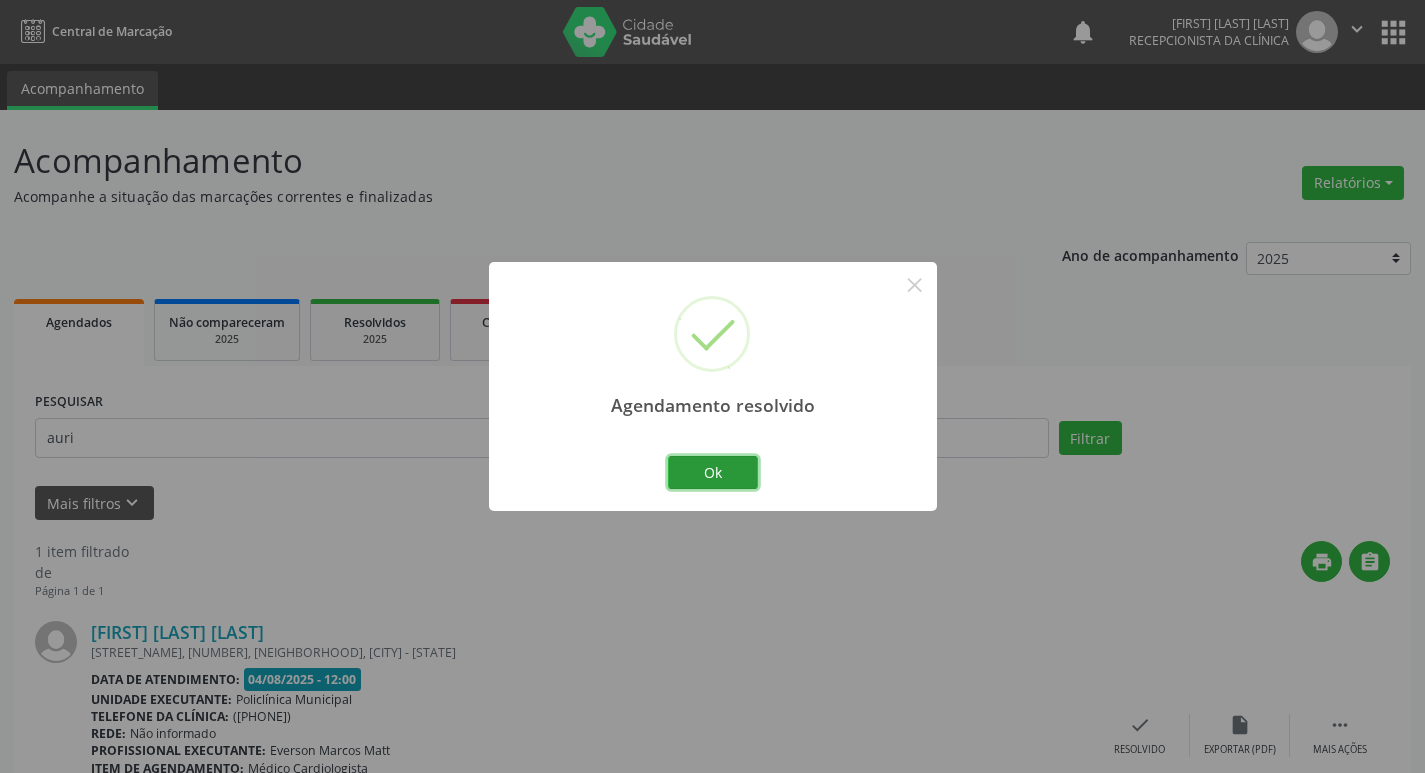 drag, startPoint x: 746, startPoint y: 479, endPoint x: 653, endPoint y: 461, distance: 94.72592 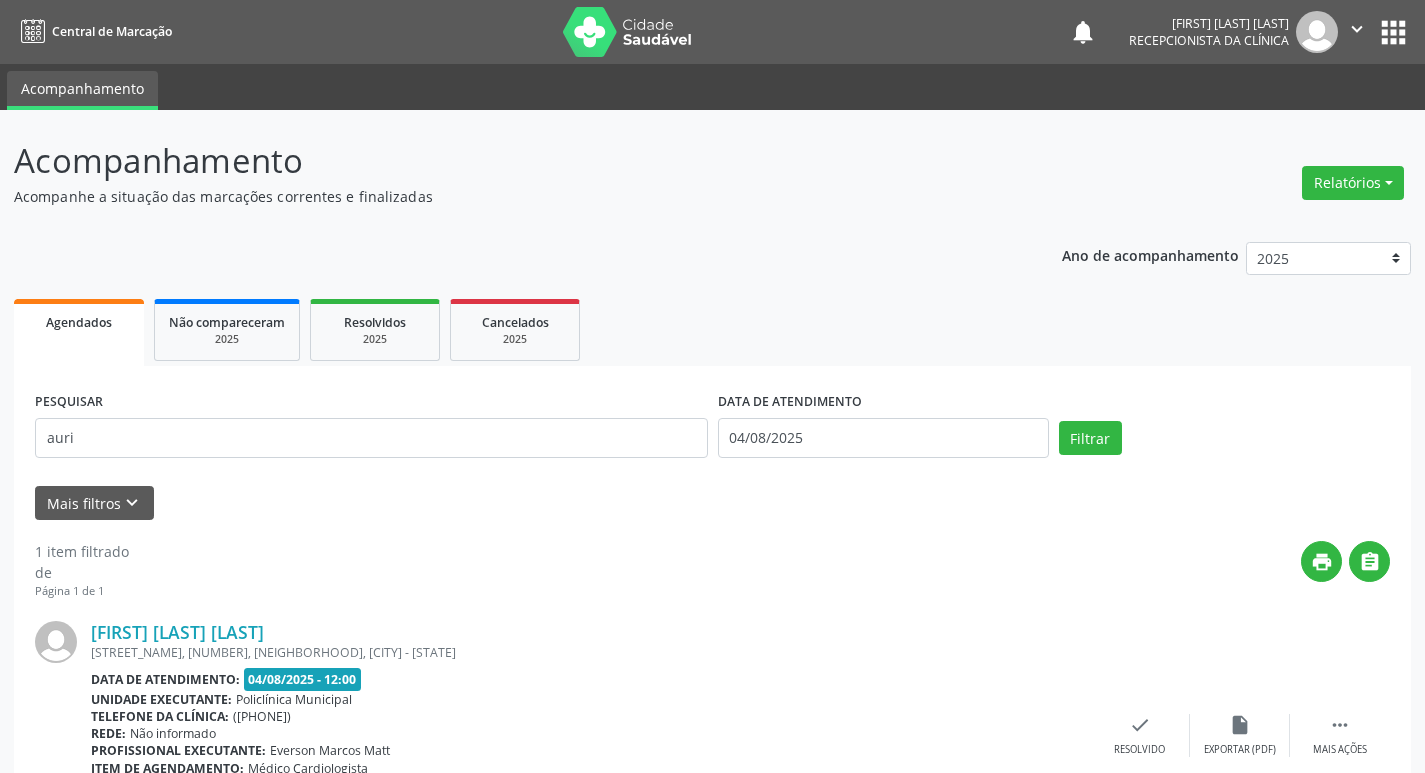 click on "PESQUISAR
auri" at bounding box center [371, 429] 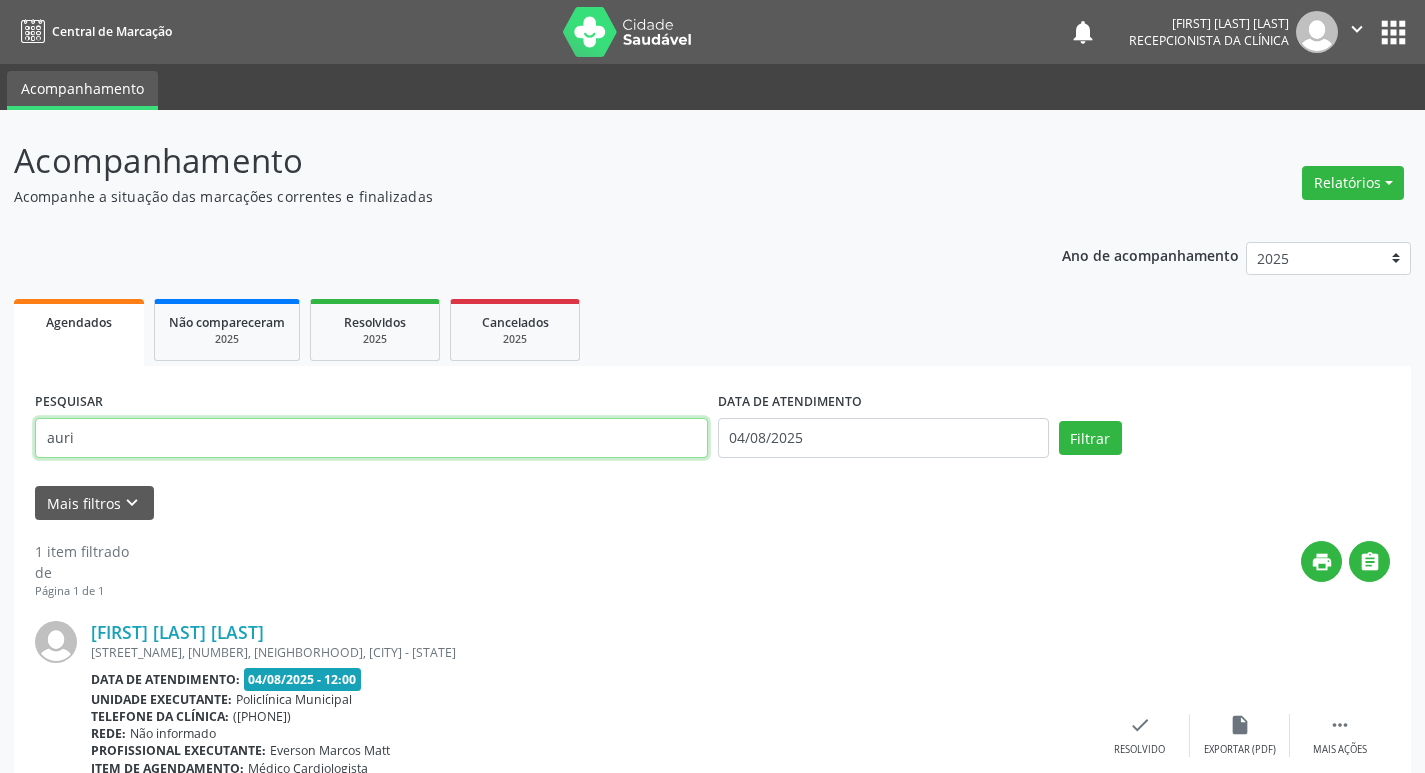 click on "auri" at bounding box center [371, 438] 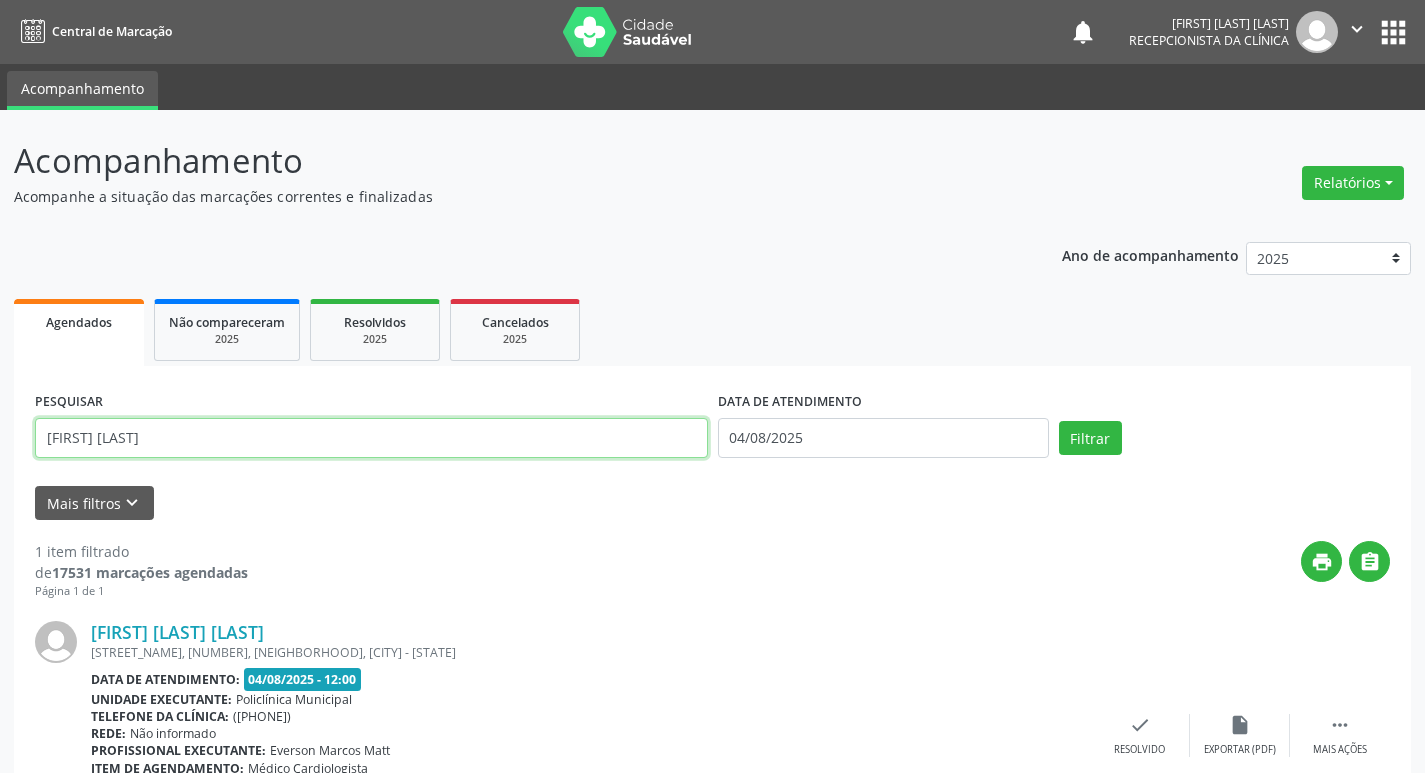 type on "[FIRST] [LAST]" 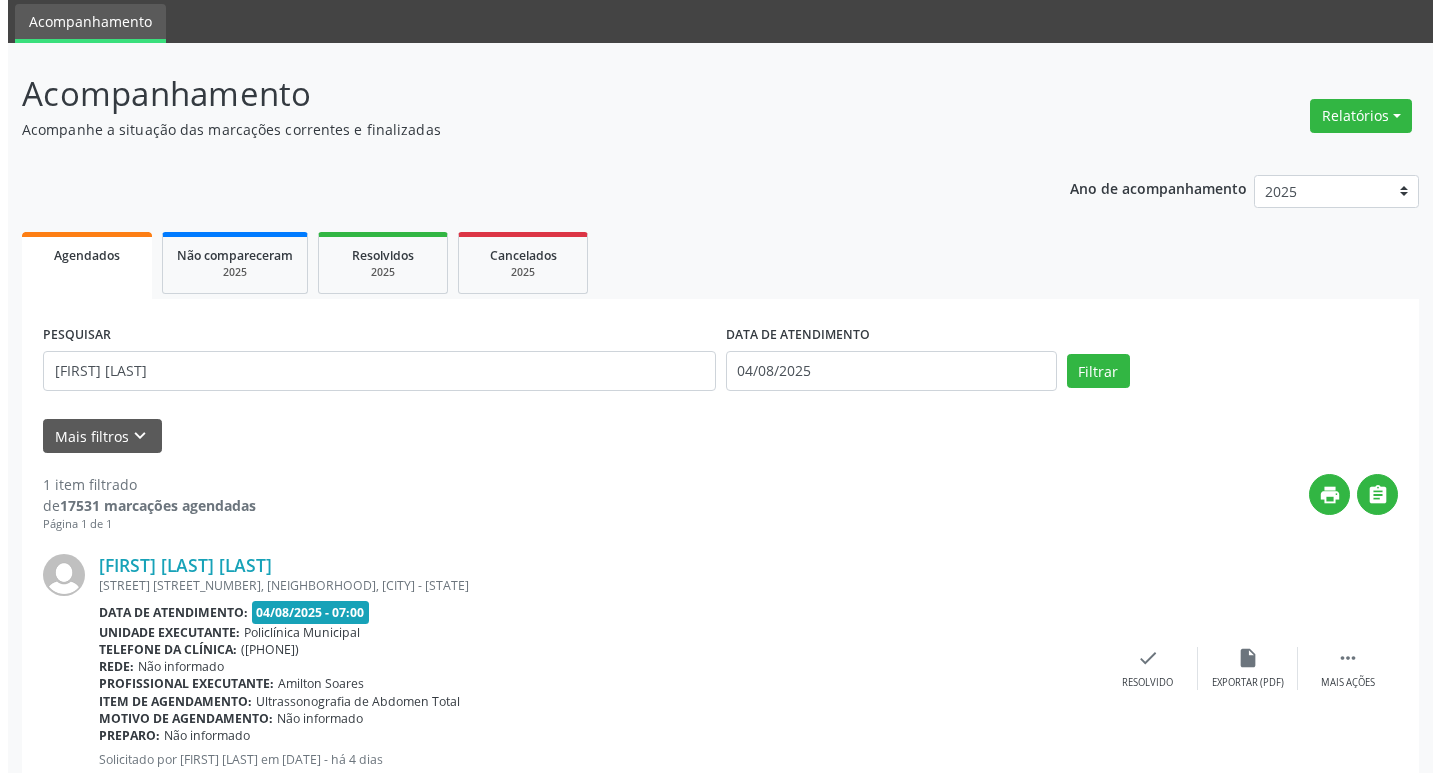 scroll, scrollTop: 132, scrollLeft: 0, axis: vertical 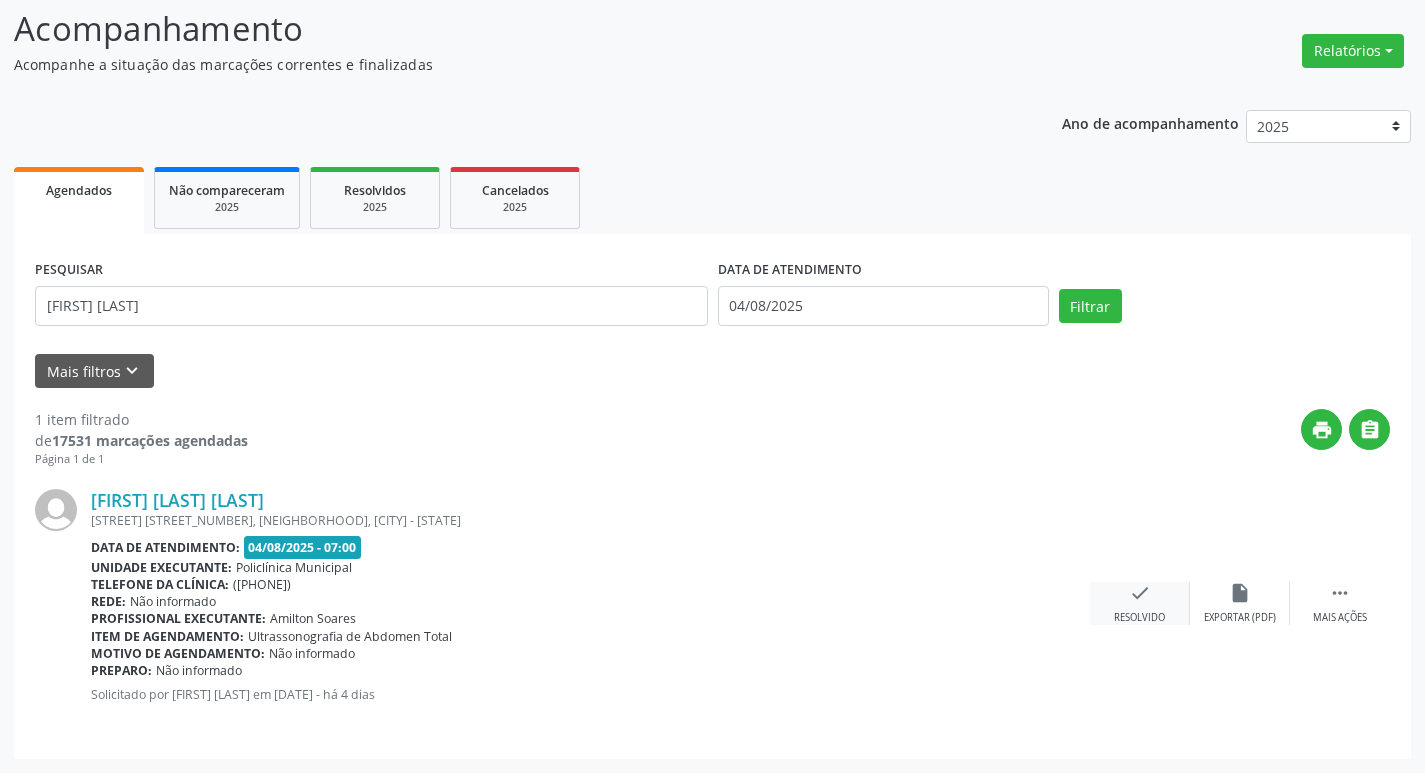 click on "check" at bounding box center (1140, 593) 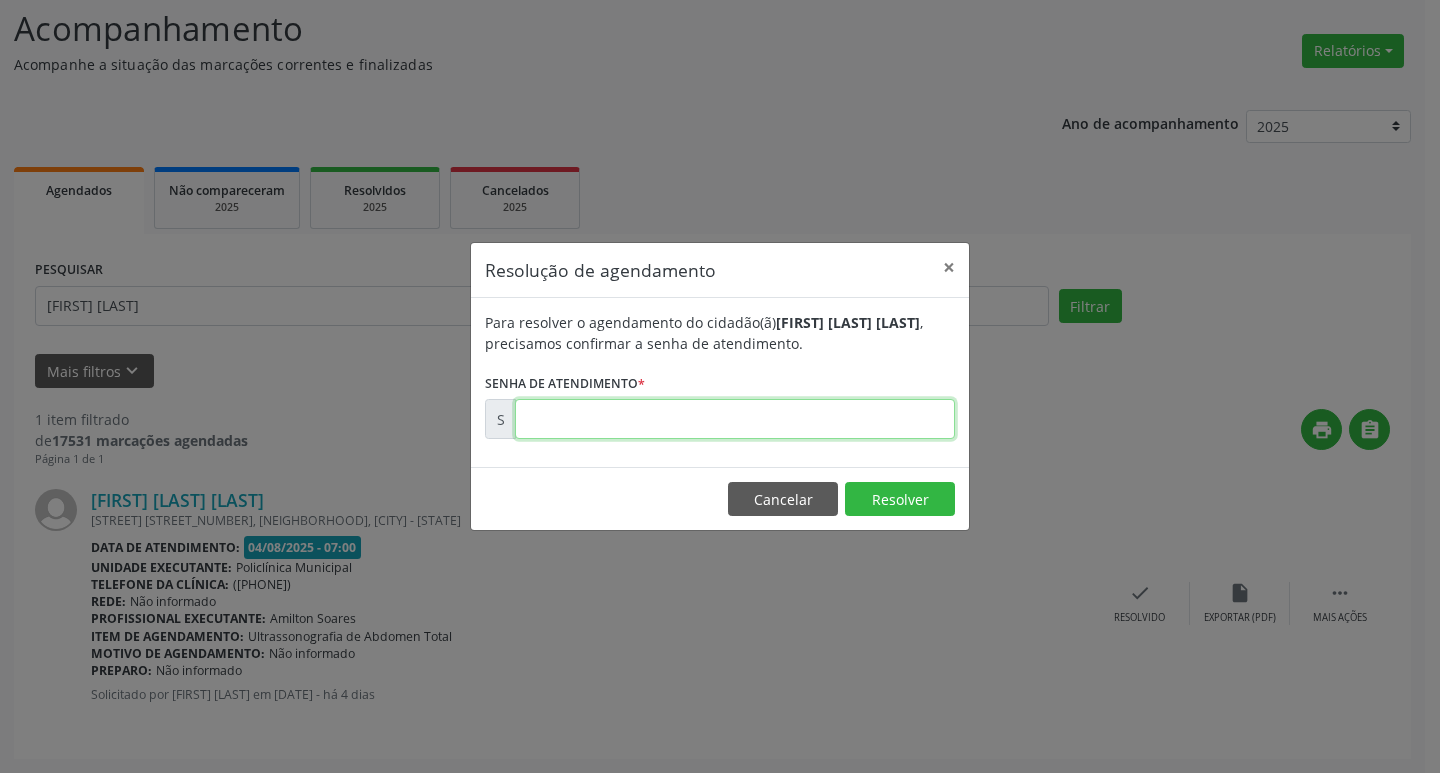 click at bounding box center (735, 419) 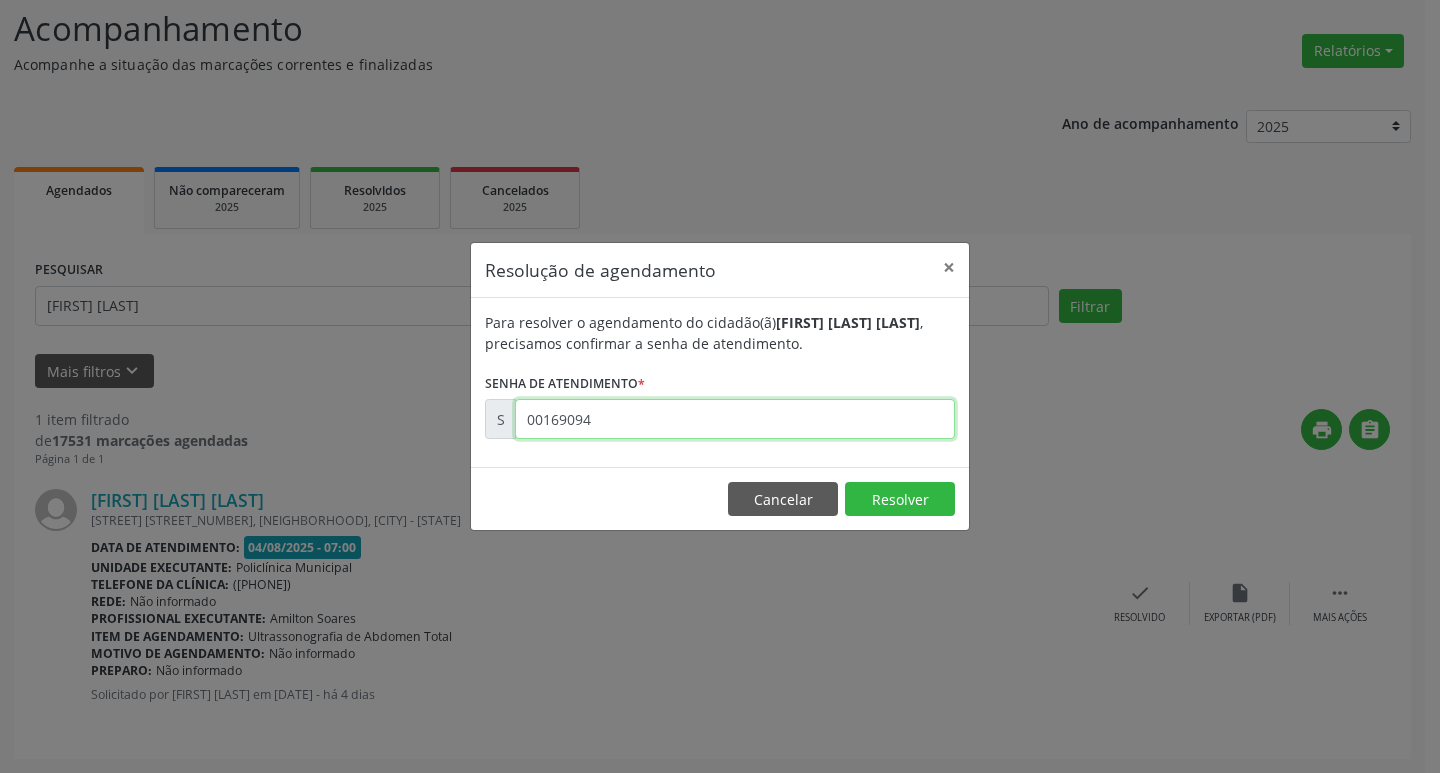 type on "00169094" 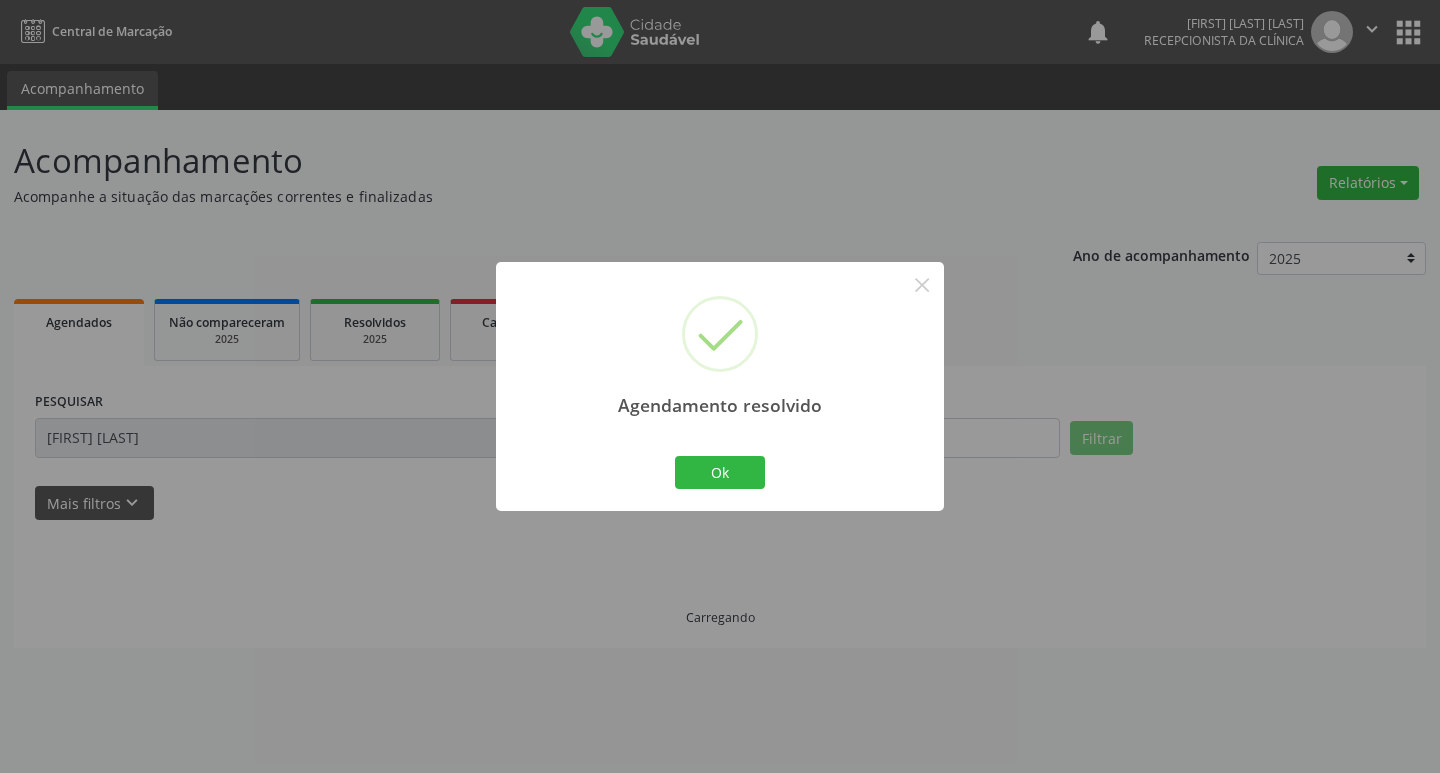 scroll, scrollTop: 0, scrollLeft: 0, axis: both 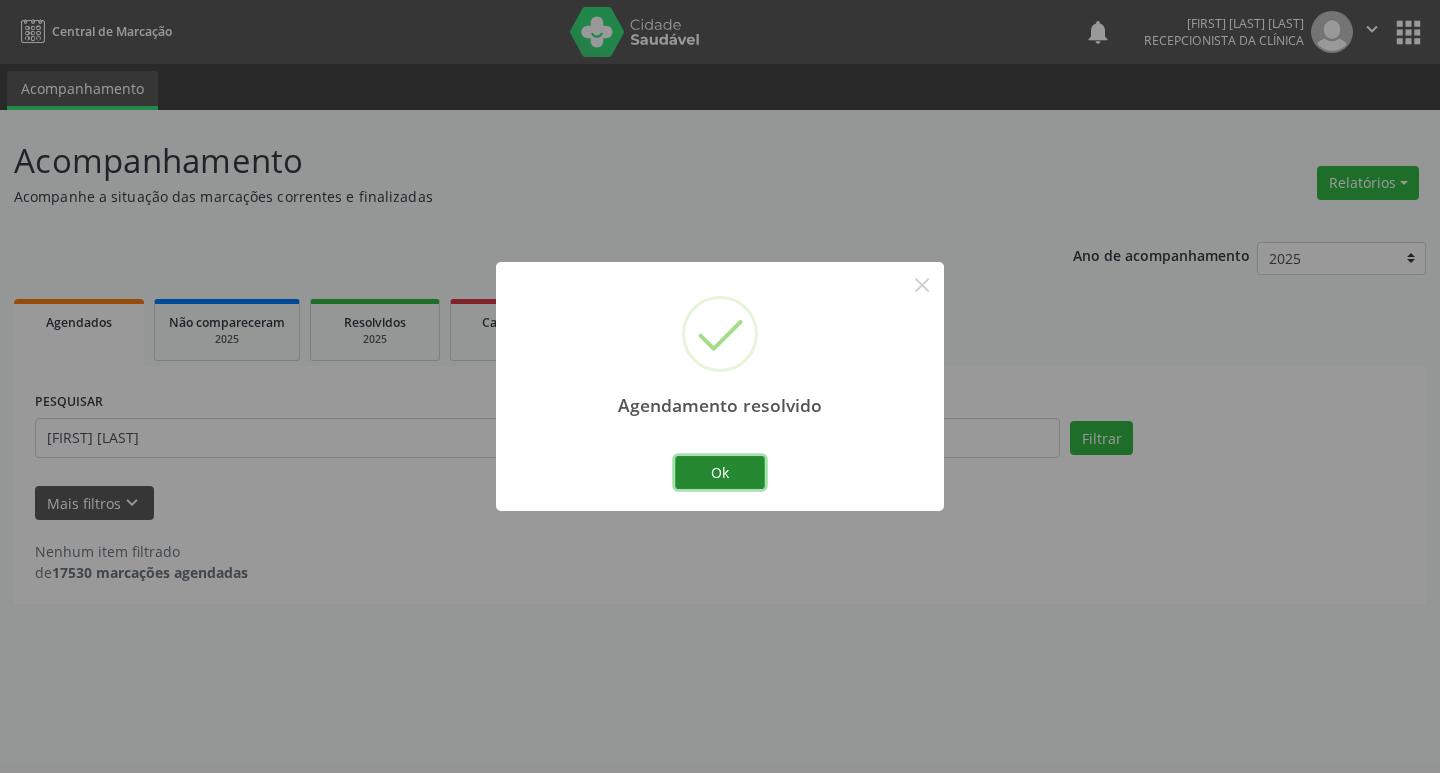 click on "Ok" at bounding box center [720, 473] 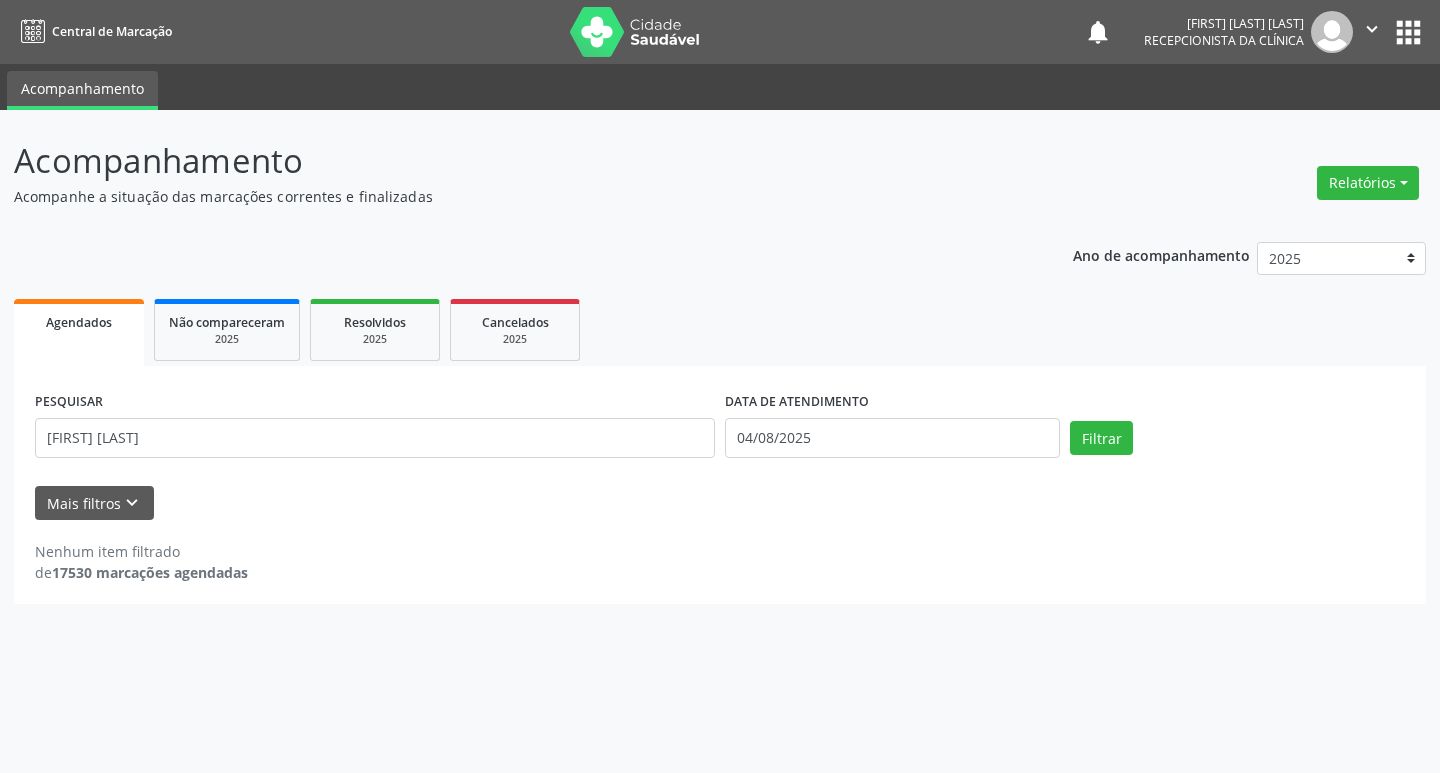 click on "PESQUISAR
[FIRST] [LAST]" at bounding box center [375, 429] 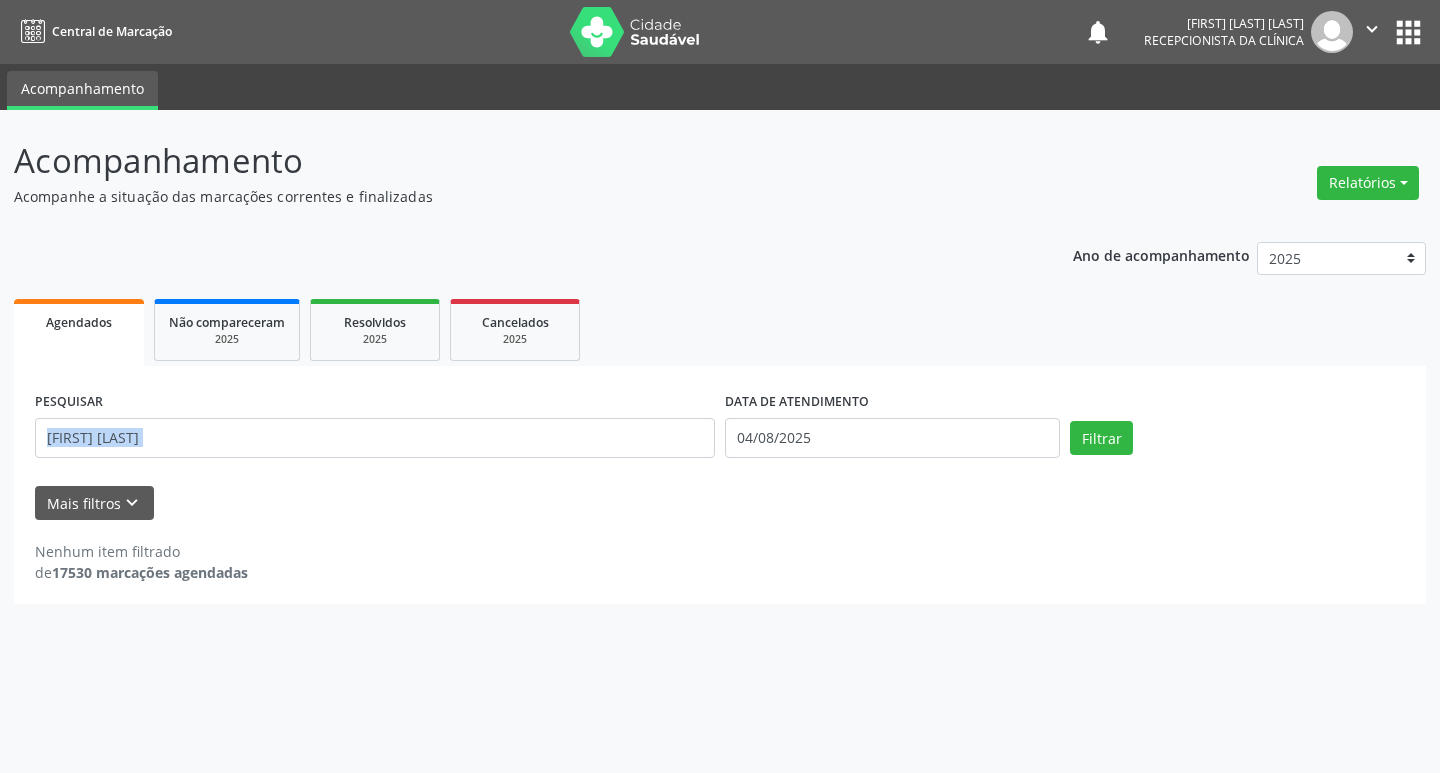 click on "PESQUISAR
[FIRST] [LAST]" at bounding box center (375, 429) 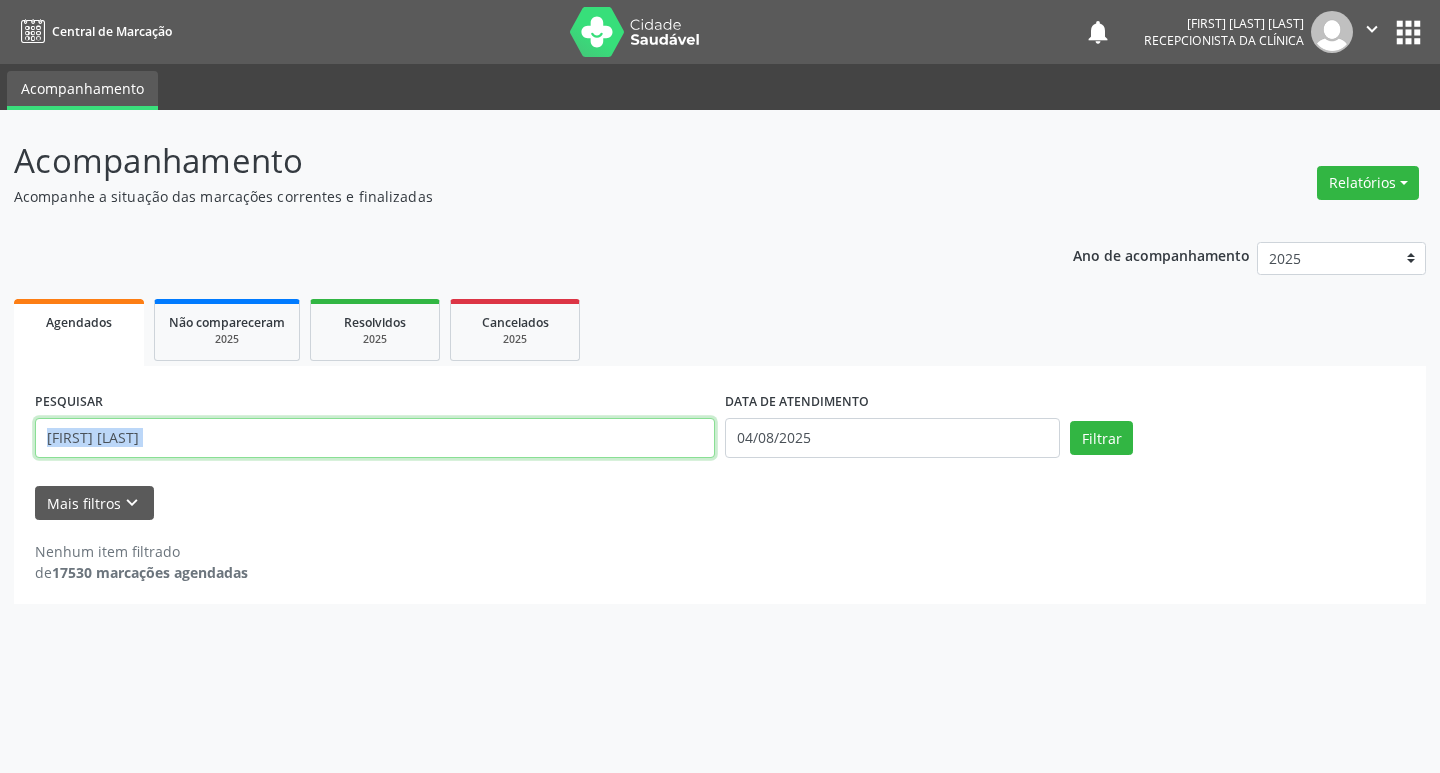 click on "[FIRST] [LAST]" at bounding box center [375, 438] 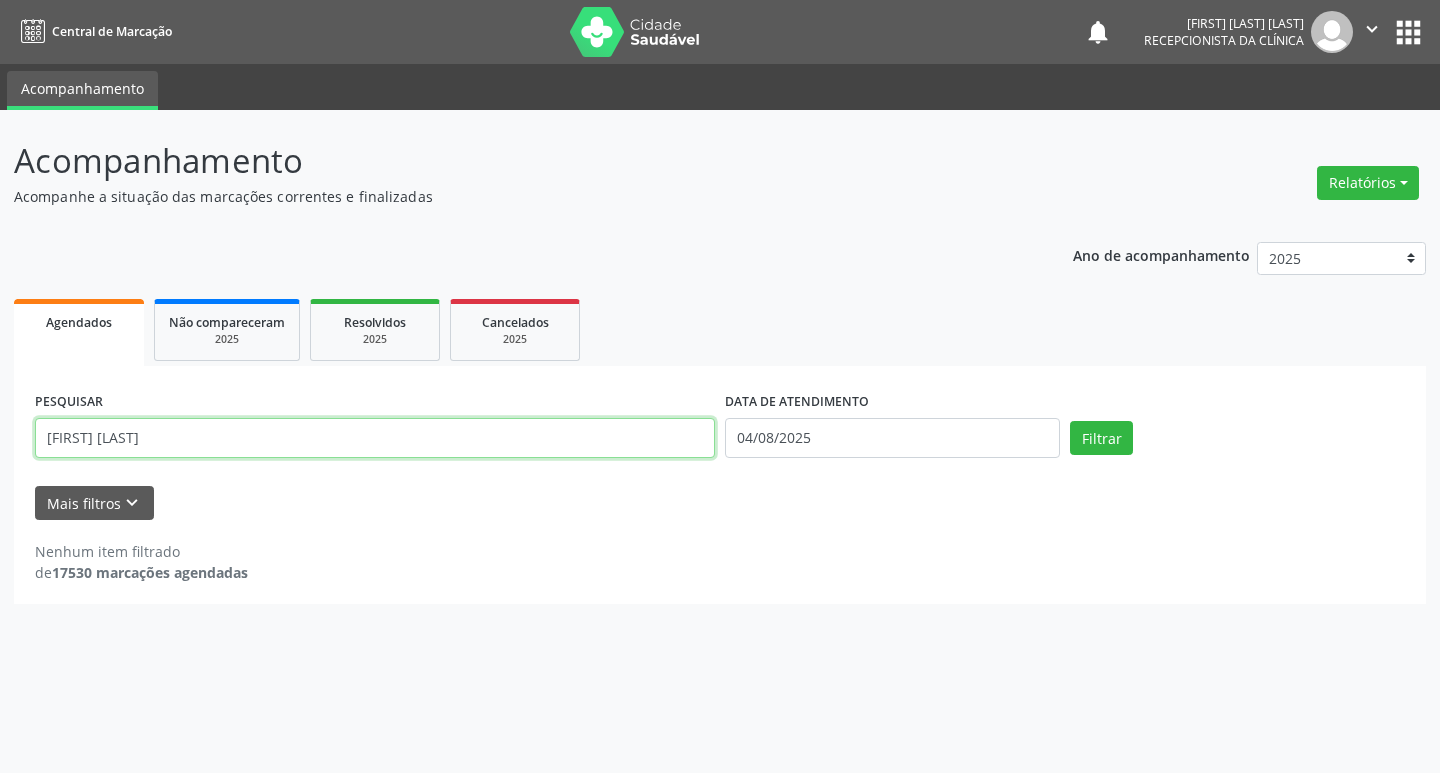 click on "[FIRST] [LAST]" at bounding box center [375, 438] 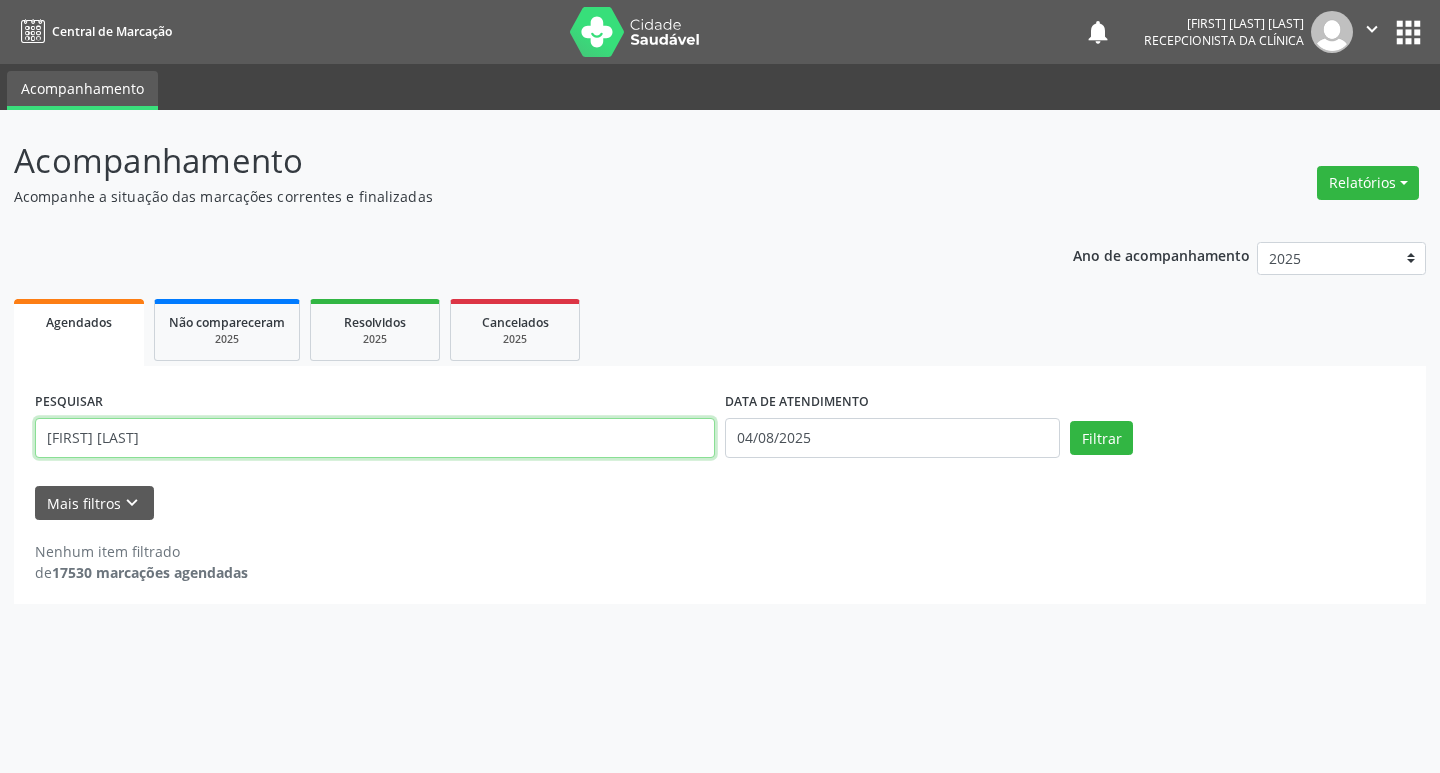 click on "Filtrar" at bounding box center (1101, 438) 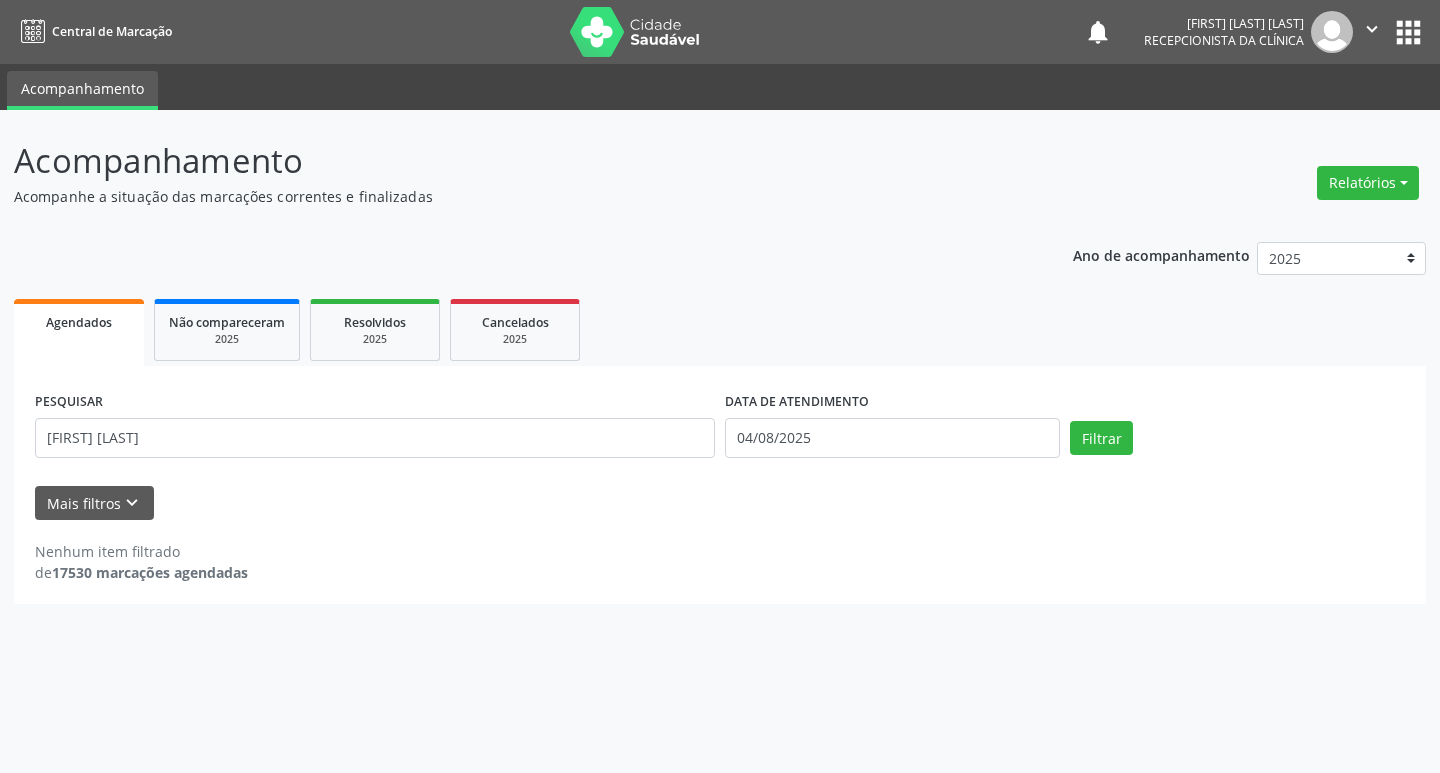 click on "PESQUISAR
[FIRST] [LAST]" at bounding box center [375, 429] 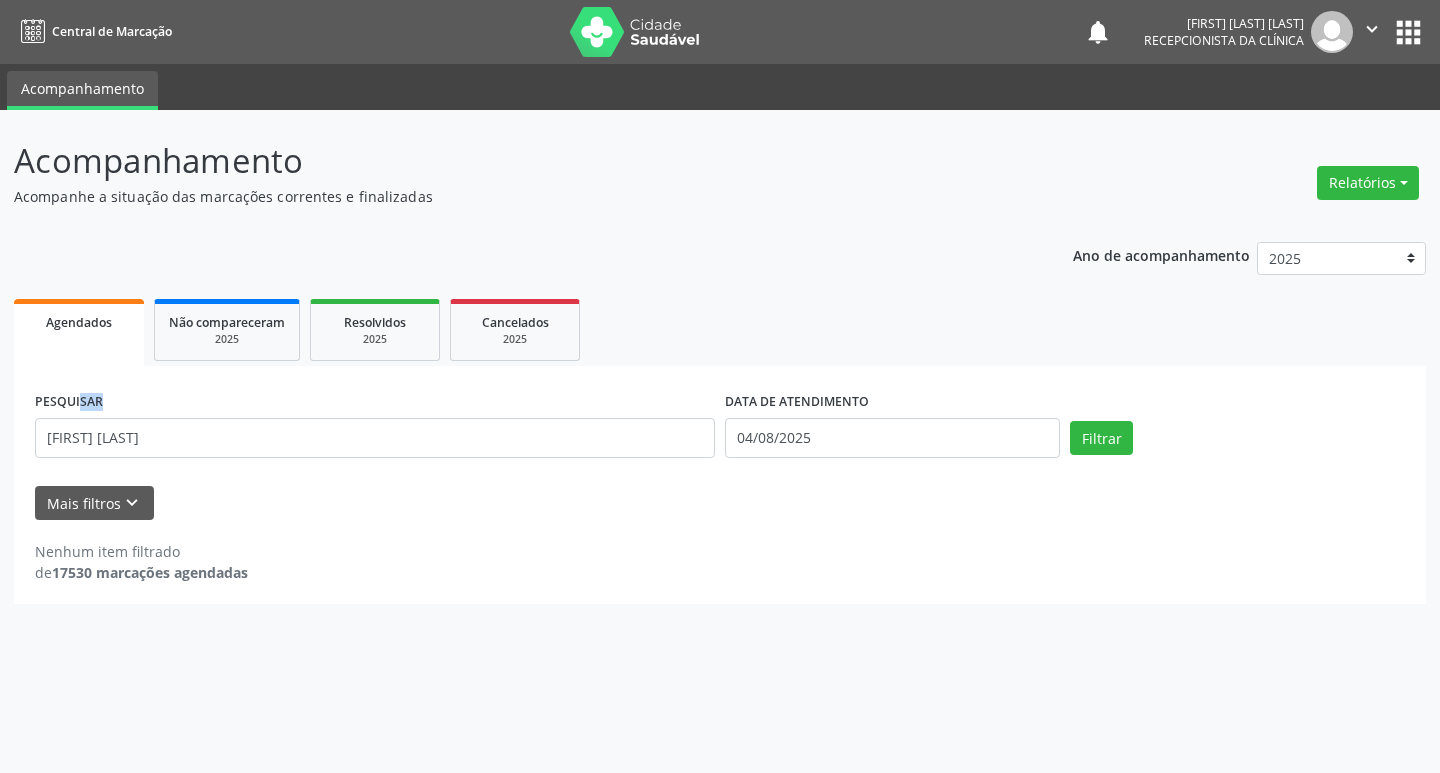 drag, startPoint x: 300, startPoint y: 458, endPoint x: 285, endPoint y: 436, distance: 26.627054 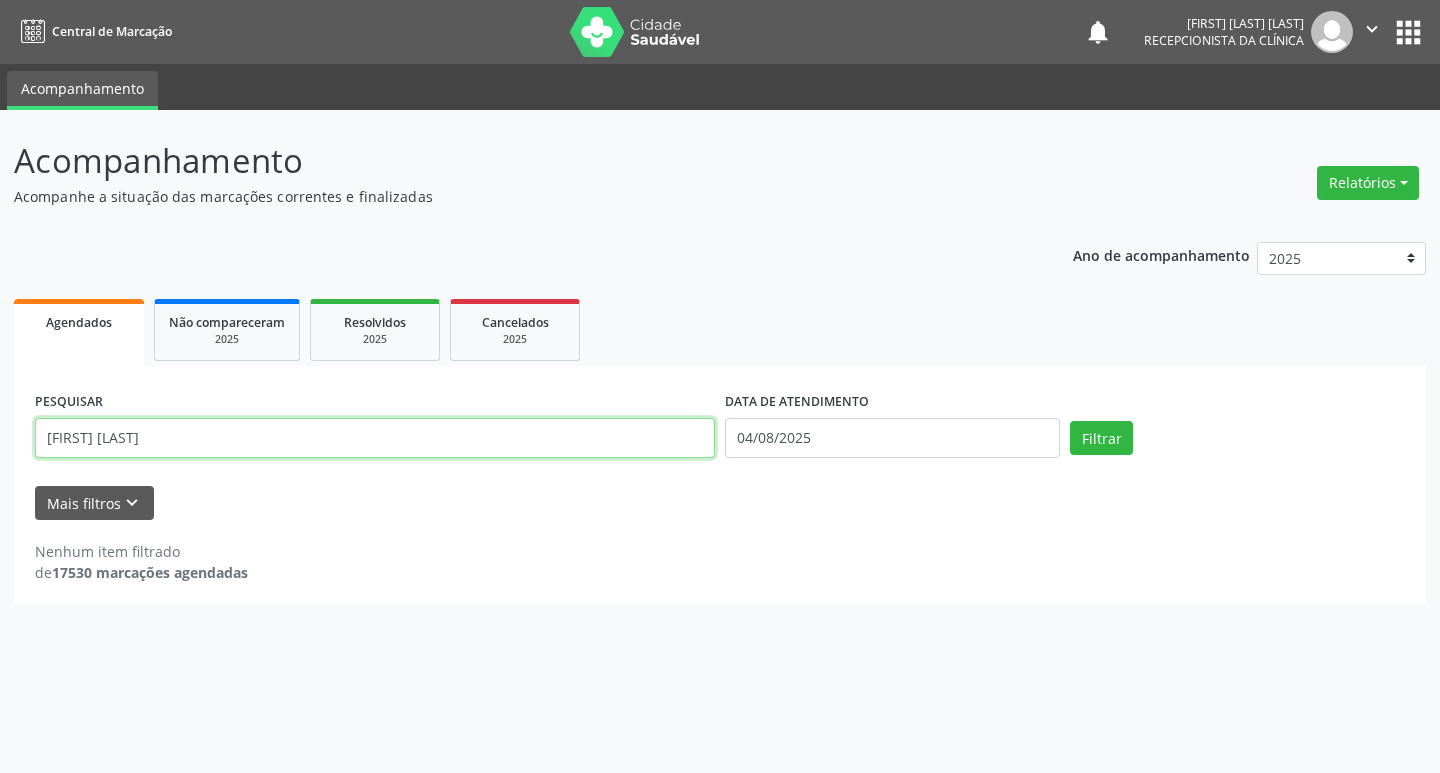 click on "[FIRST] [LAST]" at bounding box center (375, 438) 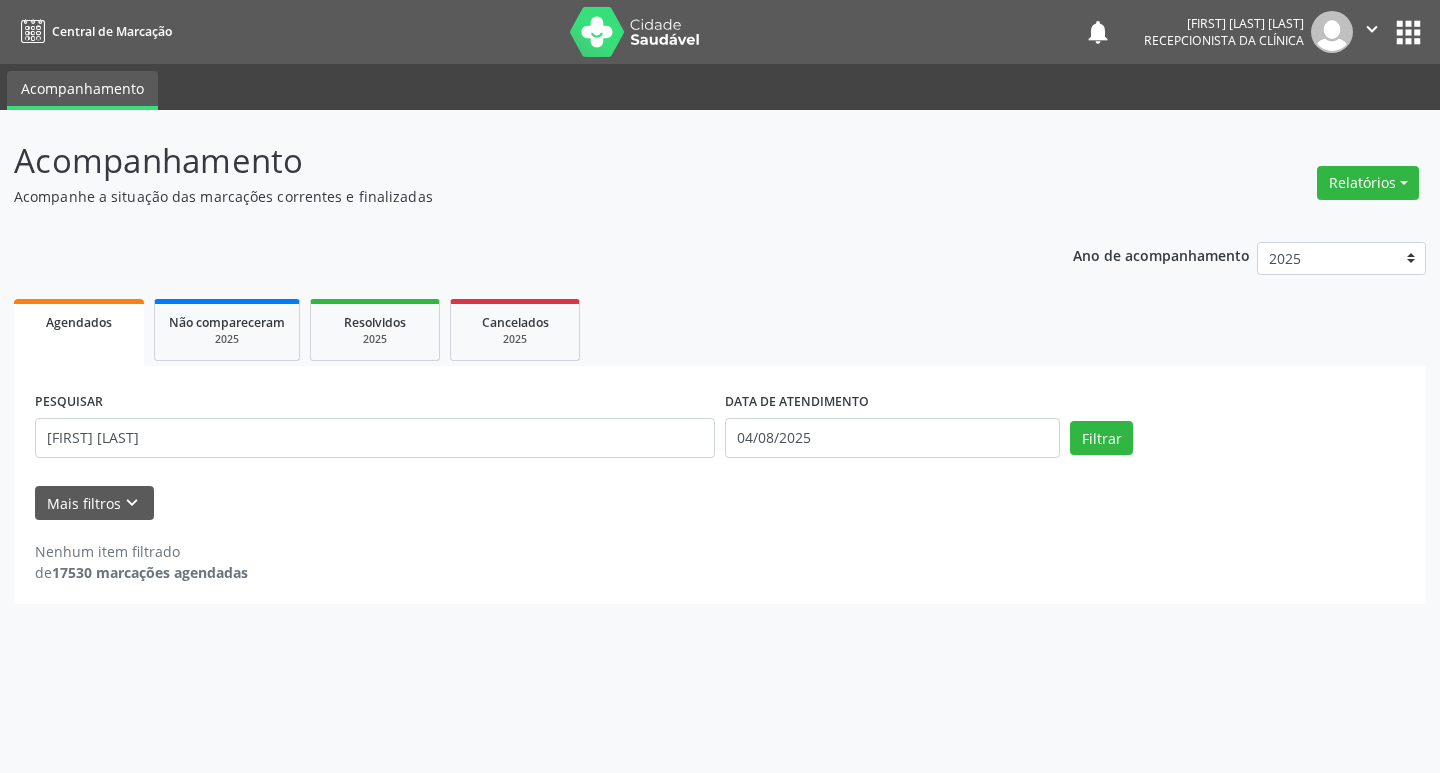 drag, startPoint x: 183, startPoint y: 461, endPoint x: 190, endPoint y: 441, distance: 21.189621 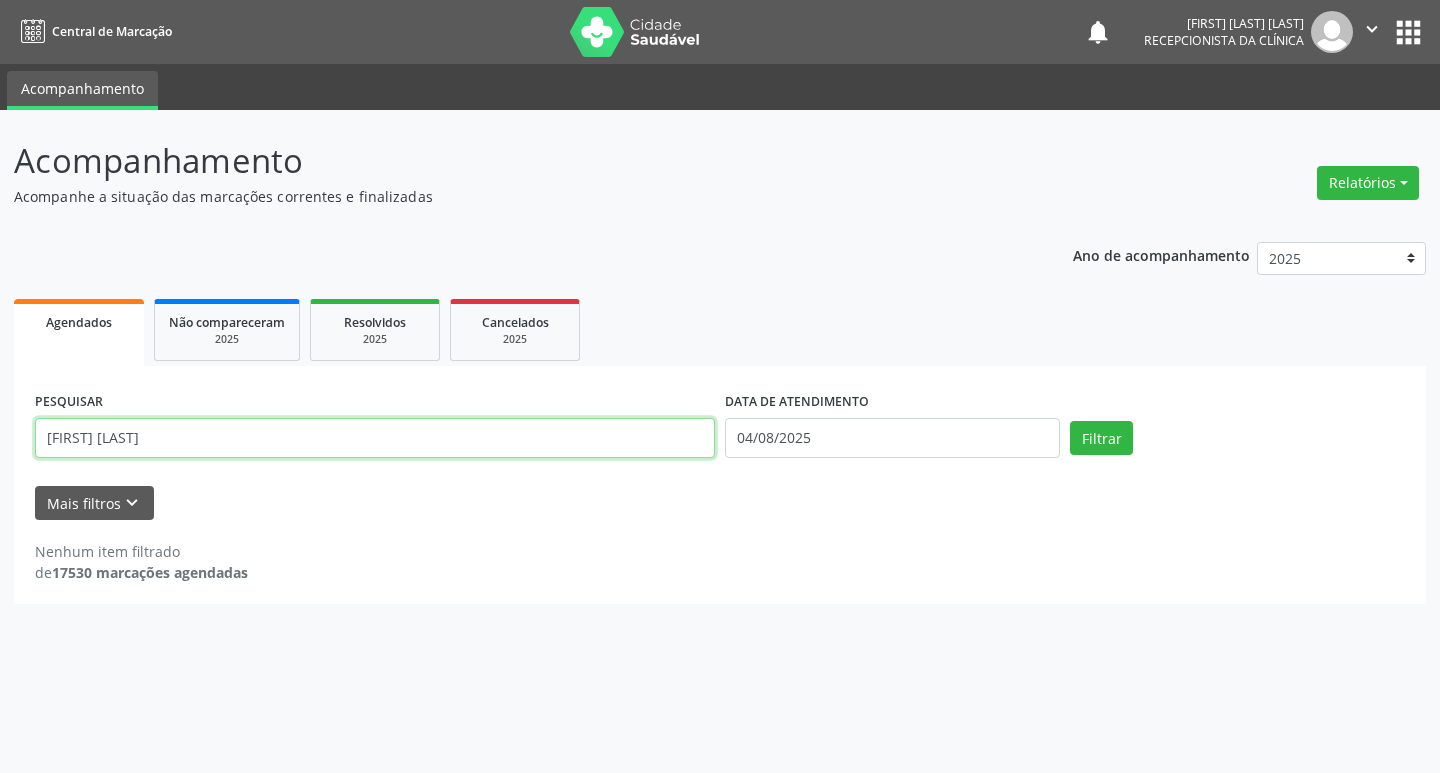 click on "[FIRST] [LAST]" at bounding box center (375, 438) 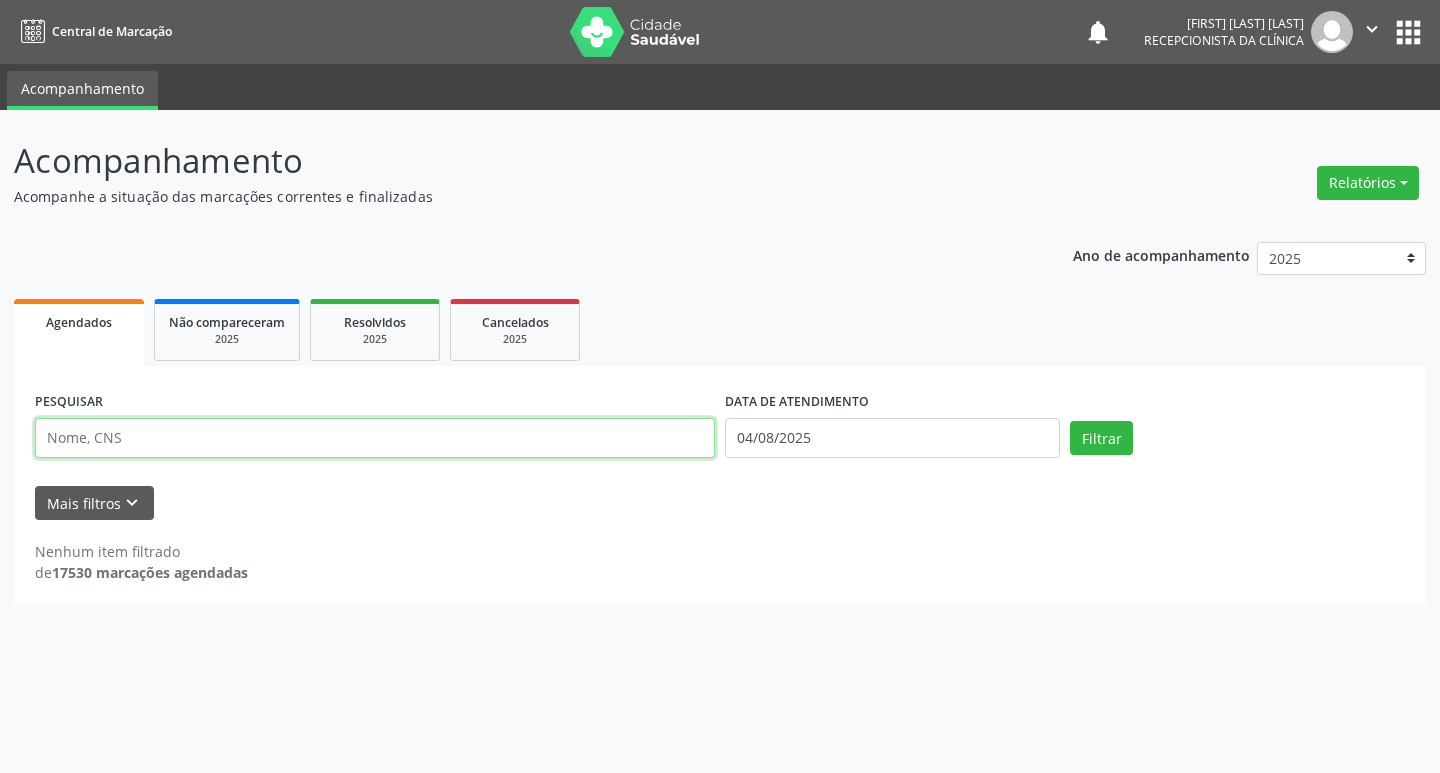 click at bounding box center [375, 438] 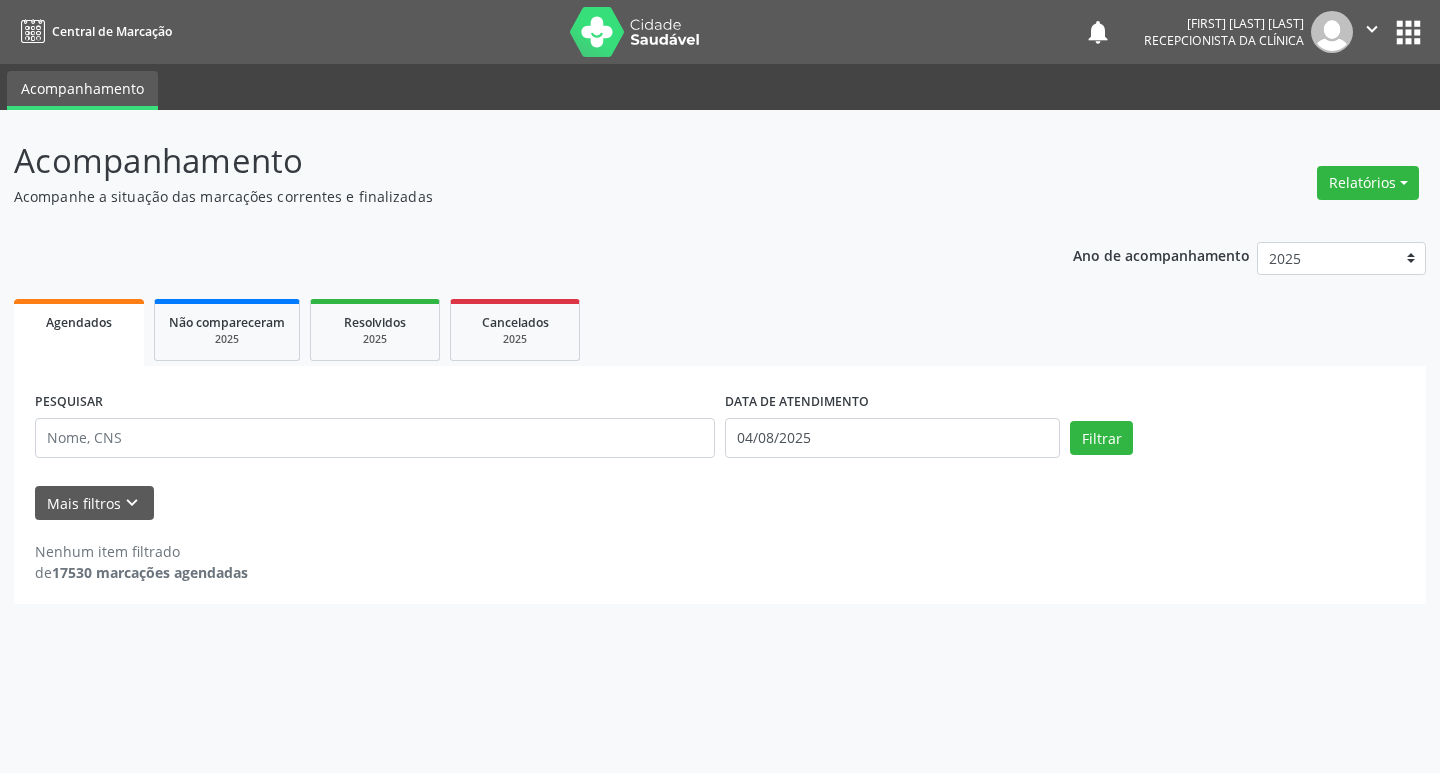 click on "PESQUISAR" at bounding box center [375, 429] 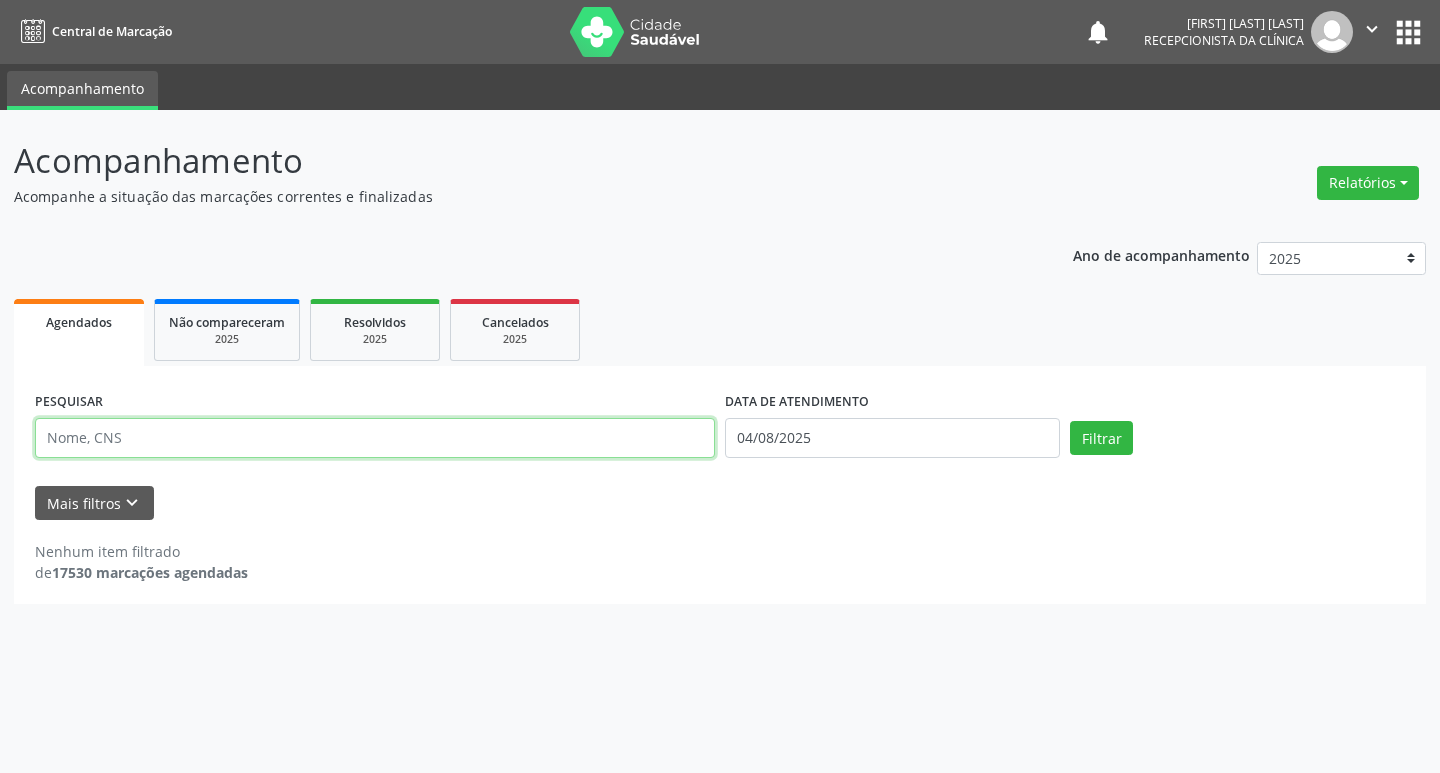 click at bounding box center [375, 438] 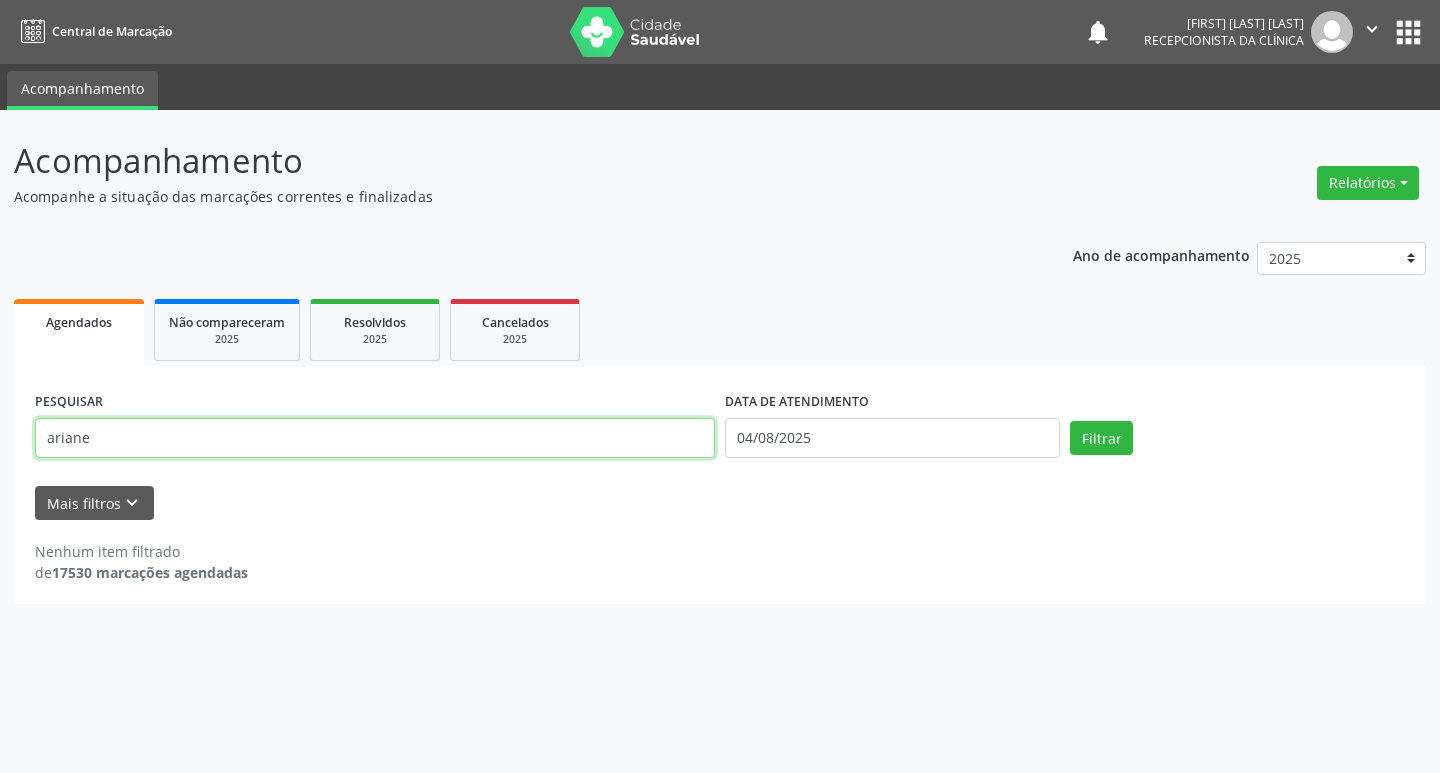 type on "ariane" 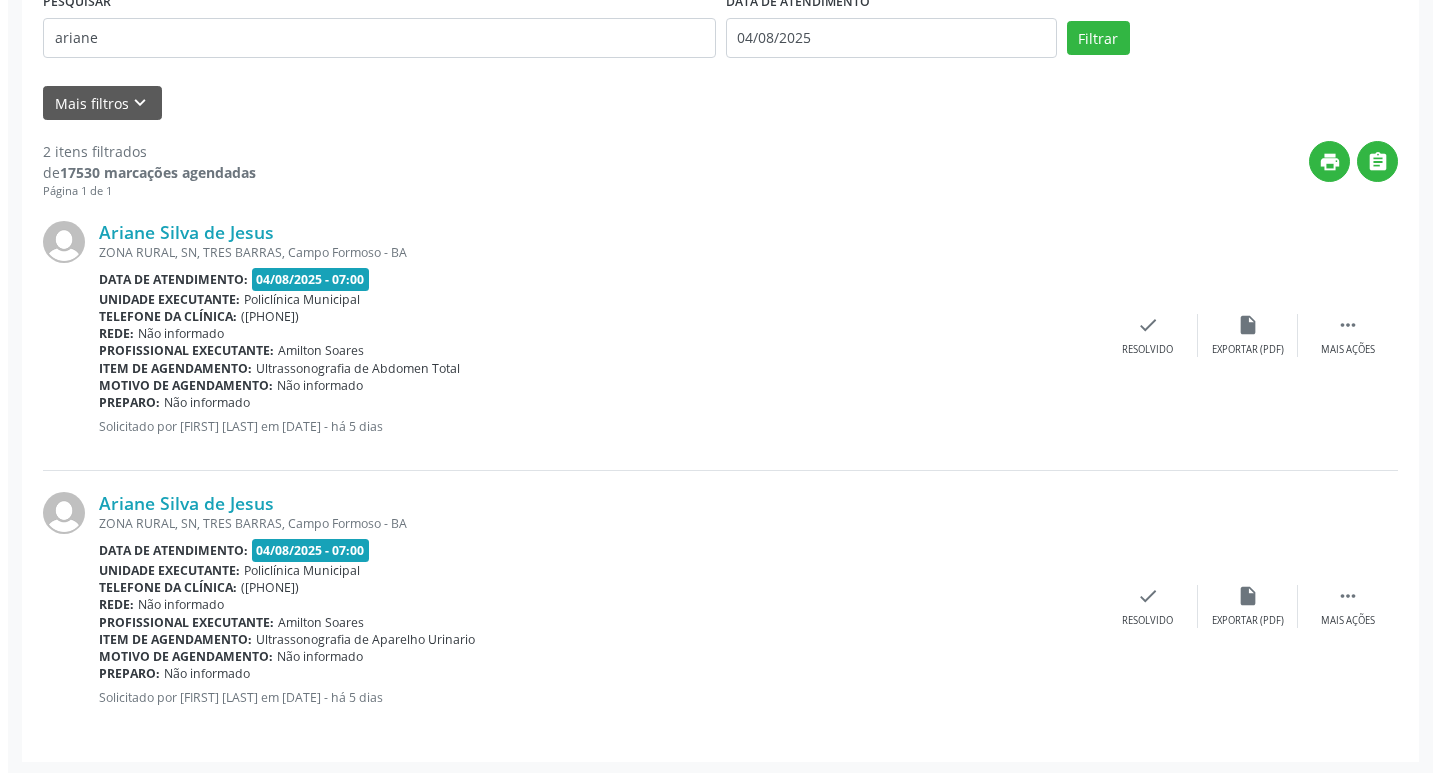 scroll, scrollTop: 403, scrollLeft: 0, axis: vertical 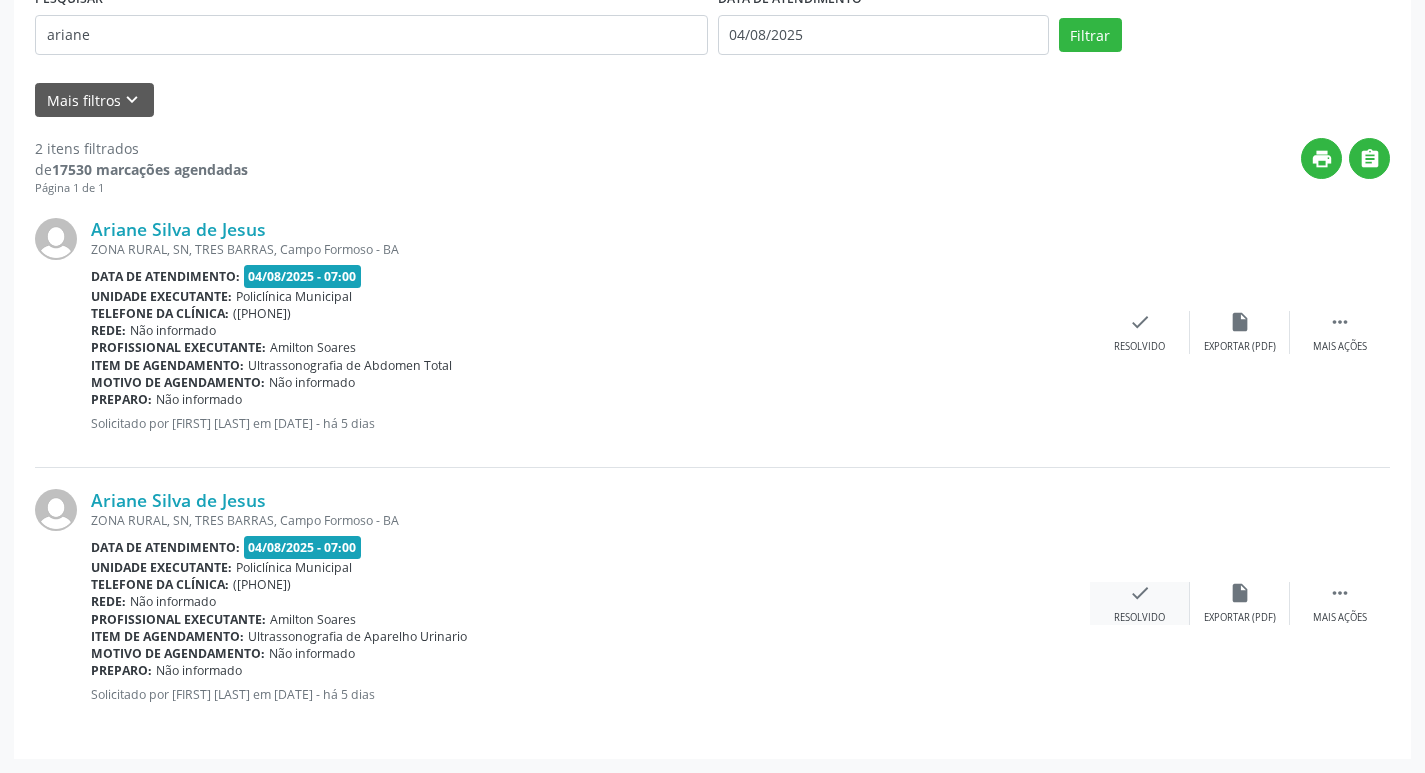 click on "Resolvido" at bounding box center [1139, 618] 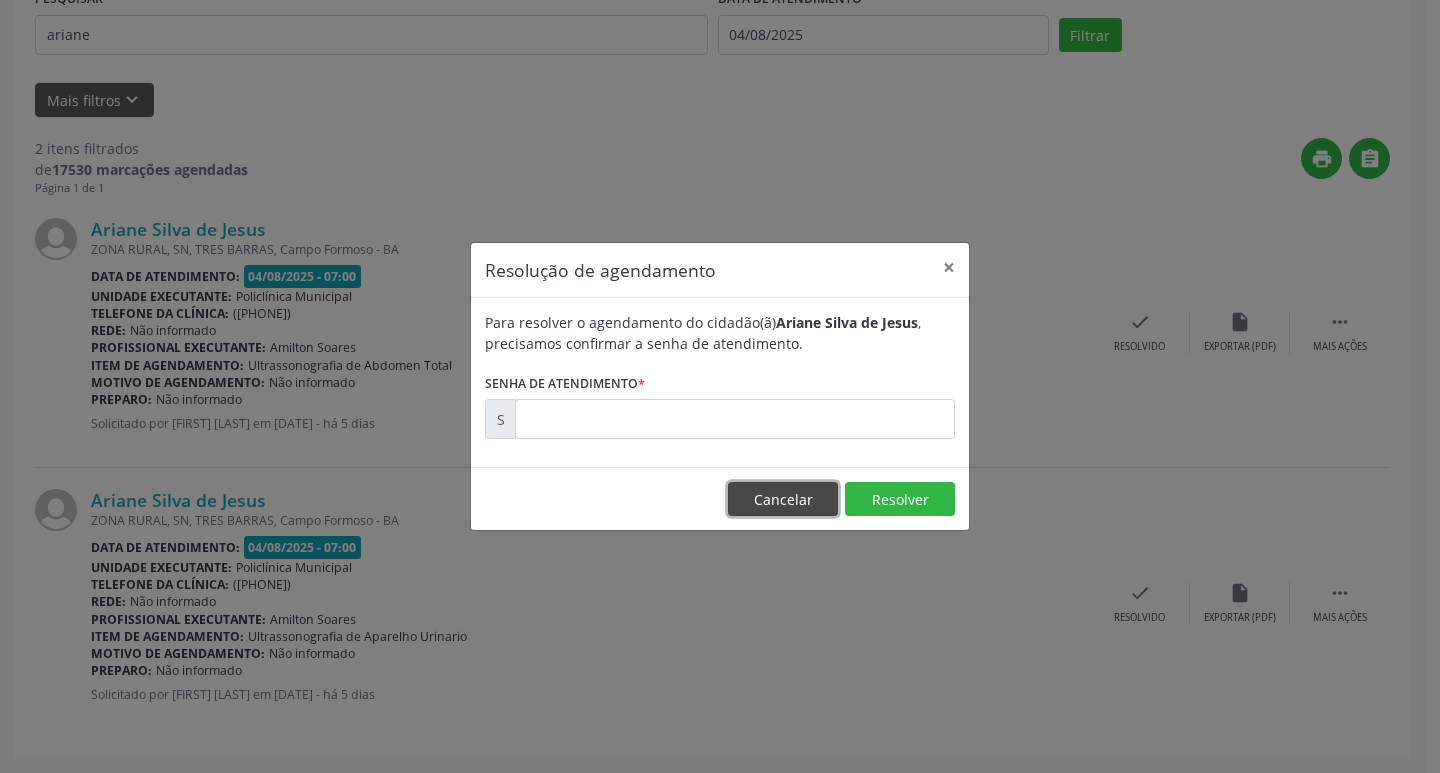 click on "Cancelar" at bounding box center (783, 499) 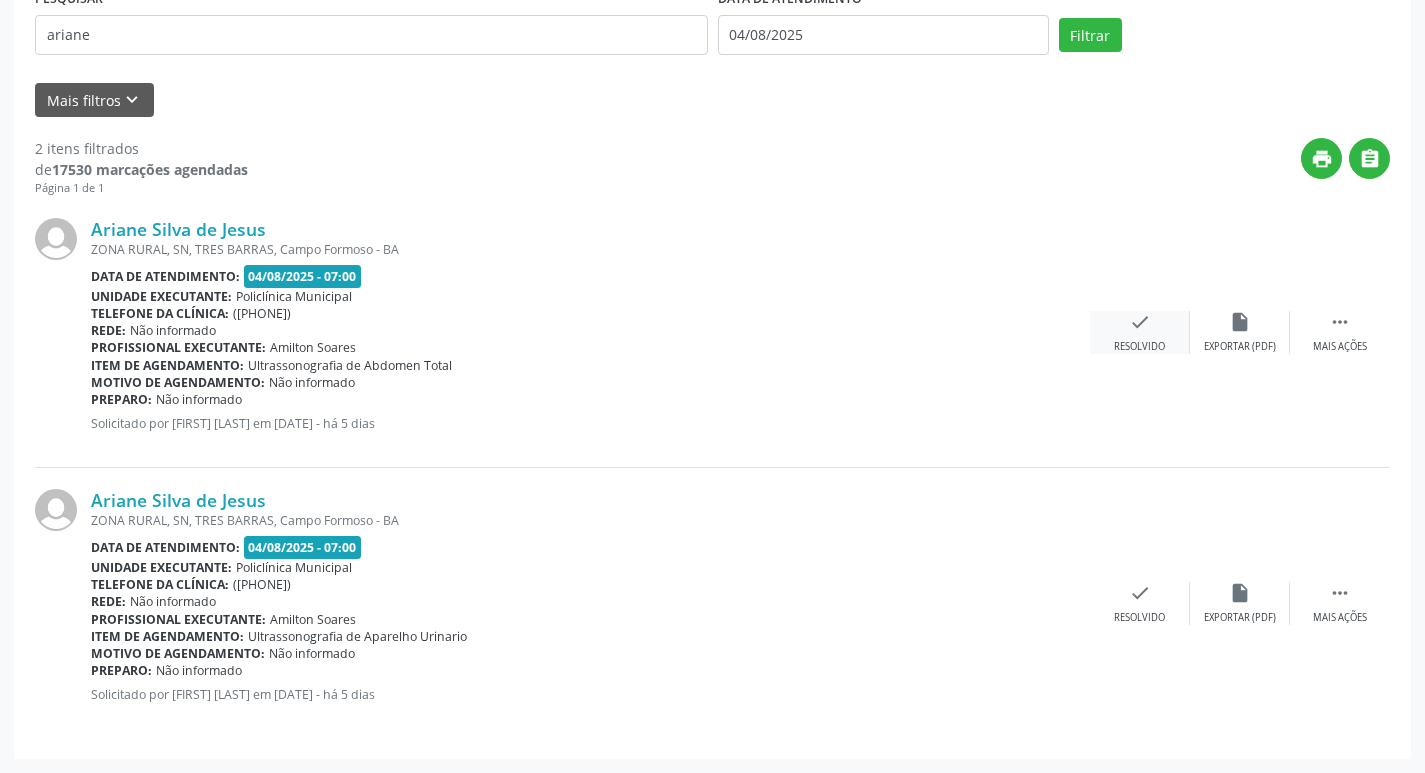 click on "check" at bounding box center [1140, 322] 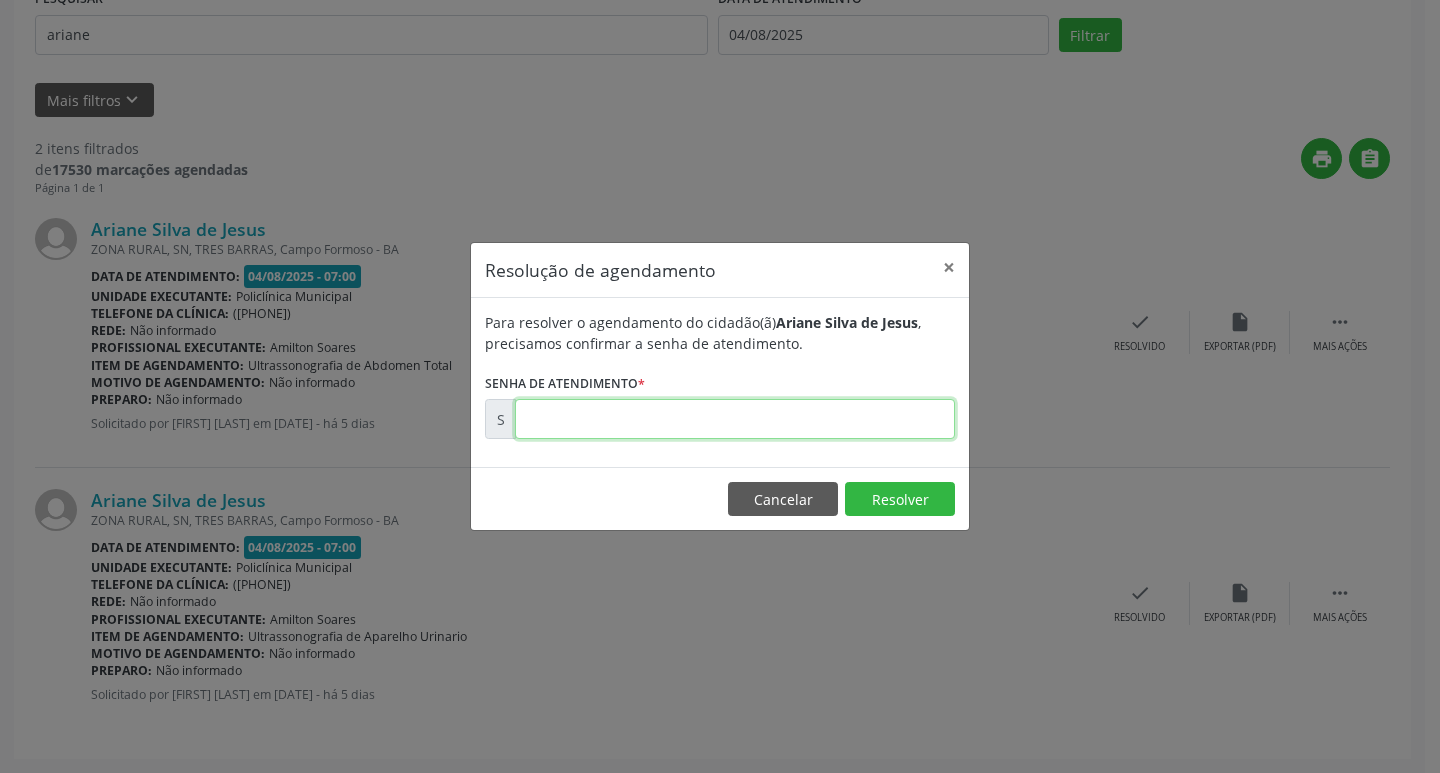 click at bounding box center [735, 419] 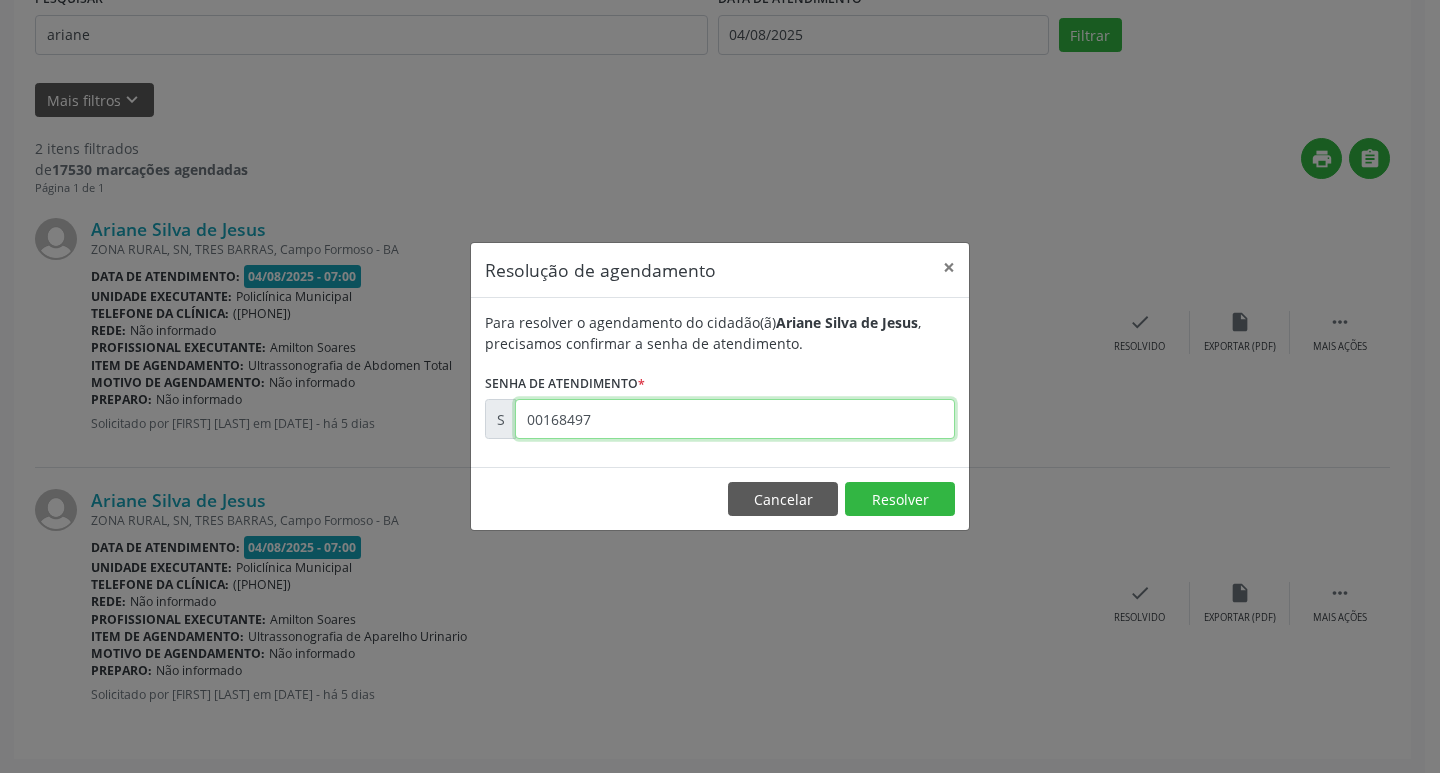 type on "00168497" 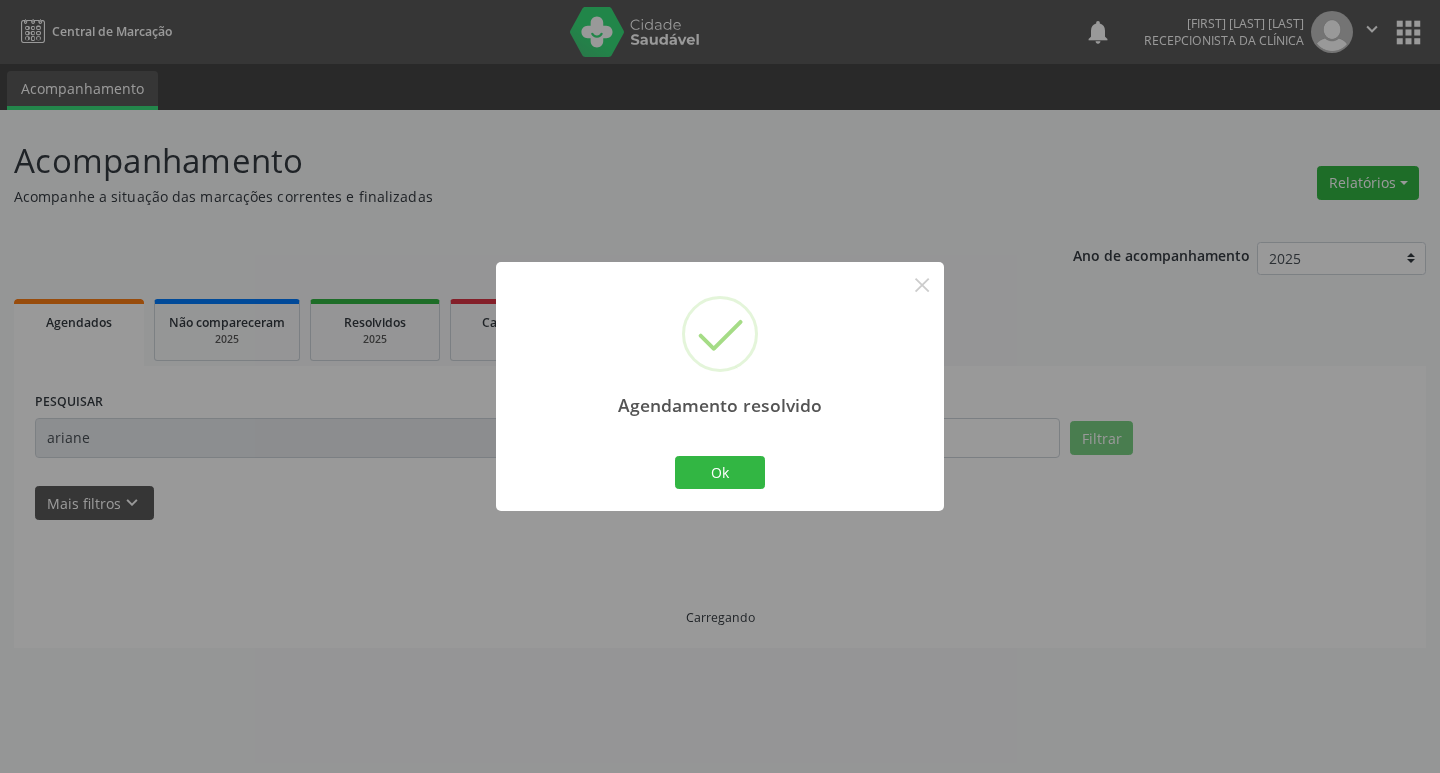 scroll, scrollTop: 0, scrollLeft: 0, axis: both 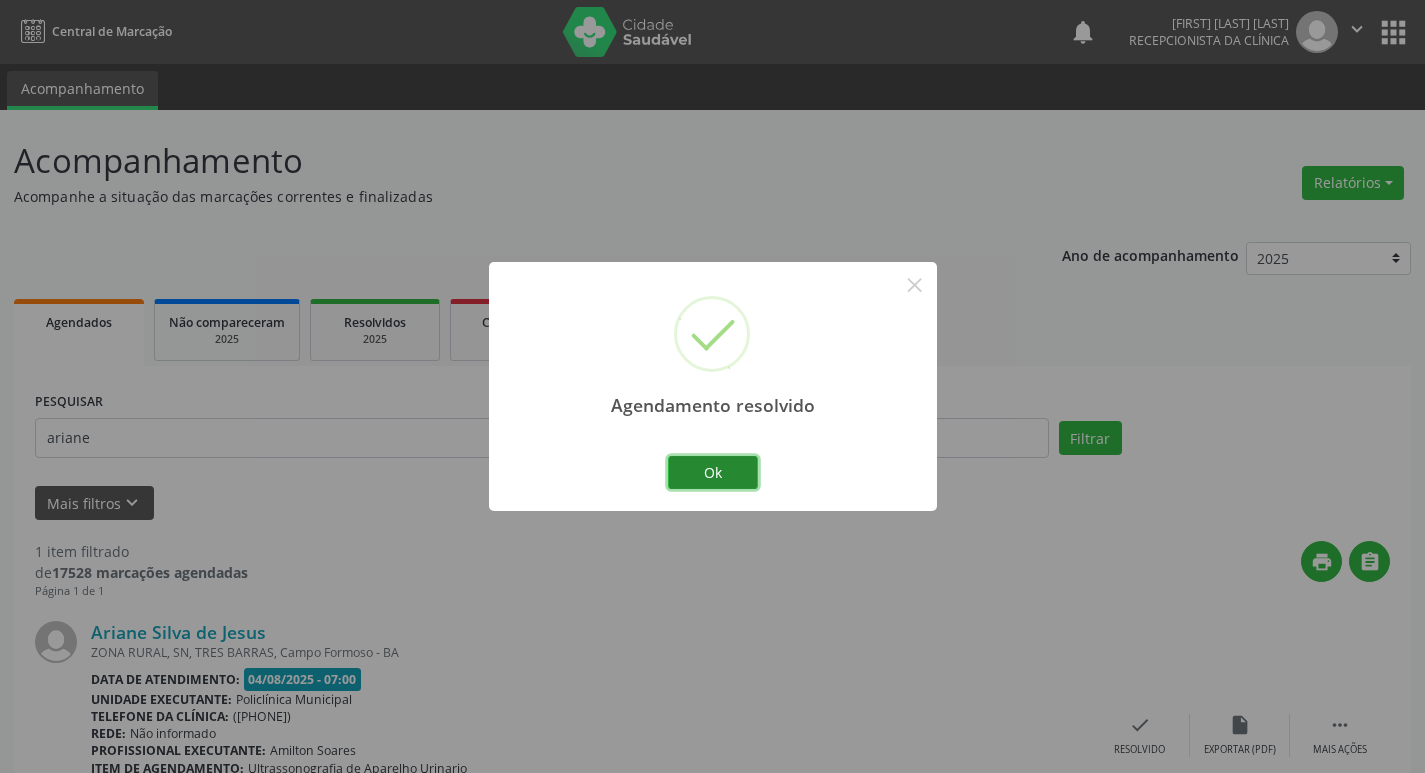 click on "Ok" at bounding box center (713, 473) 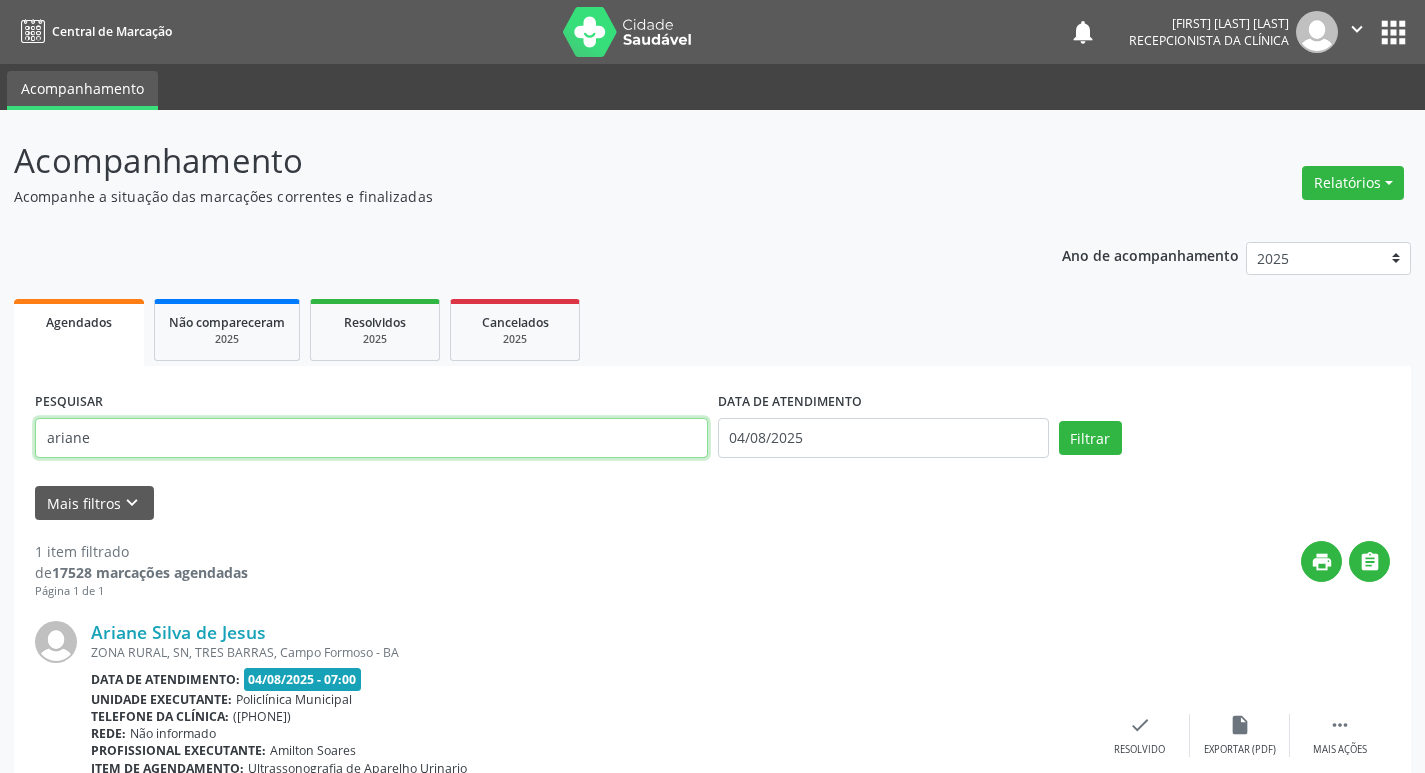 click on "ariane" at bounding box center (371, 438) 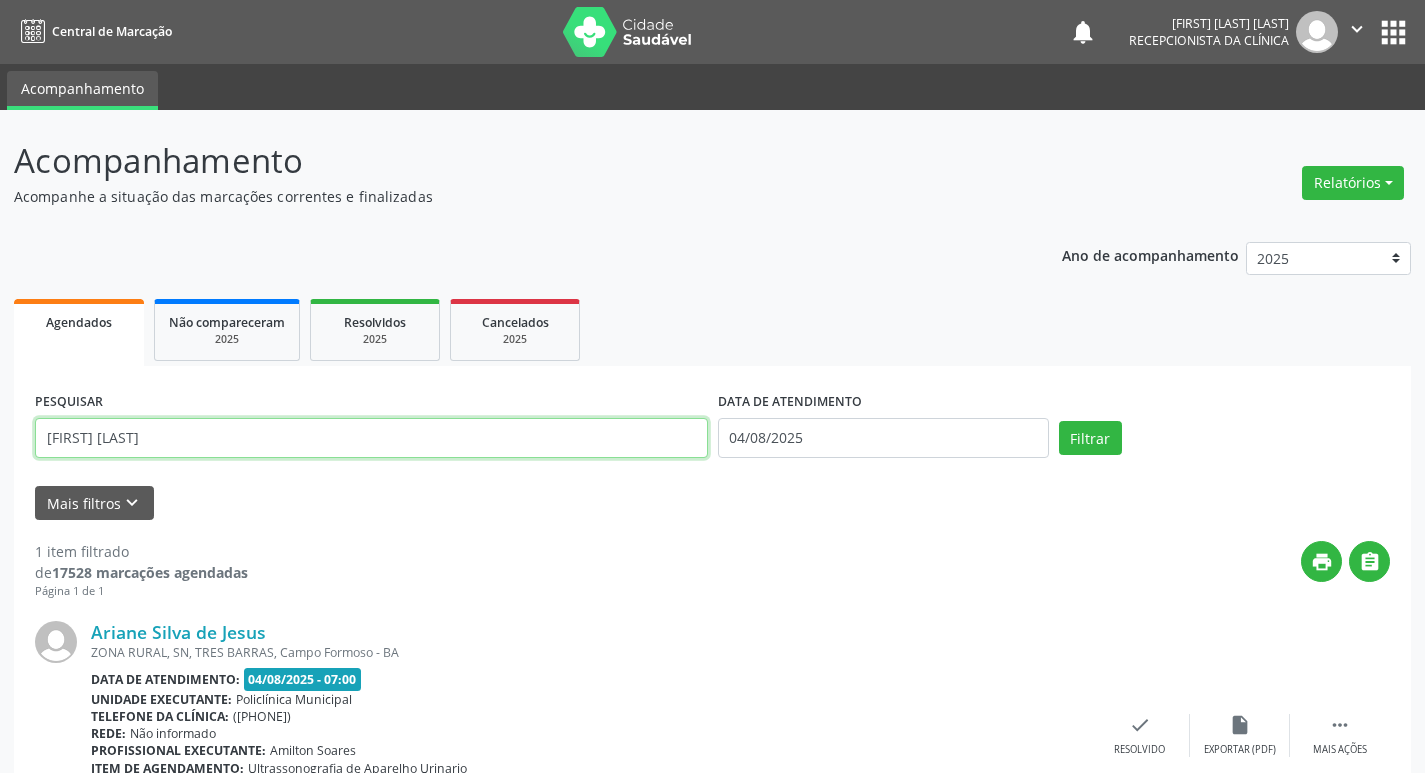 click on "Filtrar" at bounding box center [1090, 438] 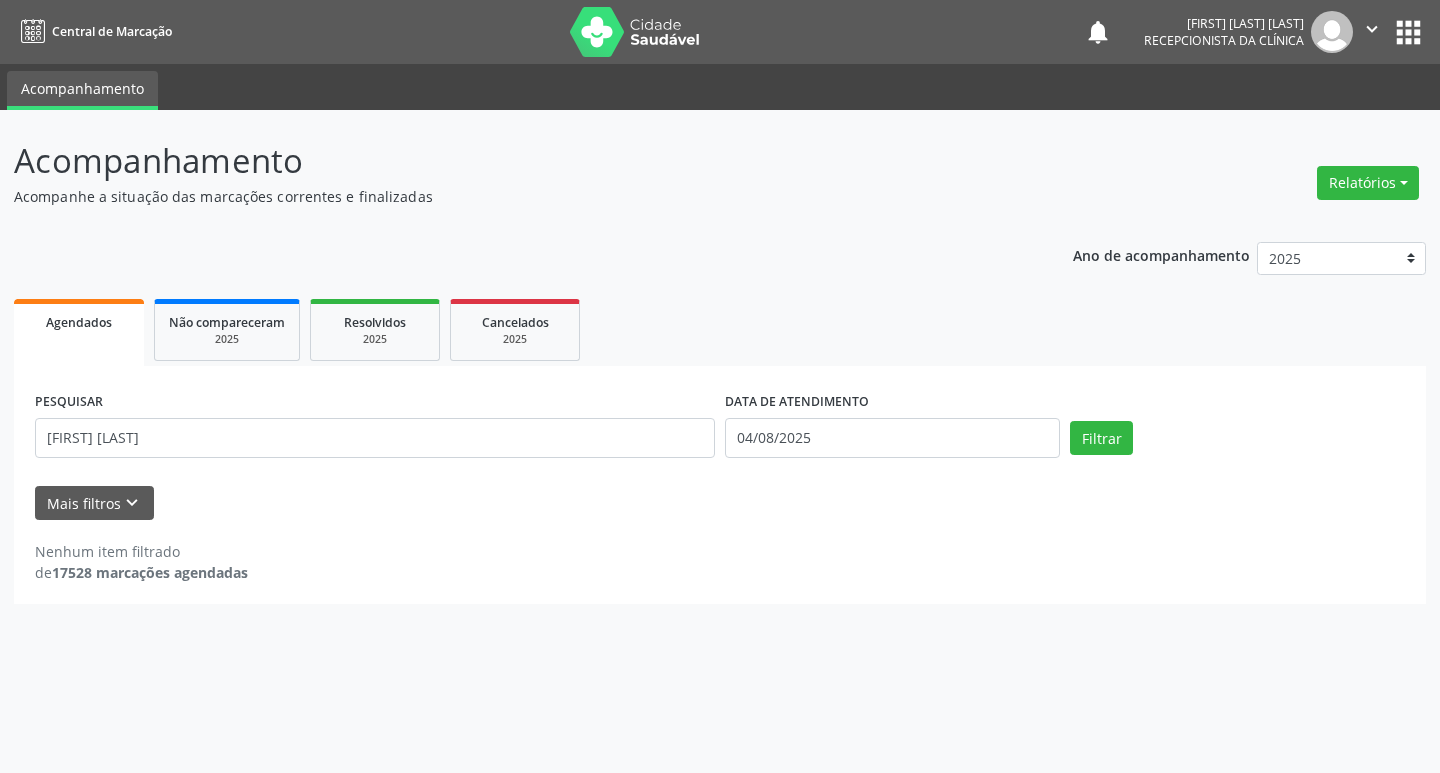 drag, startPoint x: 439, startPoint y: 413, endPoint x: 447, endPoint y: 420, distance: 10.630146 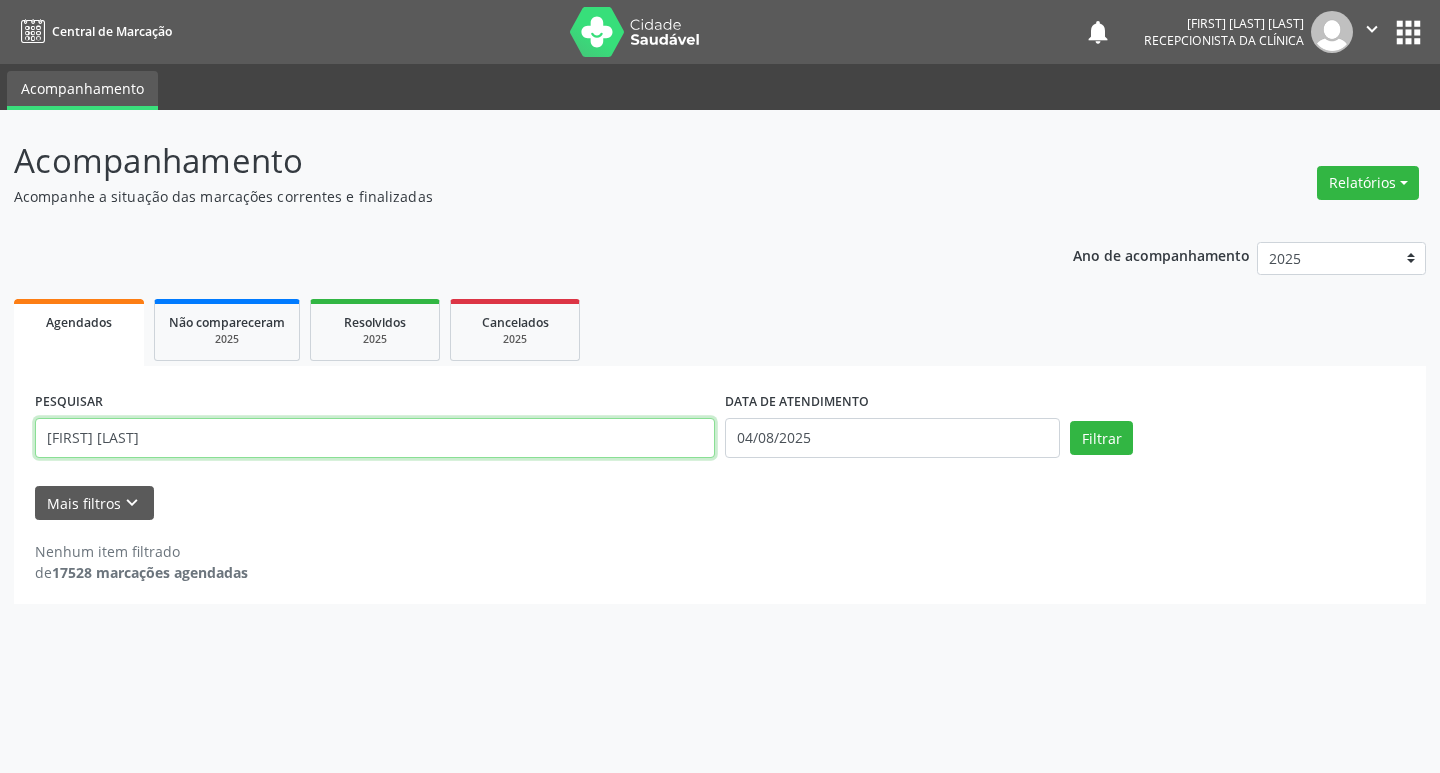 click on "[FIRST] [LAST]" at bounding box center [375, 438] 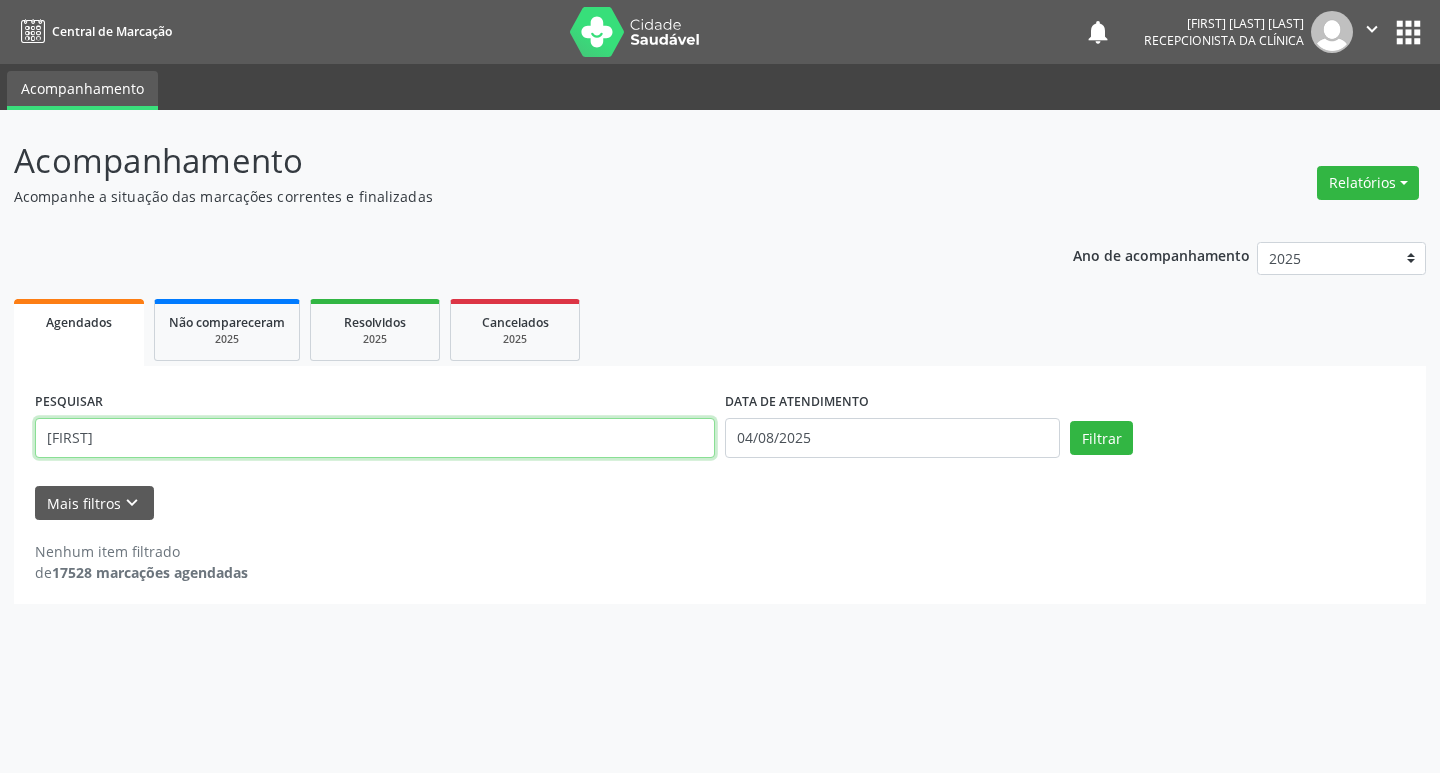 type on "[FIRST]" 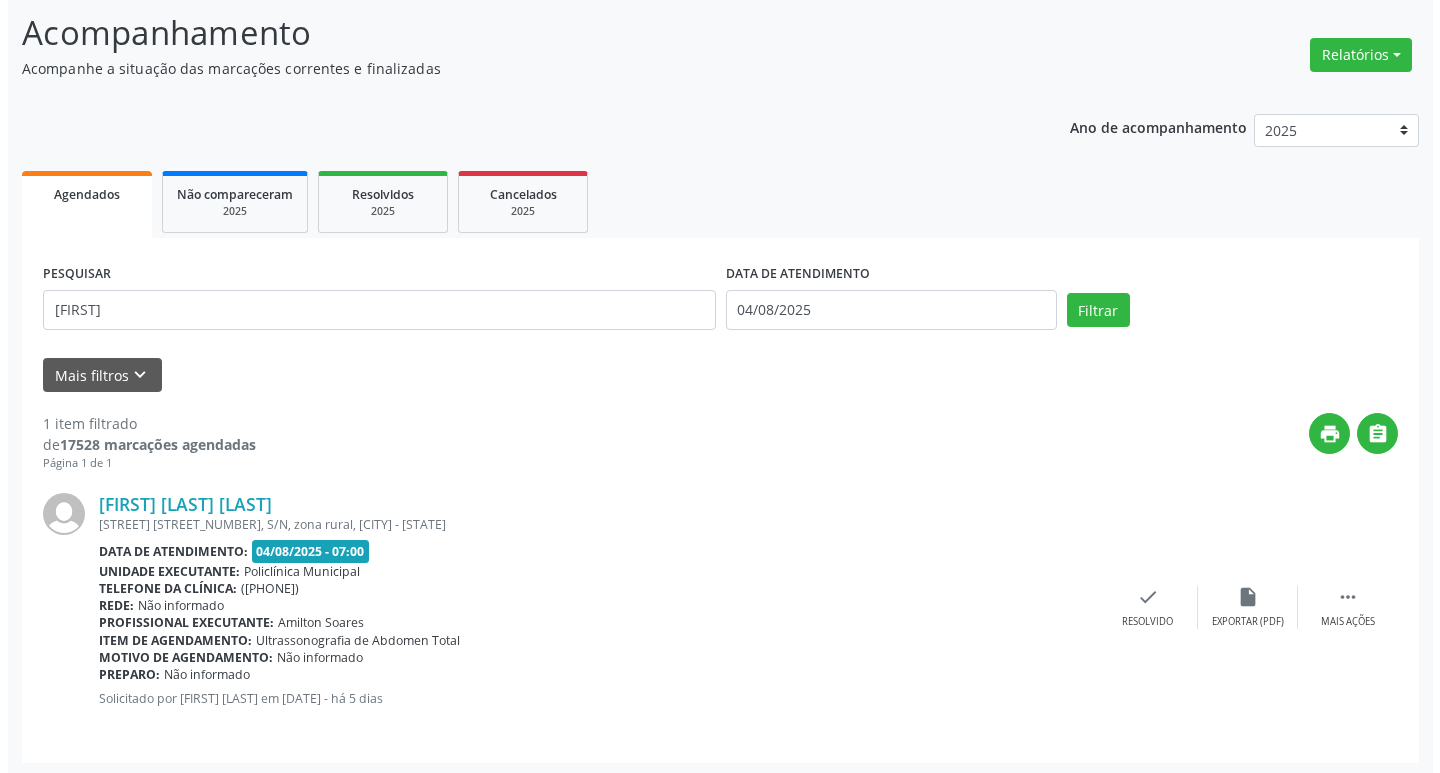 scroll, scrollTop: 132, scrollLeft: 0, axis: vertical 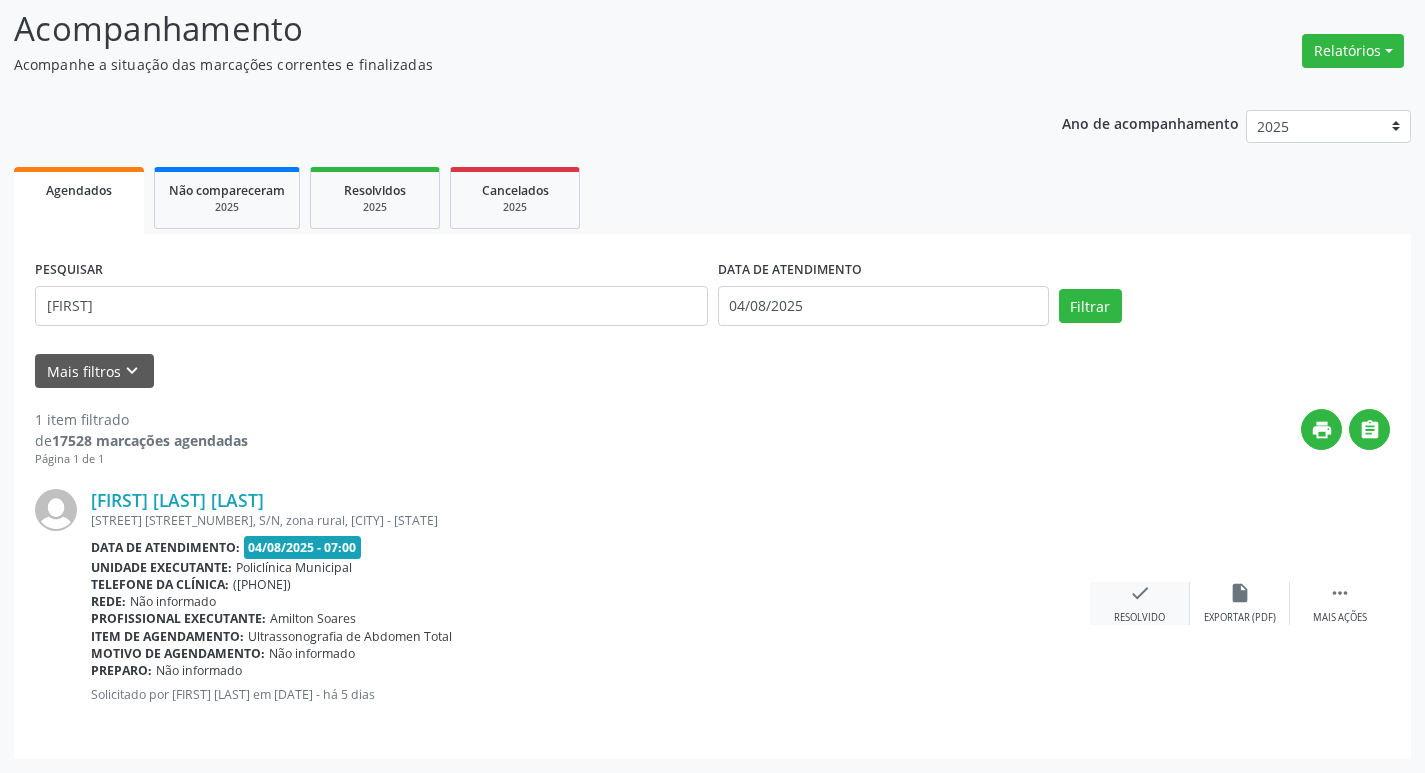 click on "check" at bounding box center [1140, 593] 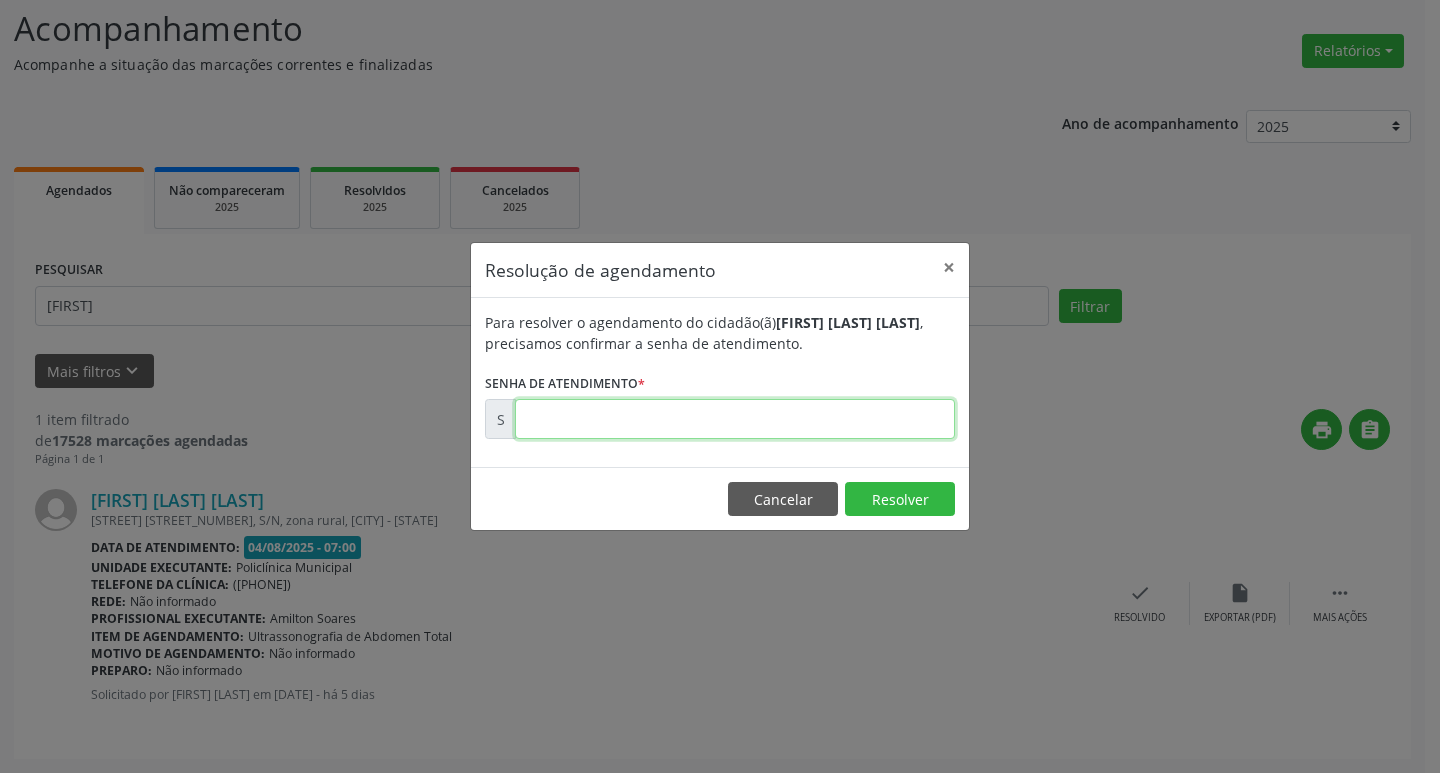 click at bounding box center [735, 419] 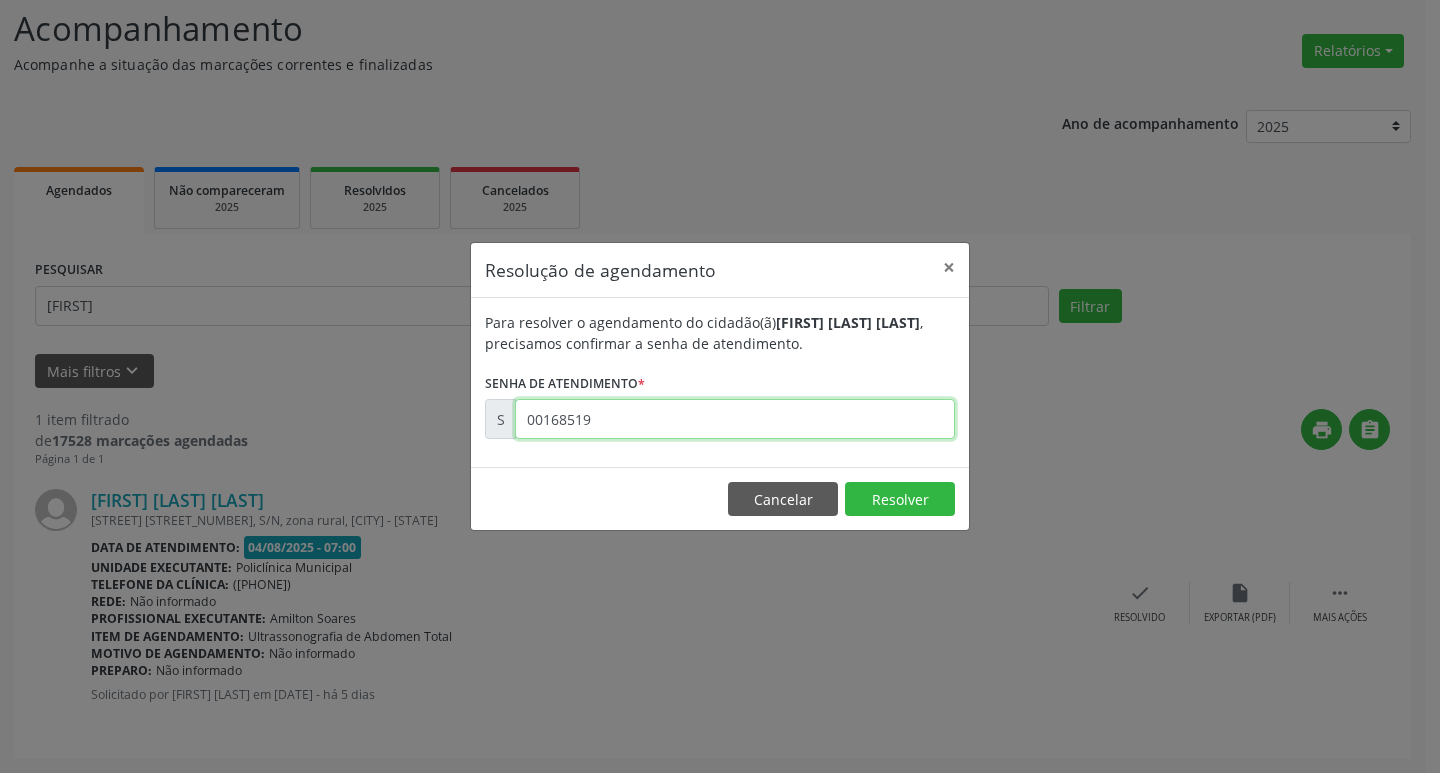 type on "00168519" 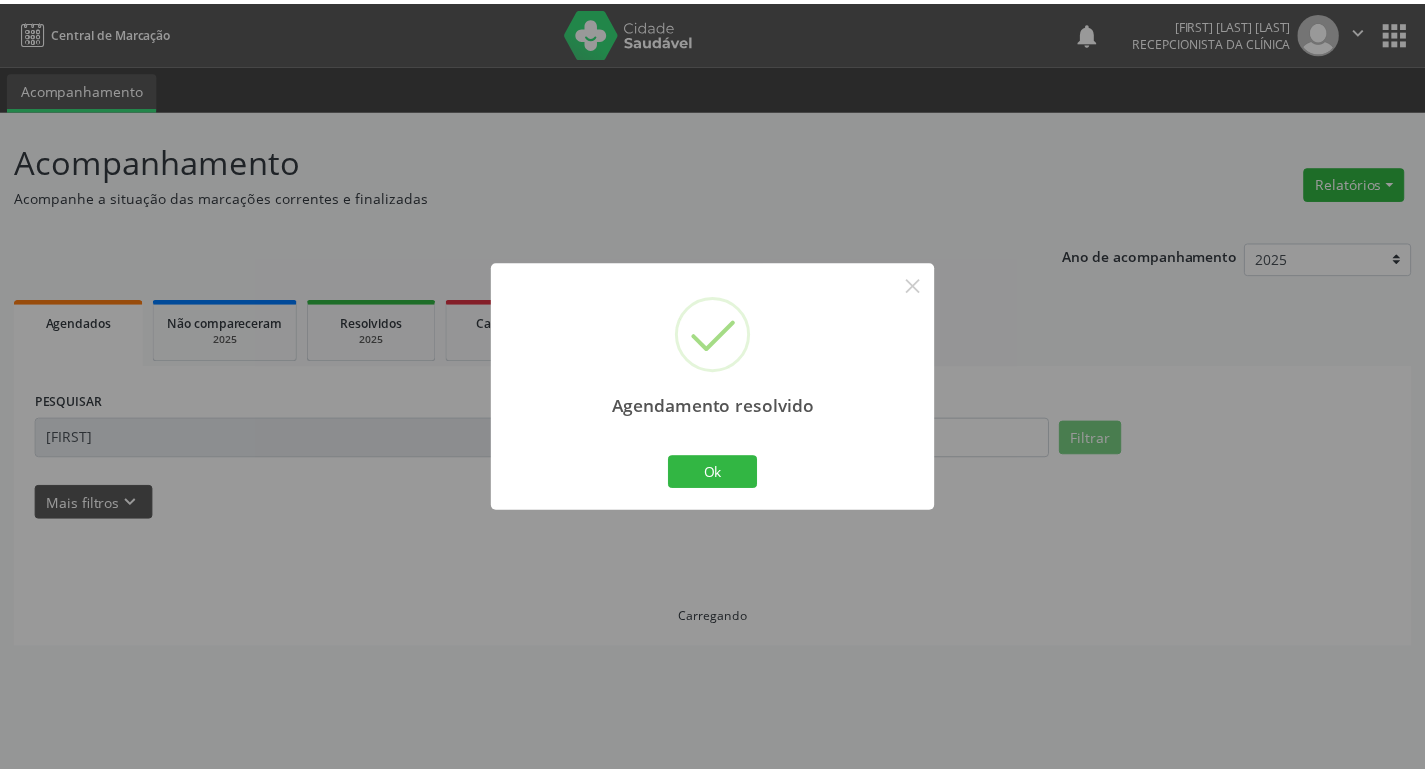scroll, scrollTop: 0, scrollLeft: 0, axis: both 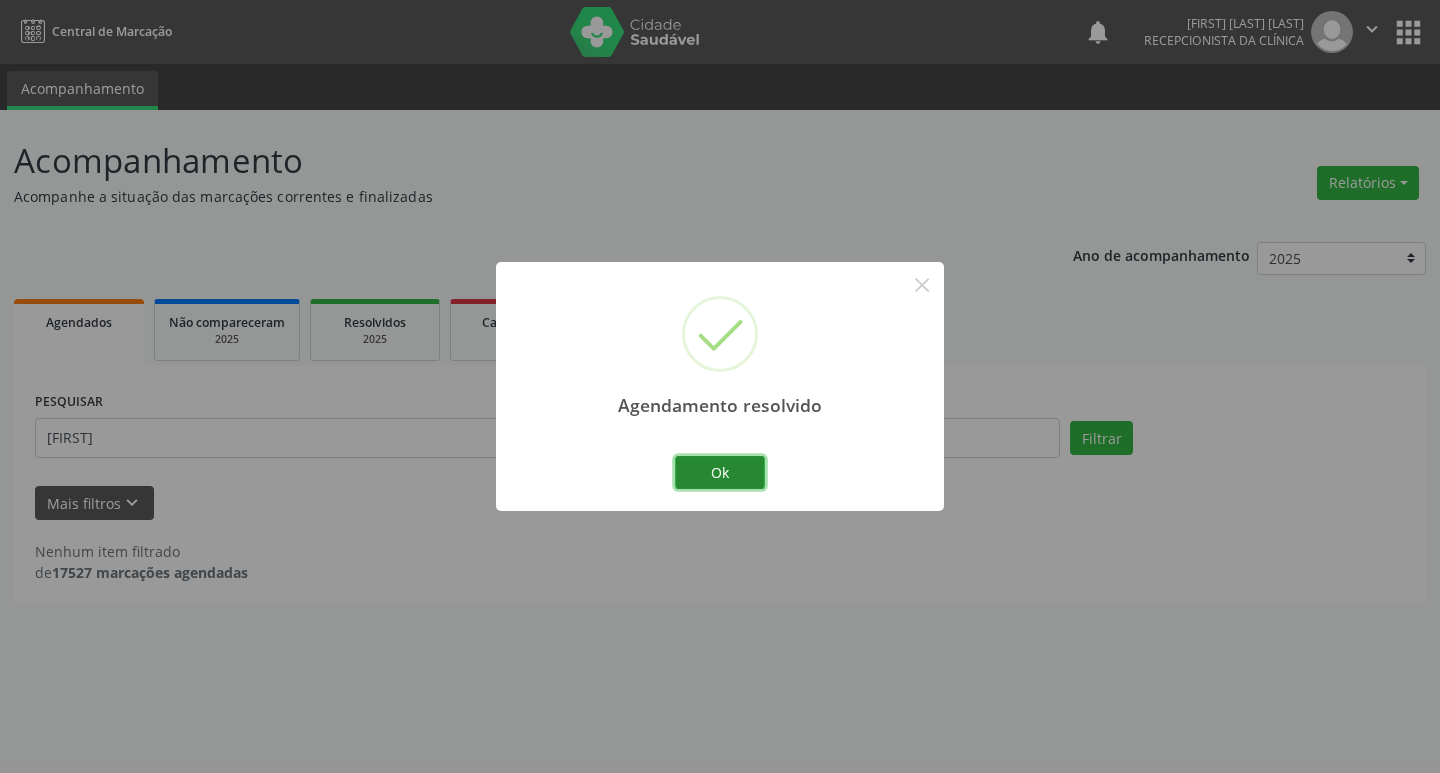 drag, startPoint x: 748, startPoint y: 463, endPoint x: 737, endPoint y: 460, distance: 11.401754 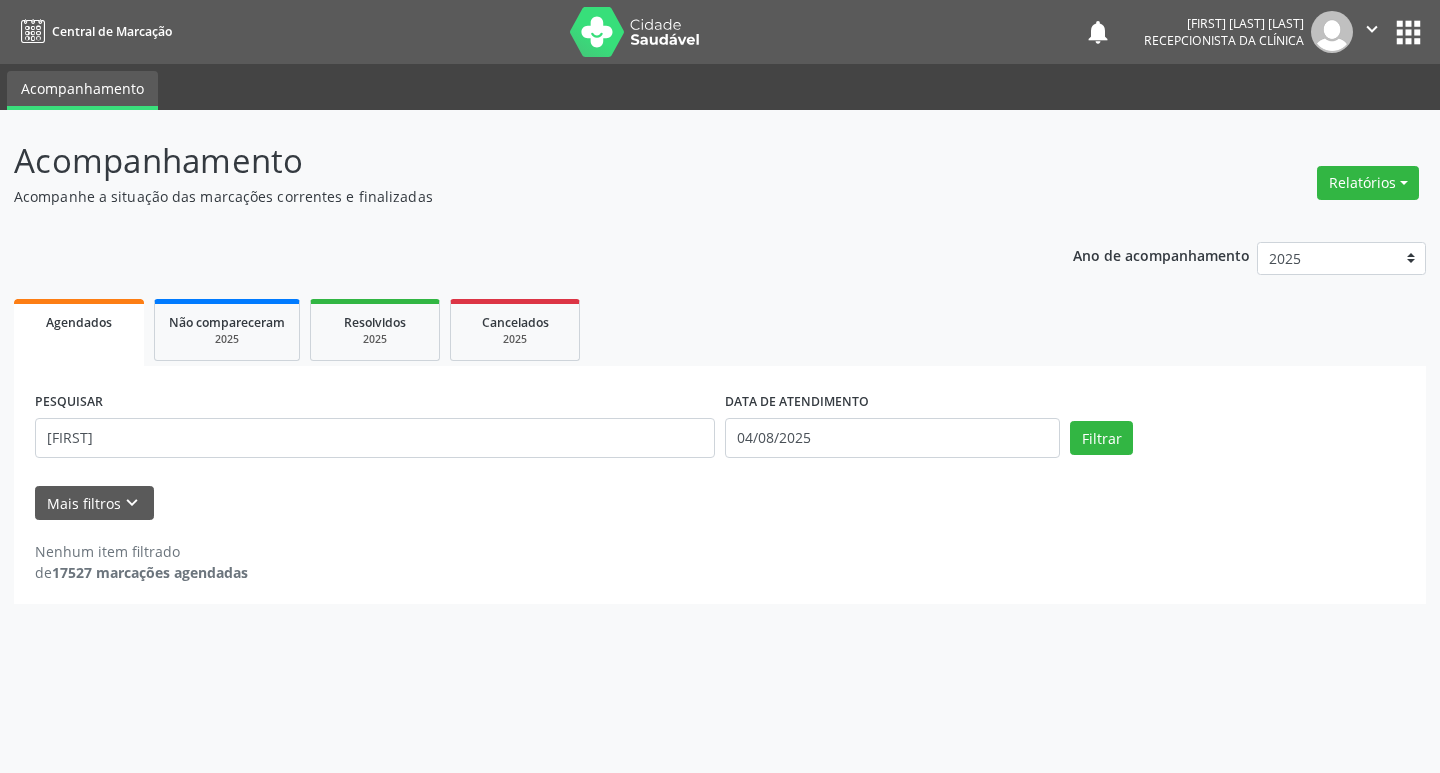 click on "PESQUISAR
[FIRST]" at bounding box center (375, 429) 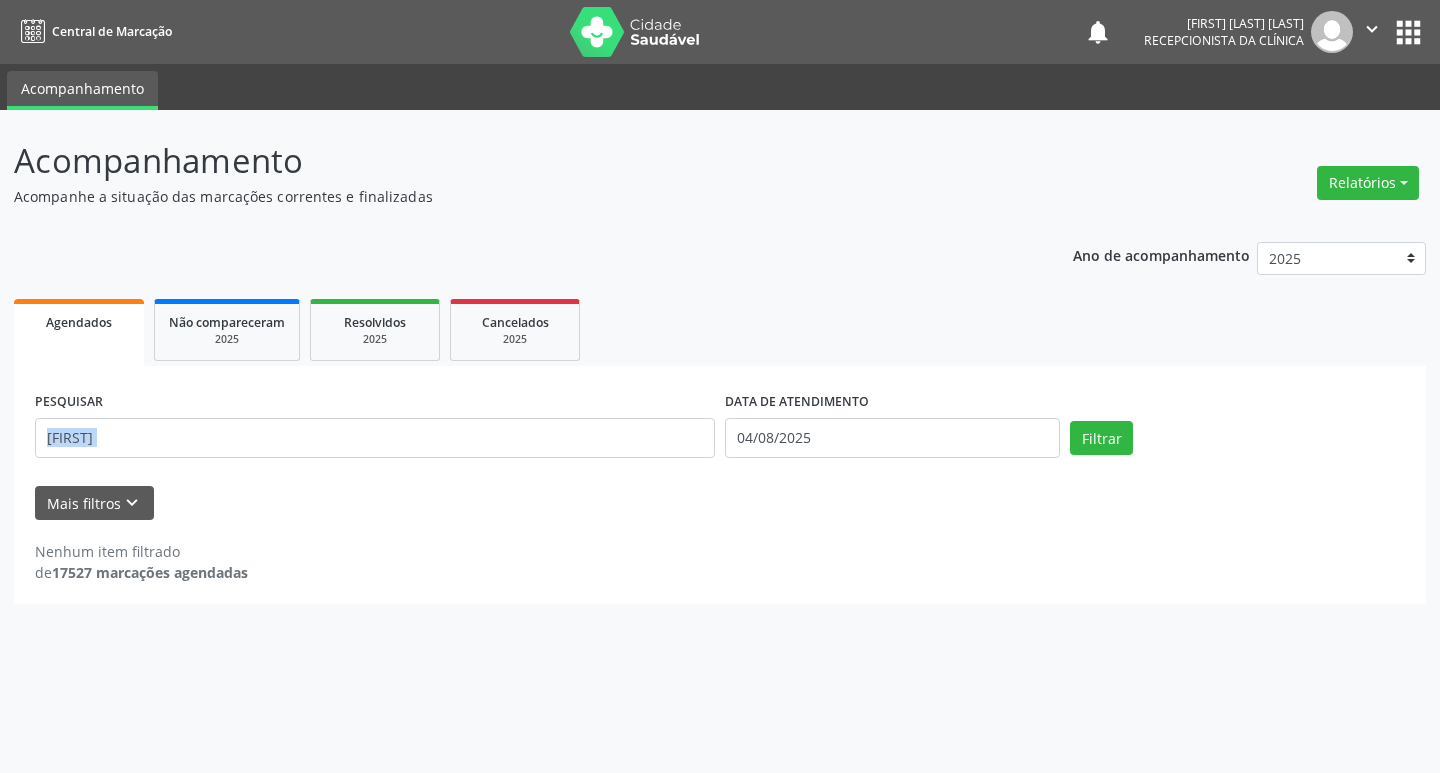 click on "PESQUISAR
[FIRST]" at bounding box center [375, 429] 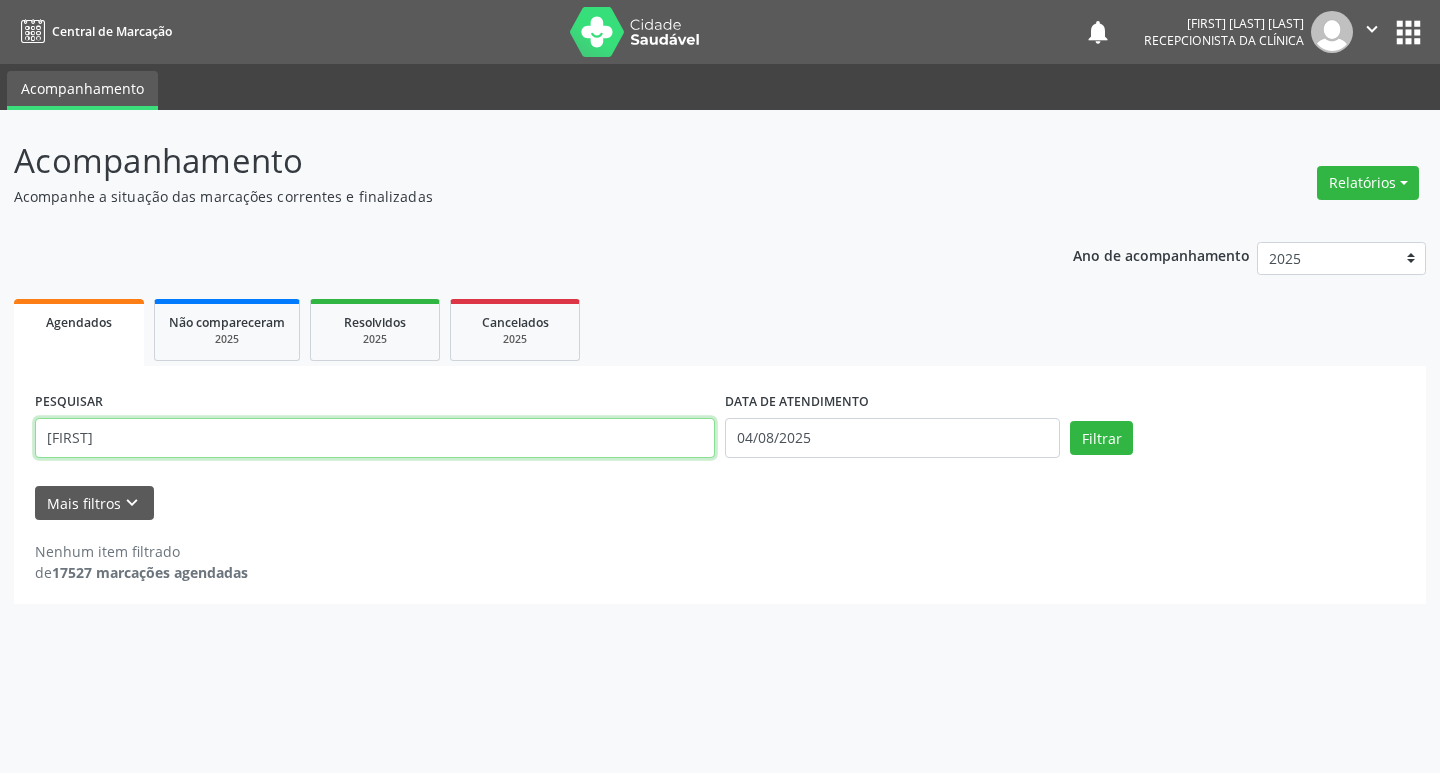 click on "[FIRST]" at bounding box center (375, 438) 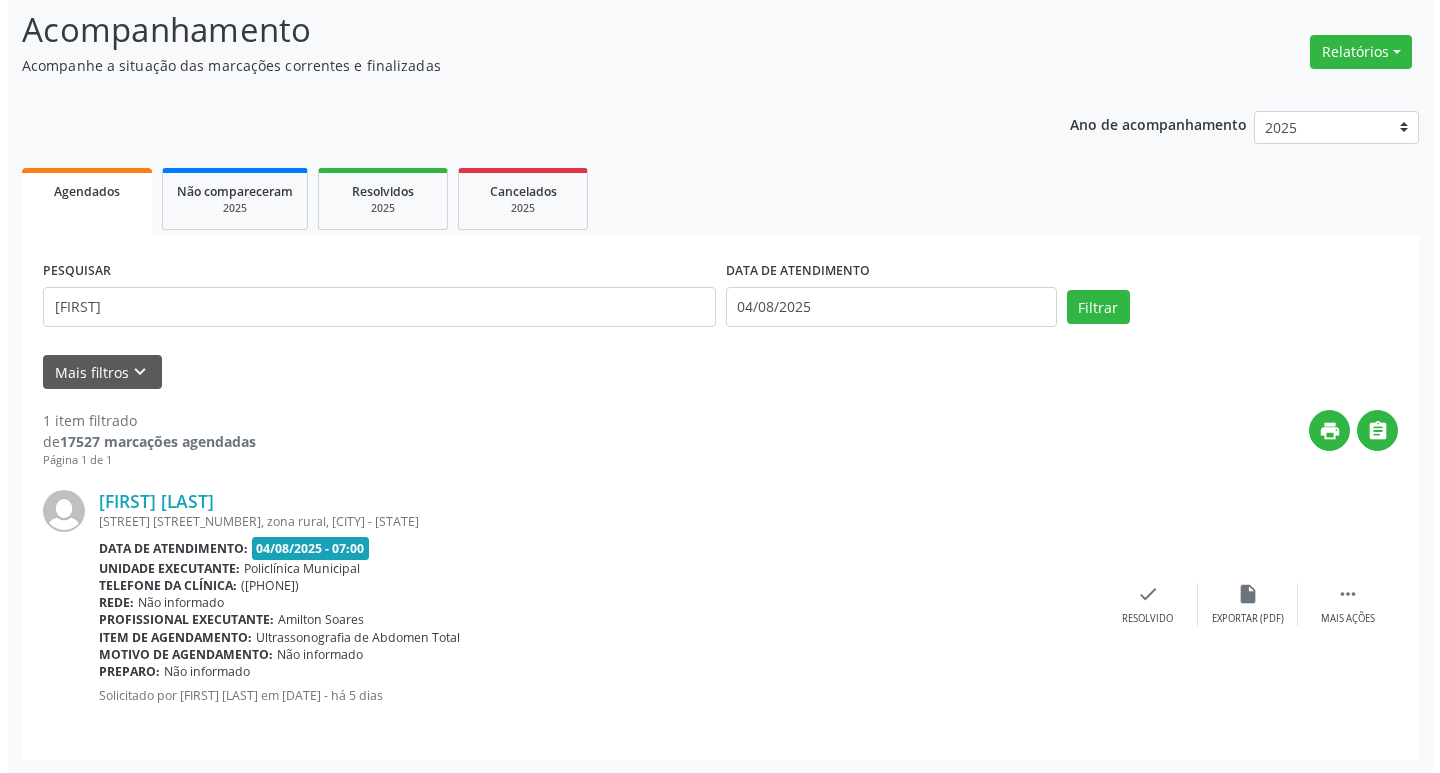 scroll, scrollTop: 132, scrollLeft: 0, axis: vertical 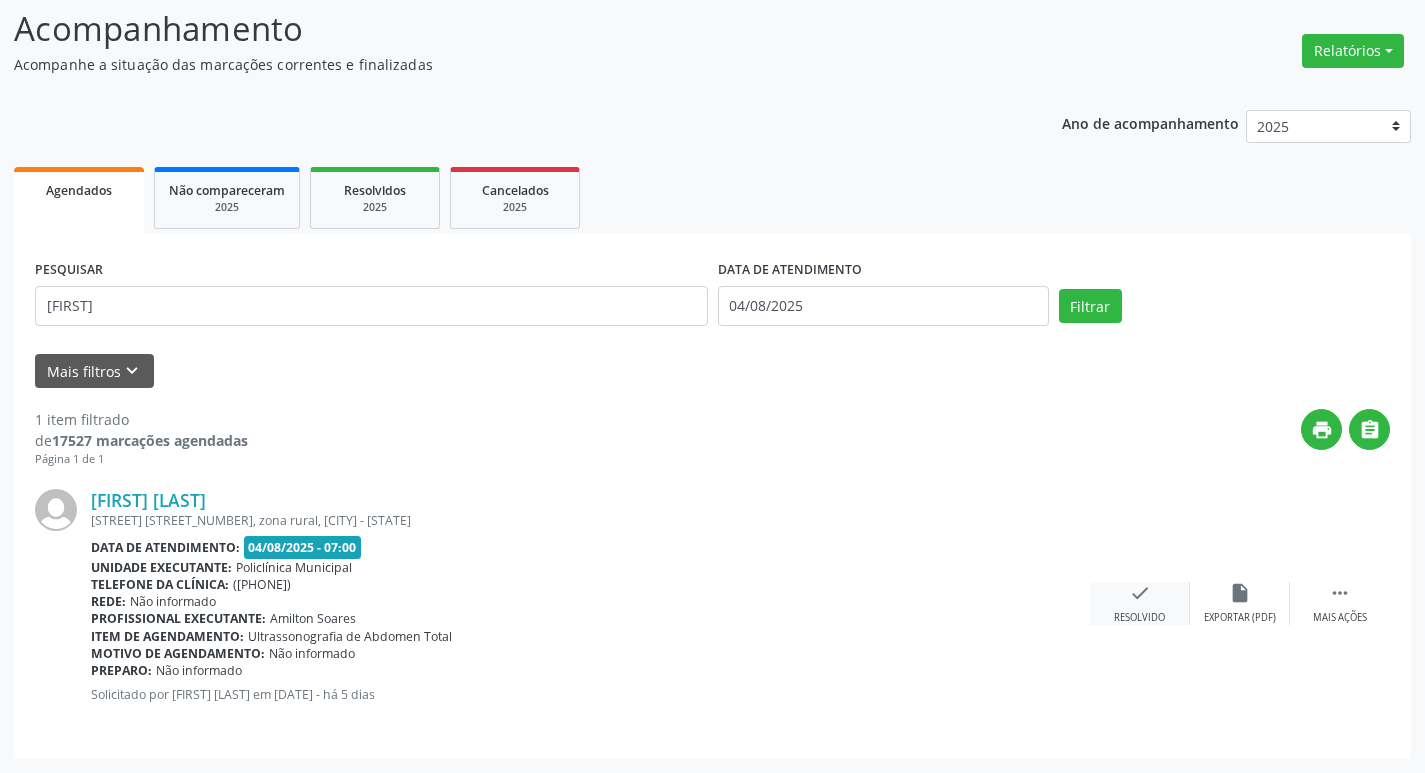 click on "check" at bounding box center (1140, 593) 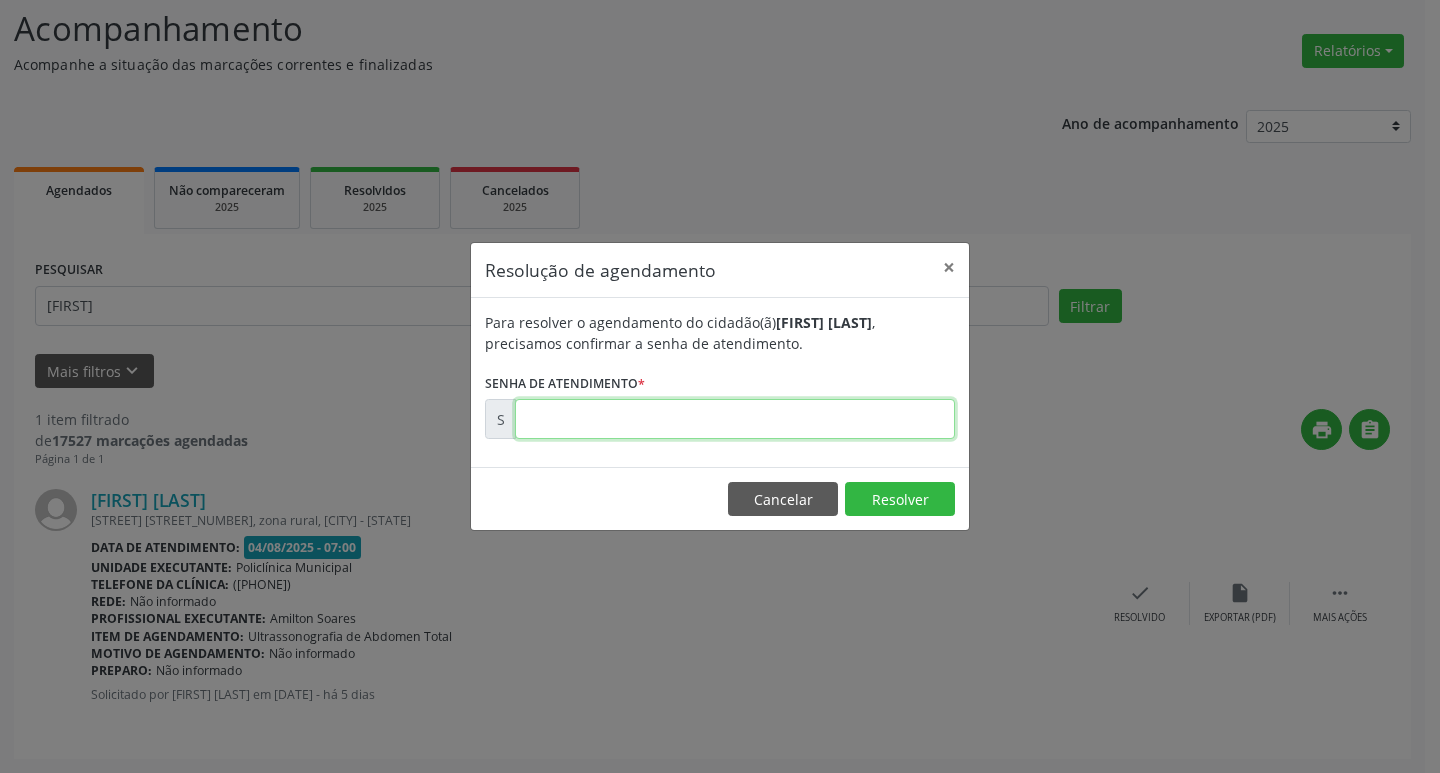 click at bounding box center (735, 419) 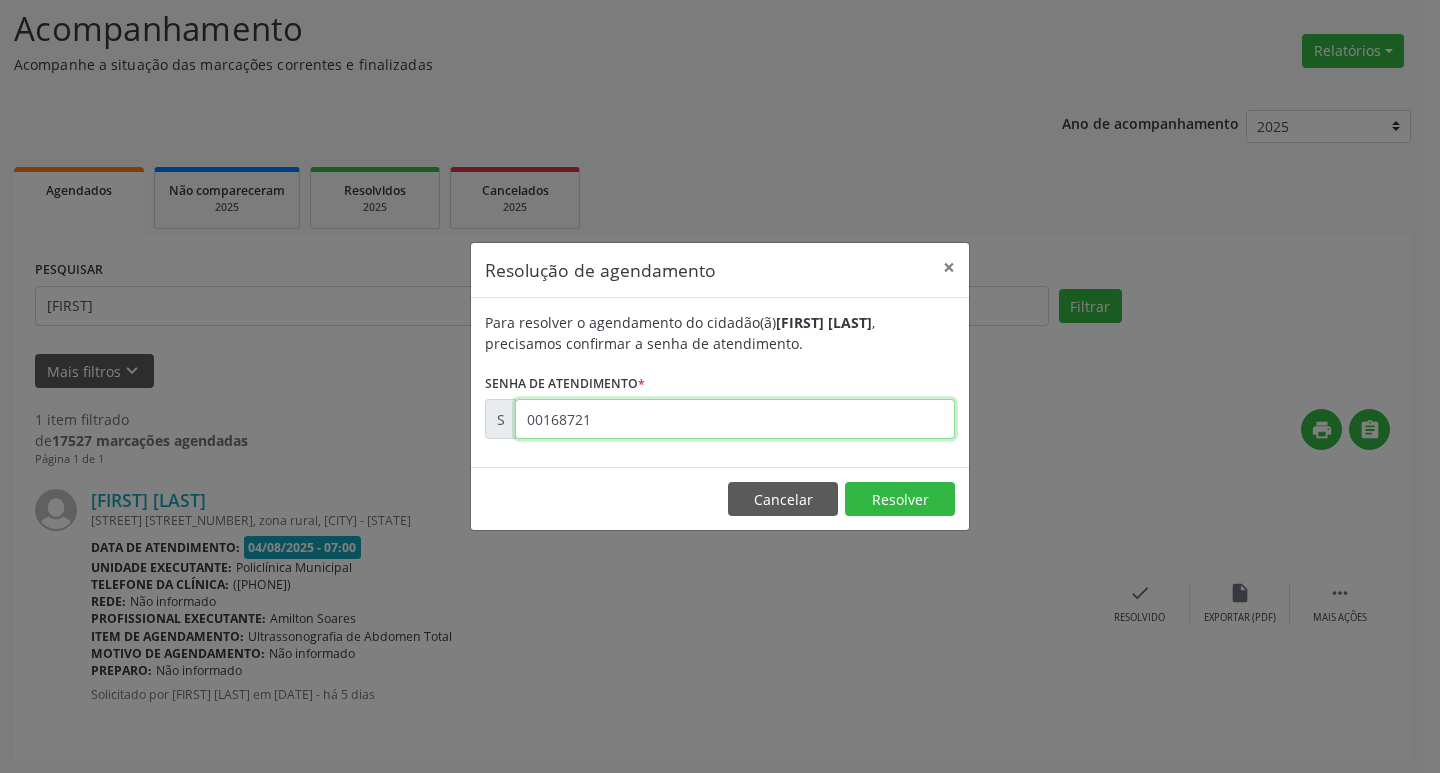 type on "00168721" 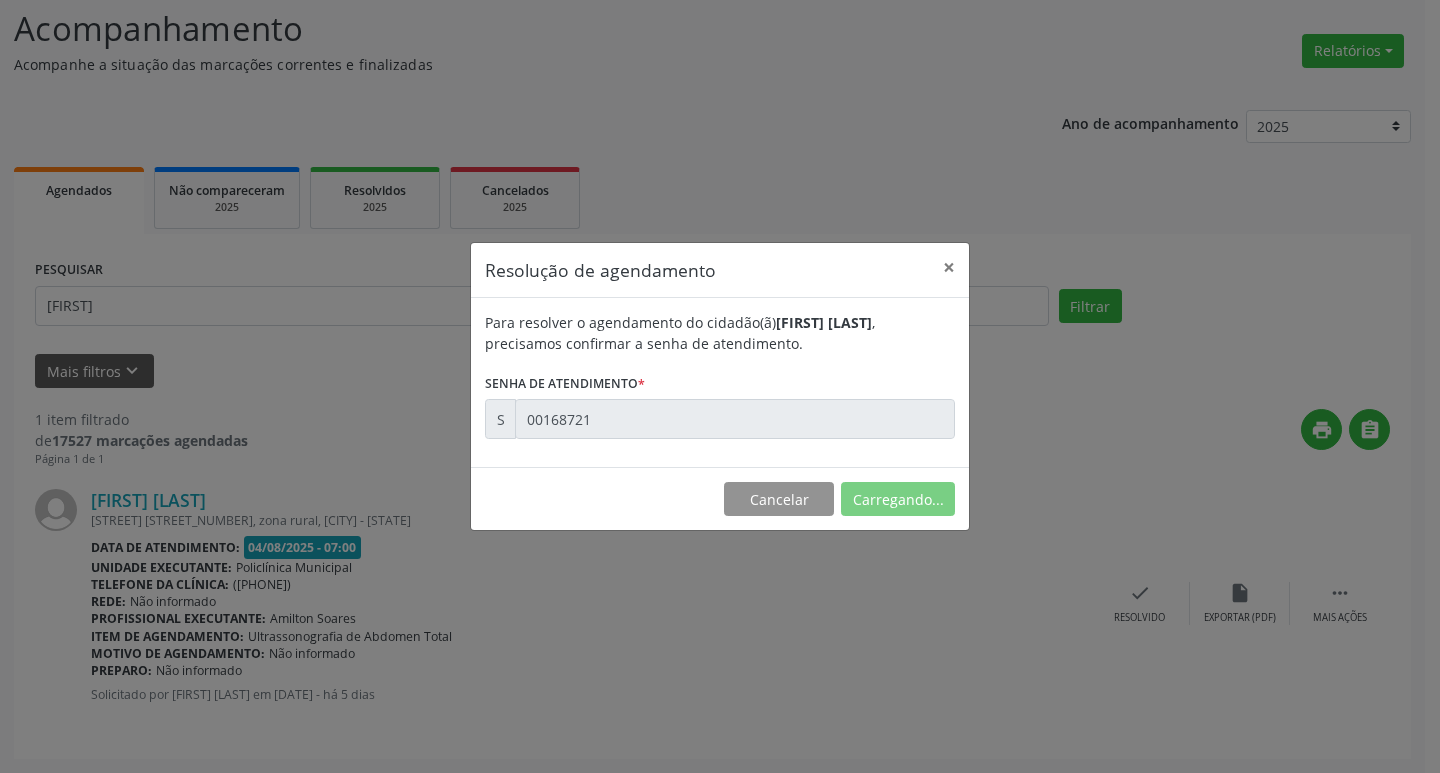 scroll, scrollTop: 0, scrollLeft: 0, axis: both 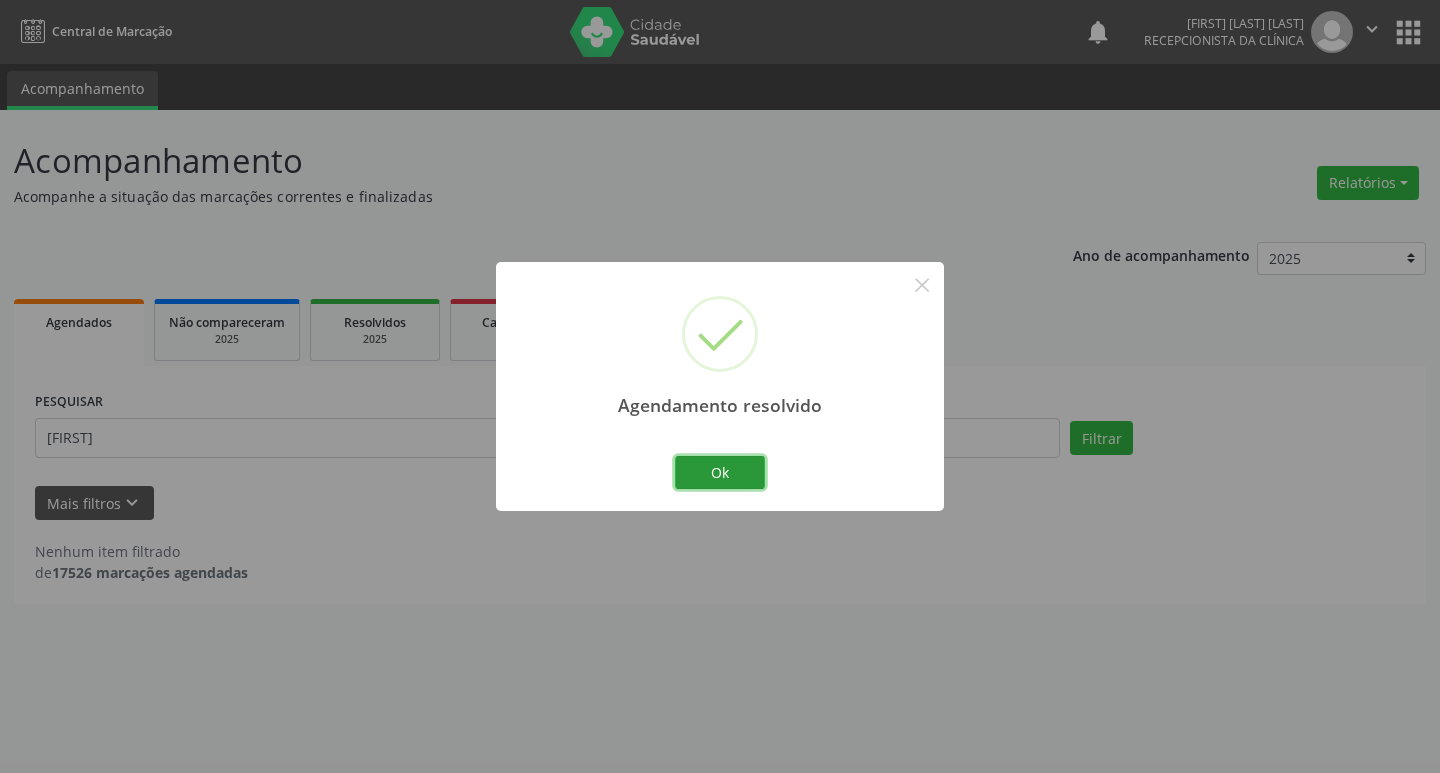 drag, startPoint x: 697, startPoint y: 478, endPoint x: 582, endPoint y: 445, distance: 119.64113 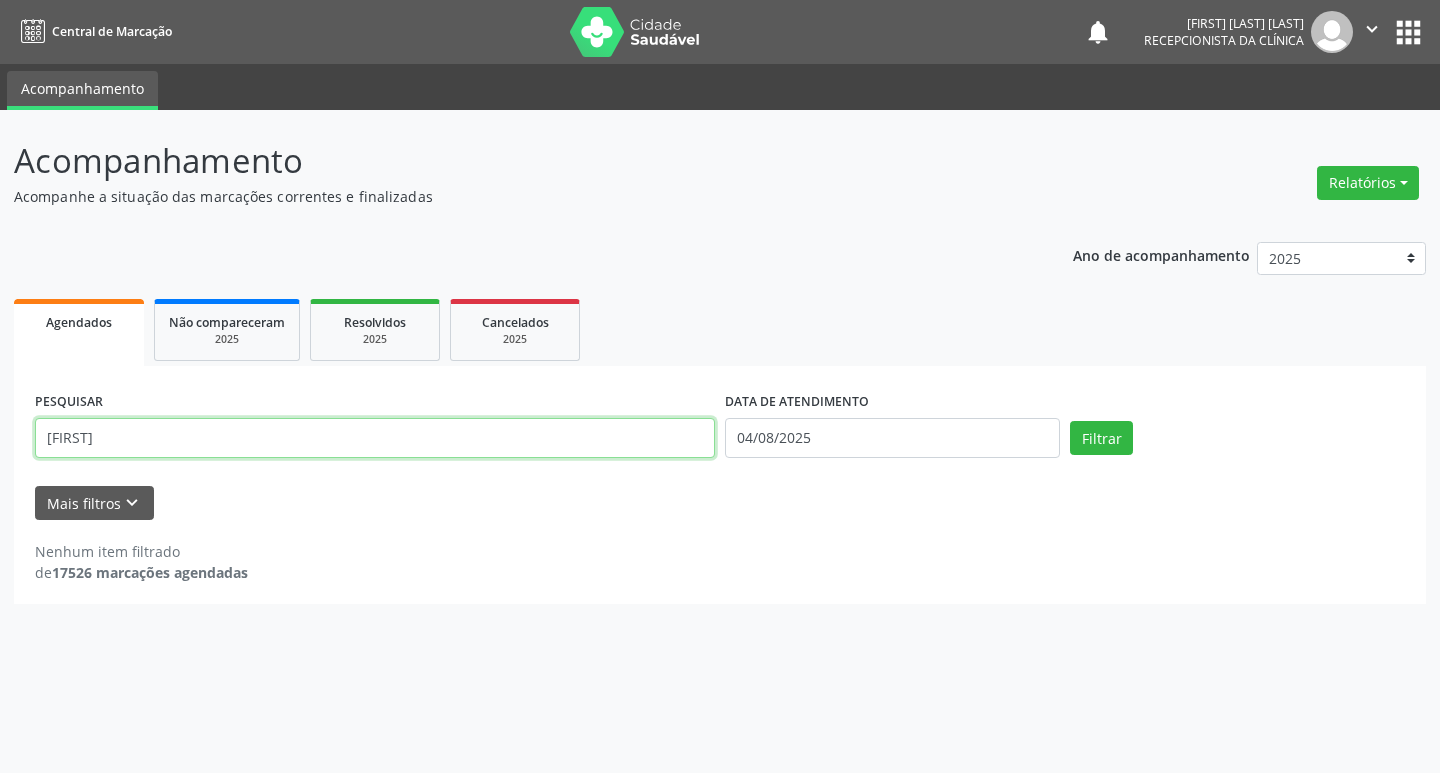 click on "[FIRST]" at bounding box center [375, 438] 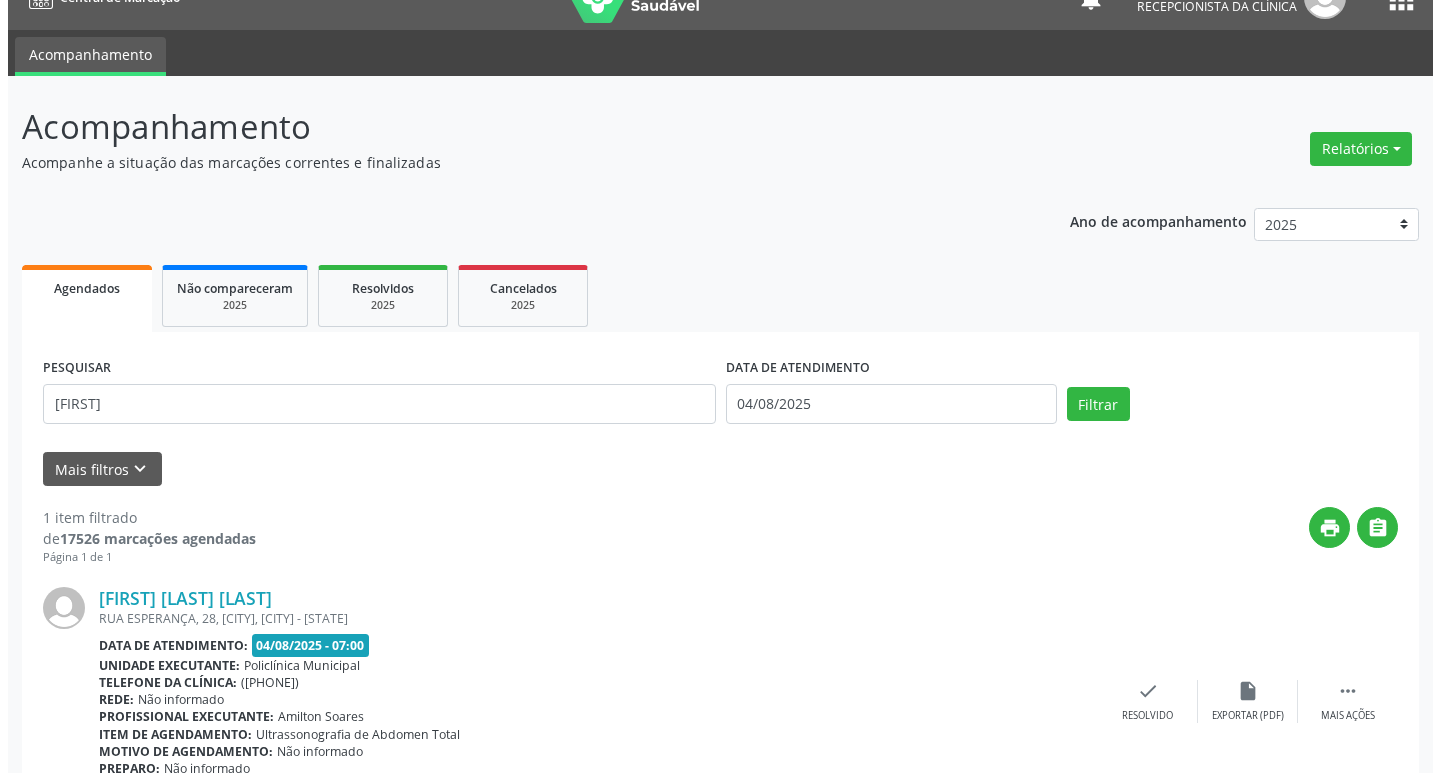 scroll, scrollTop: 132, scrollLeft: 0, axis: vertical 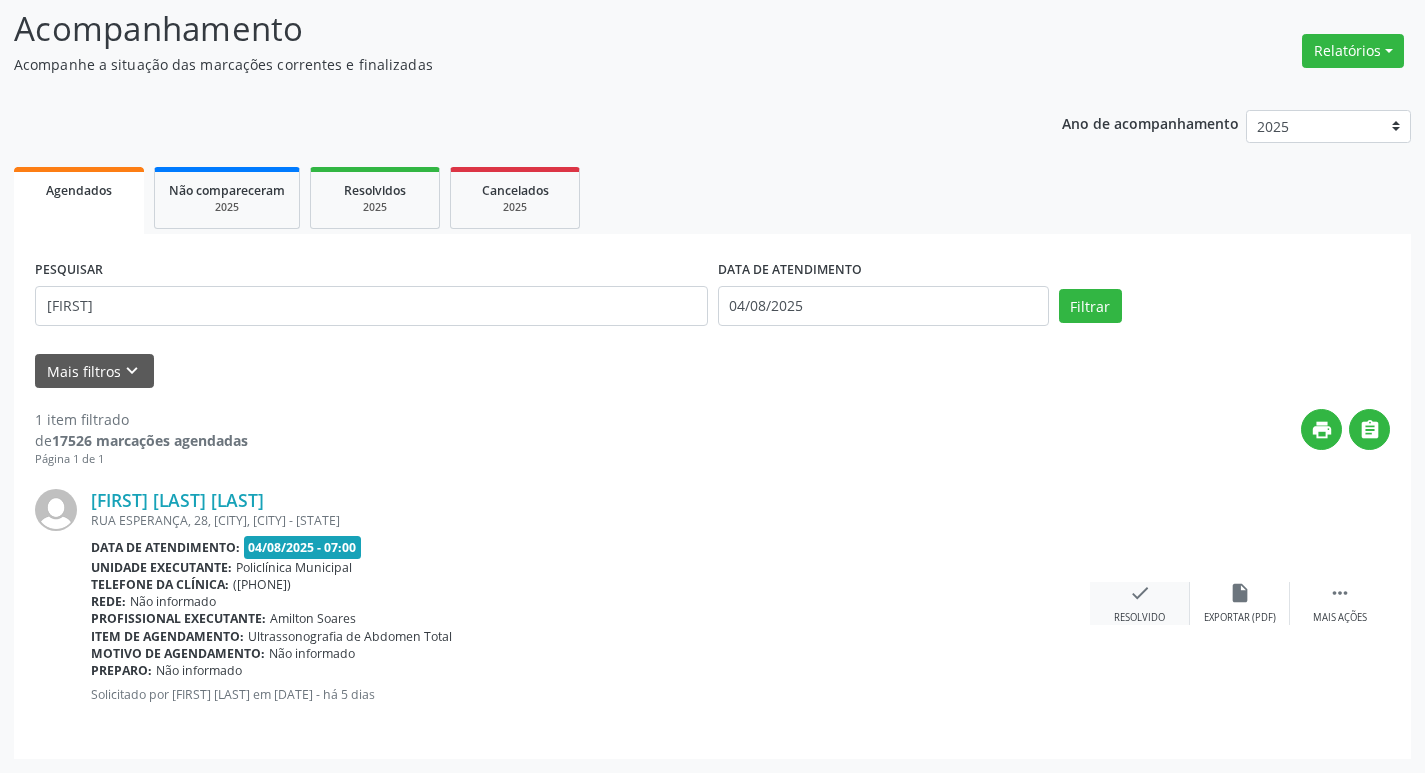 click on "check
Resolvido" at bounding box center (1140, 603) 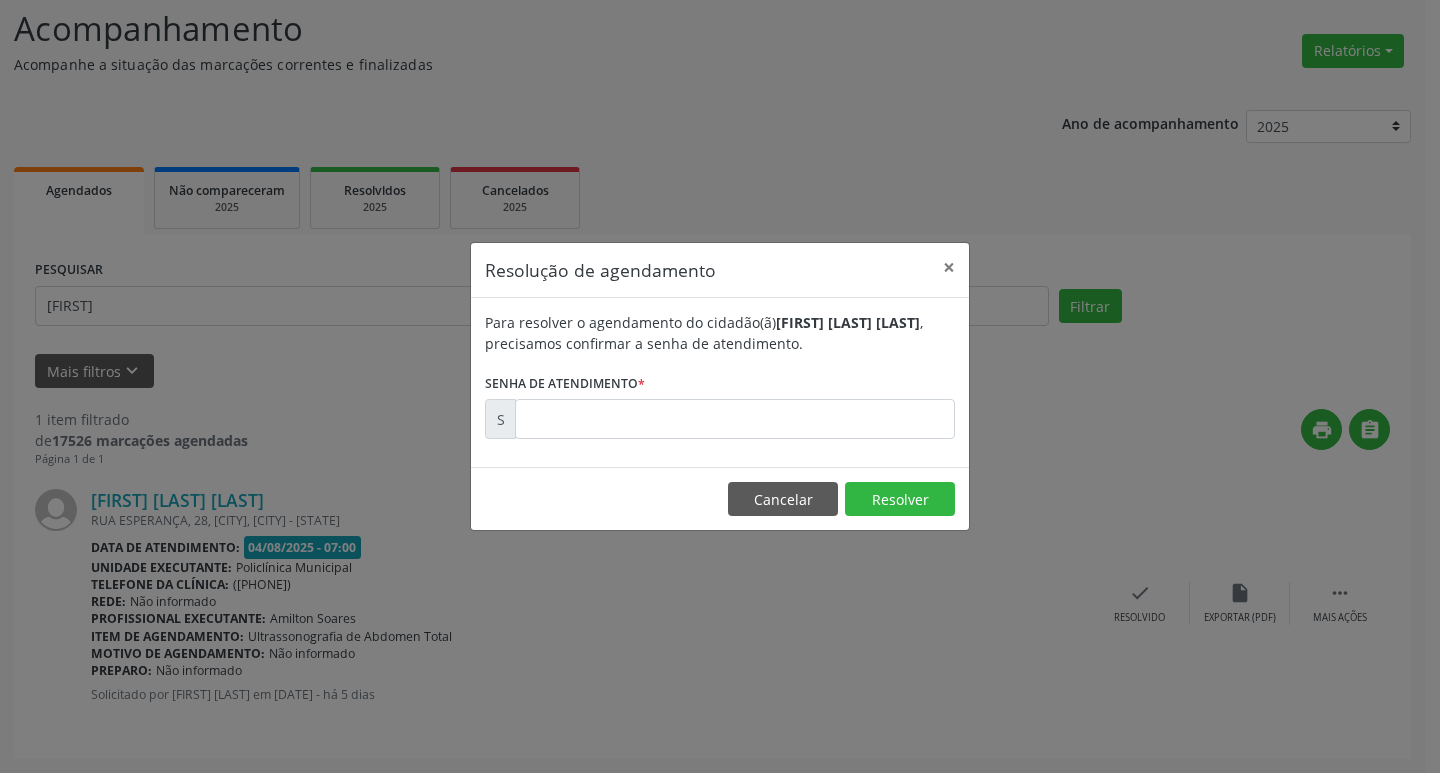 drag, startPoint x: 736, startPoint y: 441, endPoint x: 714, endPoint y: 429, distance: 25.059929 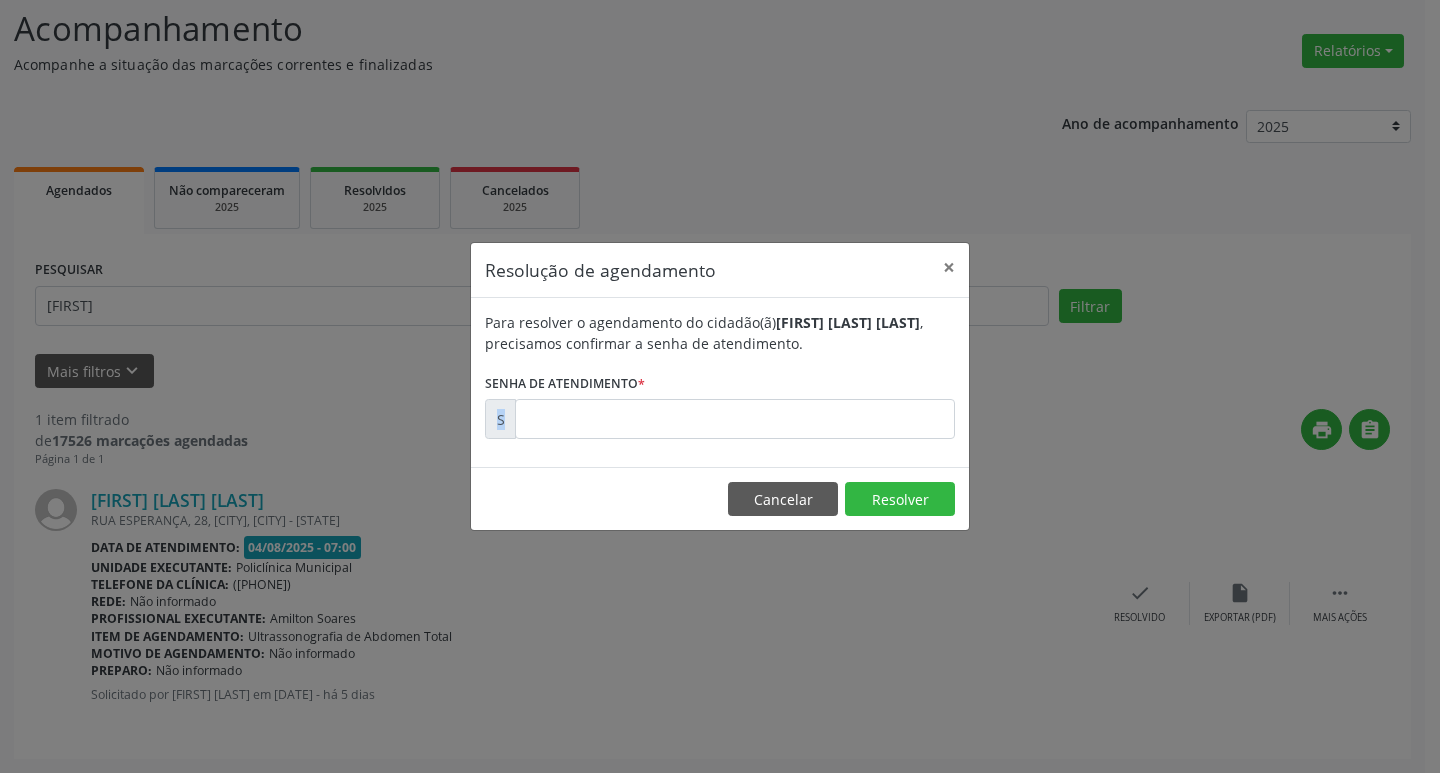 click at bounding box center (735, 419) 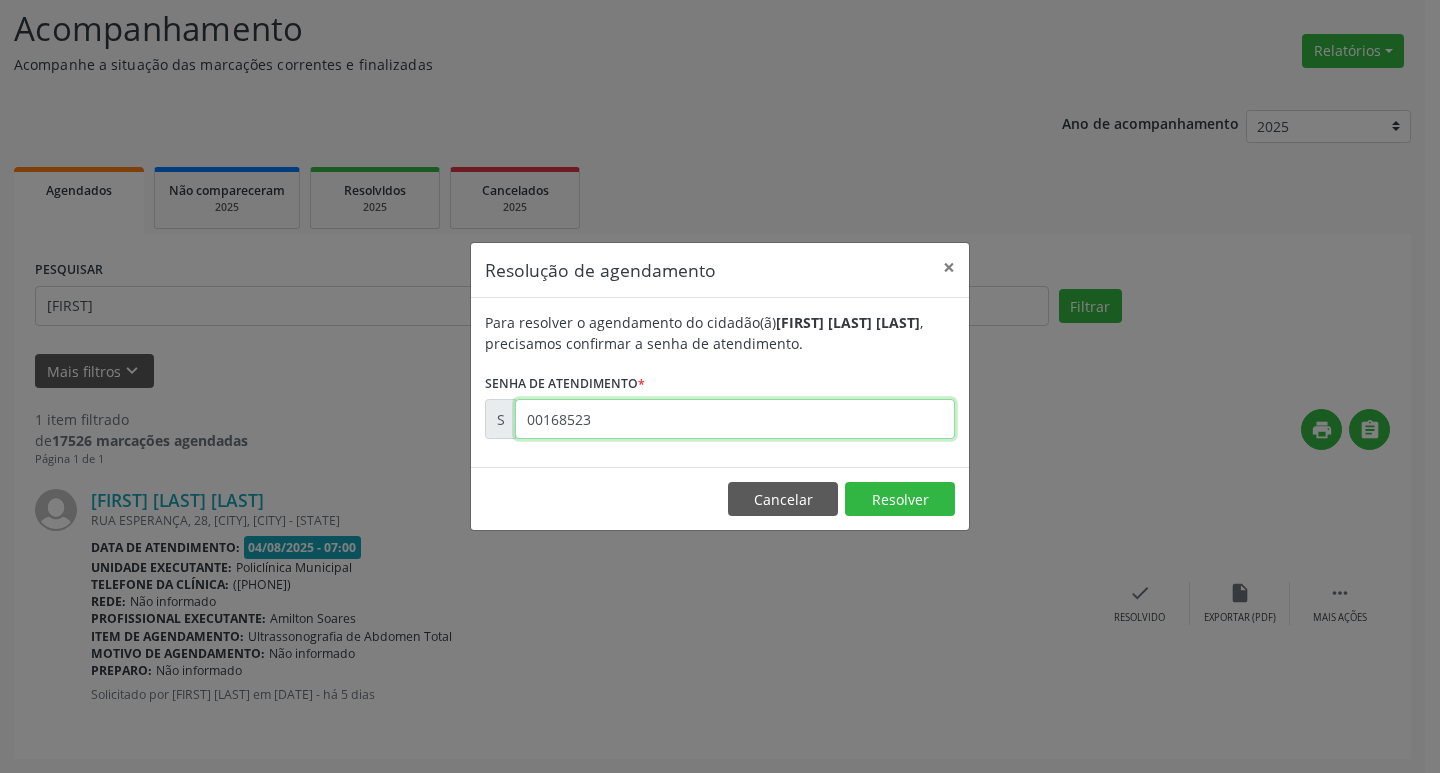 type on "00168523" 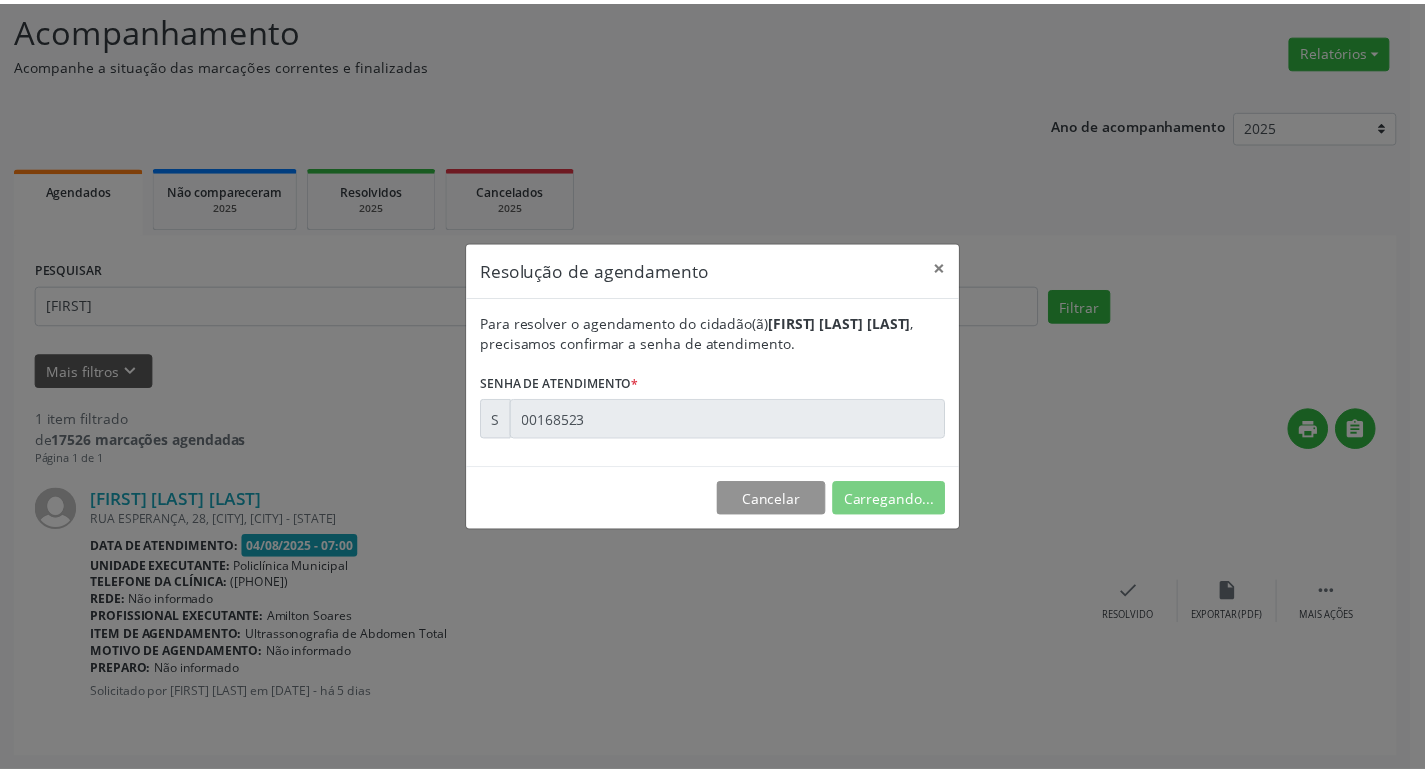 scroll, scrollTop: 0, scrollLeft: 0, axis: both 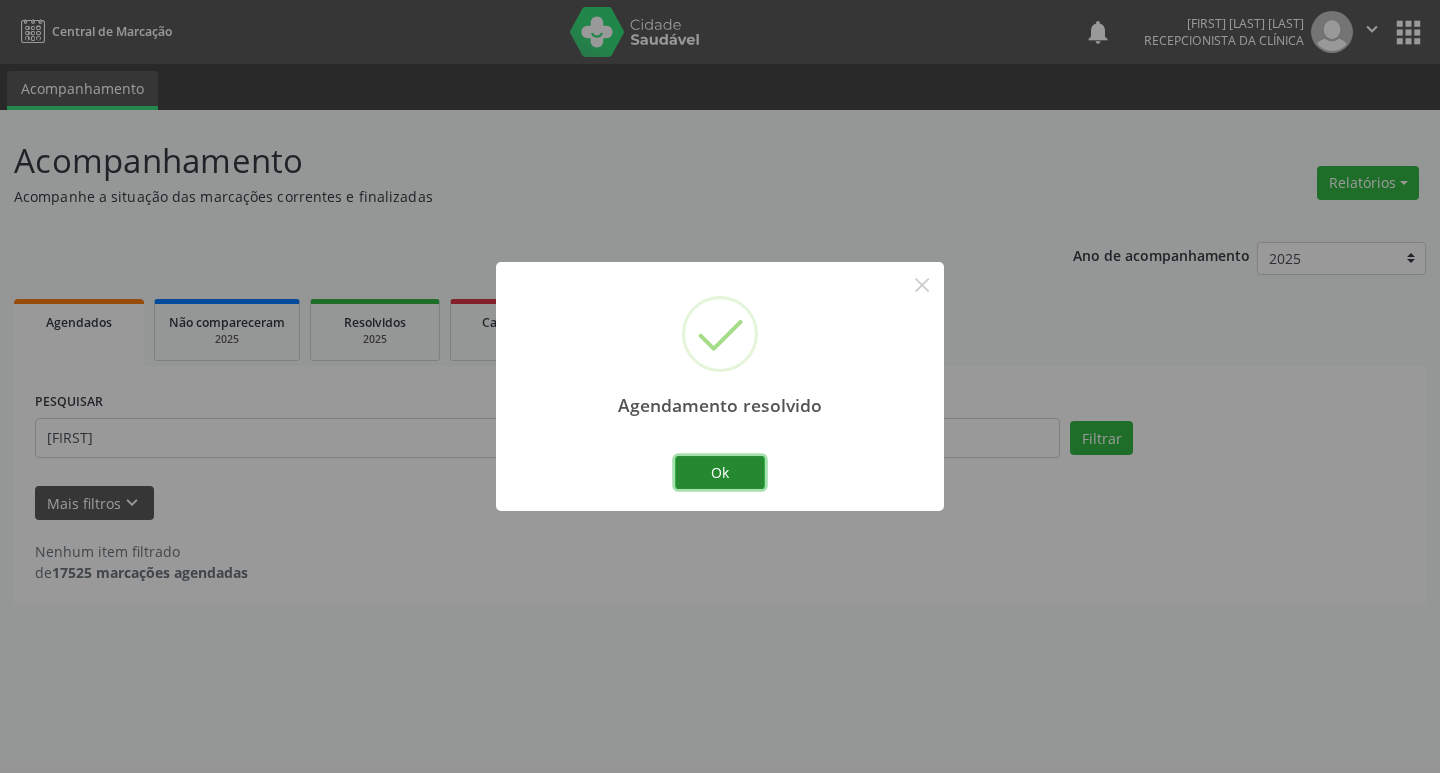 click on "Ok" at bounding box center [720, 473] 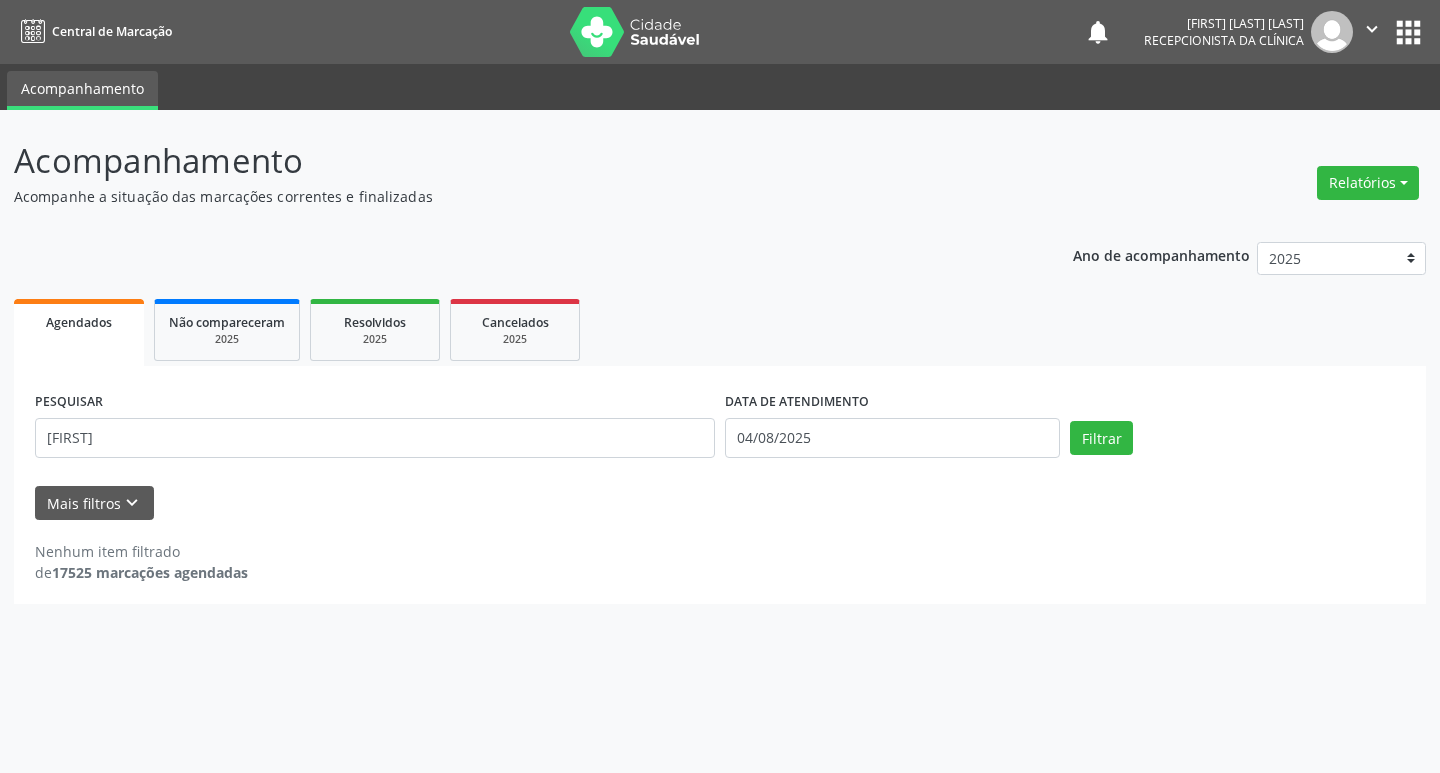 drag, startPoint x: 684, startPoint y: 464, endPoint x: 663, endPoint y: 452, distance: 24.186773 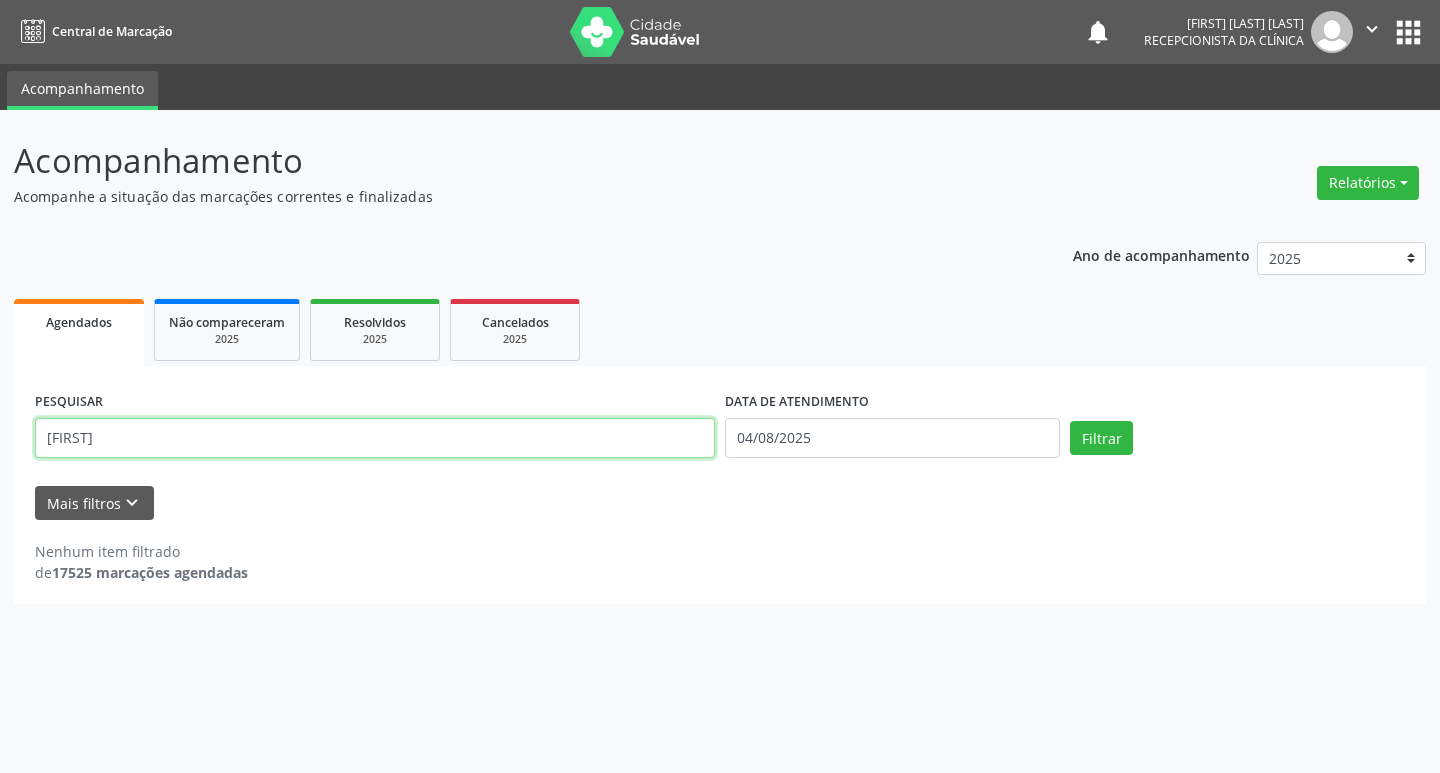 click on "[FIRST]" at bounding box center (375, 438) 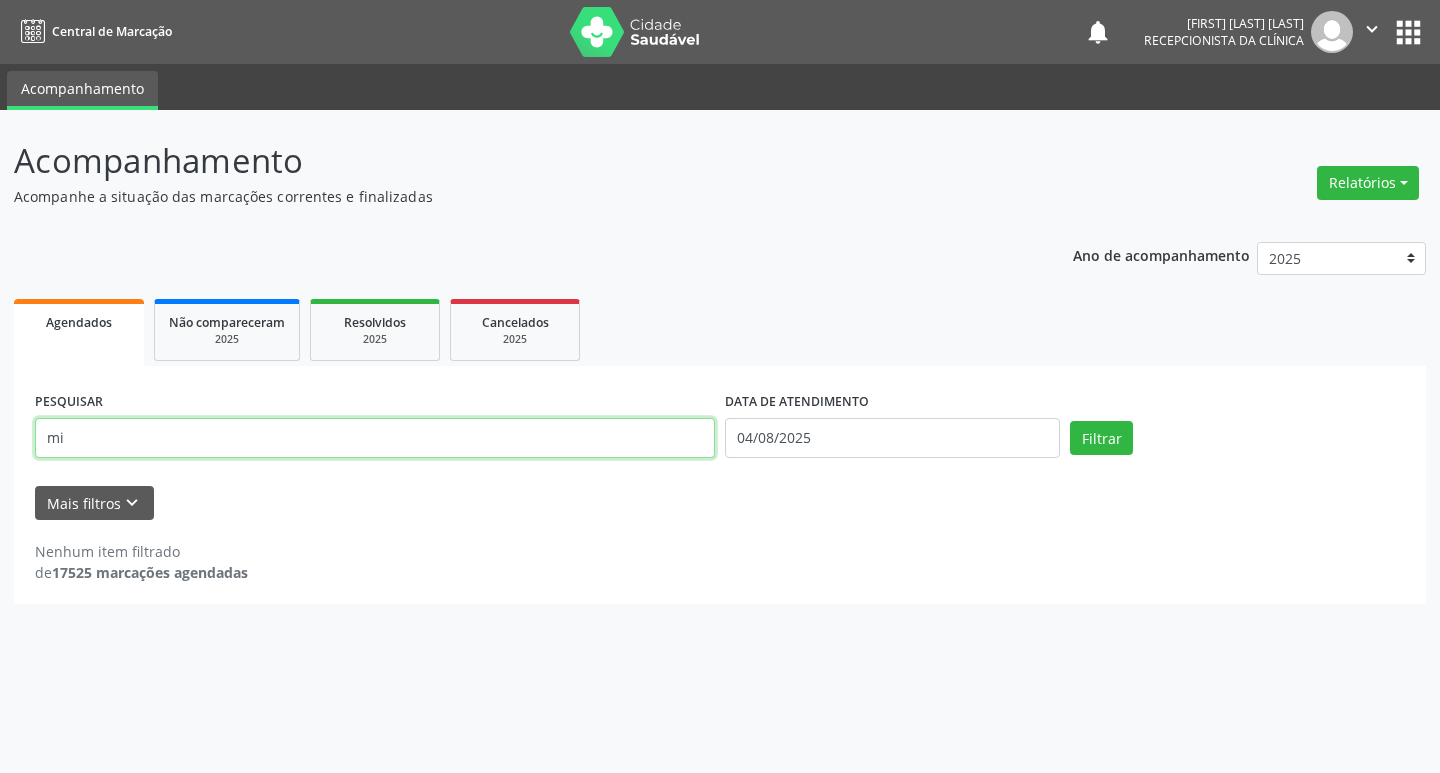 type on "m" 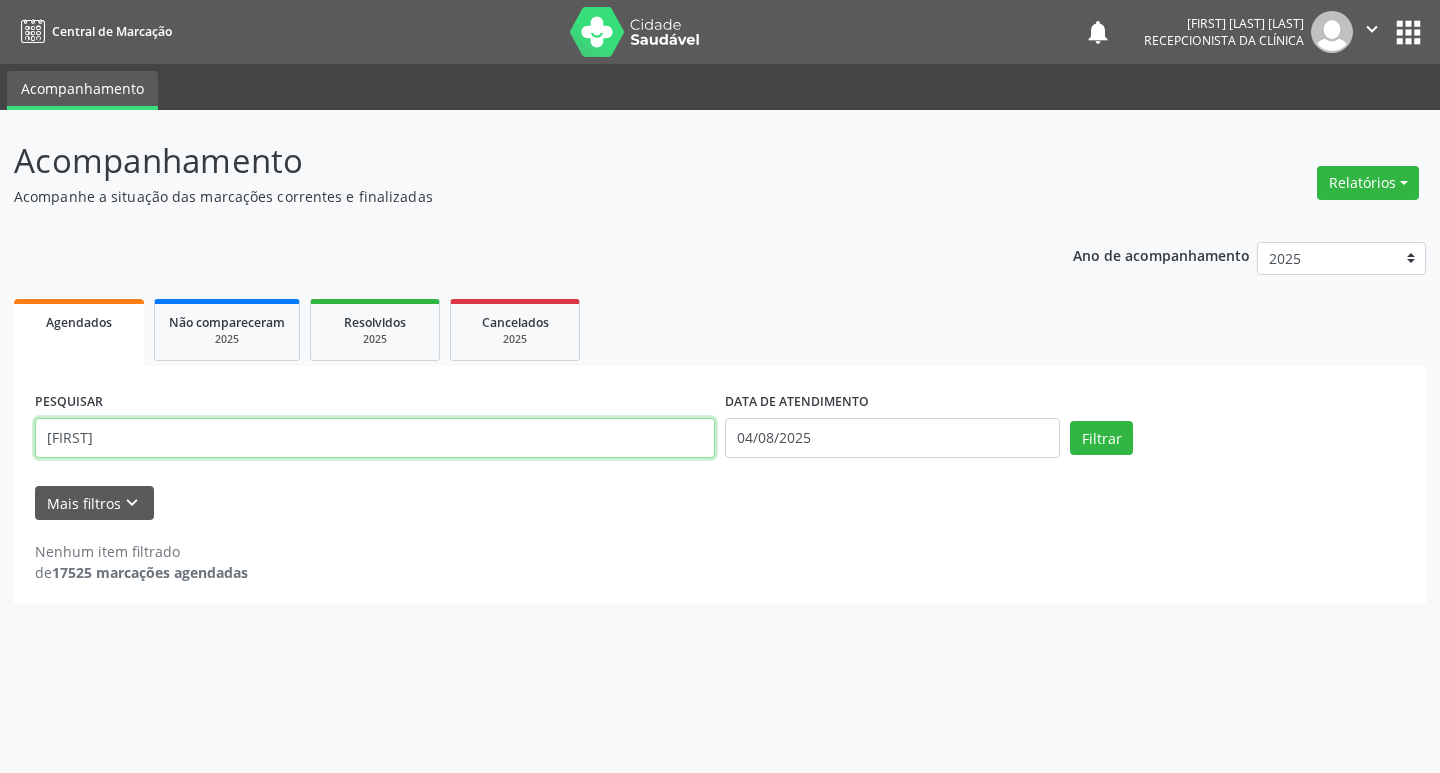 type on "[FIRST]" 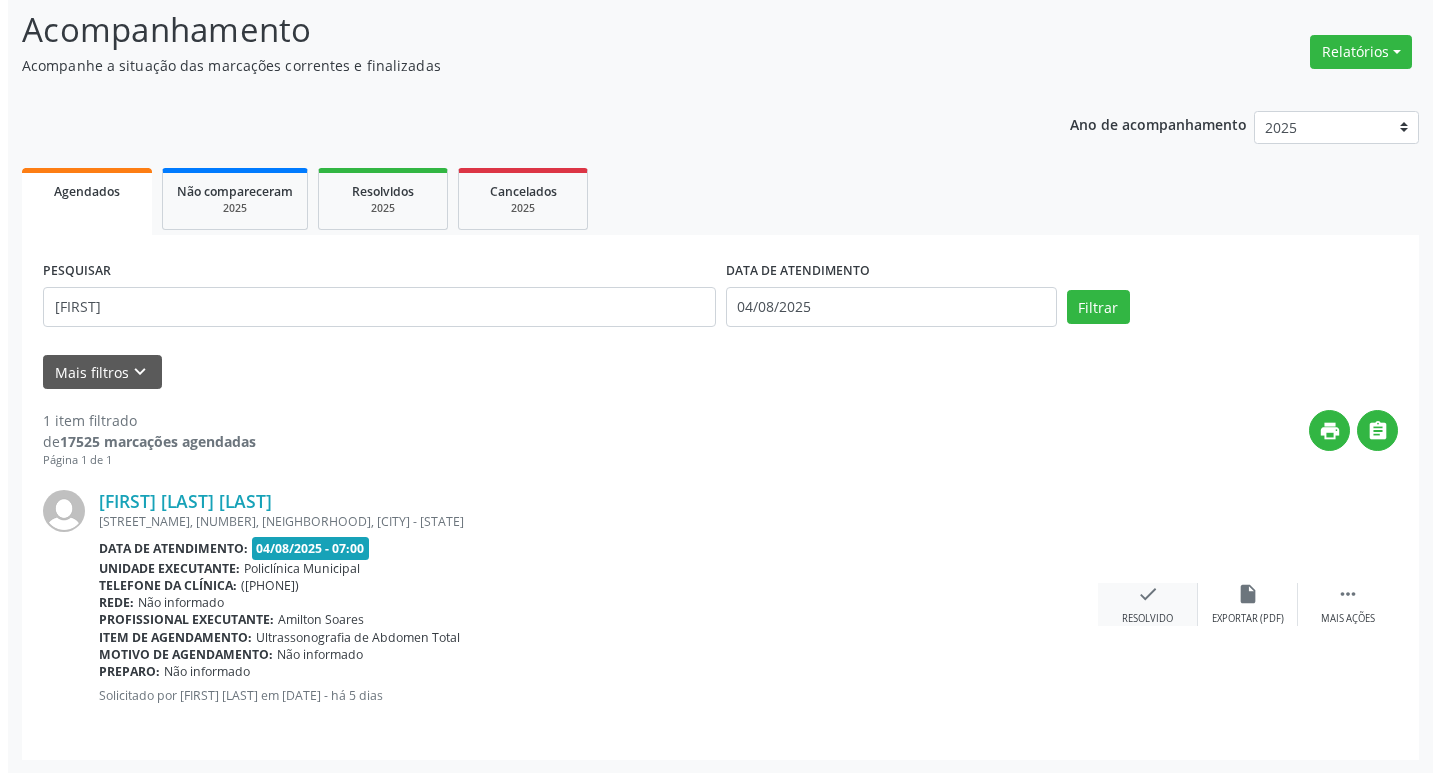 scroll, scrollTop: 132, scrollLeft: 0, axis: vertical 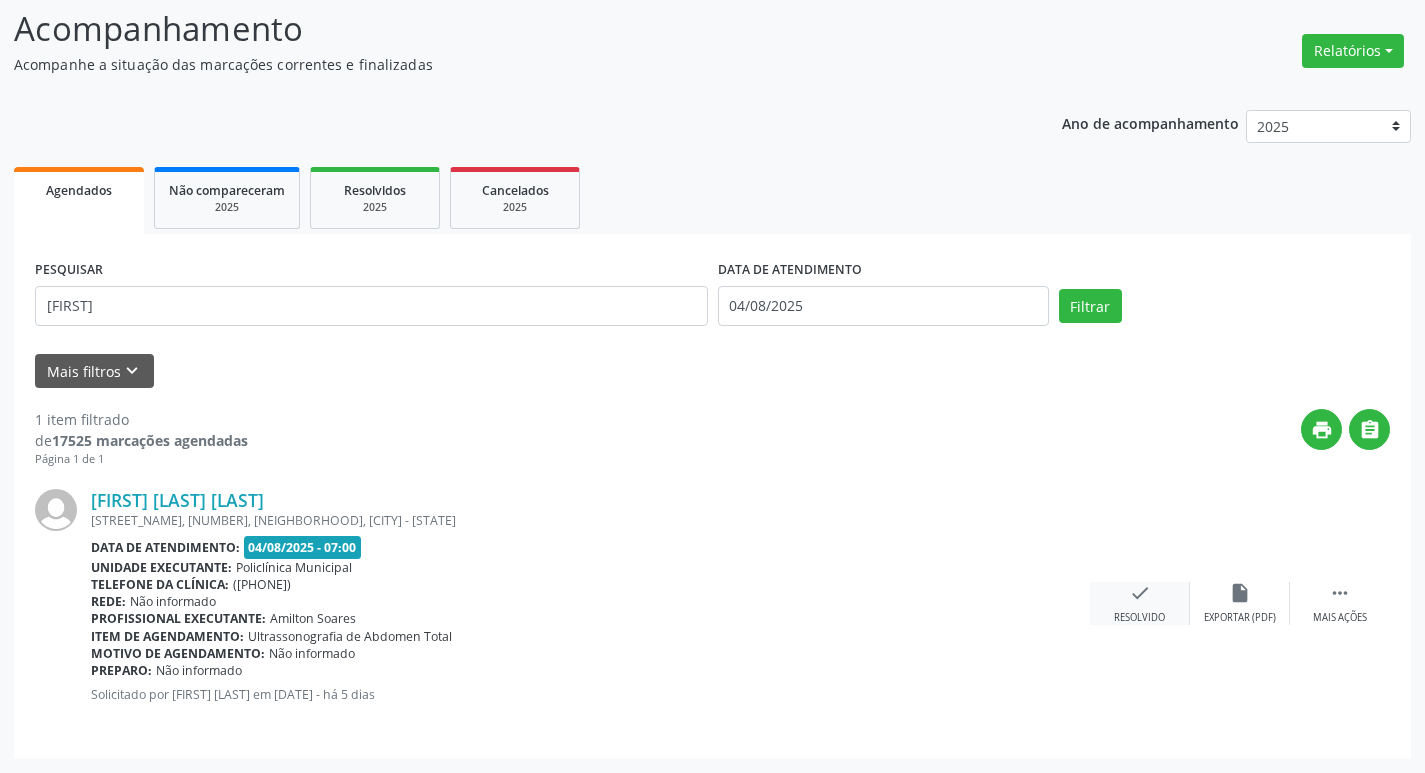 click on "check" at bounding box center (1140, 593) 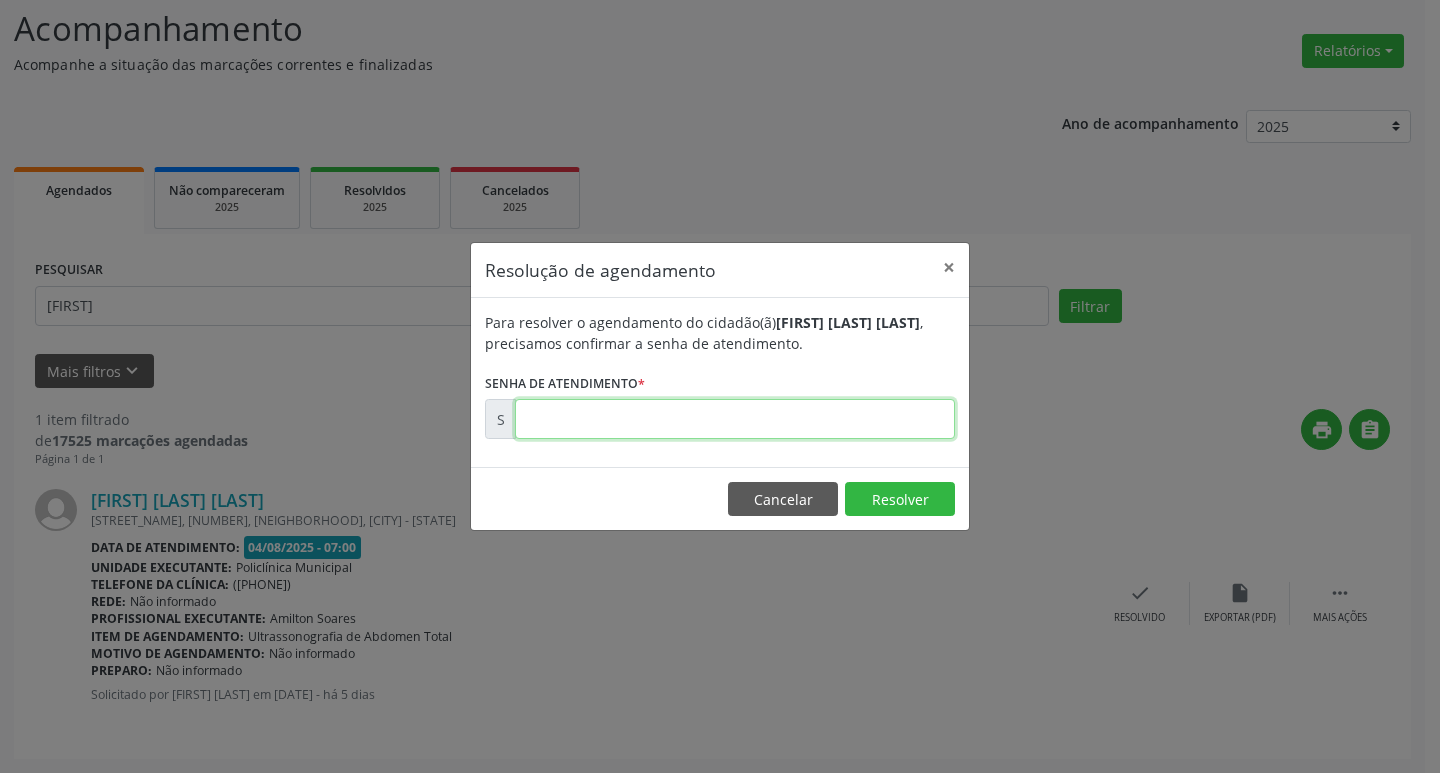 click at bounding box center (735, 419) 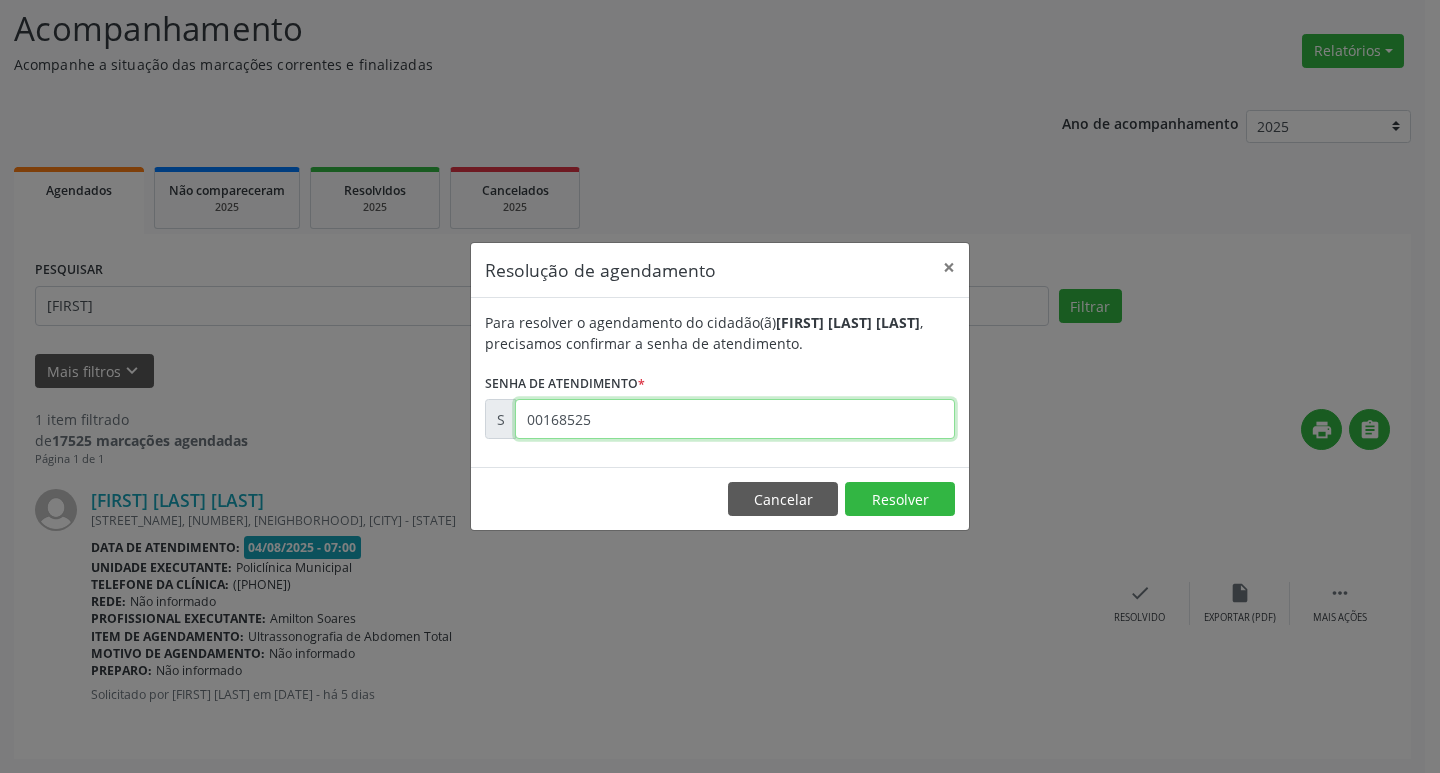 type on "00168525" 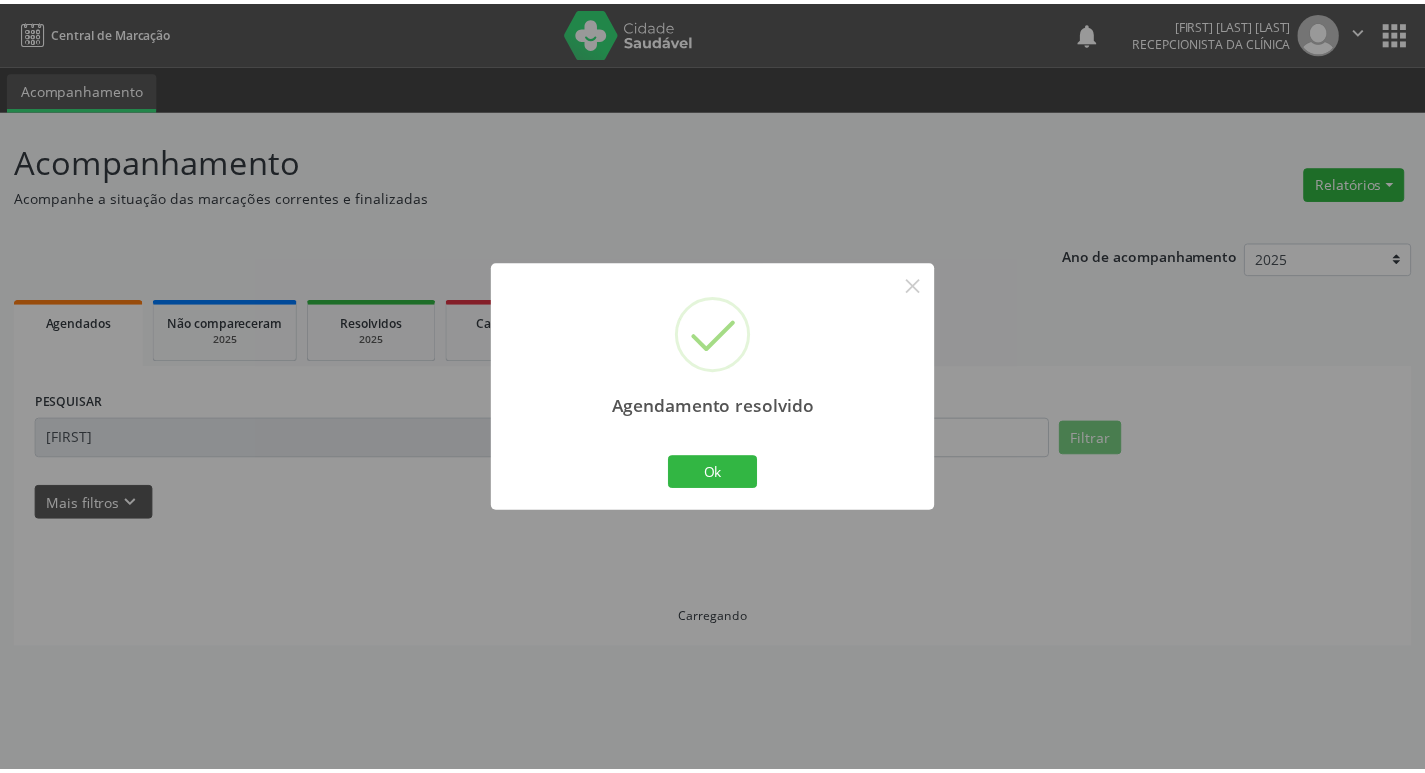 scroll, scrollTop: 0, scrollLeft: 0, axis: both 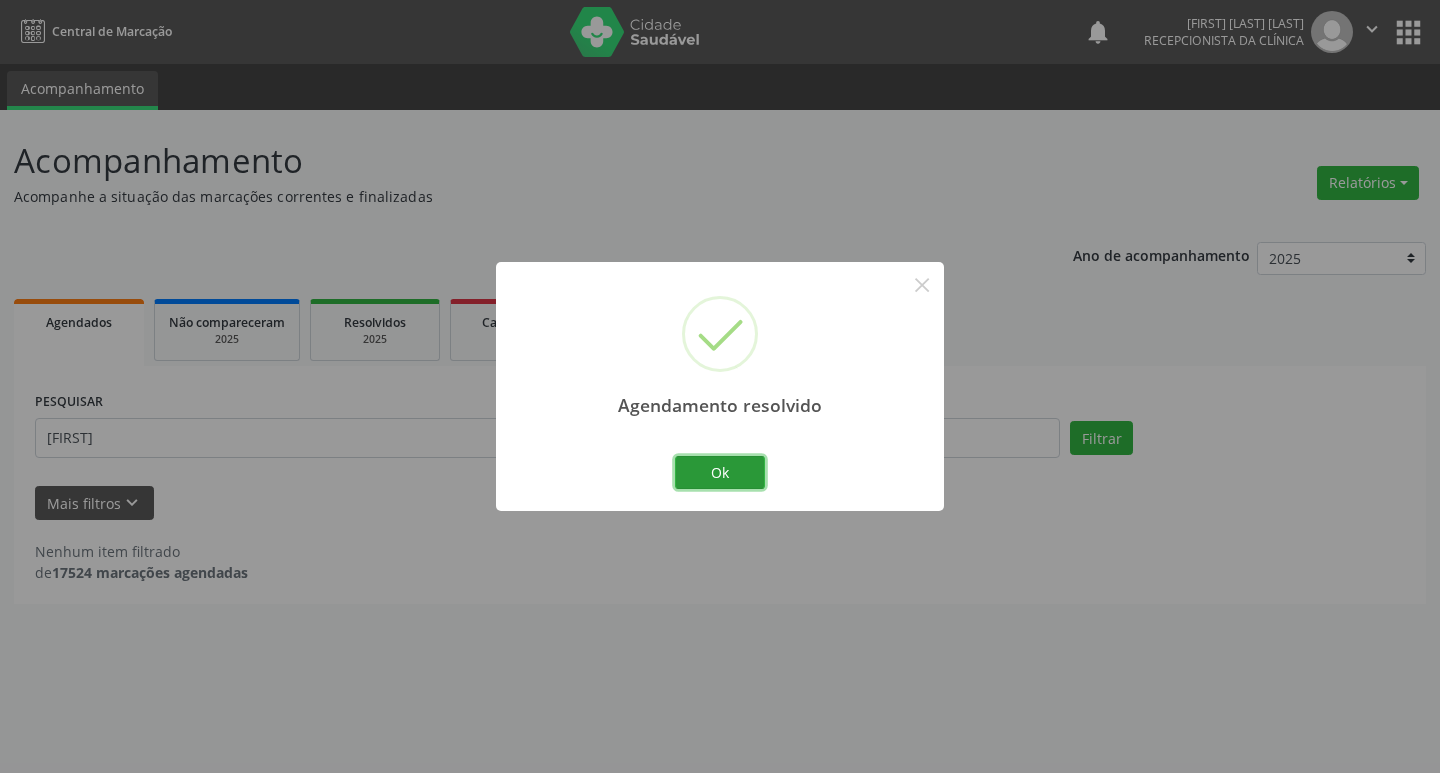 drag, startPoint x: 709, startPoint y: 483, endPoint x: 644, endPoint y: 454, distance: 71.17584 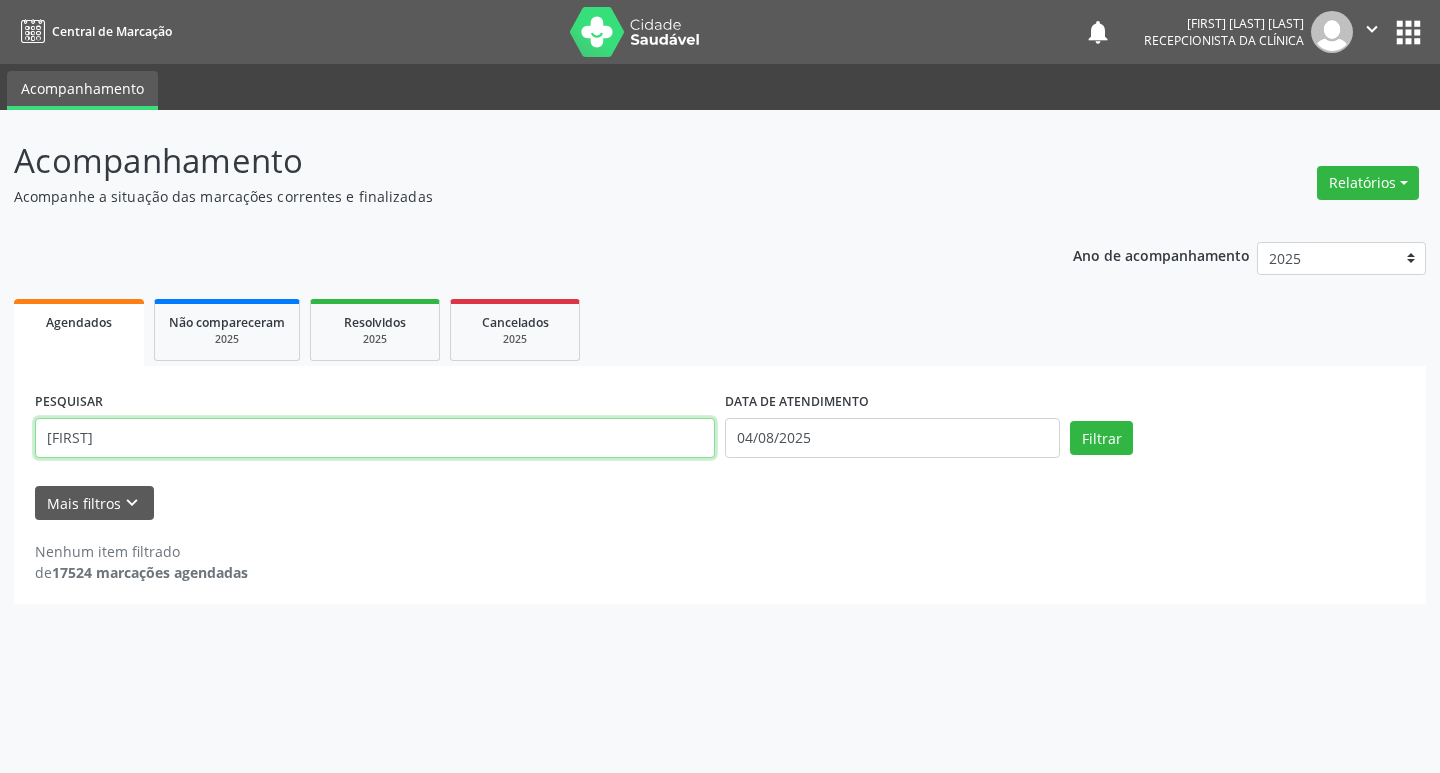 click on "[FIRST]" at bounding box center [375, 438] 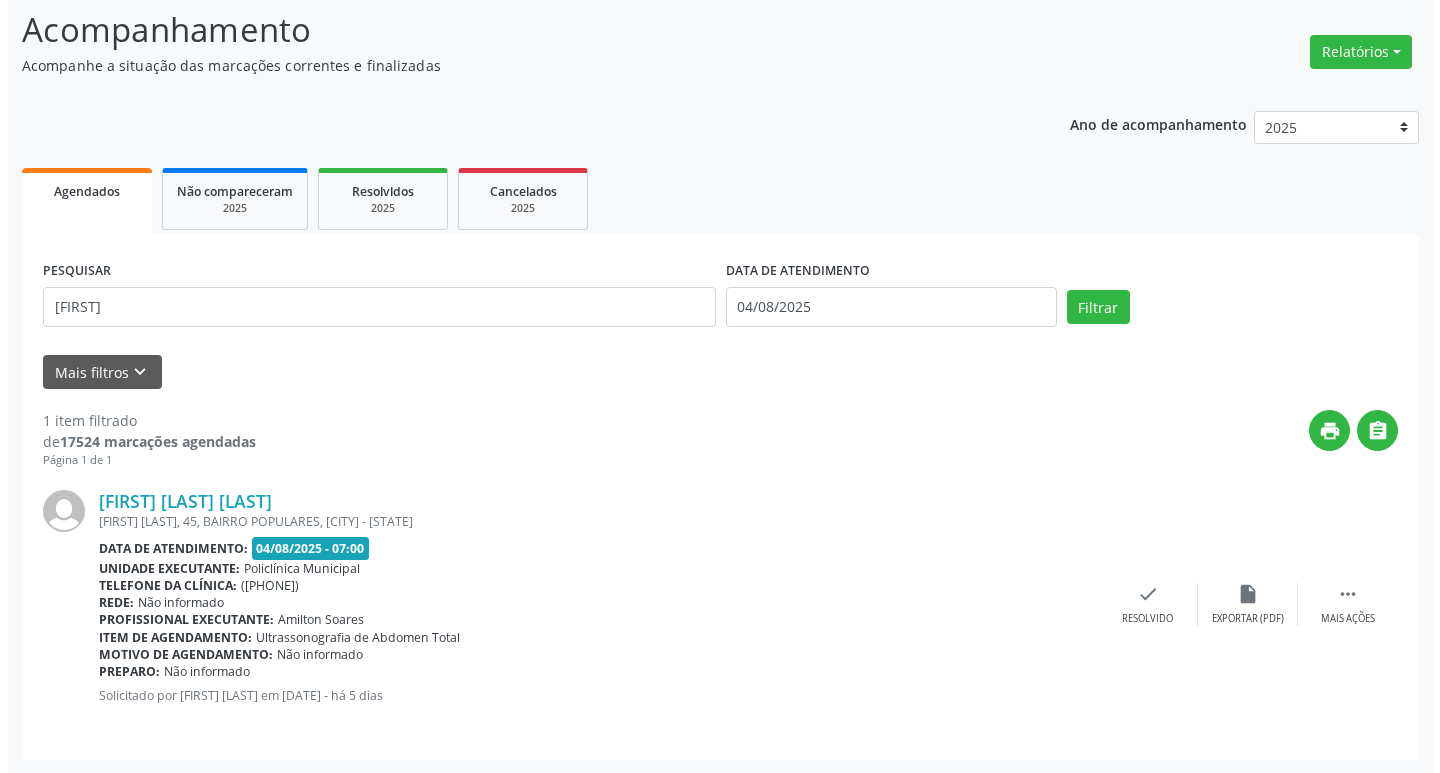 scroll, scrollTop: 132, scrollLeft: 0, axis: vertical 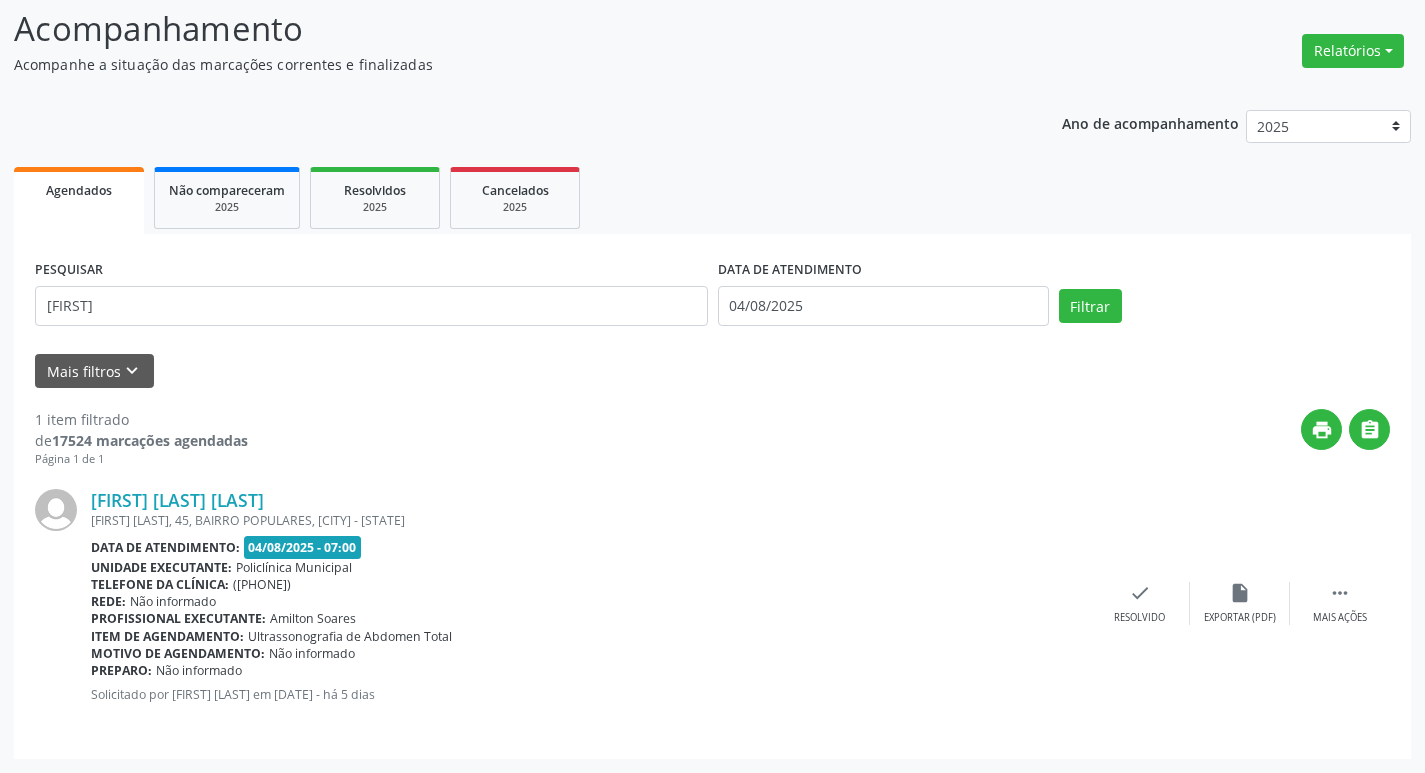 click on "[FIRST] [LAST] [LAST]
[STREET_NAME], [NUMBER], [NEIGHBORHOOD], [CITY] - [STATE]
Data de atendimento:
[DATE] - [TIME]
Unidade executante:
Policlínica Municipal
Telefone da clínica:
([PHONE_AREA]) [PHONE]
Rede:
Não informado
Profissional executante:
[FIRST] [LAST]
Item de agendamento:
Ultrassonografia de Abdomen Total
Motivo de agendamento:
Não informado
Preparo:
Não informado
Solicitado por [FIRST] [LAST] em [DATE] - há 5 dias

Mais ações
insert_drive_file
Exportar (PDF)
check
Resolvido" at bounding box center [712, 603] 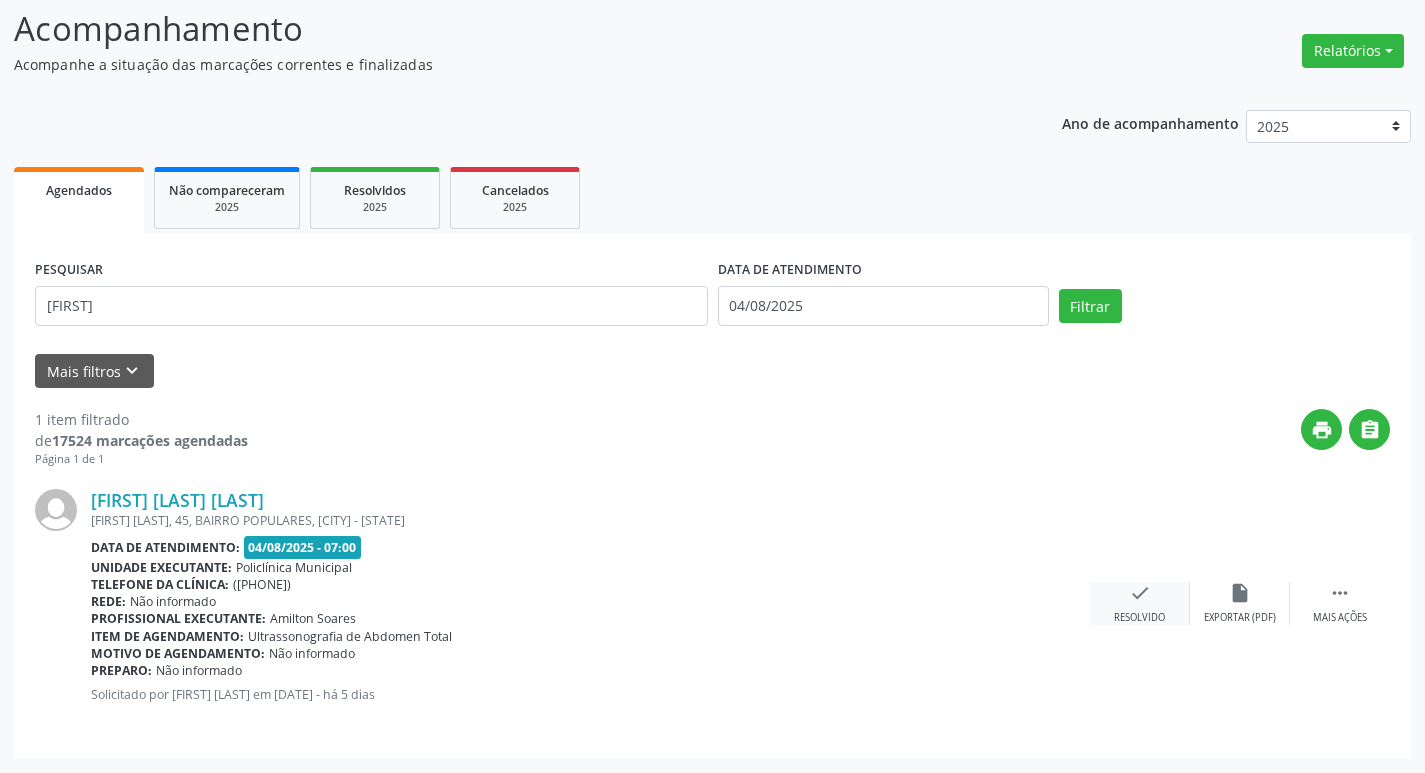 click on "check" at bounding box center (1140, 593) 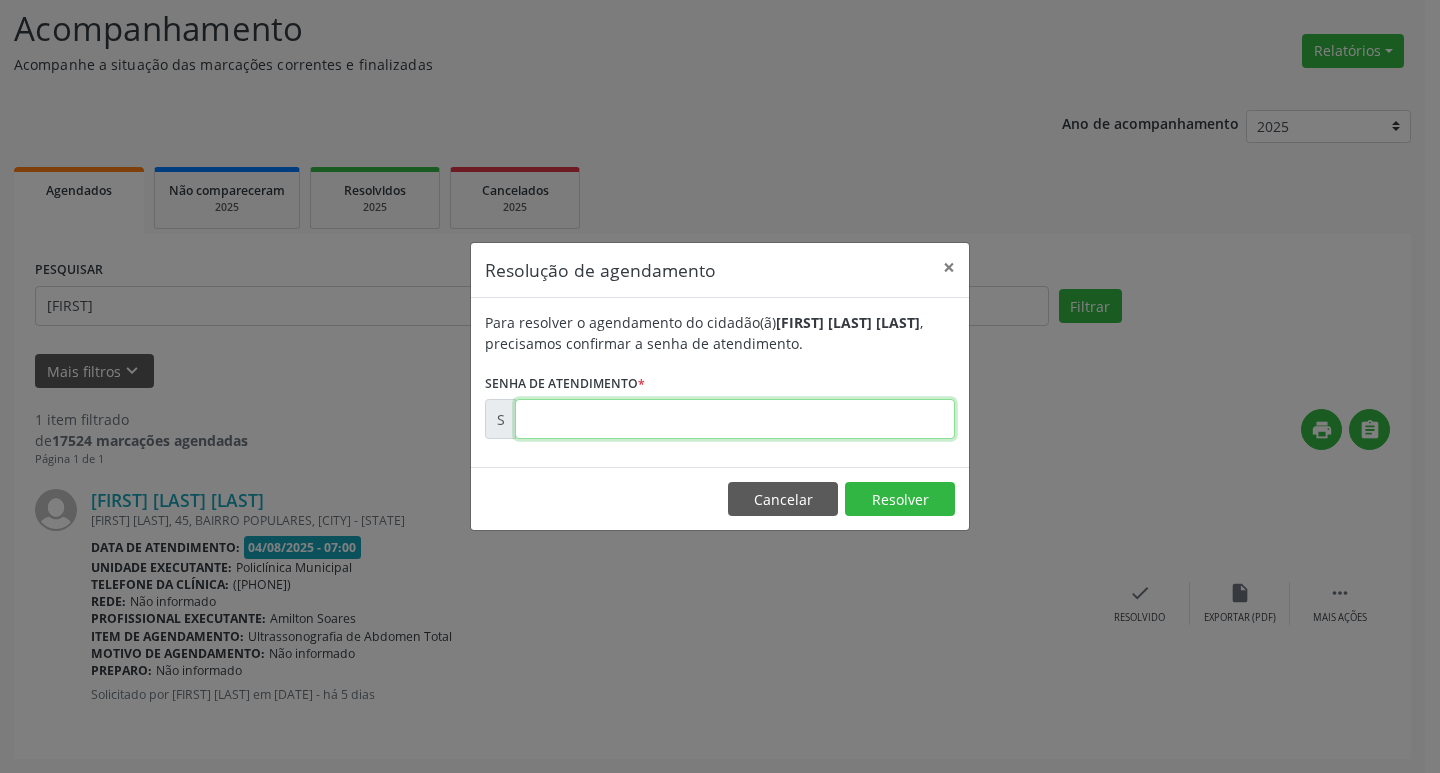 click at bounding box center [735, 419] 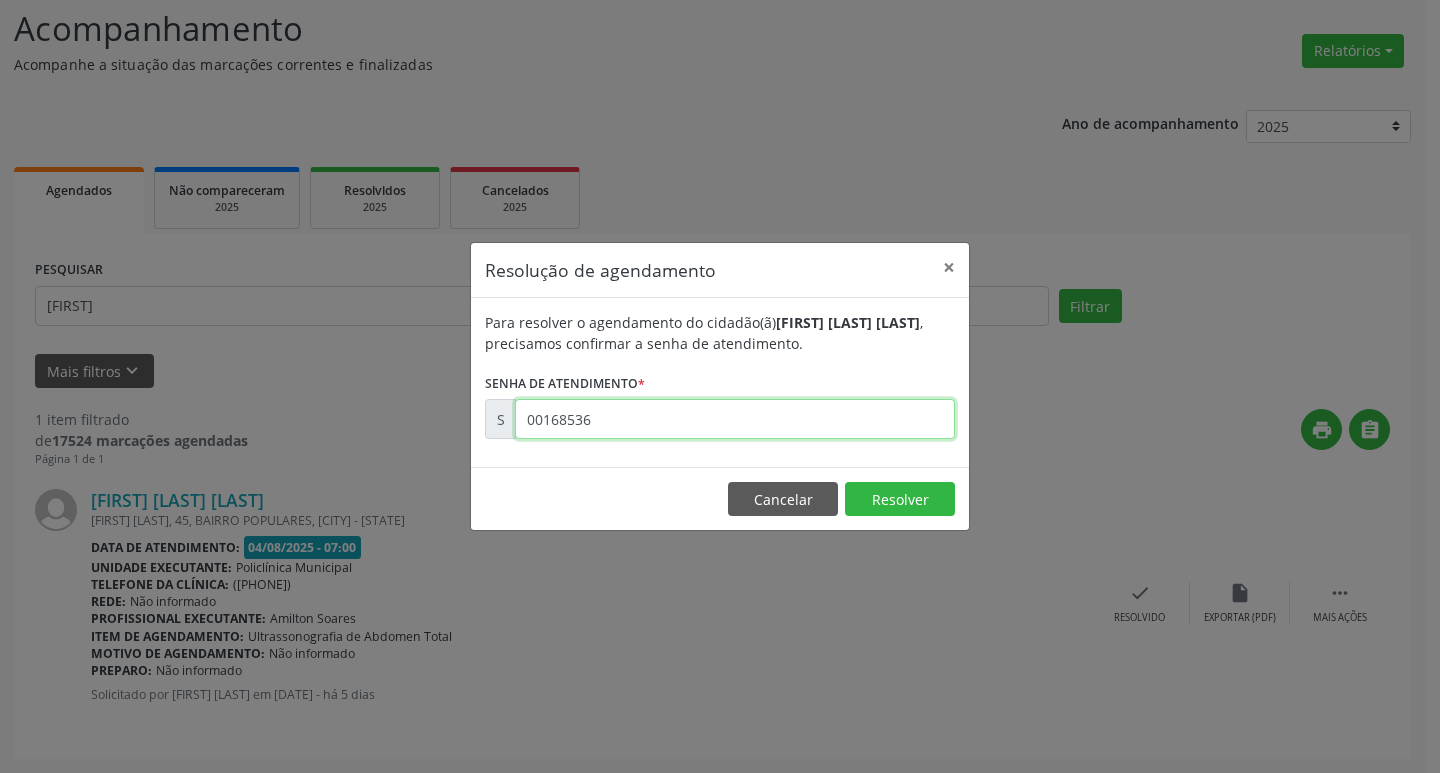 type on "00168536" 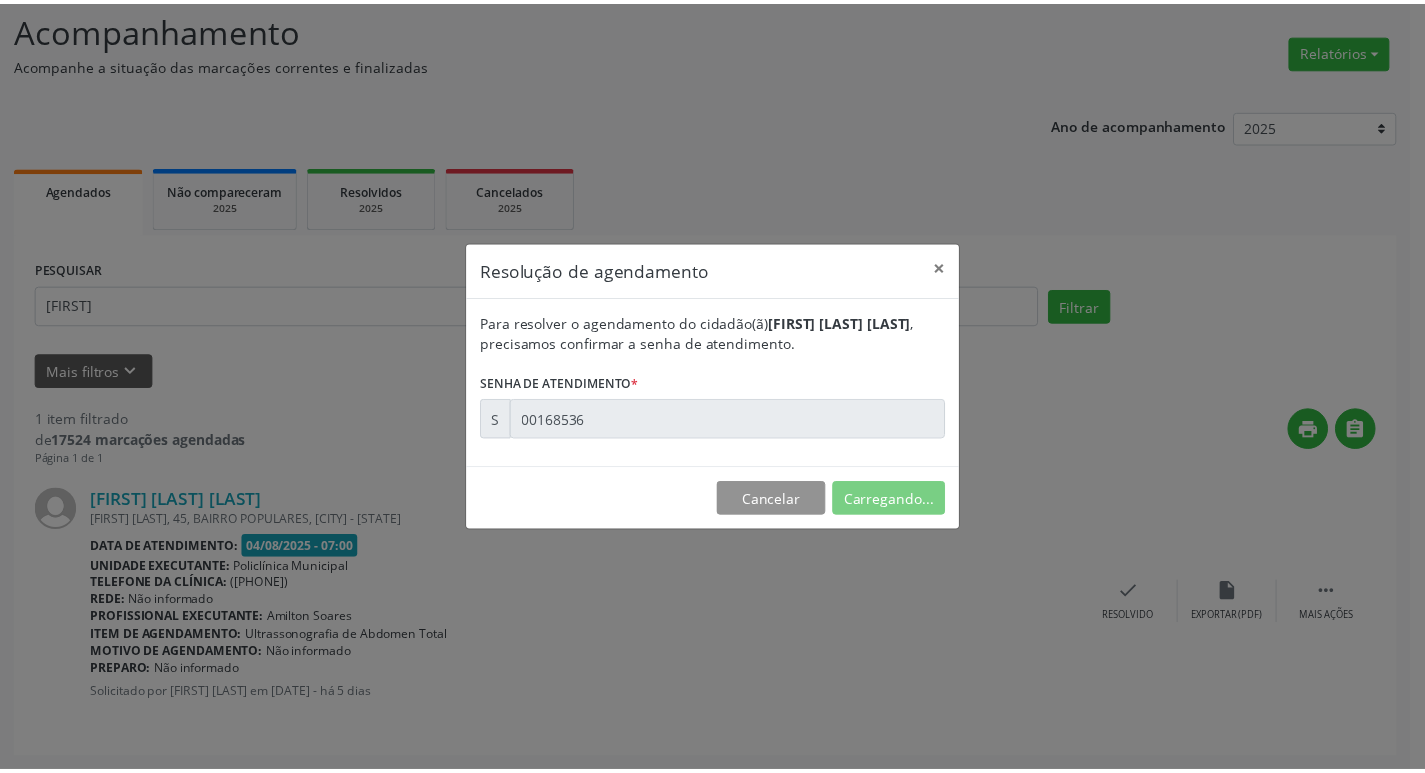 scroll, scrollTop: 0, scrollLeft: 0, axis: both 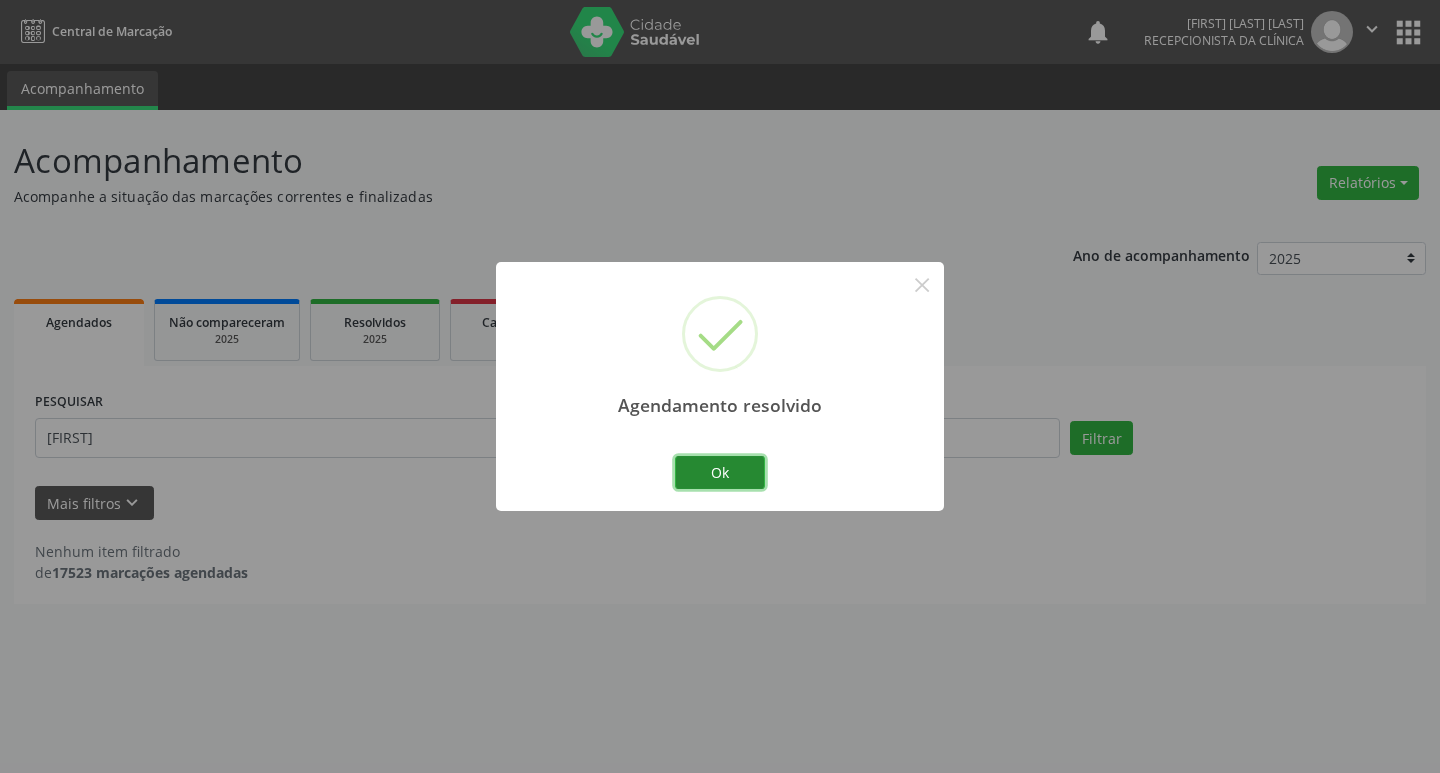 drag, startPoint x: 716, startPoint y: 465, endPoint x: 636, endPoint y: 450, distance: 81.394104 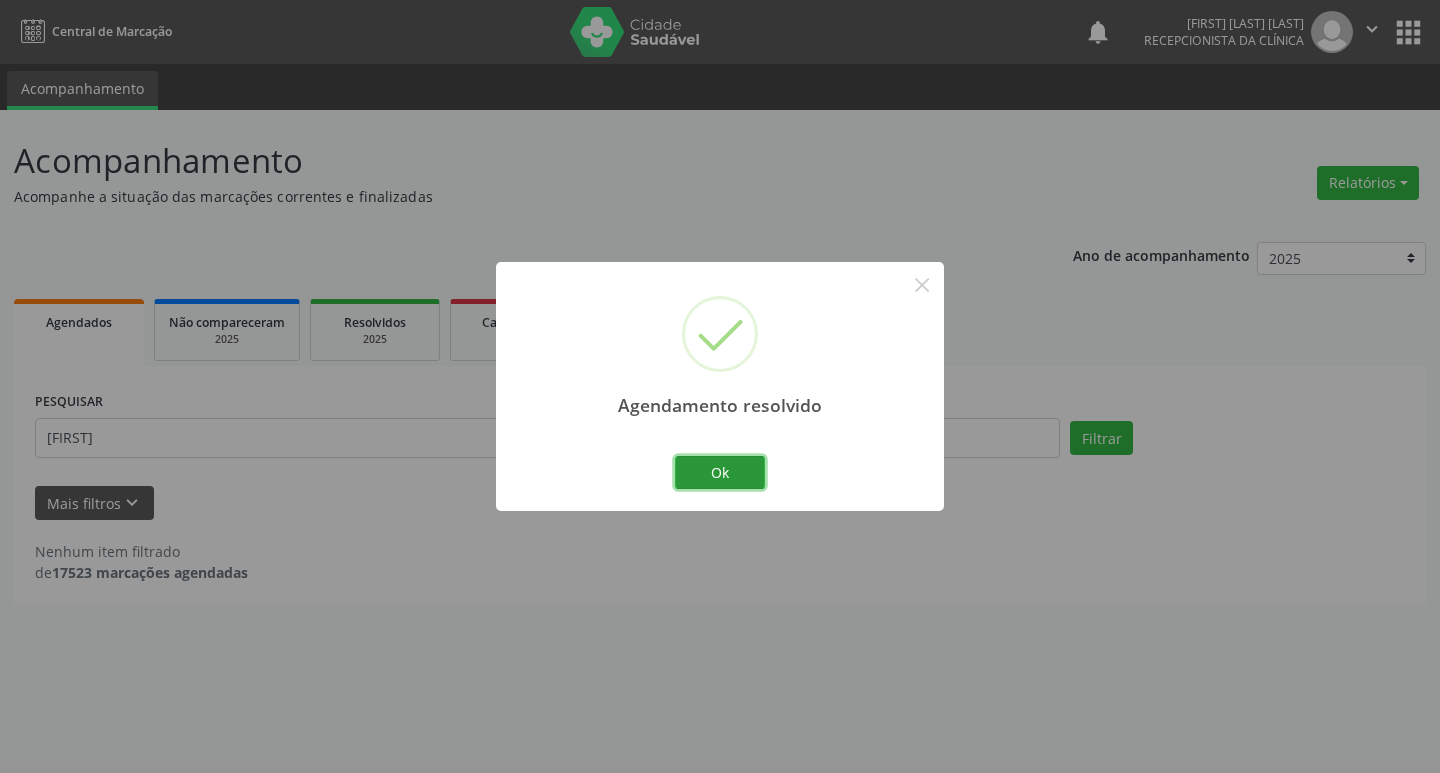 click on "Ok" at bounding box center (720, 473) 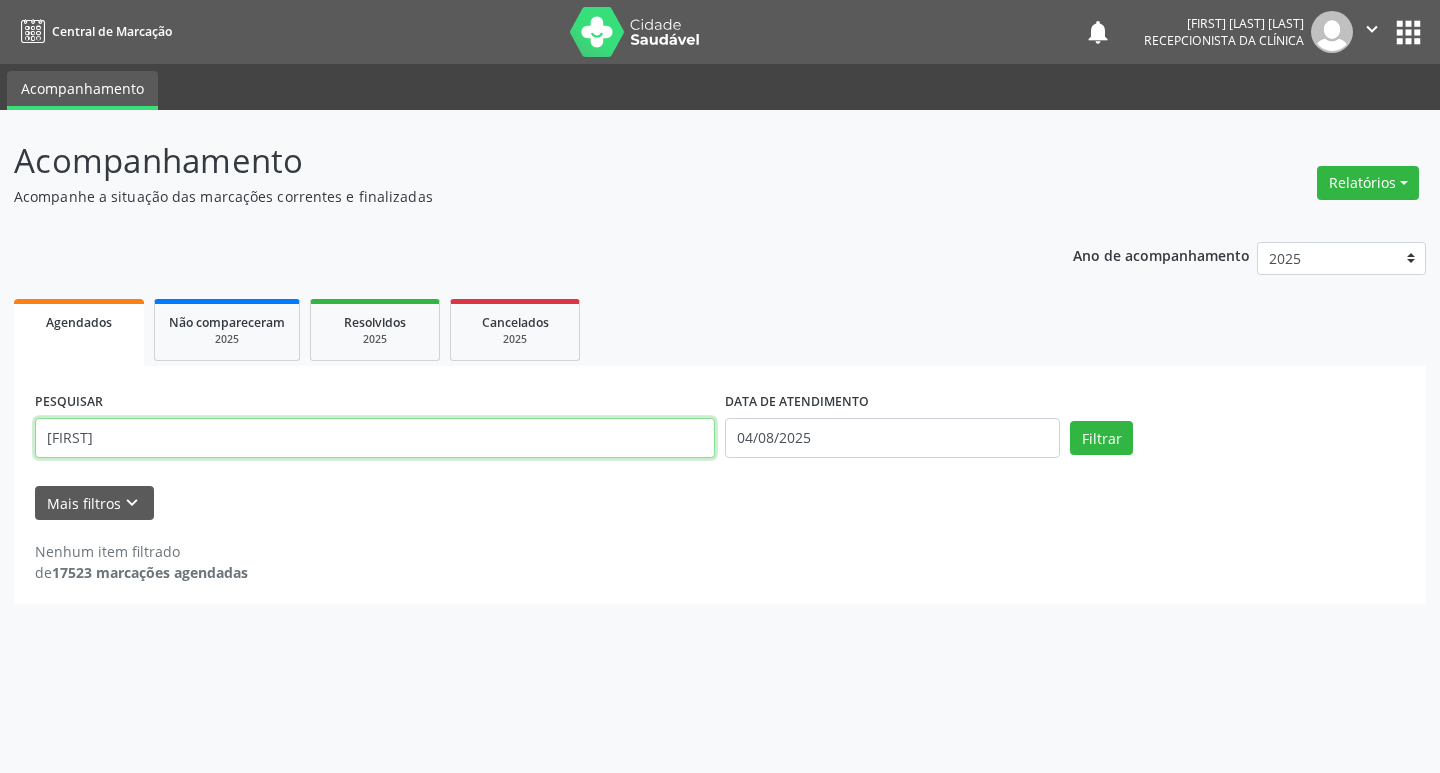 click on "[FIRST]" at bounding box center (375, 438) 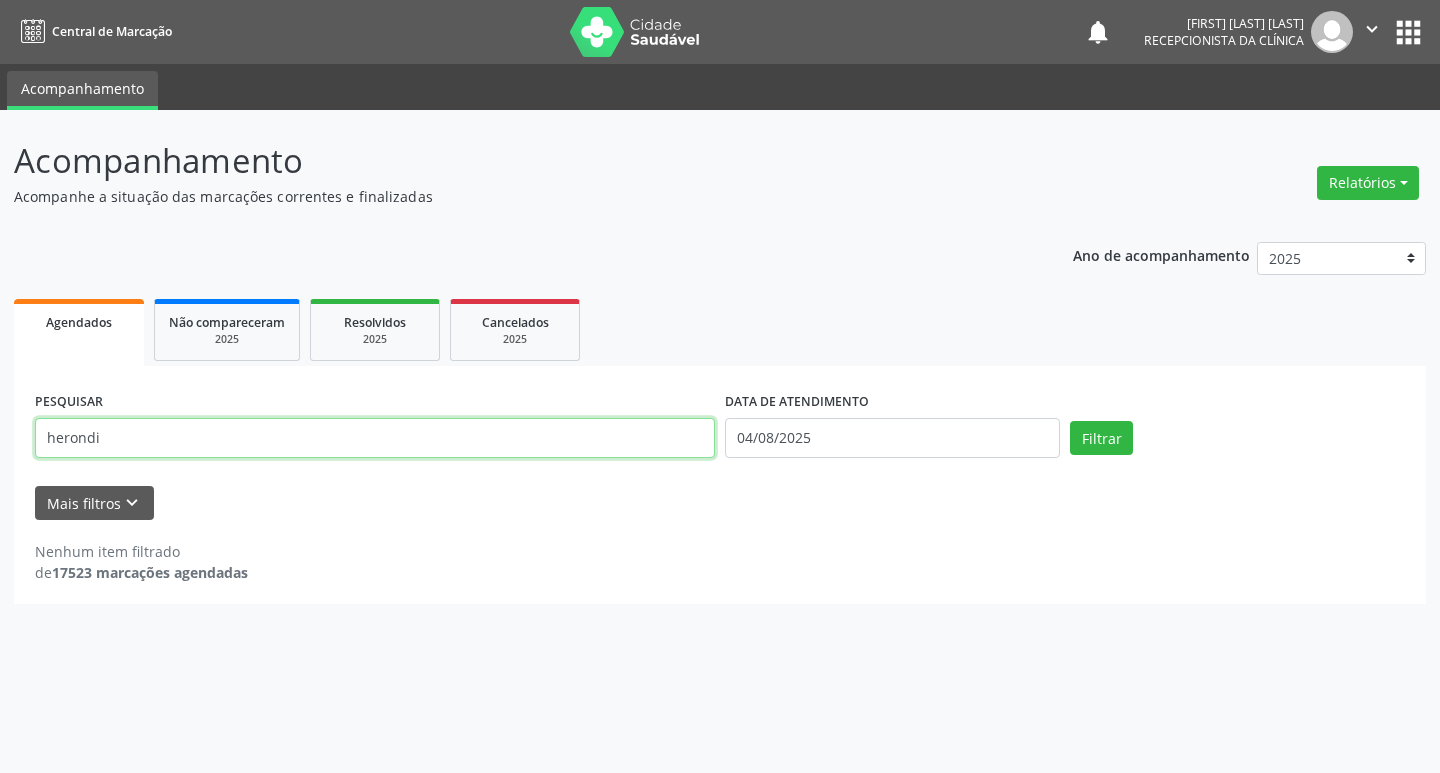 type on "herondi" 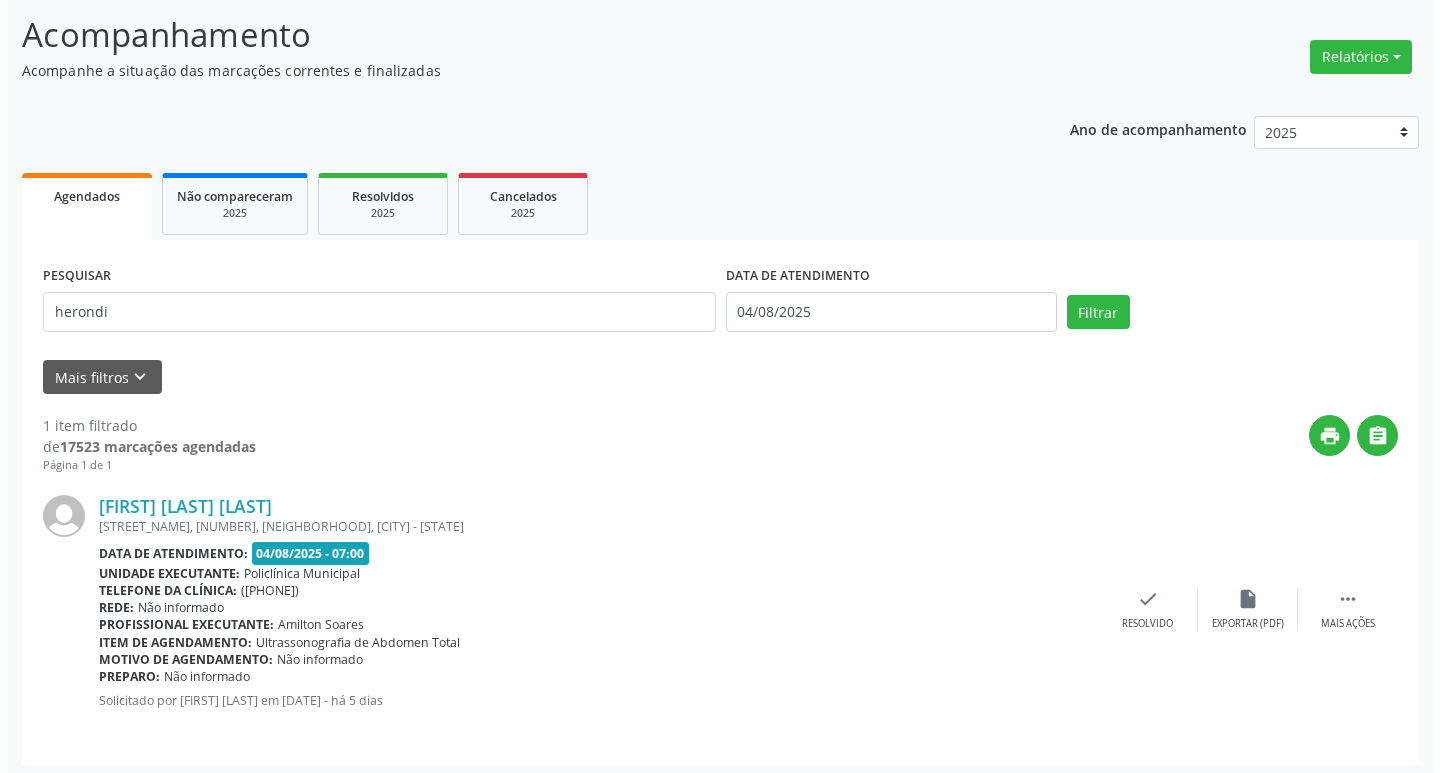 scroll, scrollTop: 132, scrollLeft: 0, axis: vertical 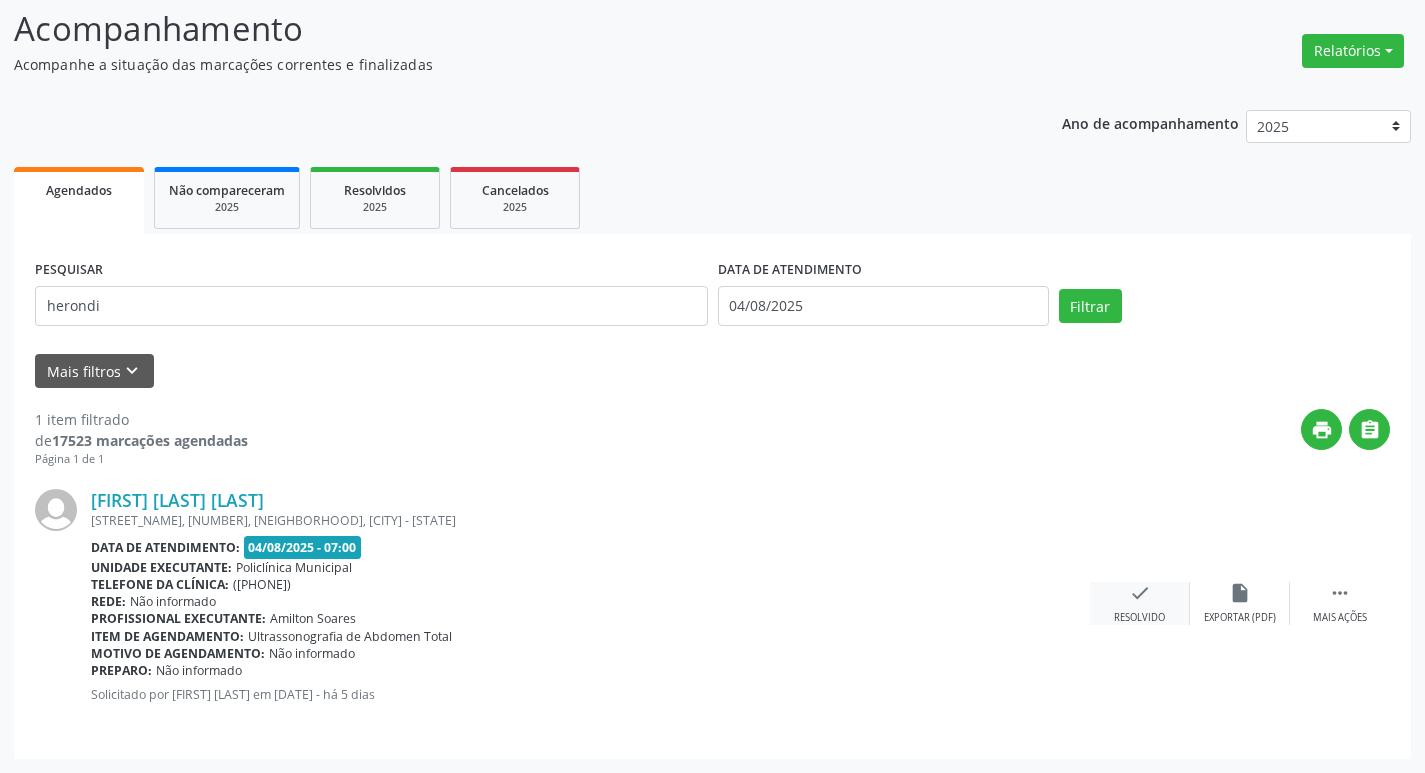 click on "check" at bounding box center [1140, 593] 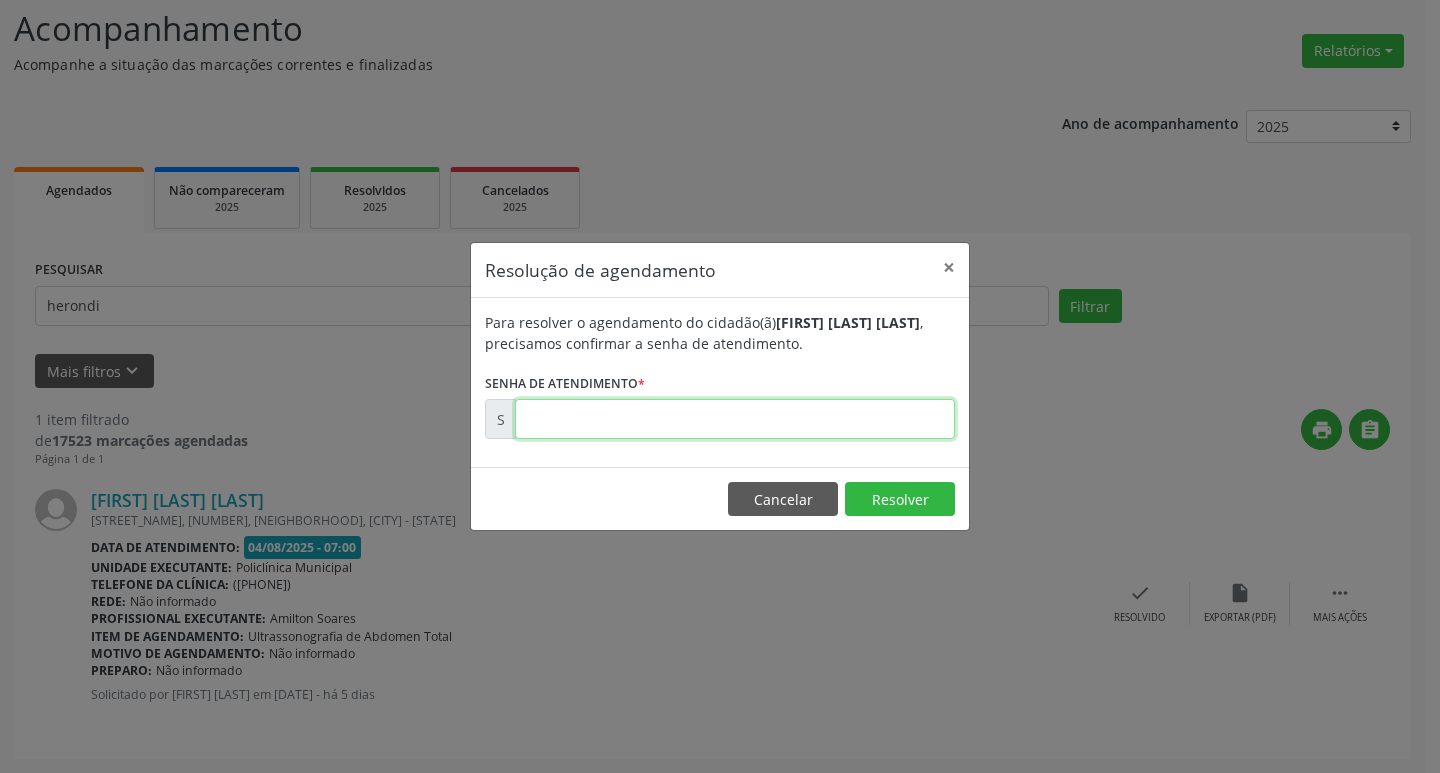 click at bounding box center [735, 419] 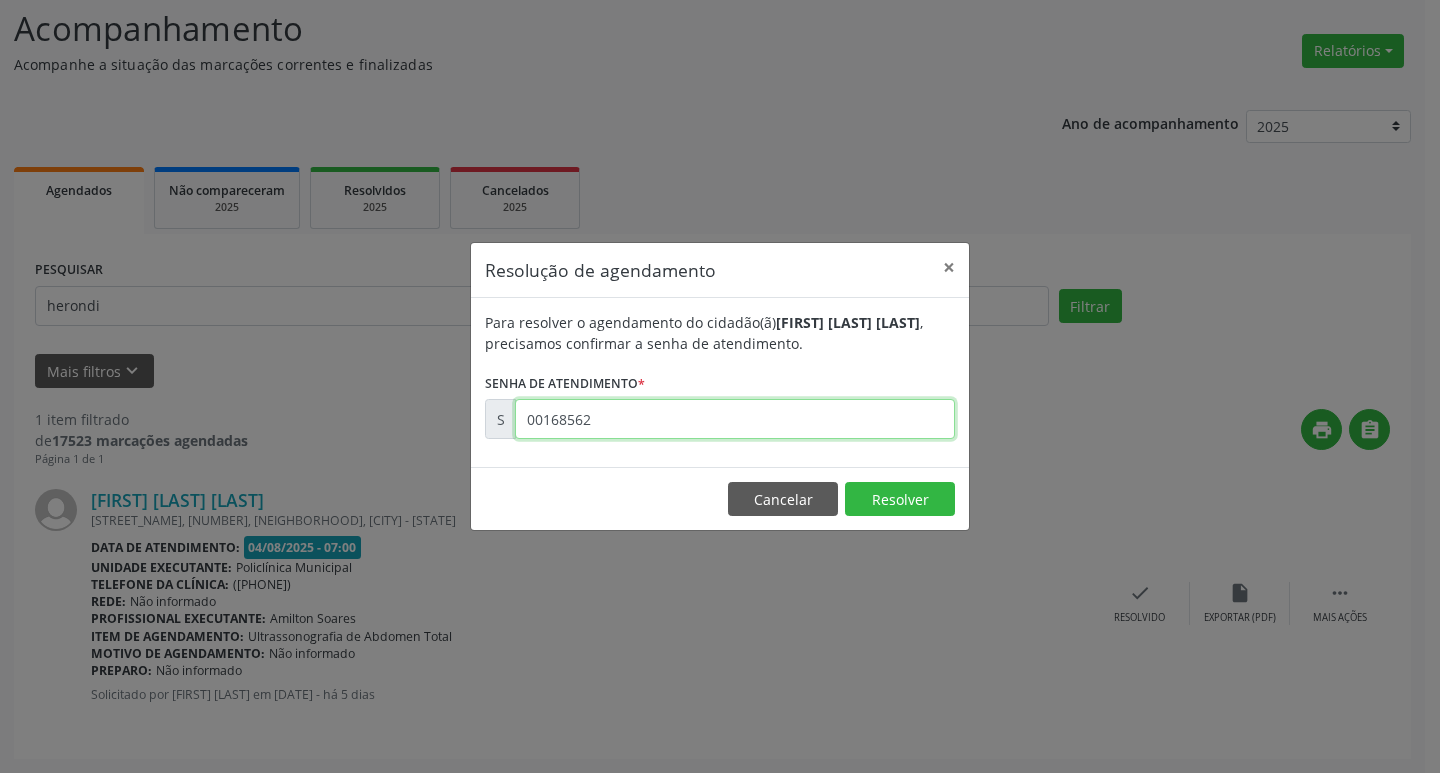 type on "00168562" 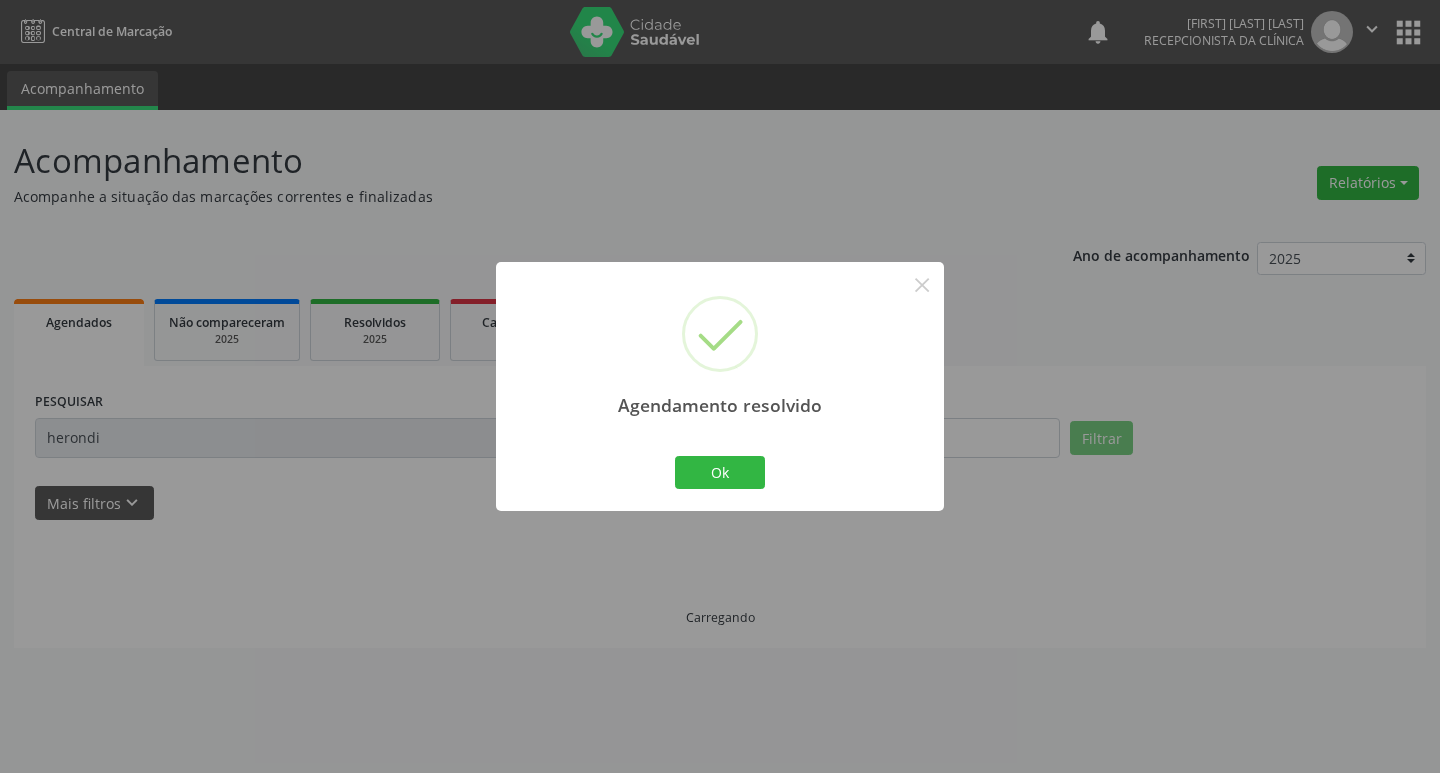 scroll, scrollTop: 0, scrollLeft: 0, axis: both 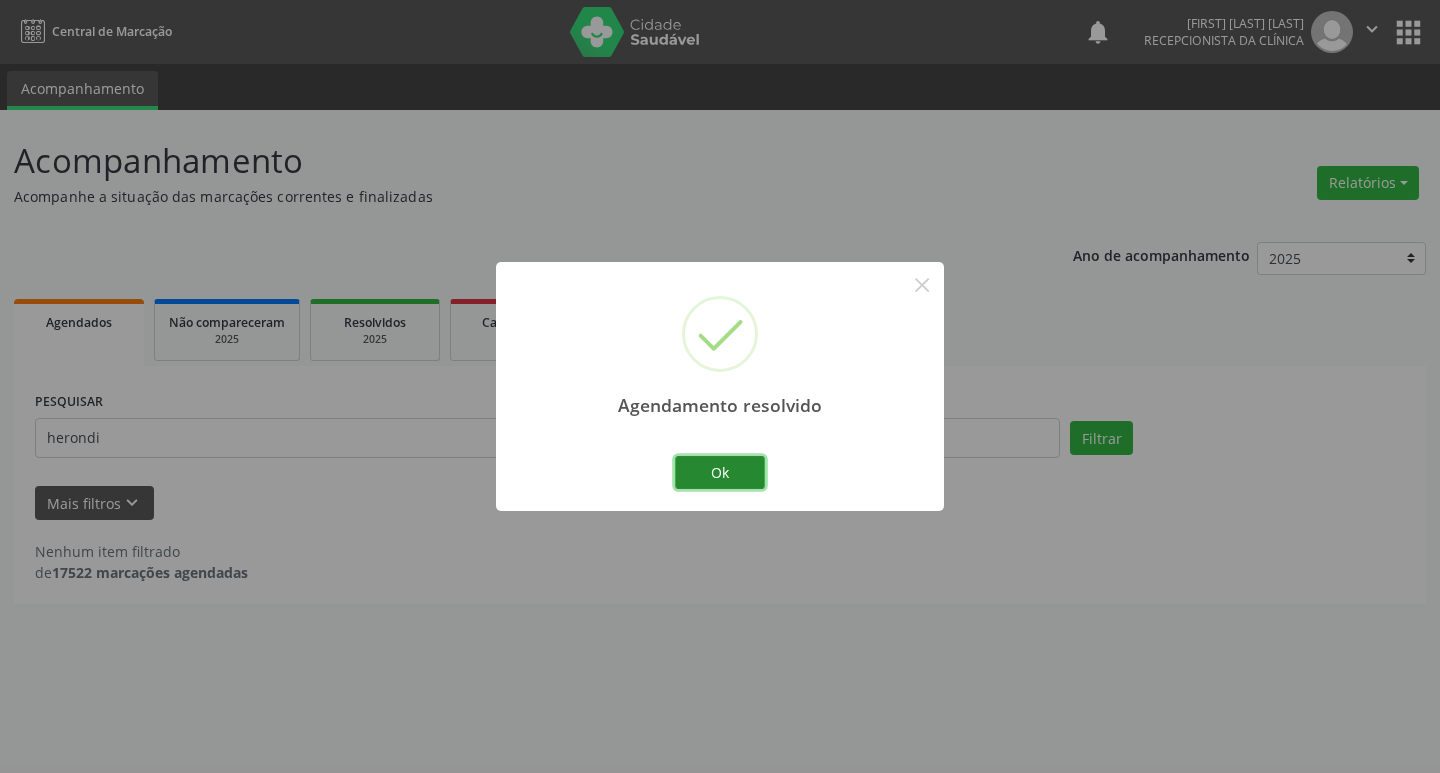 click on "Ok" at bounding box center (720, 473) 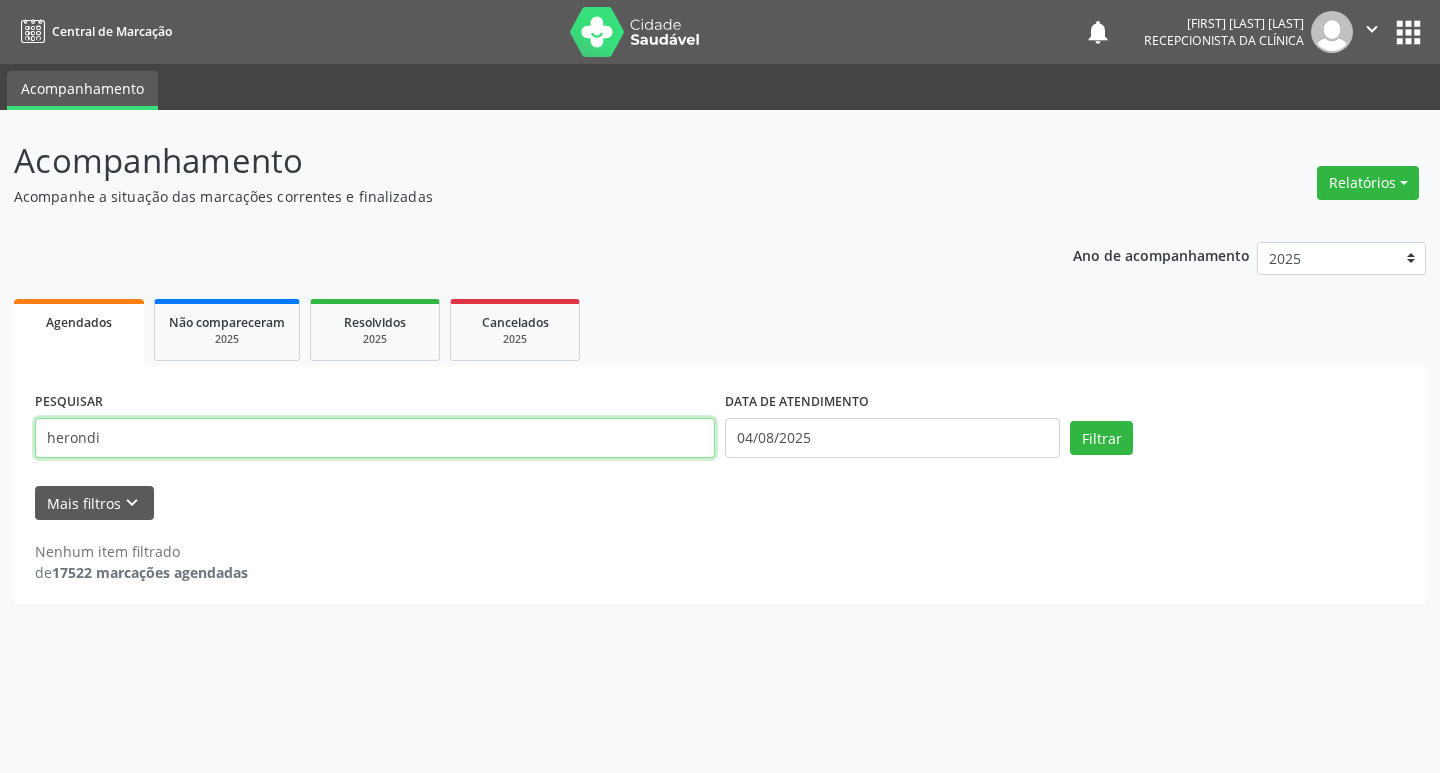 click on "herondi" at bounding box center [375, 438] 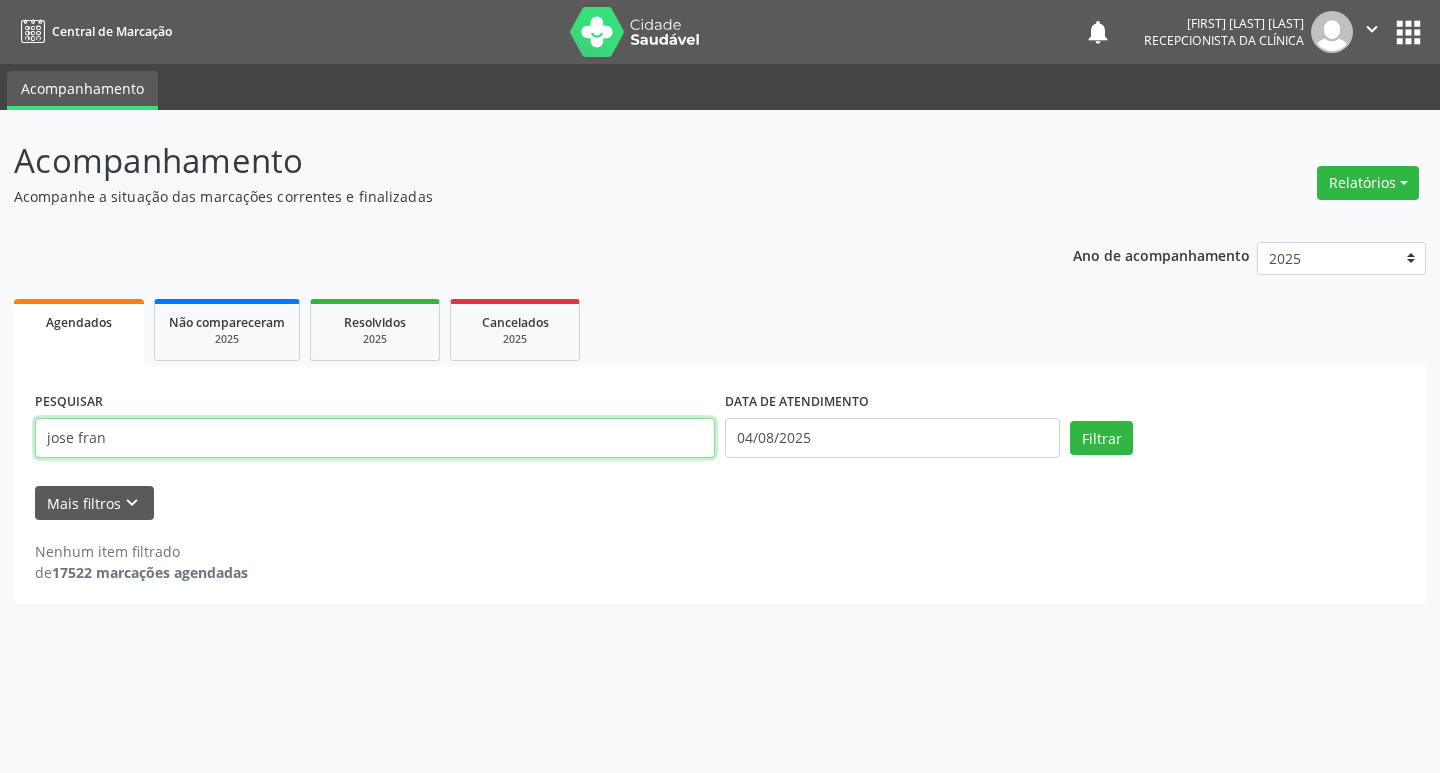 type on "jose fran" 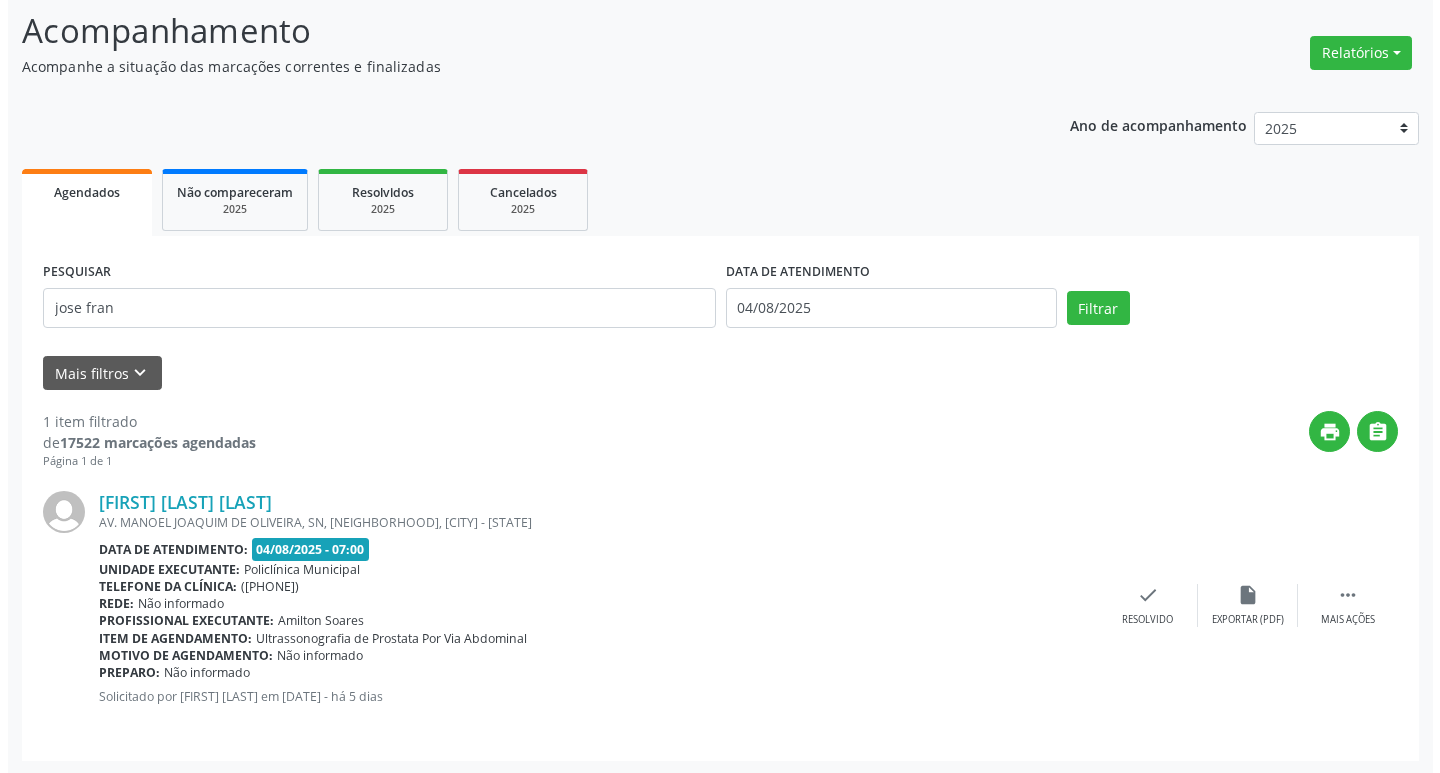 scroll, scrollTop: 132, scrollLeft: 0, axis: vertical 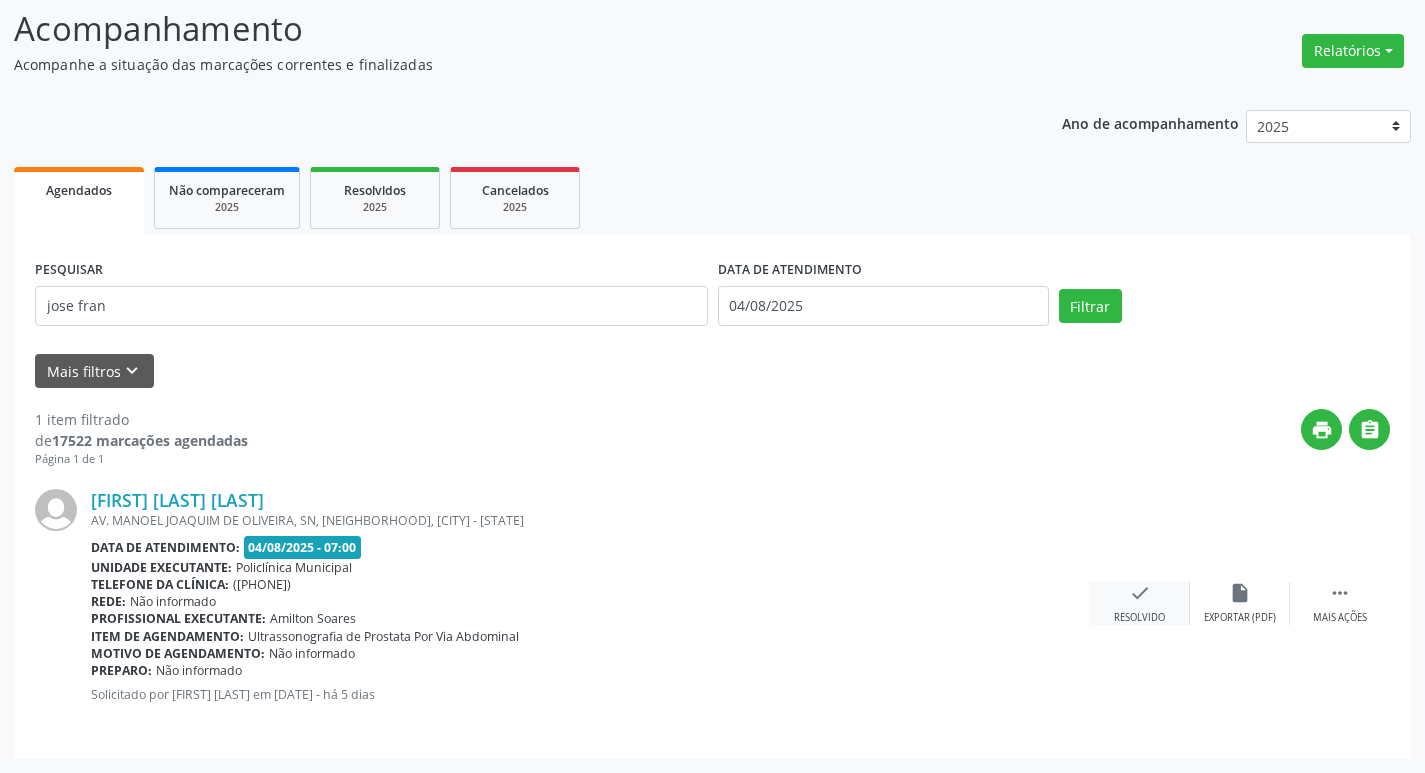 click on "check
Resolvido" at bounding box center (1140, 603) 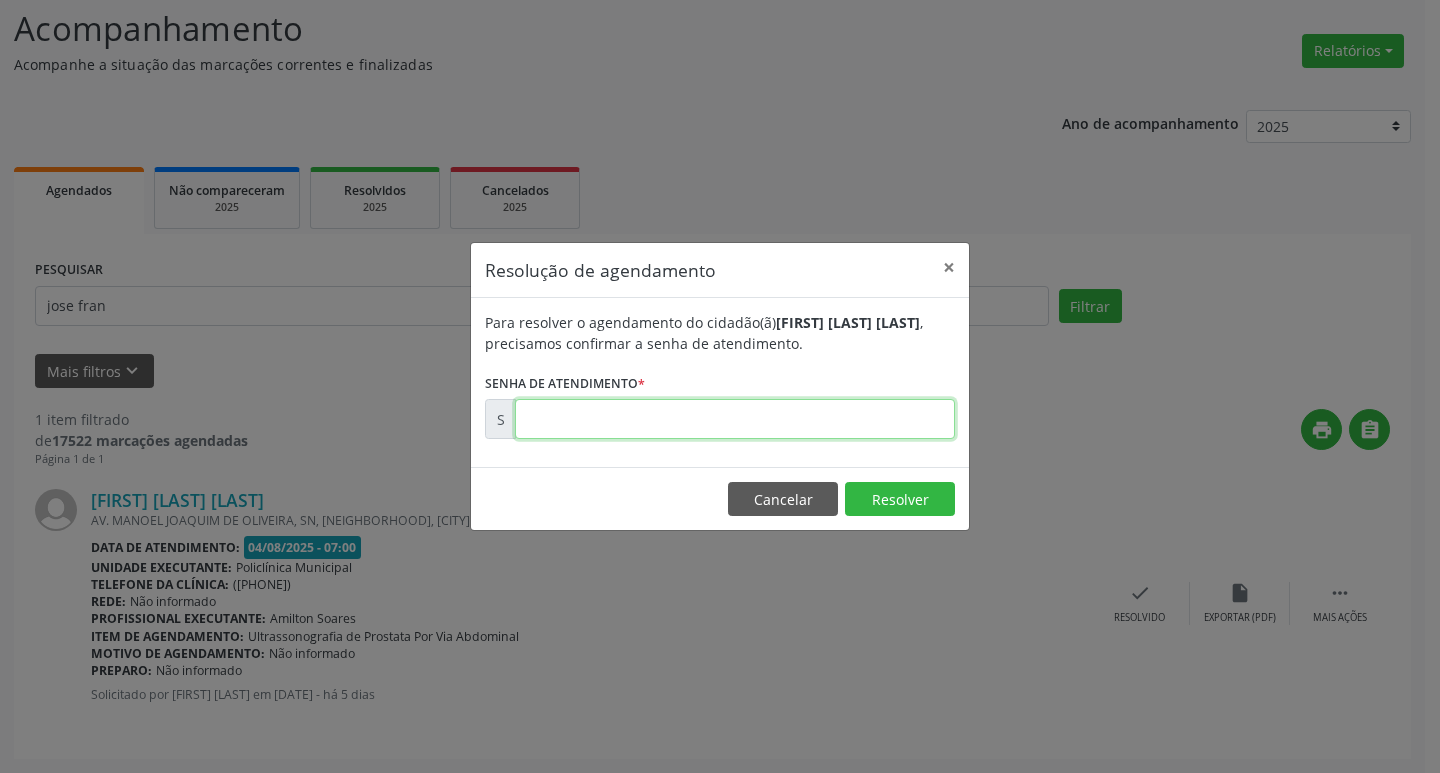 click at bounding box center [735, 419] 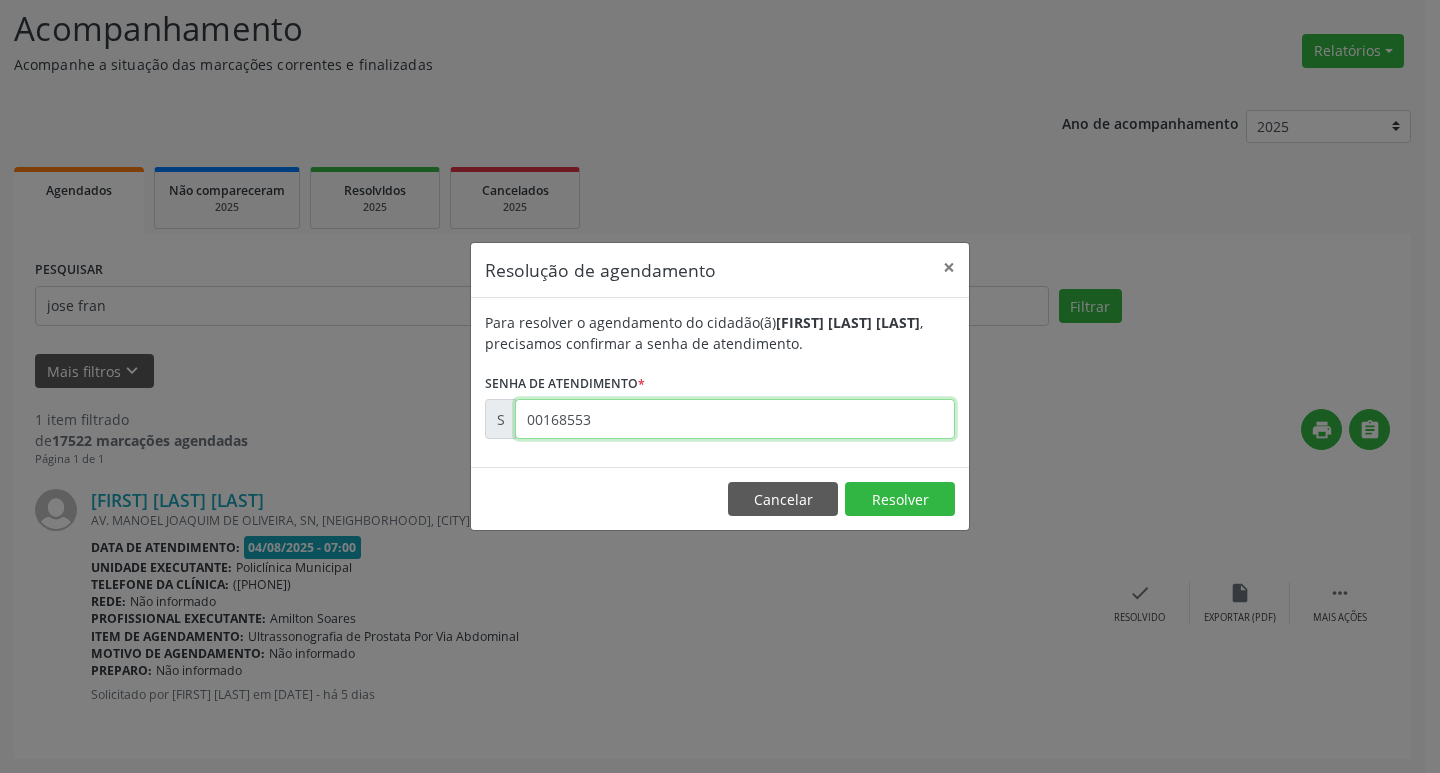 type on "00168553" 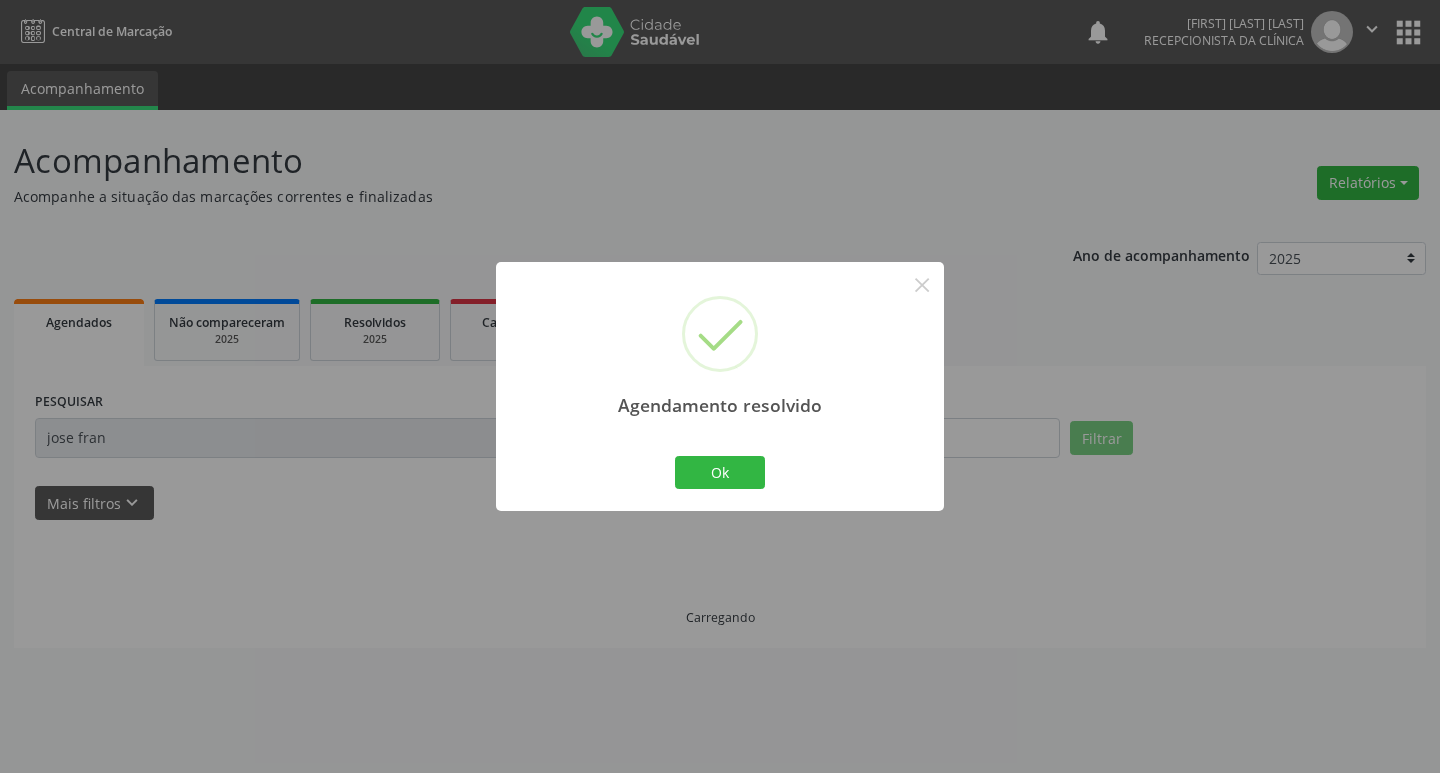 scroll, scrollTop: 0, scrollLeft: 0, axis: both 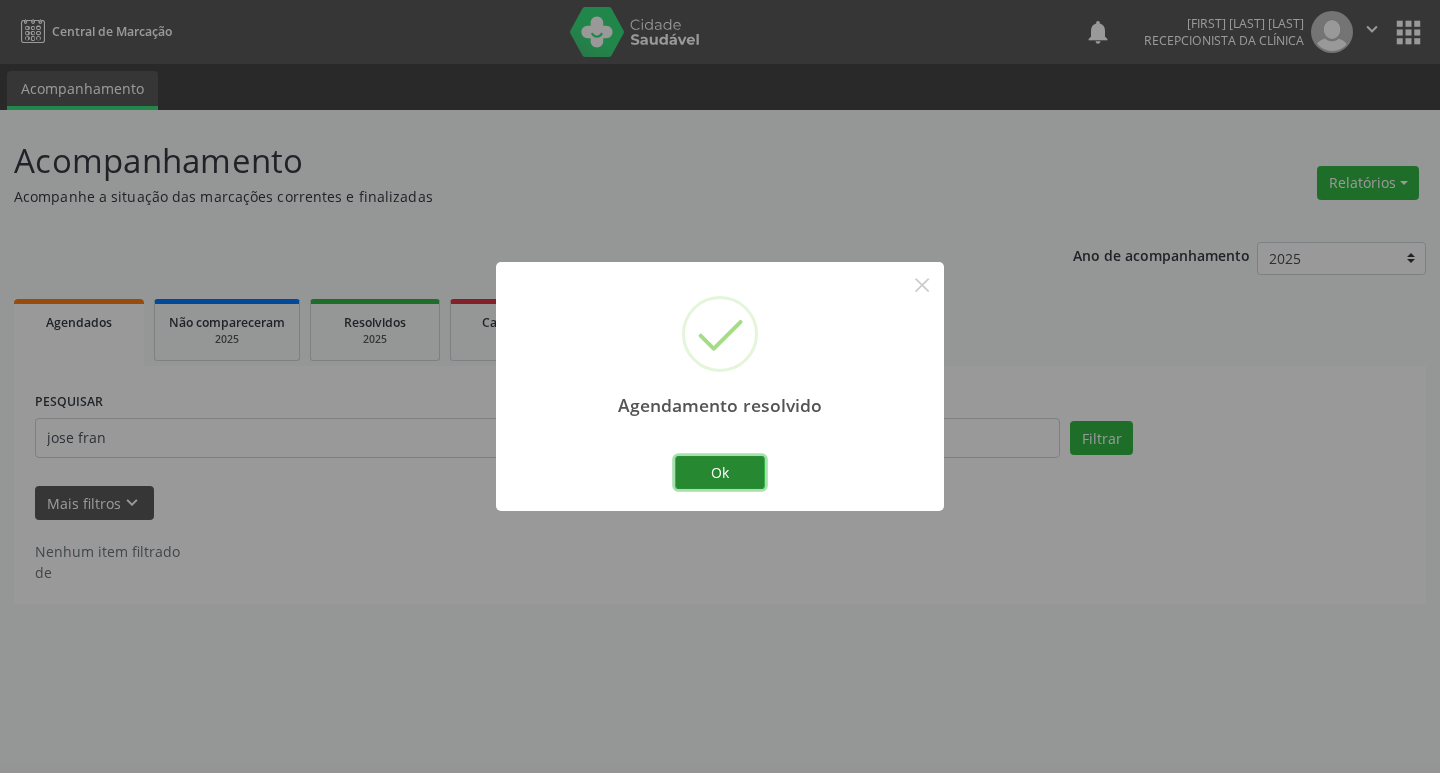 click on "Ok" at bounding box center (720, 473) 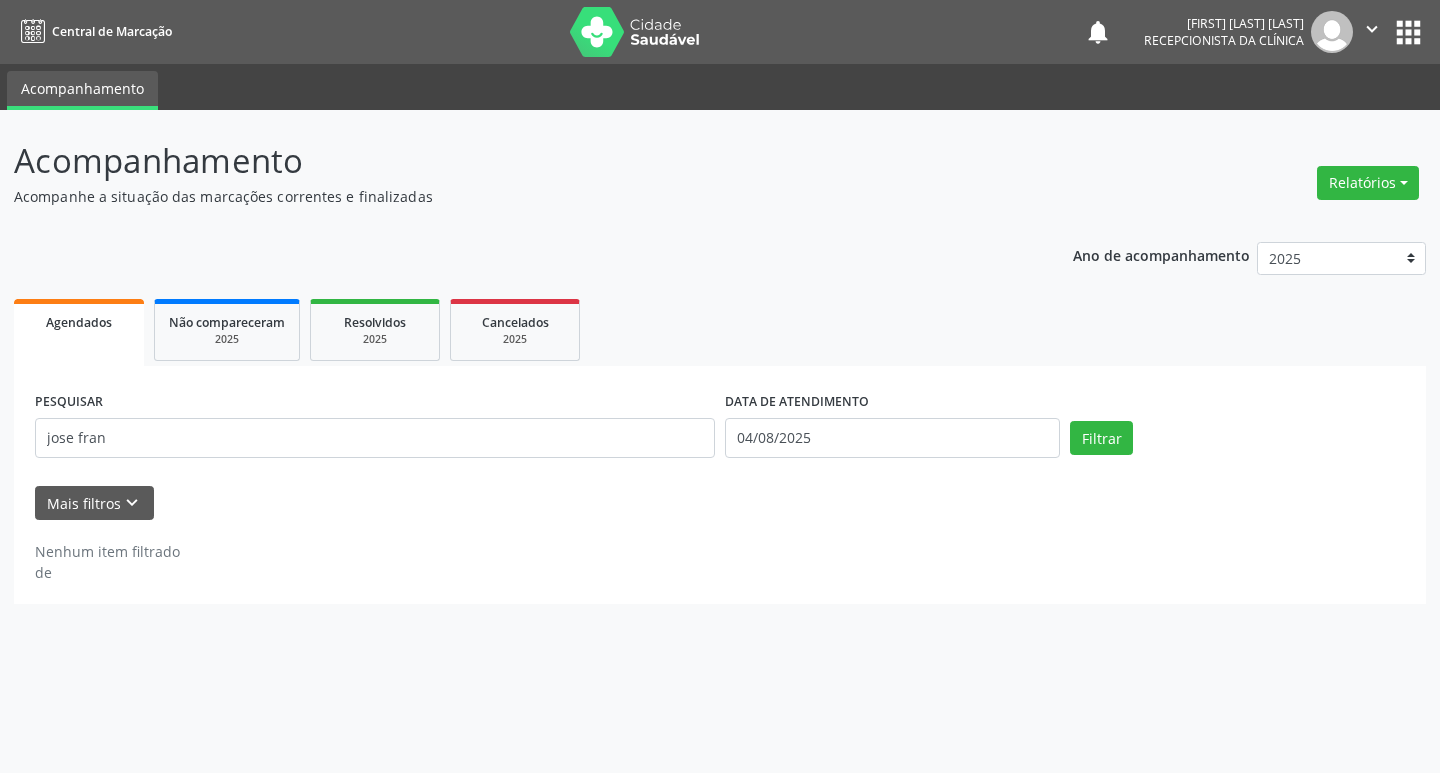 click on "PESQUISAR
[FIRST] [LAST]" at bounding box center (375, 429) 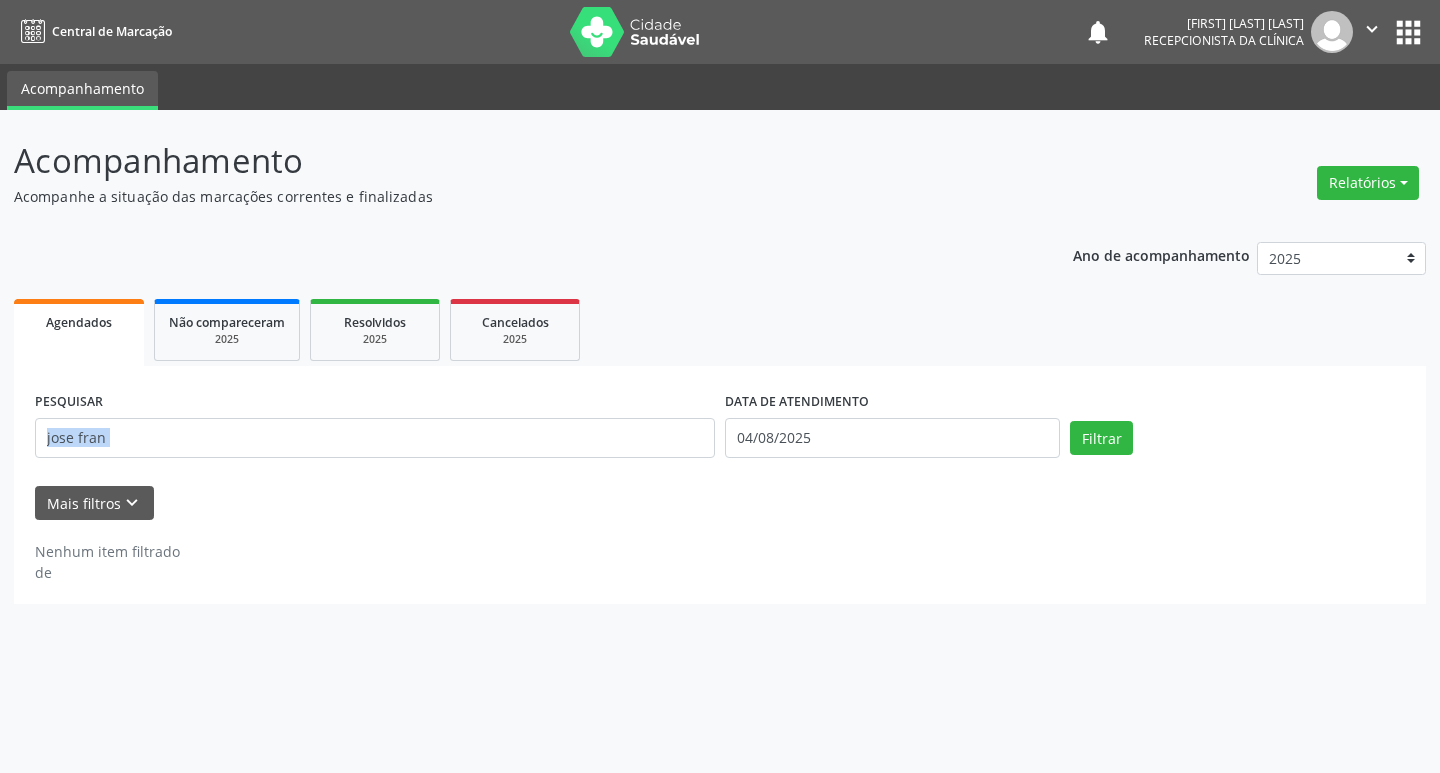 drag, startPoint x: 643, startPoint y: 459, endPoint x: 627, endPoint y: 439, distance: 25.612497 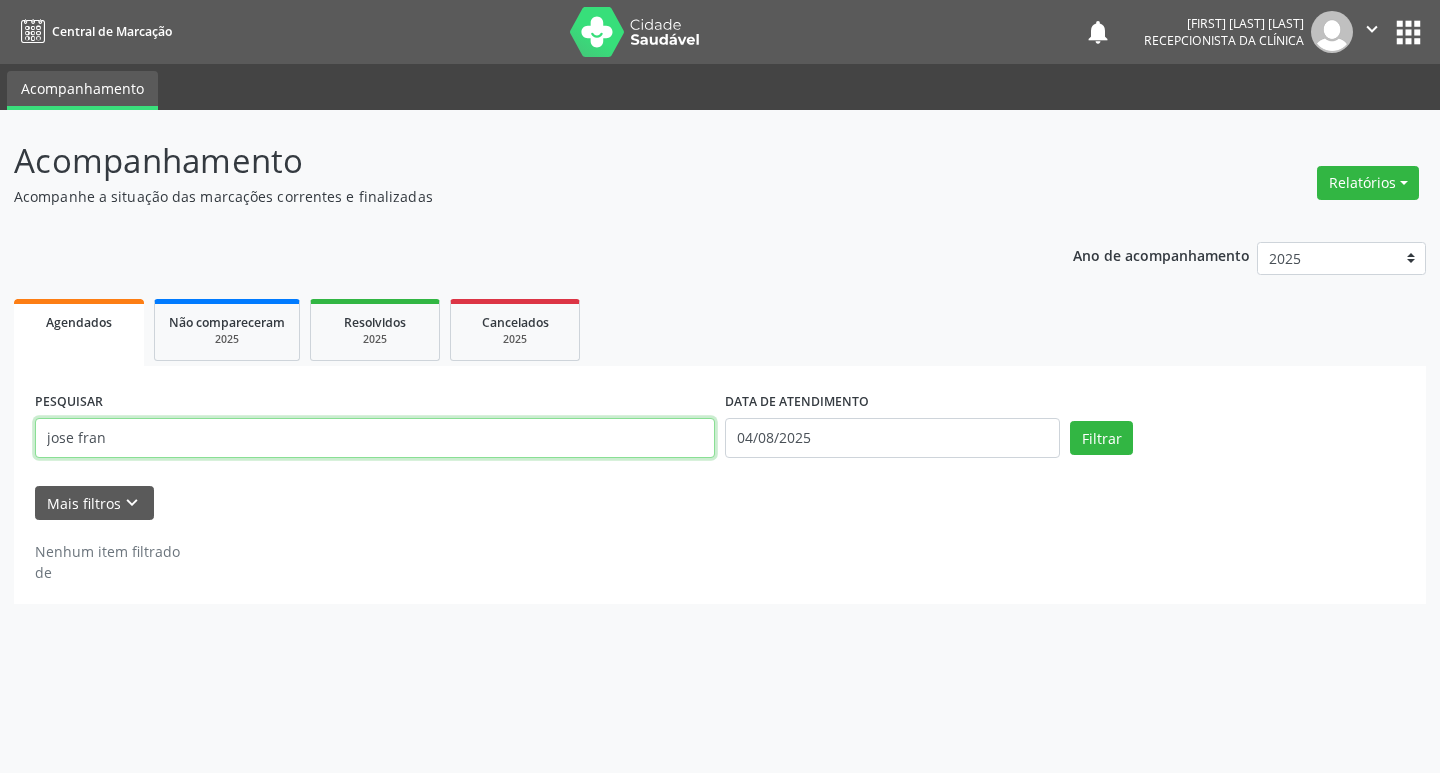 click on "jose fran" at bounding box center [375, 438] 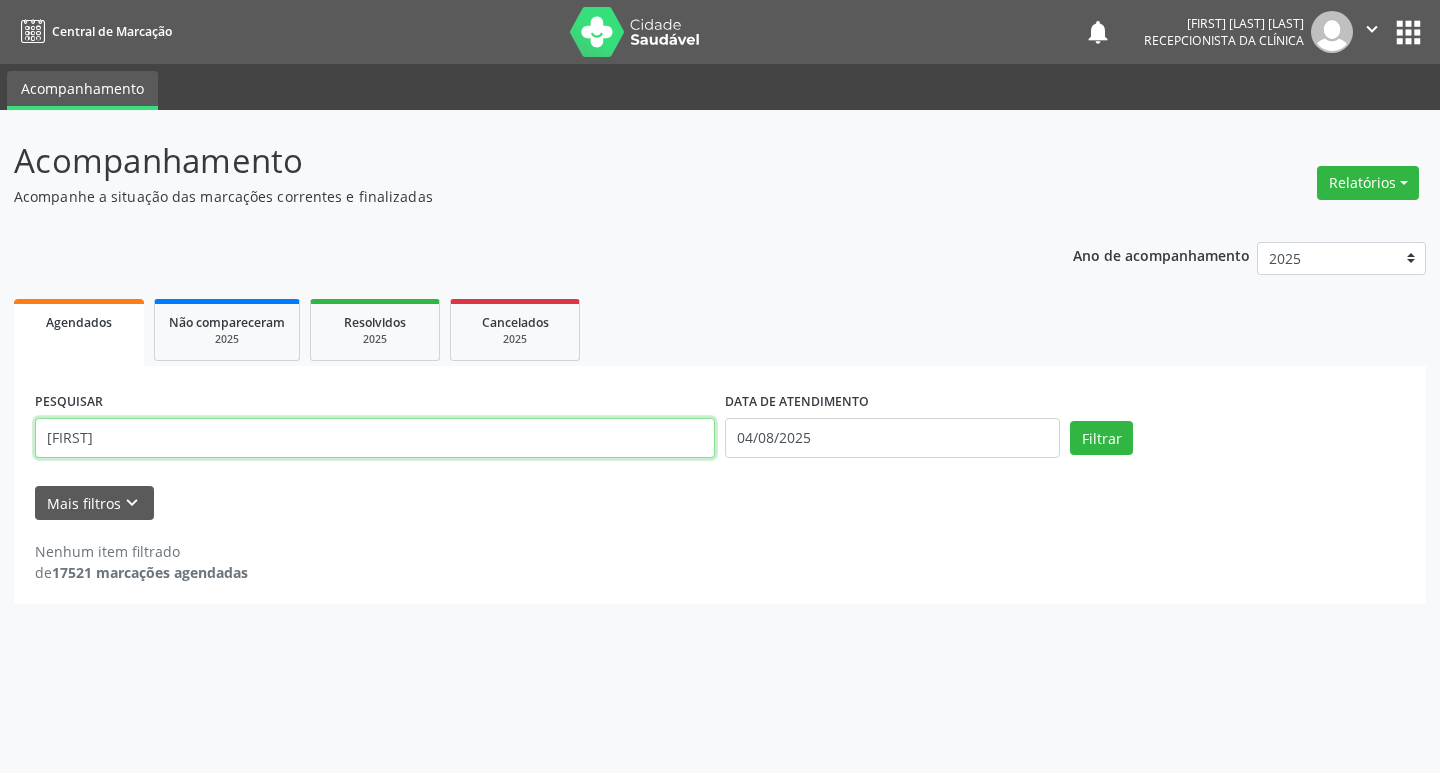 type on "[FIRST]" 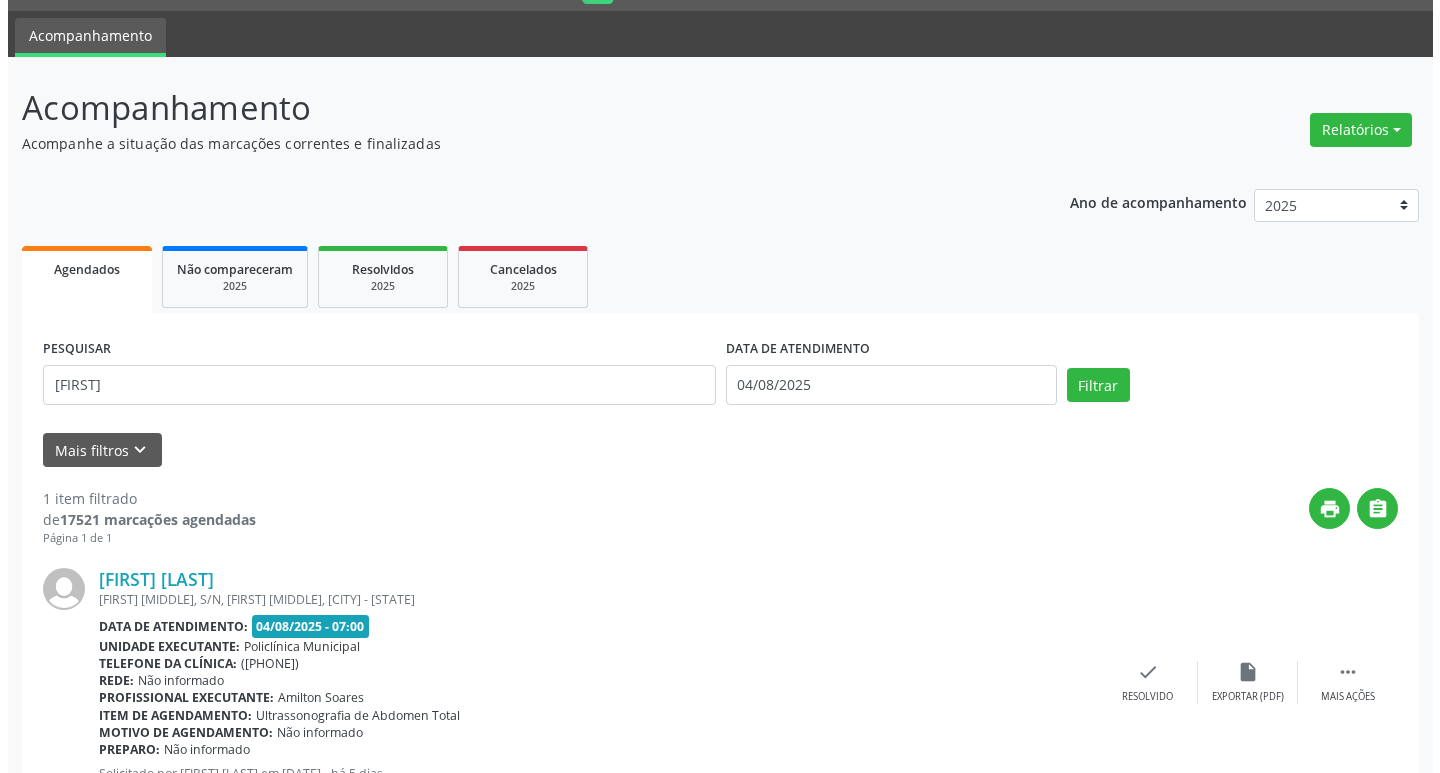 scroll, scrollTop: 132, scrollLeft: 0, axis: vertical 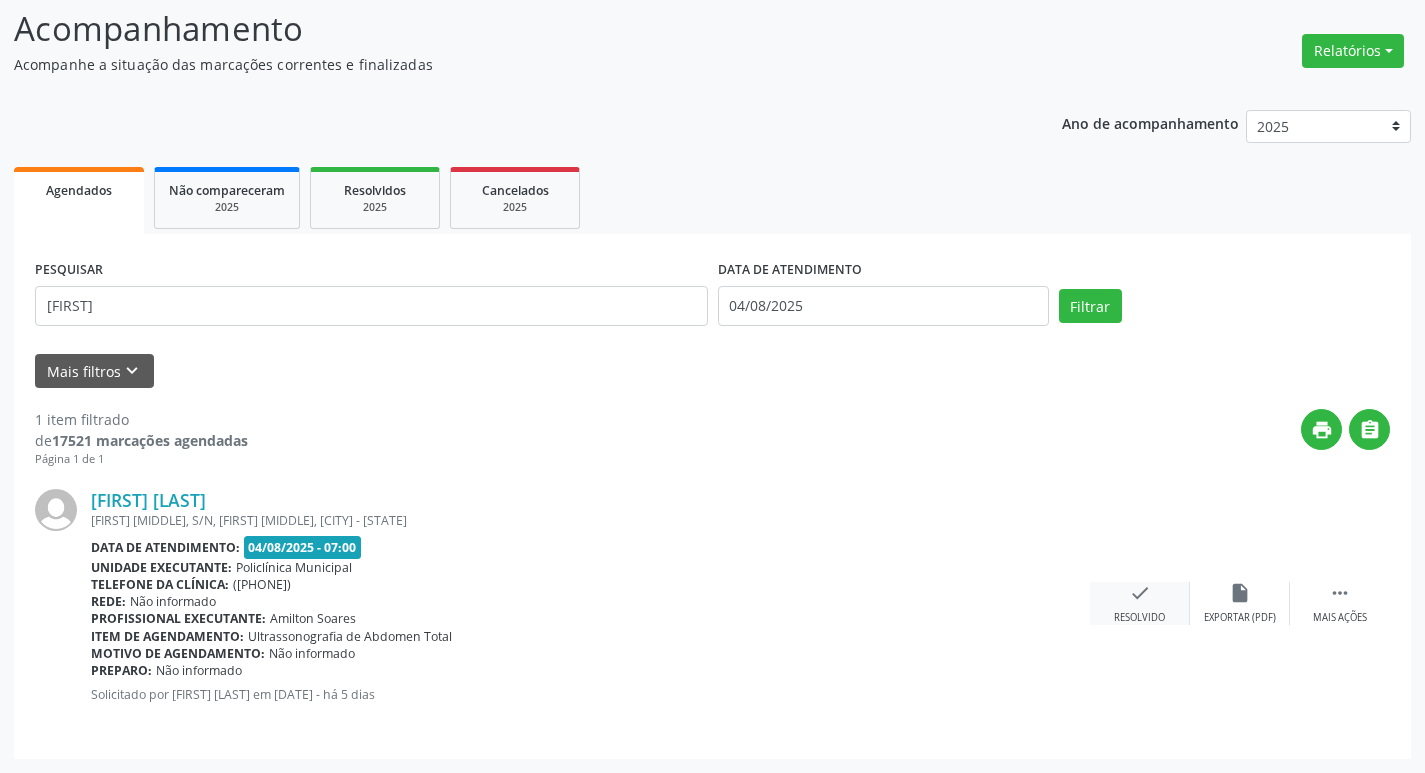 click on "check
Resolvido" at bounding box center [1140, 603] 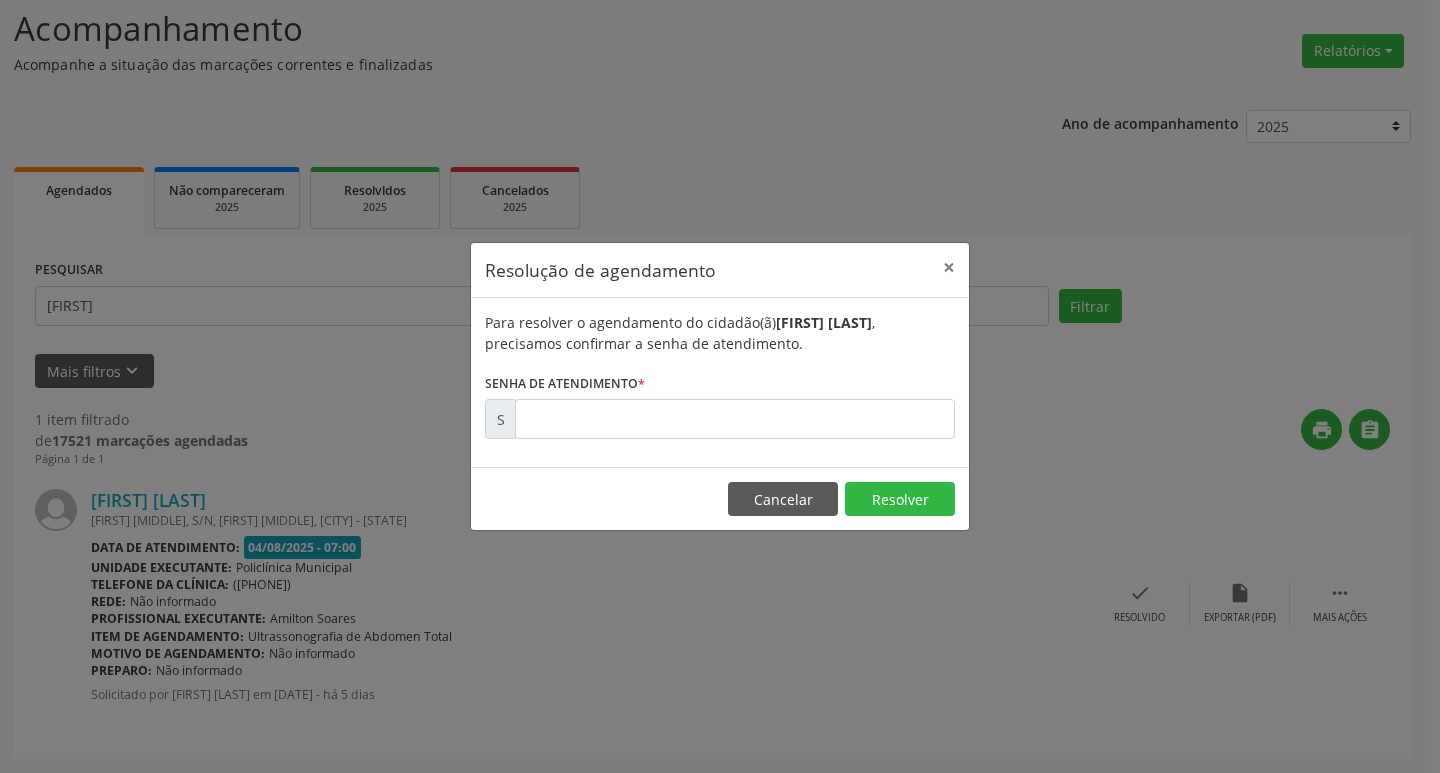 drag, startPoint x: 615, startPoint y: 442, endPoint x: 582, endPoint y: 425, distance: 37.12142 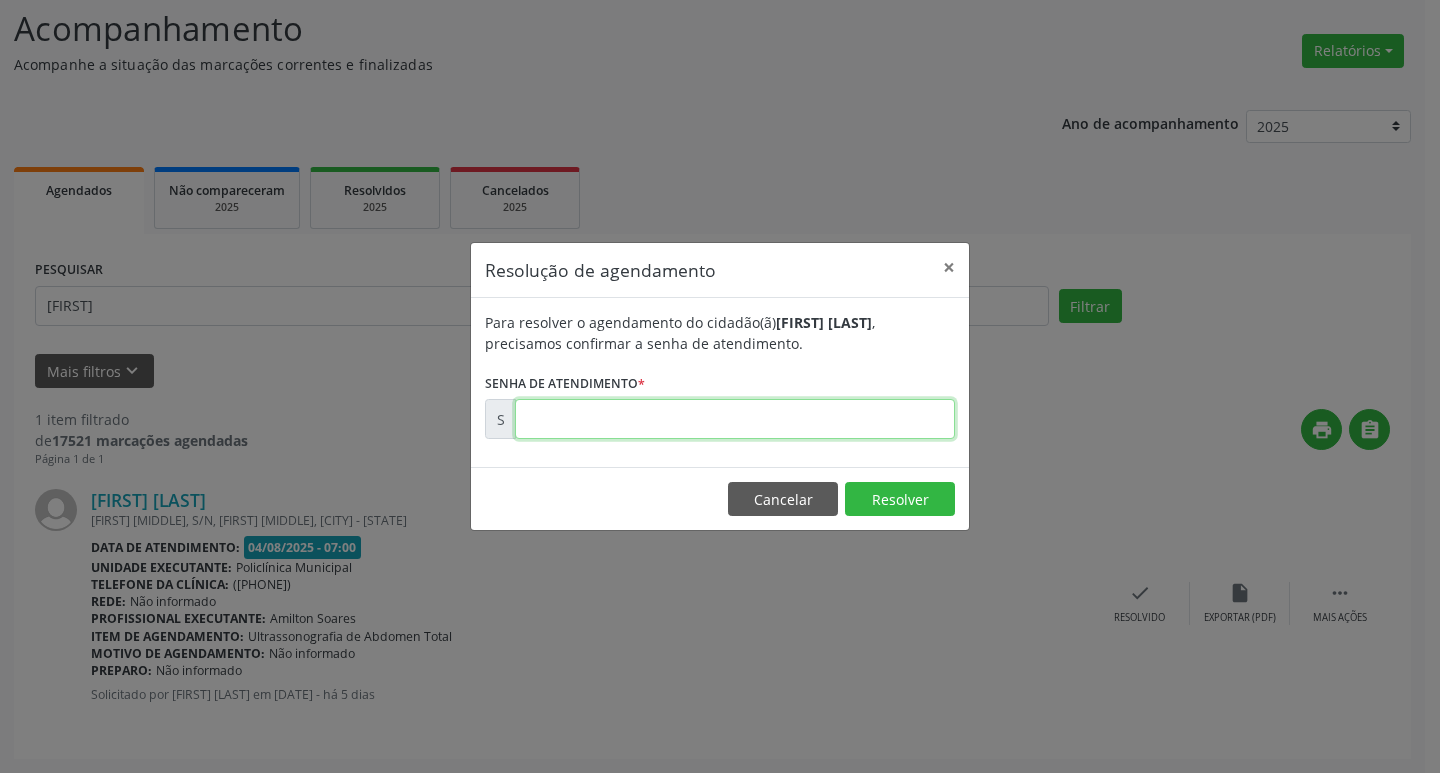 click at bounding box center [735, 419] 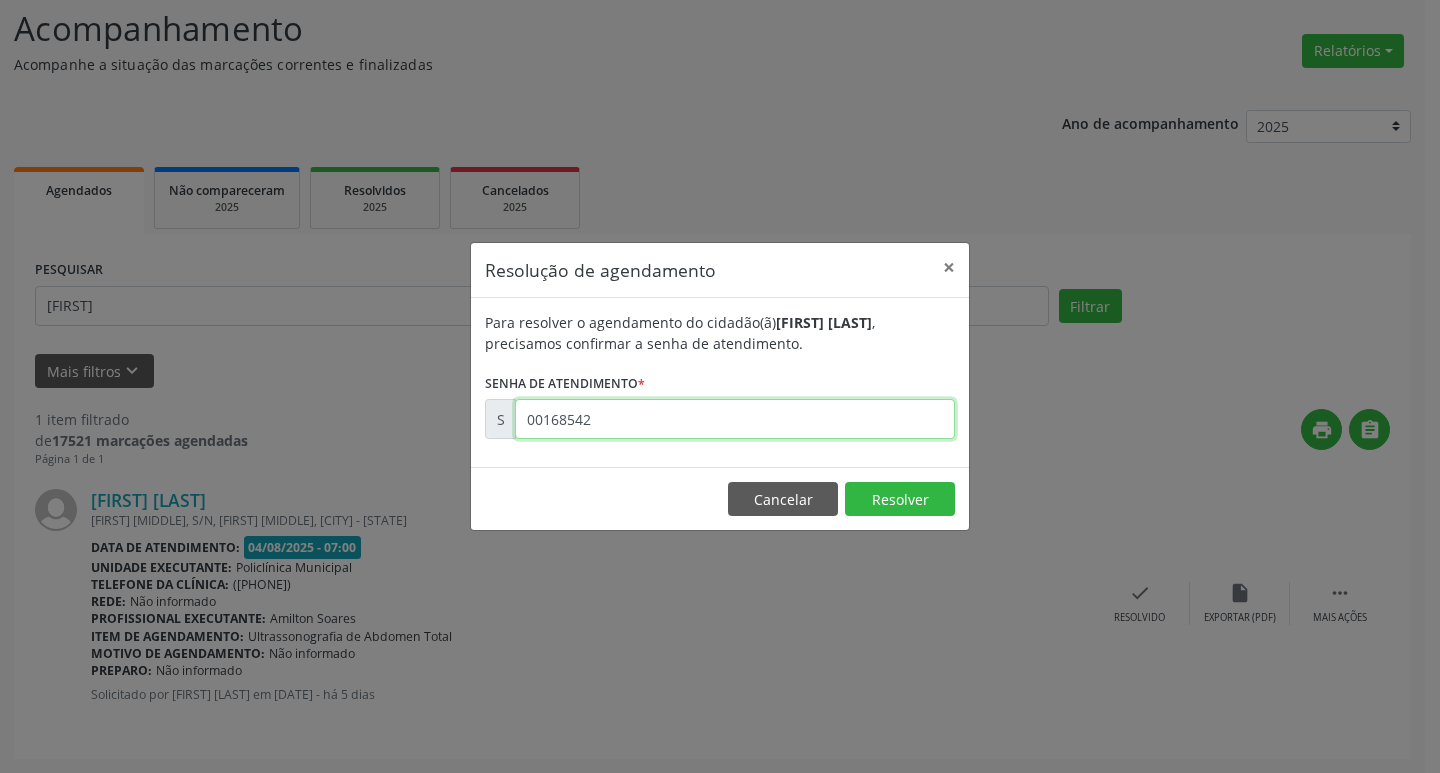type on "00168542" 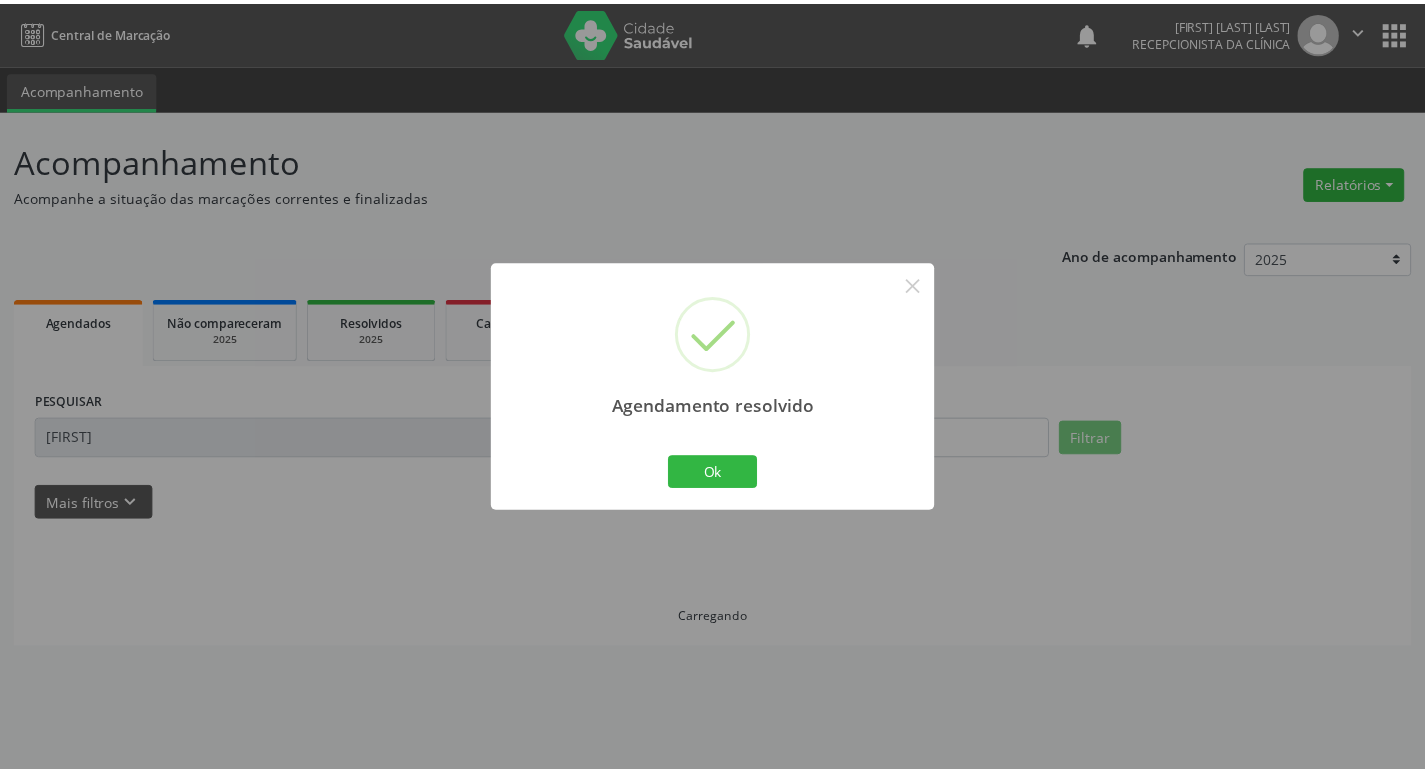 scroll, scrollTop: 0, scrollLeft: 0, axis: both 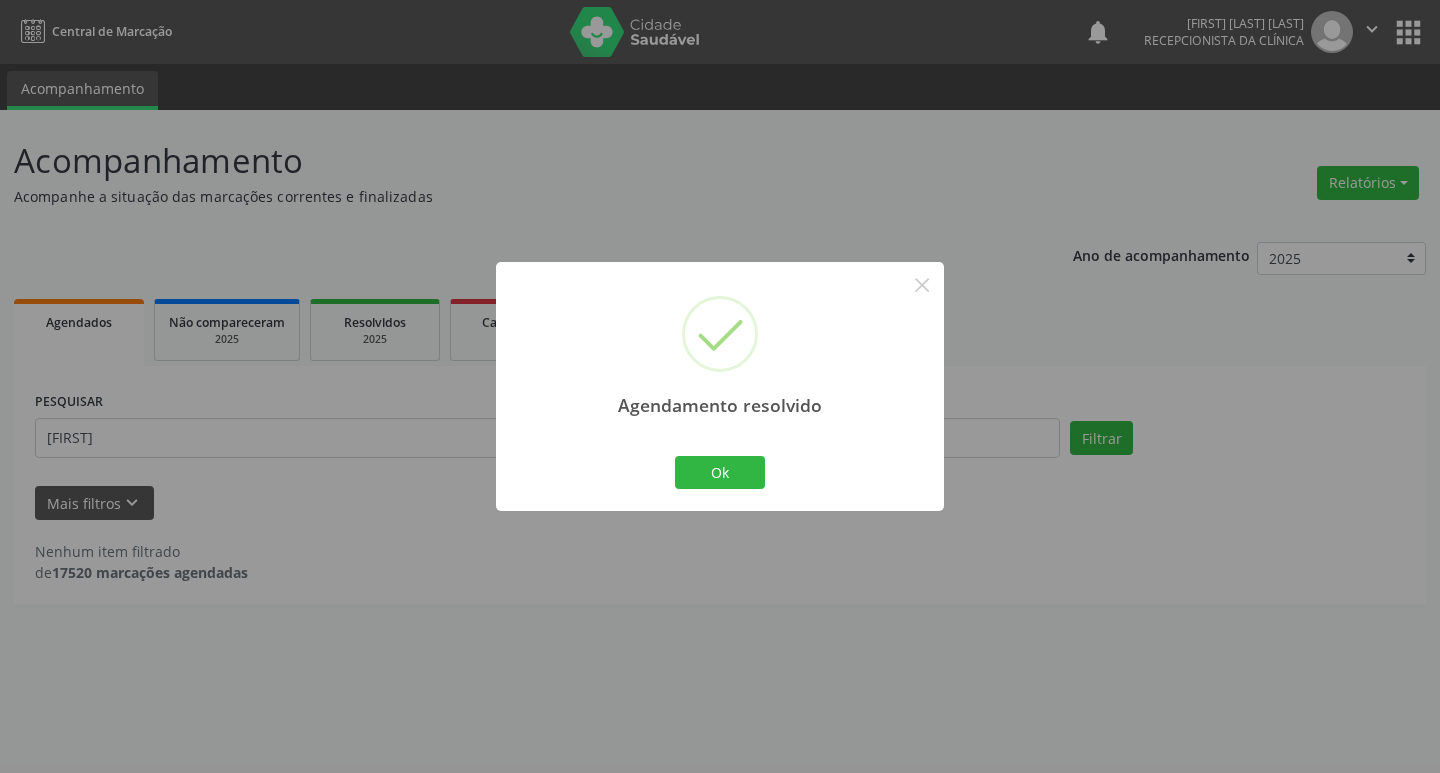 click on "Ok Cancel" at bounding box center [720, 472] 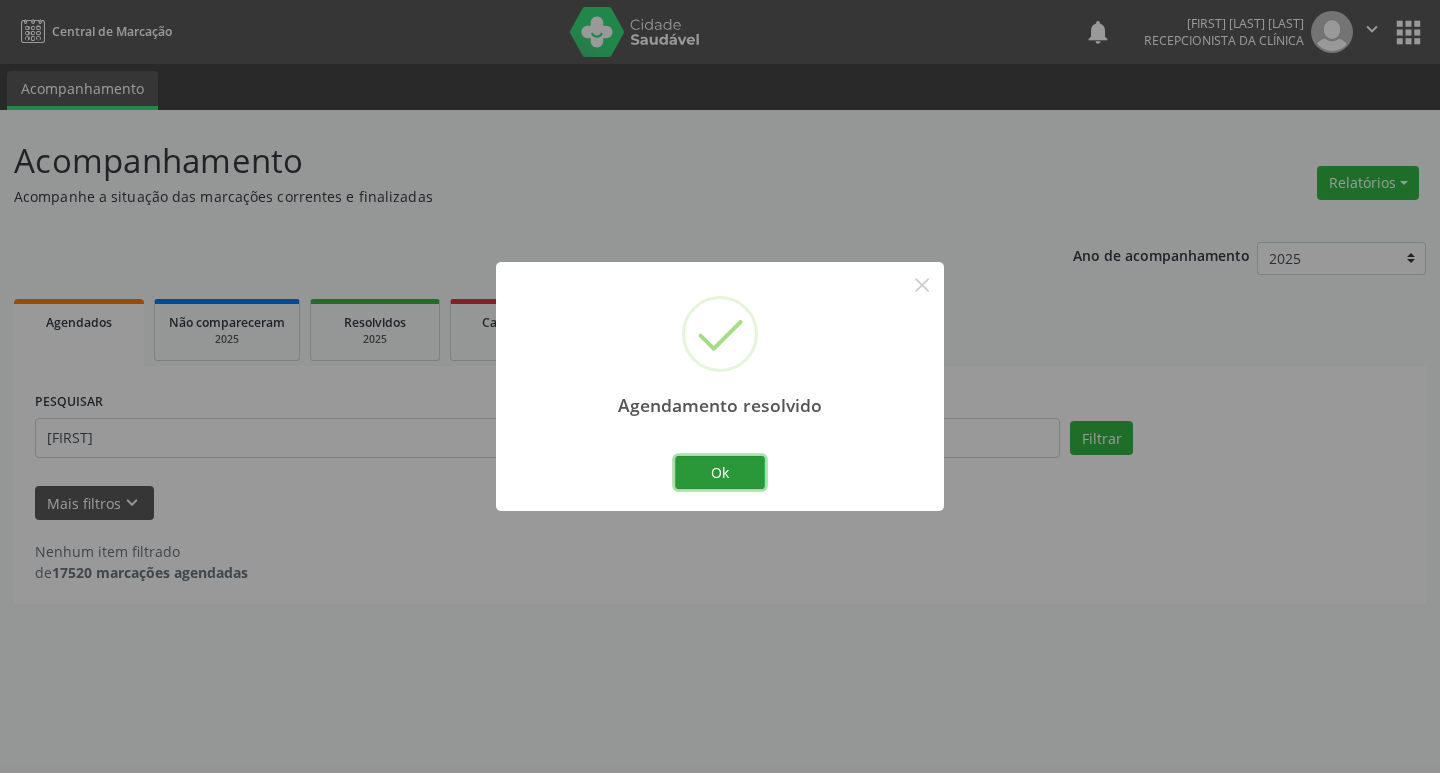 drag, startPoint x: 705, startPoint y: 463, endPoint x: 672, endPoint y: 455, distance: 33.955853 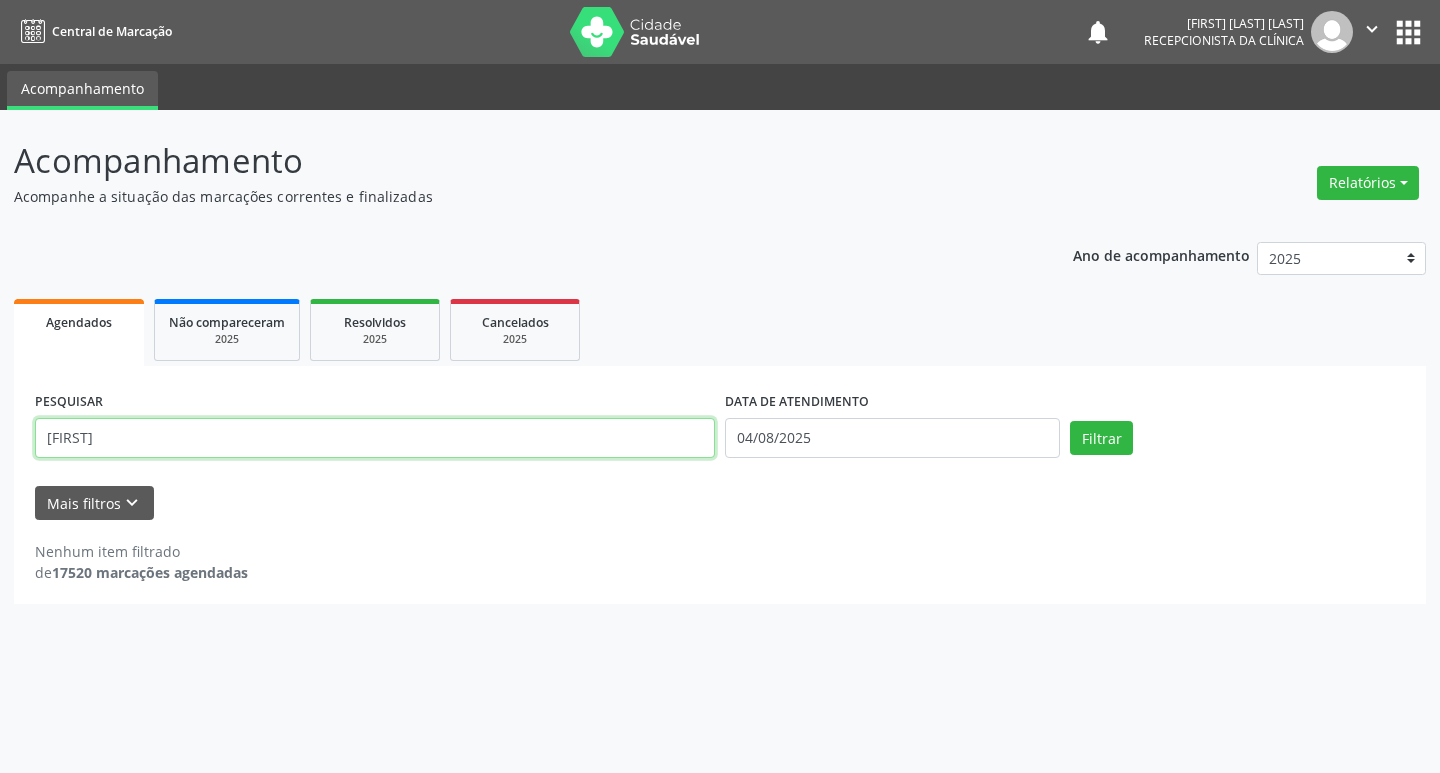 click on "[FIRST]" at bounding box center (375, 438) 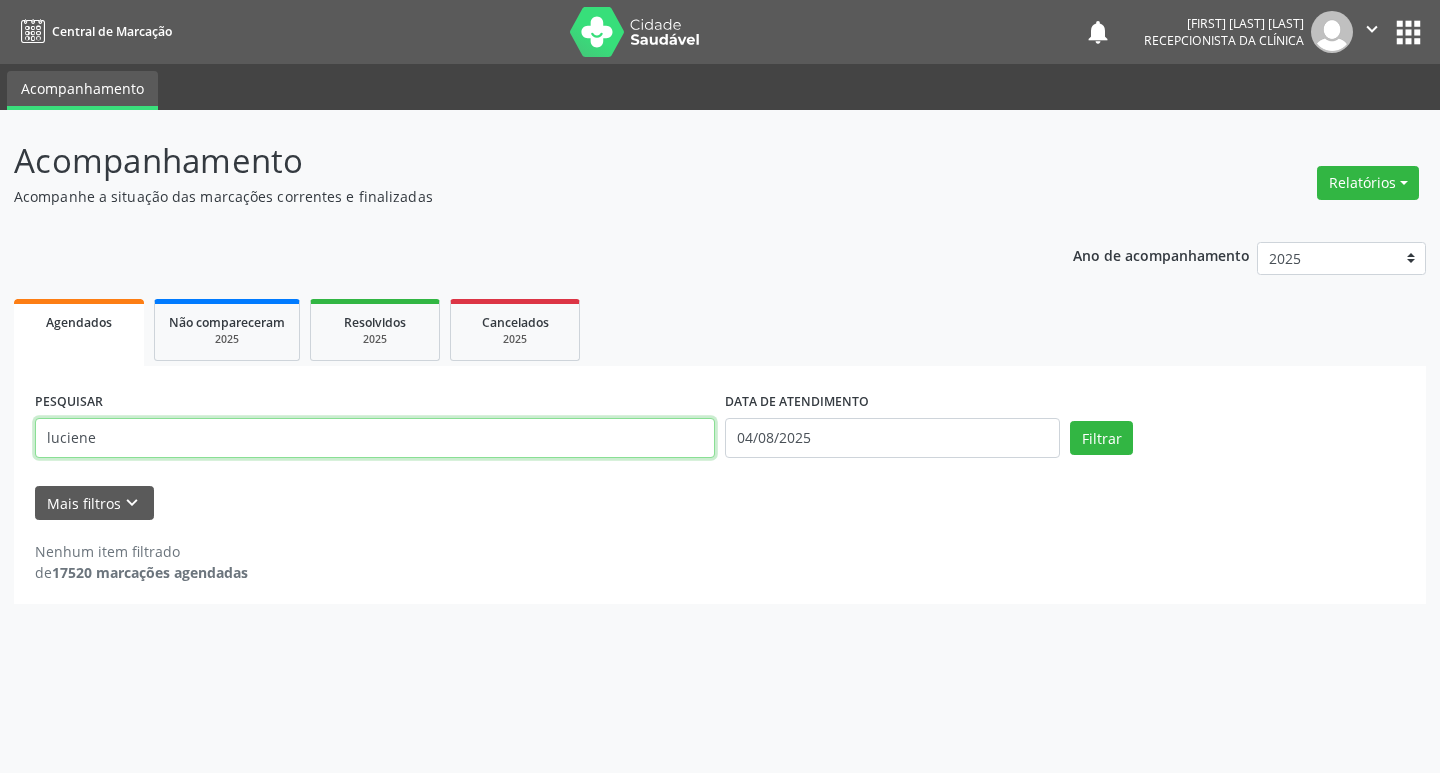 click on "Filtrar" at bounding box center (1101, 438) 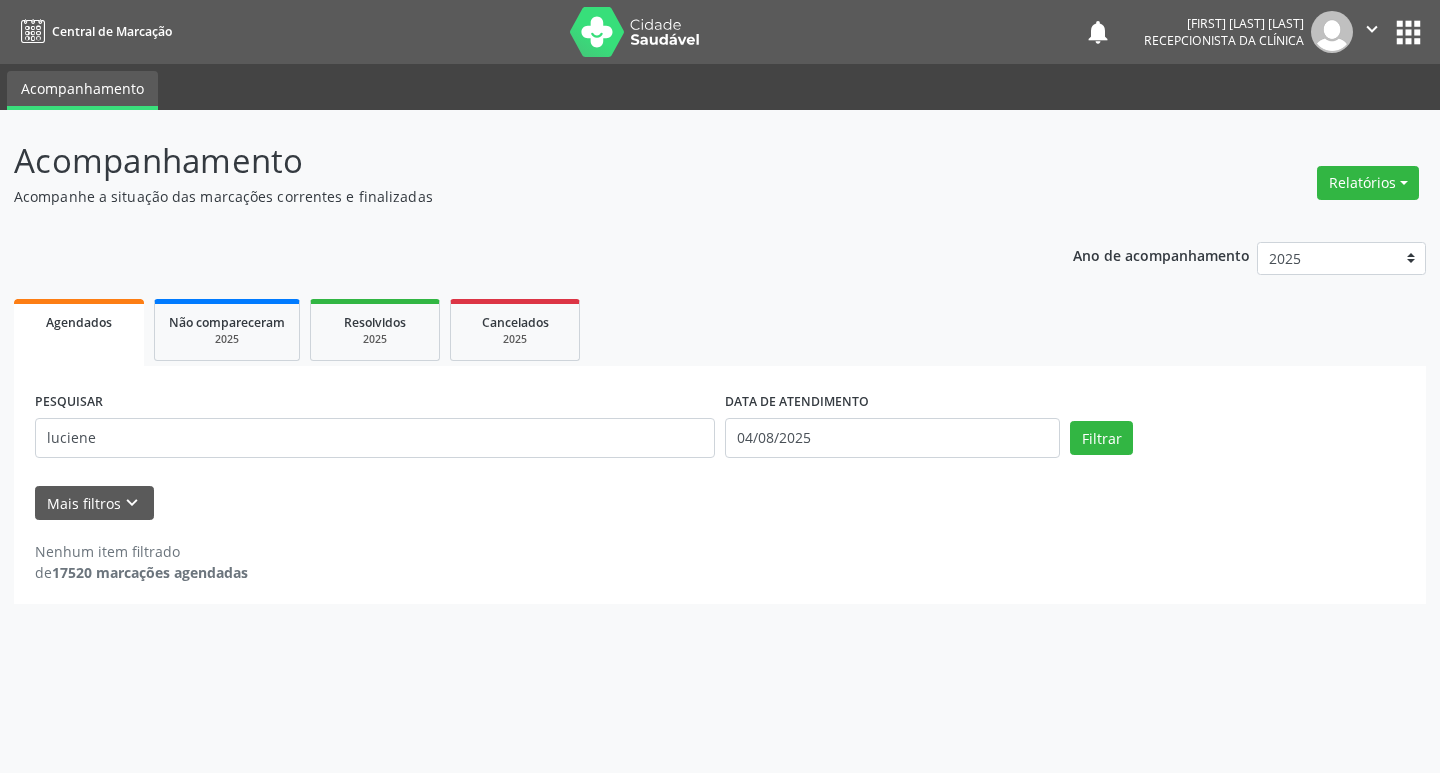 drag, startPoint x: 265, startPoint y: 383, endPoint x: 271, endPoint y: 399, distance: 17.088007 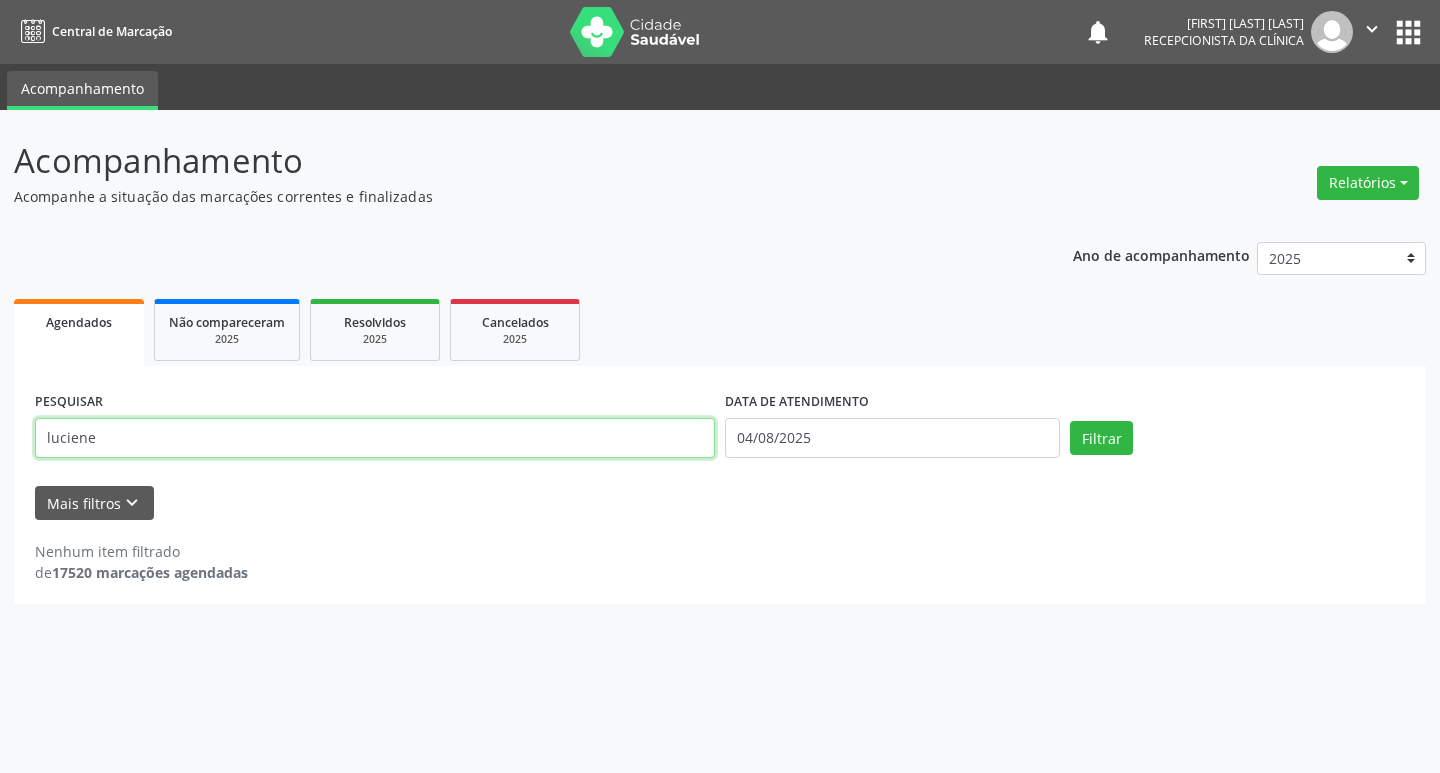 click on "luciene" at bounding box center (375, 438) 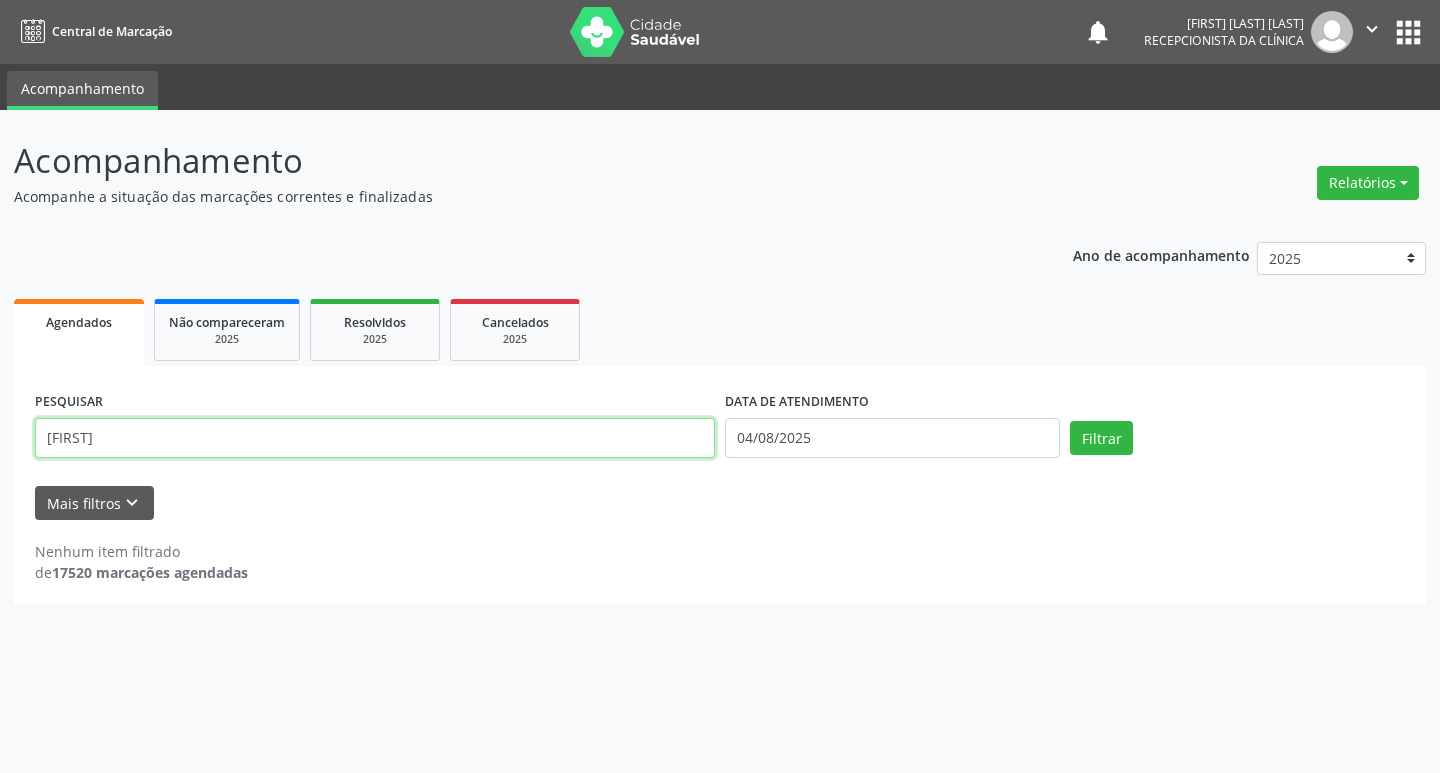 type on "[FIRST]" 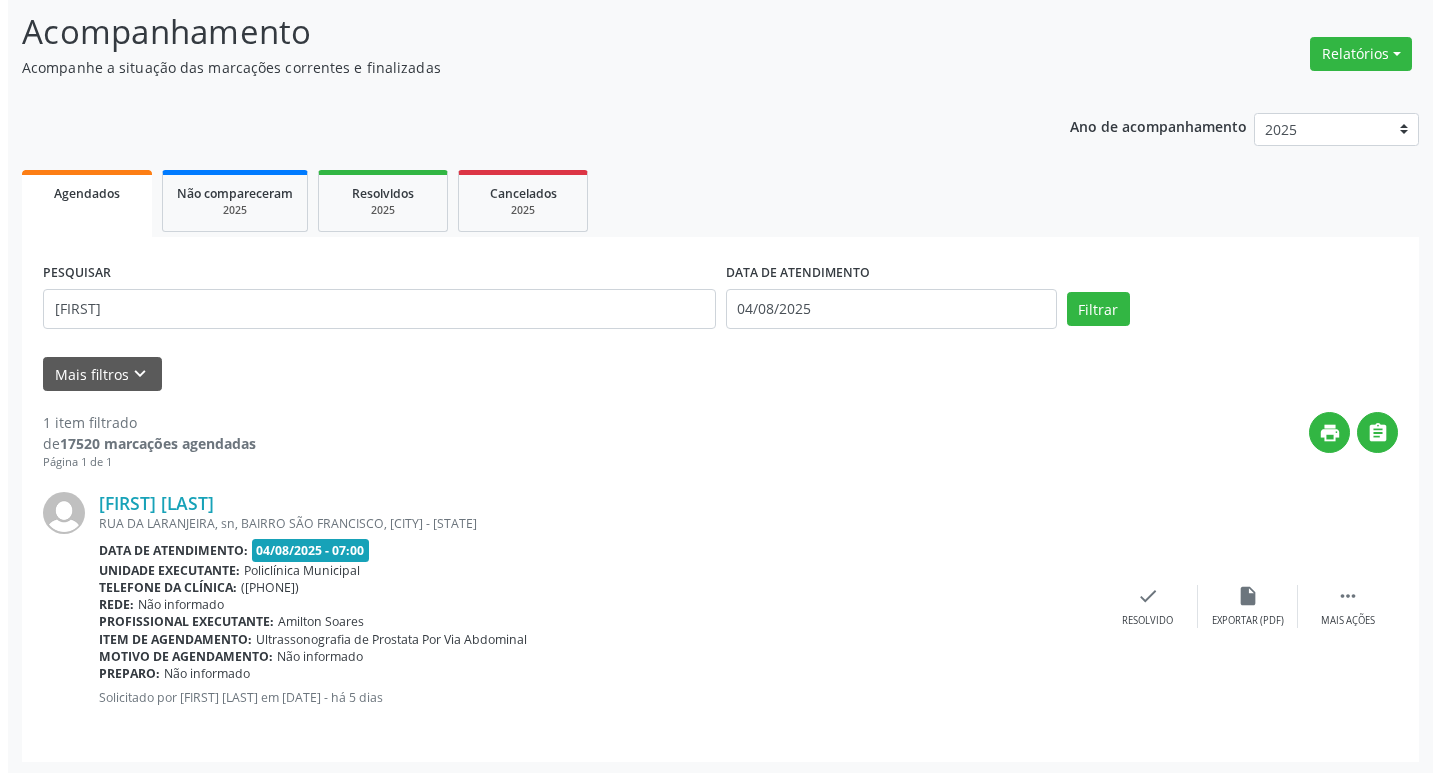 scroll, scrollTop: 132, scrollLeft: 0, axis: vertical 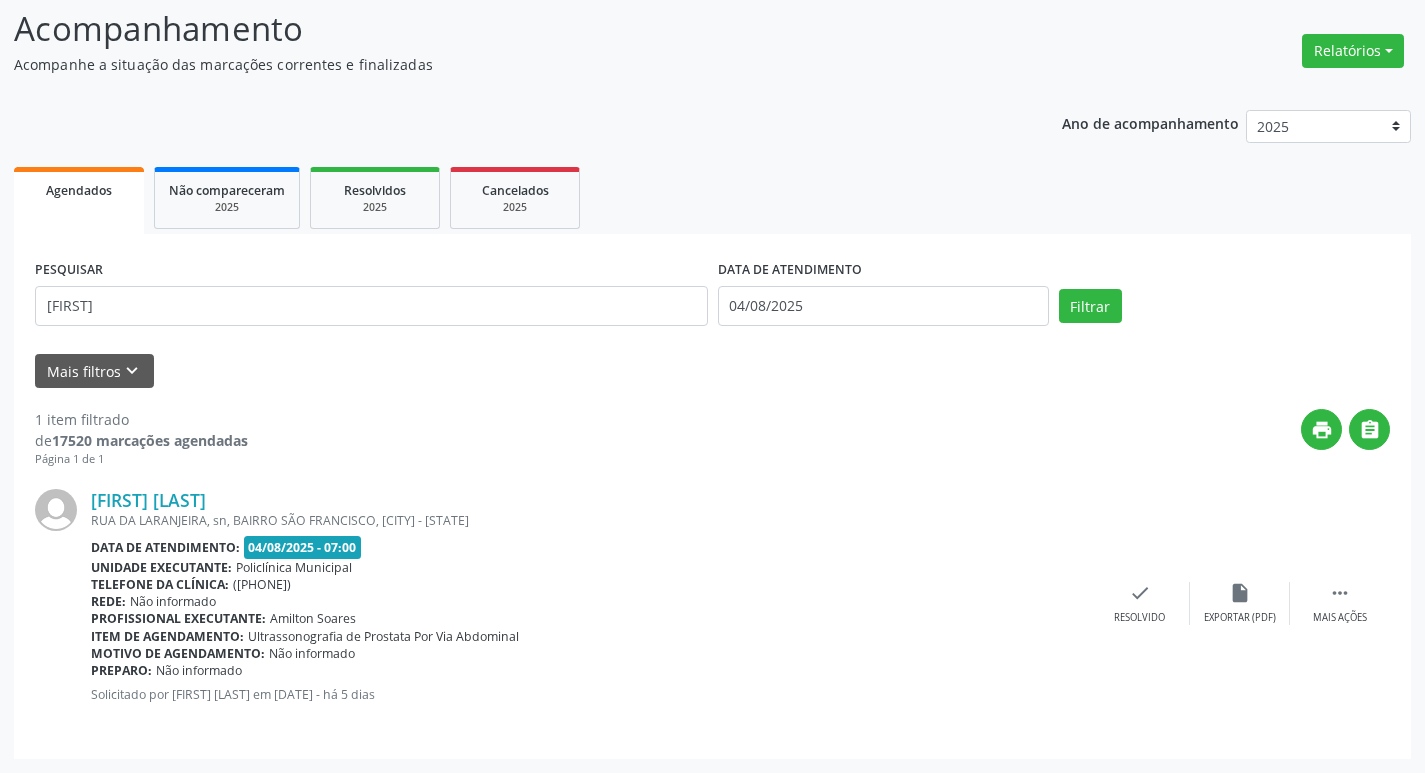 click on "[FIRST] [LAST]
[STREET], sn, [NEIGHBORHOOD], [CITY] - [STATE]
Data de atendimento:
[DATE] - [TIME]
Unidade executante:
Policlínica Municipal
Telefone da clínica:
([AREA_CODE]) [PHONE]
Rede:
Não informado
Profissional executante:
[FIRST] [LAST]
Item de agendamento:
Ultrassonografia de Prostata Por Via Abdominal
Motivo de agendamento:
Não informado
Preparo:
Não informado
Solicitado por [FIRST] [LAST] em [DATE] - há 5 dias

Mais ações
insert_drive_file
Exportar (PDF)
check
Resolvido" at bounding box center [712, 603] 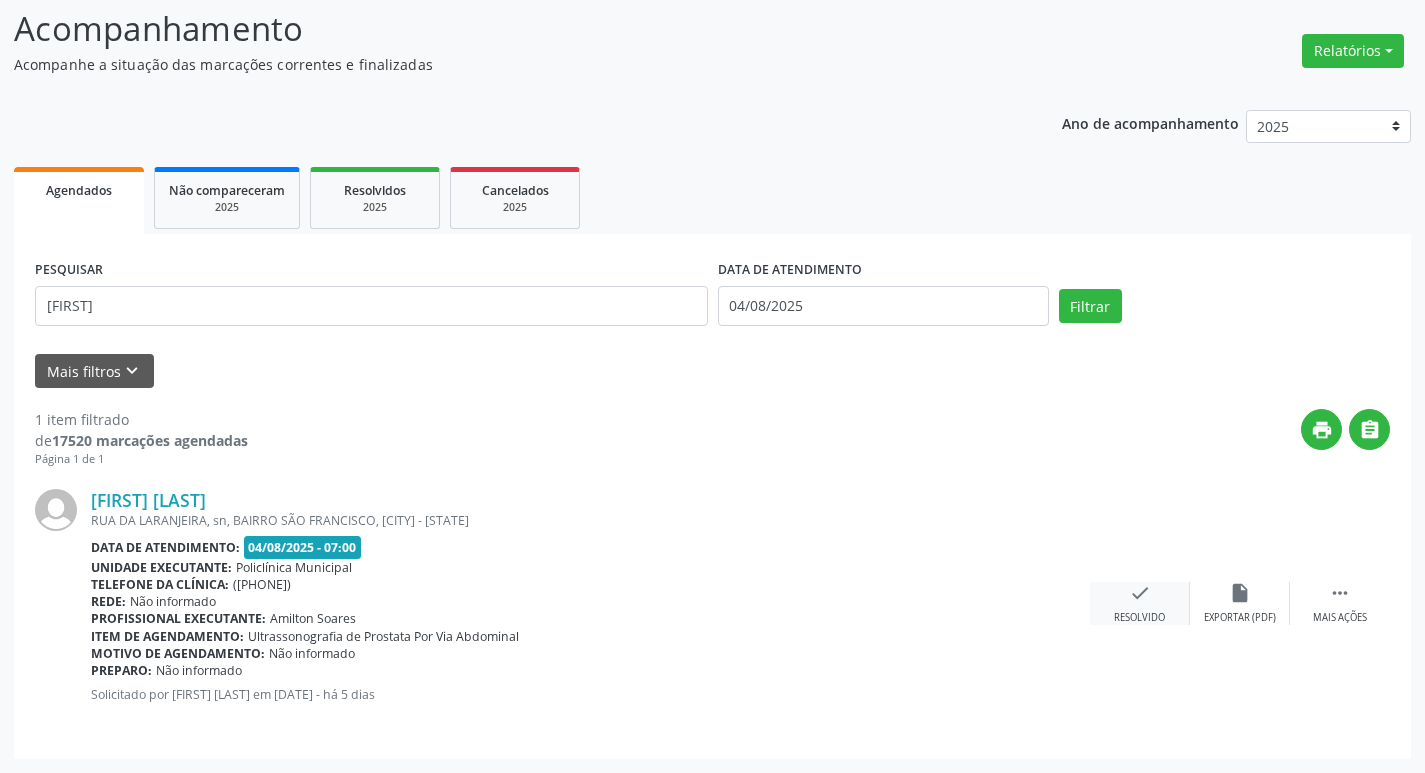 click on "check
Resolvido" at bounding box center (1140, 603) 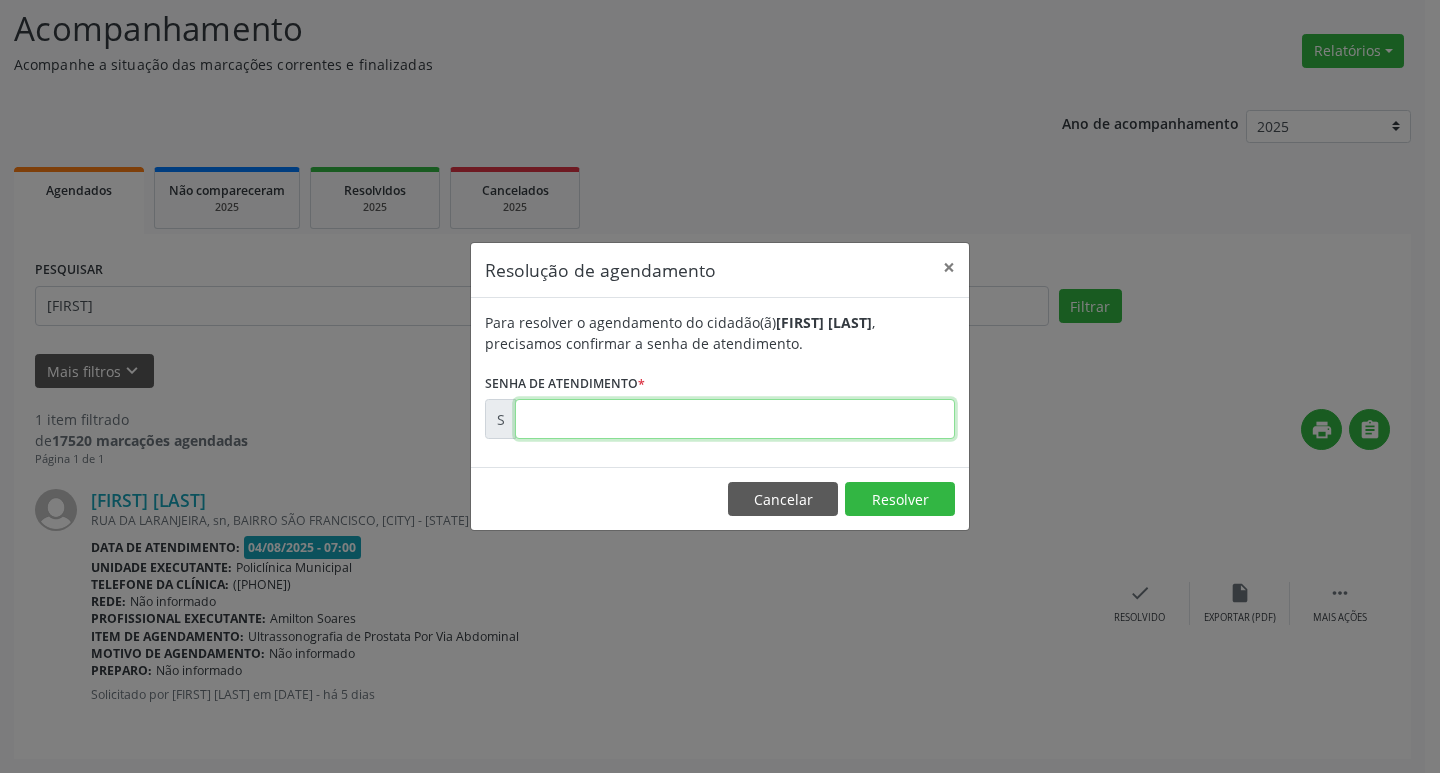 click at bounding box center [735, 419] 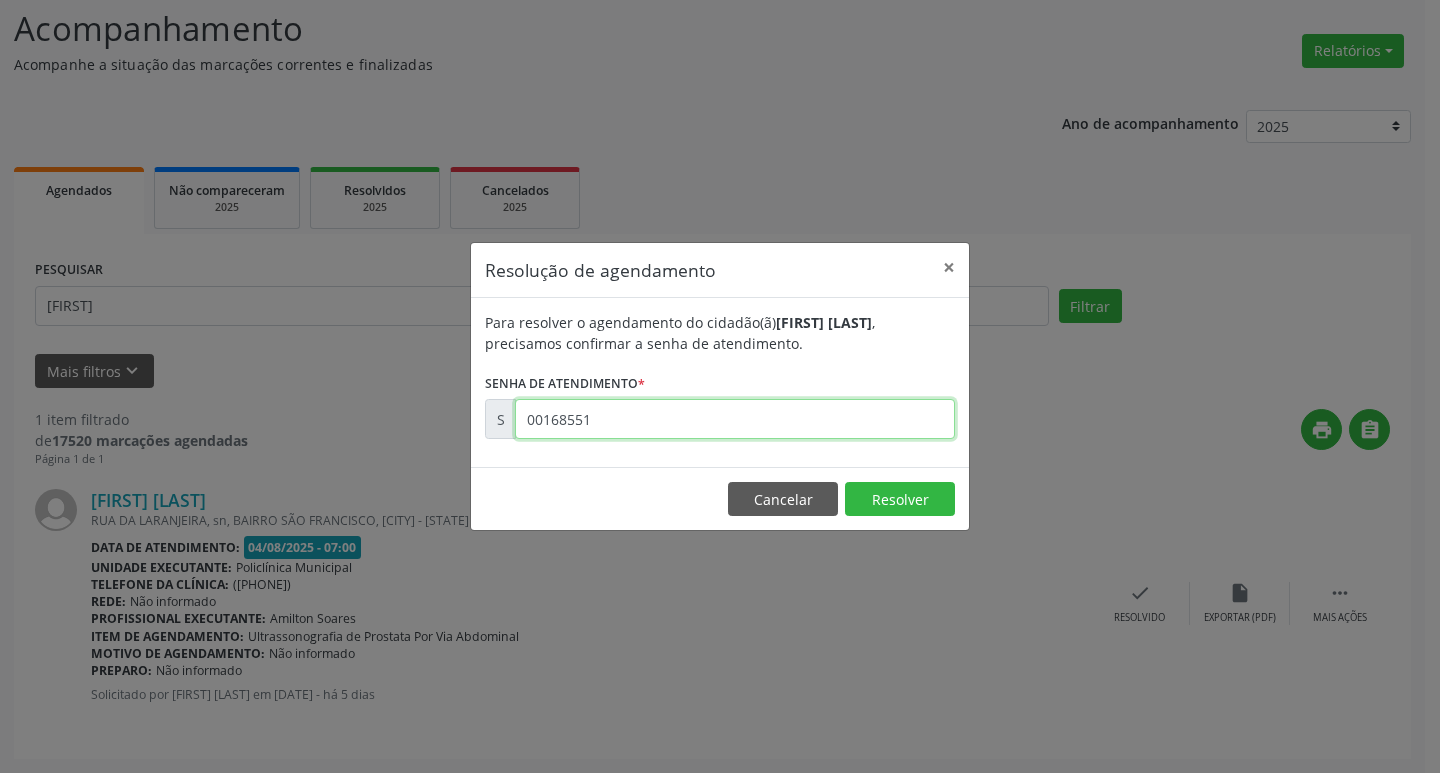 type on "00168551" 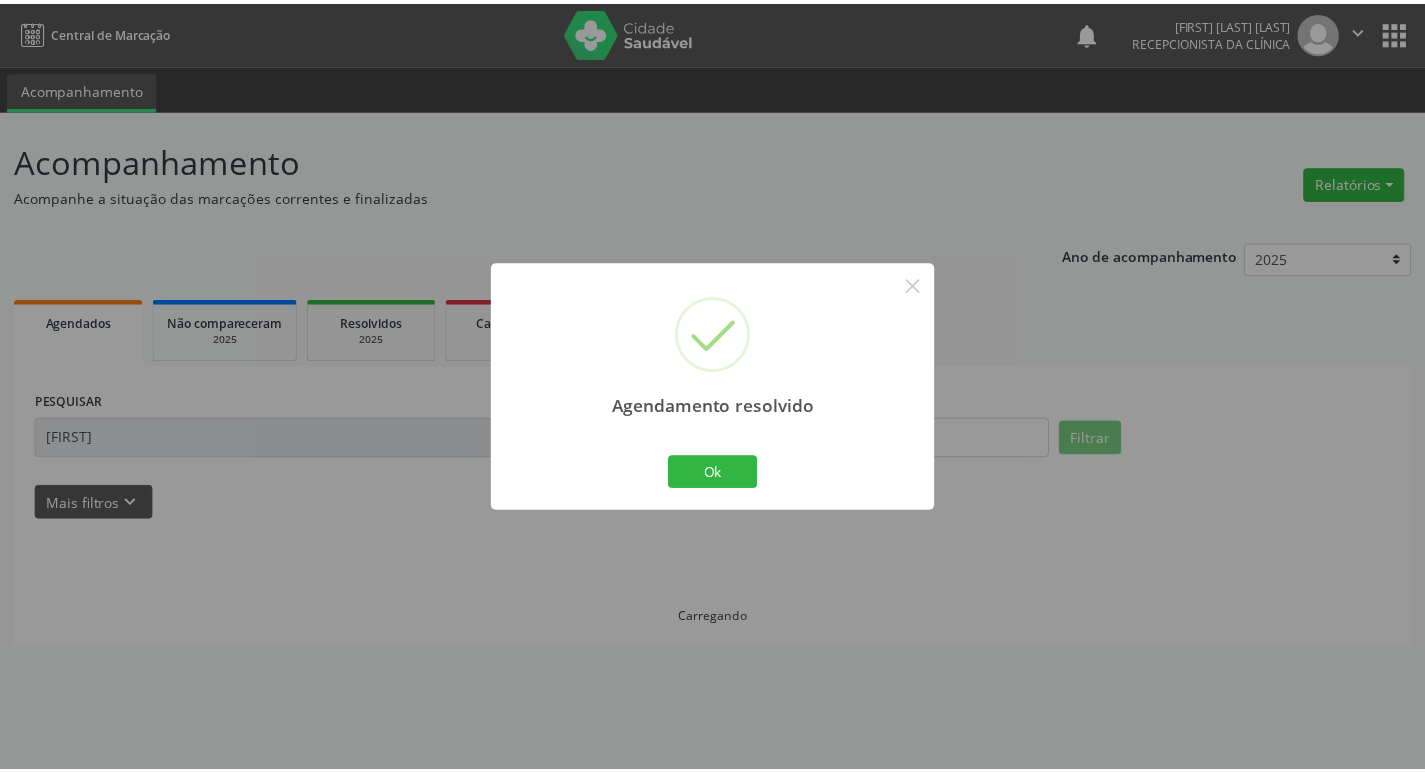 scroll, scrollTop: 0, scrollLeft: 0, axis: both 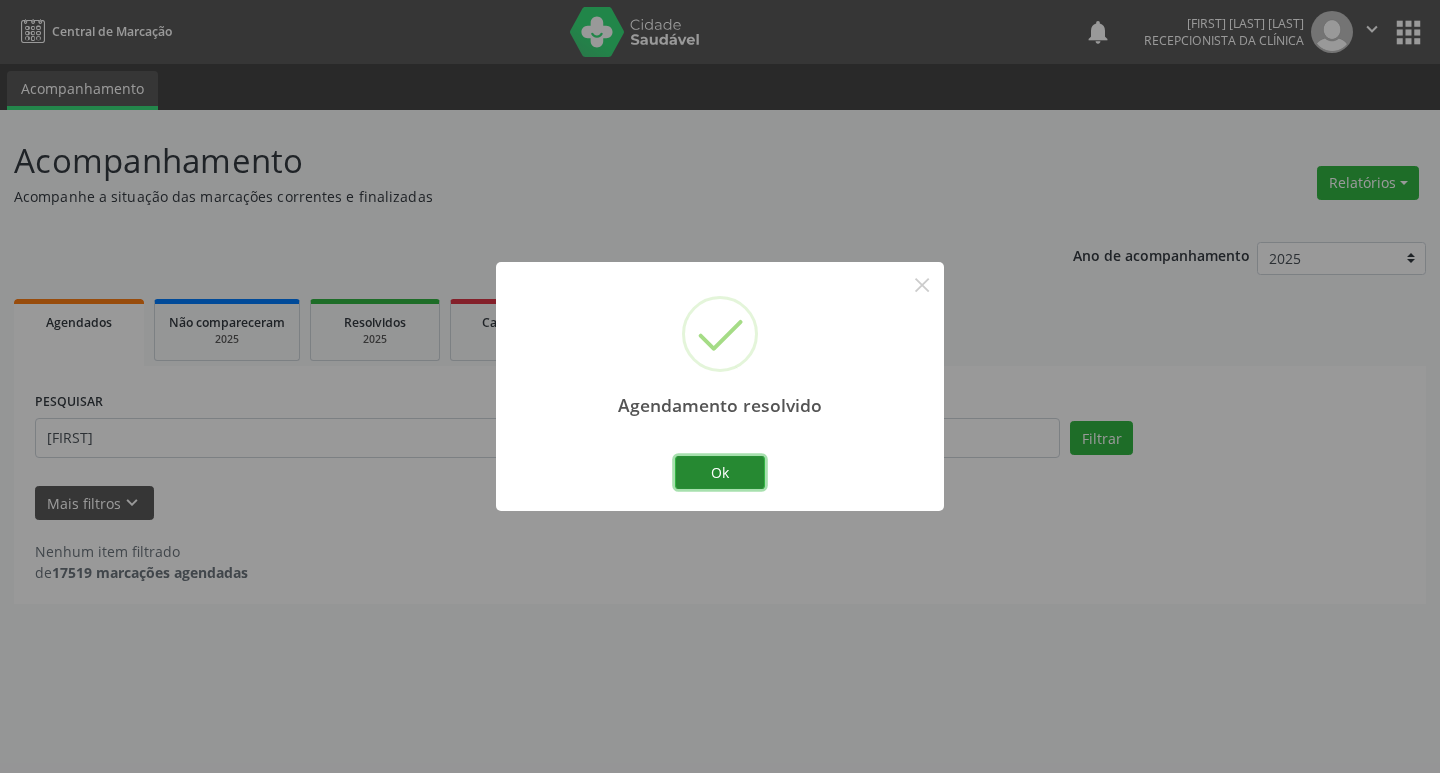 click on "Ok" at bounding box center (720, 473) 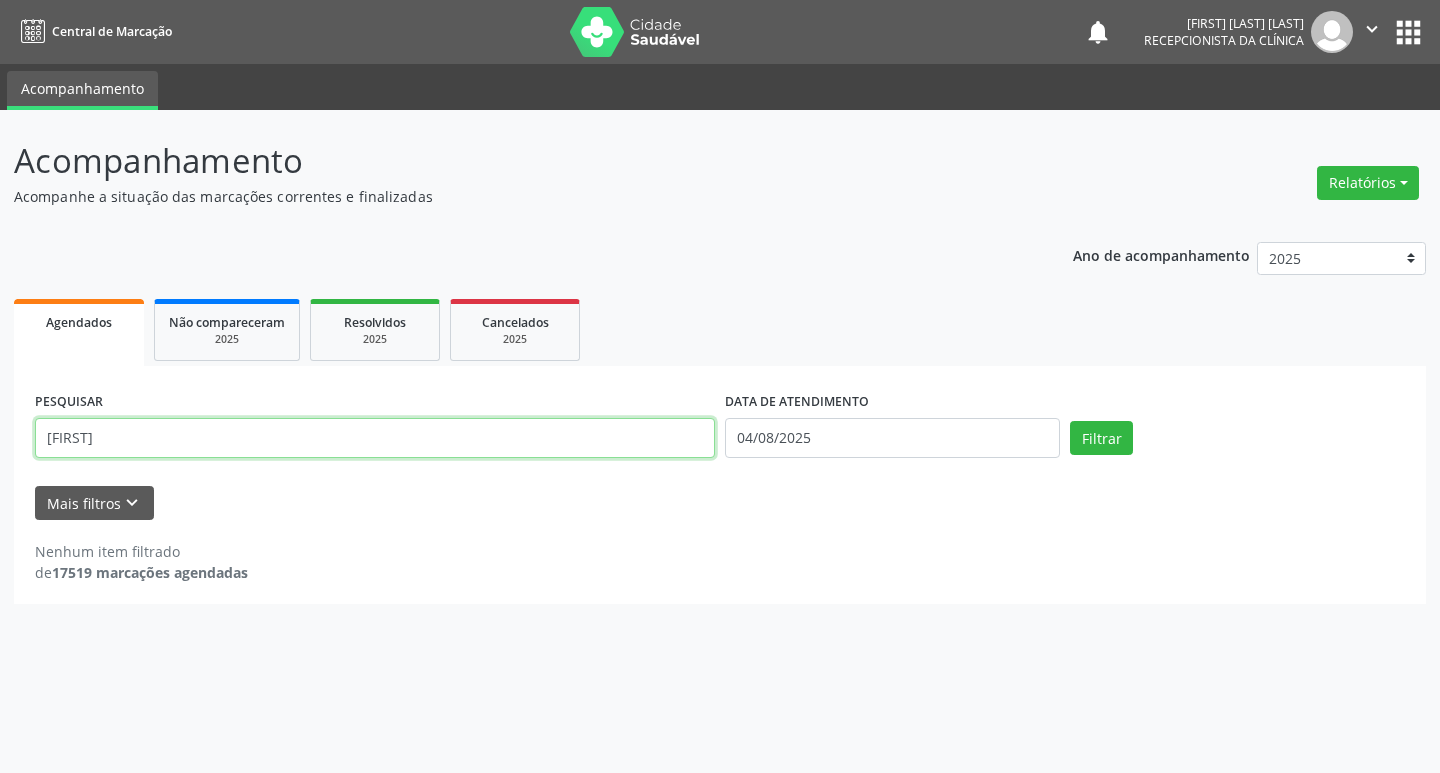 click on "[FIRST]" at bounding box center [375, 438] 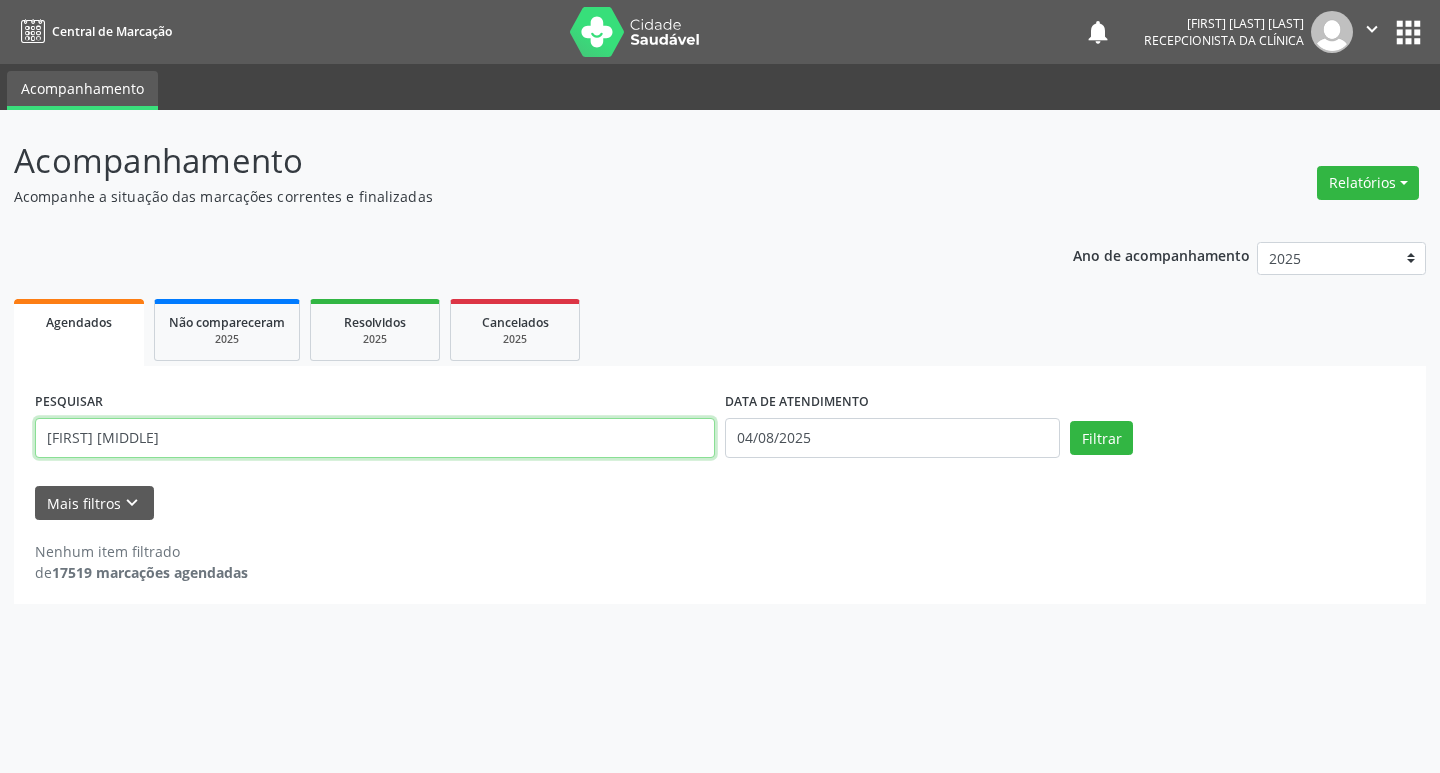 type on "[FIRST] [MIDDLE]" 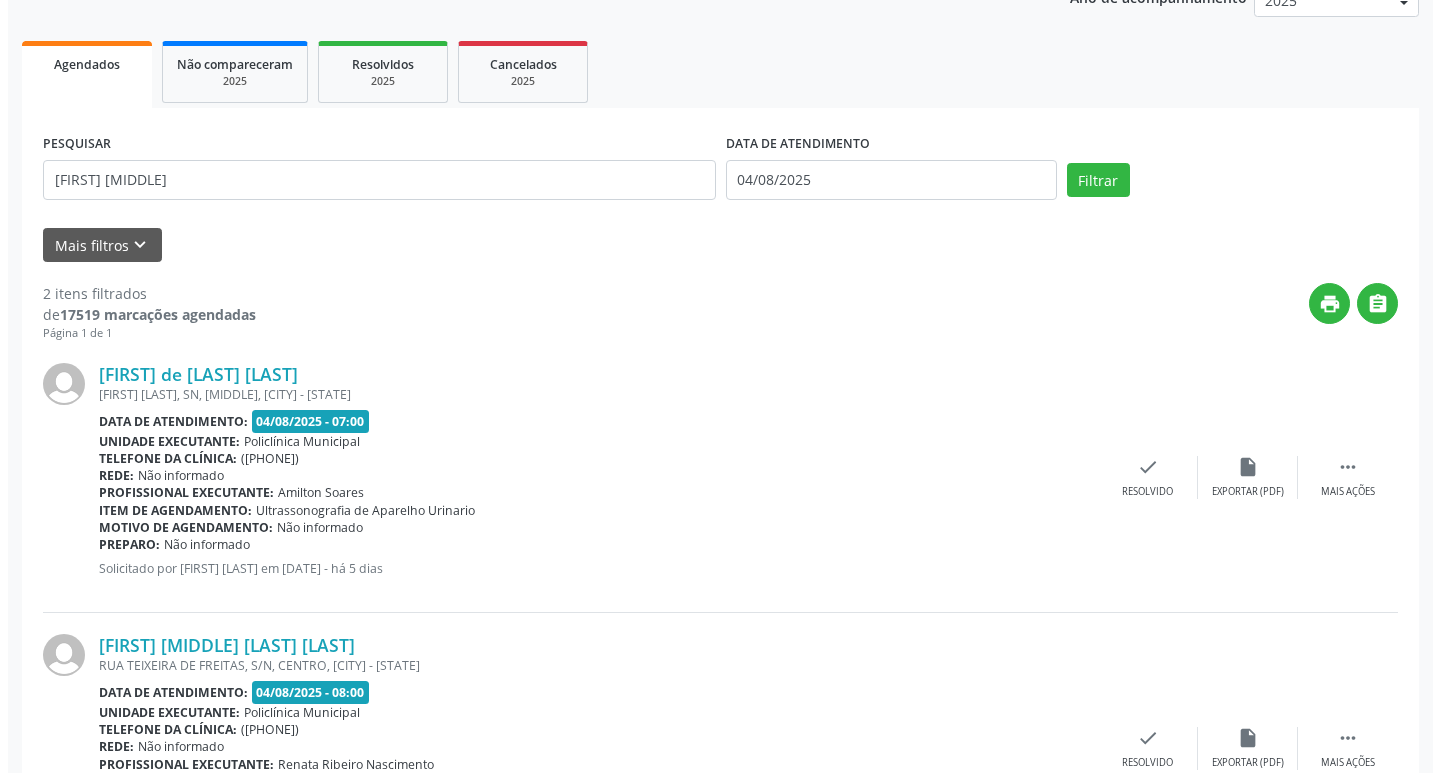 scroll, scrollTop: 400, scrollLeft: 0, axis: vertical 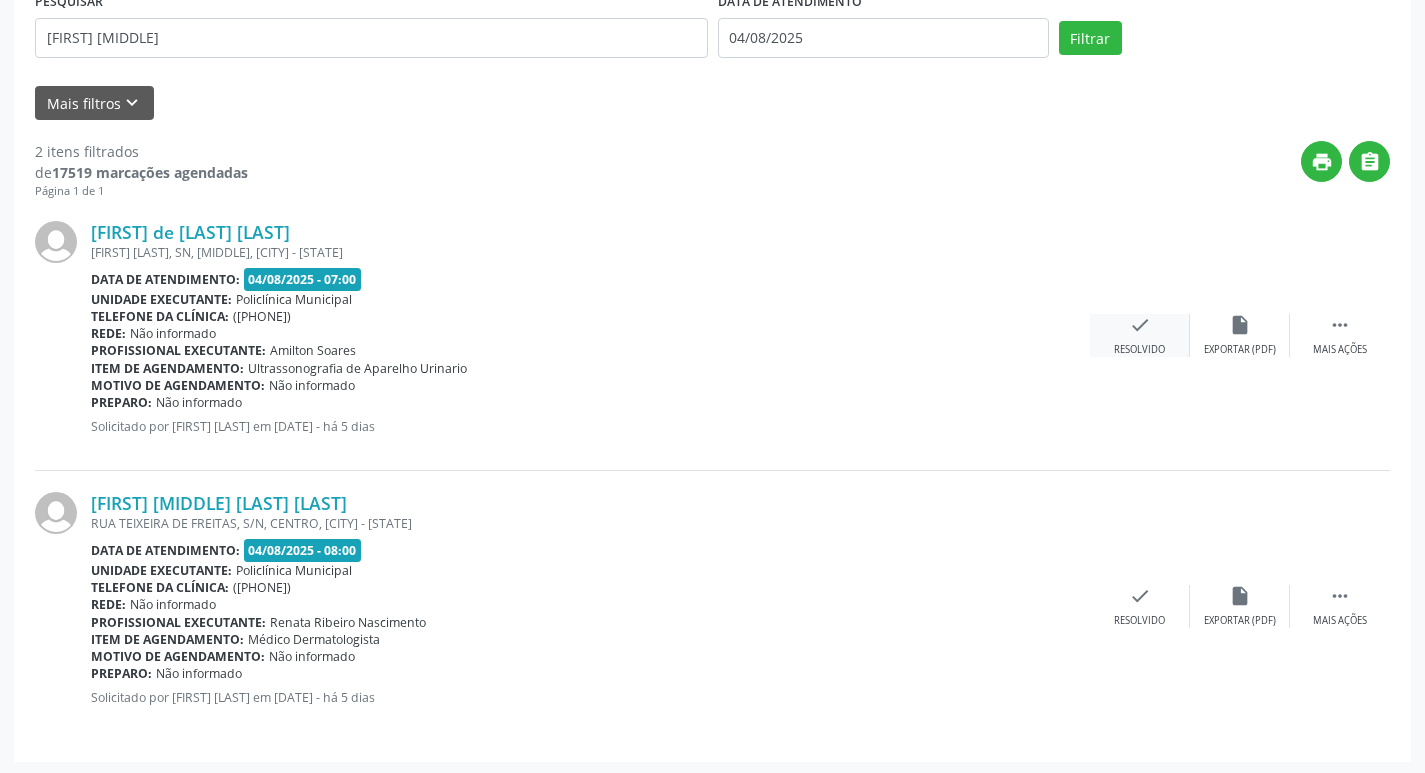 click on "check
Resolvido" at bounding box center (1140, 335) 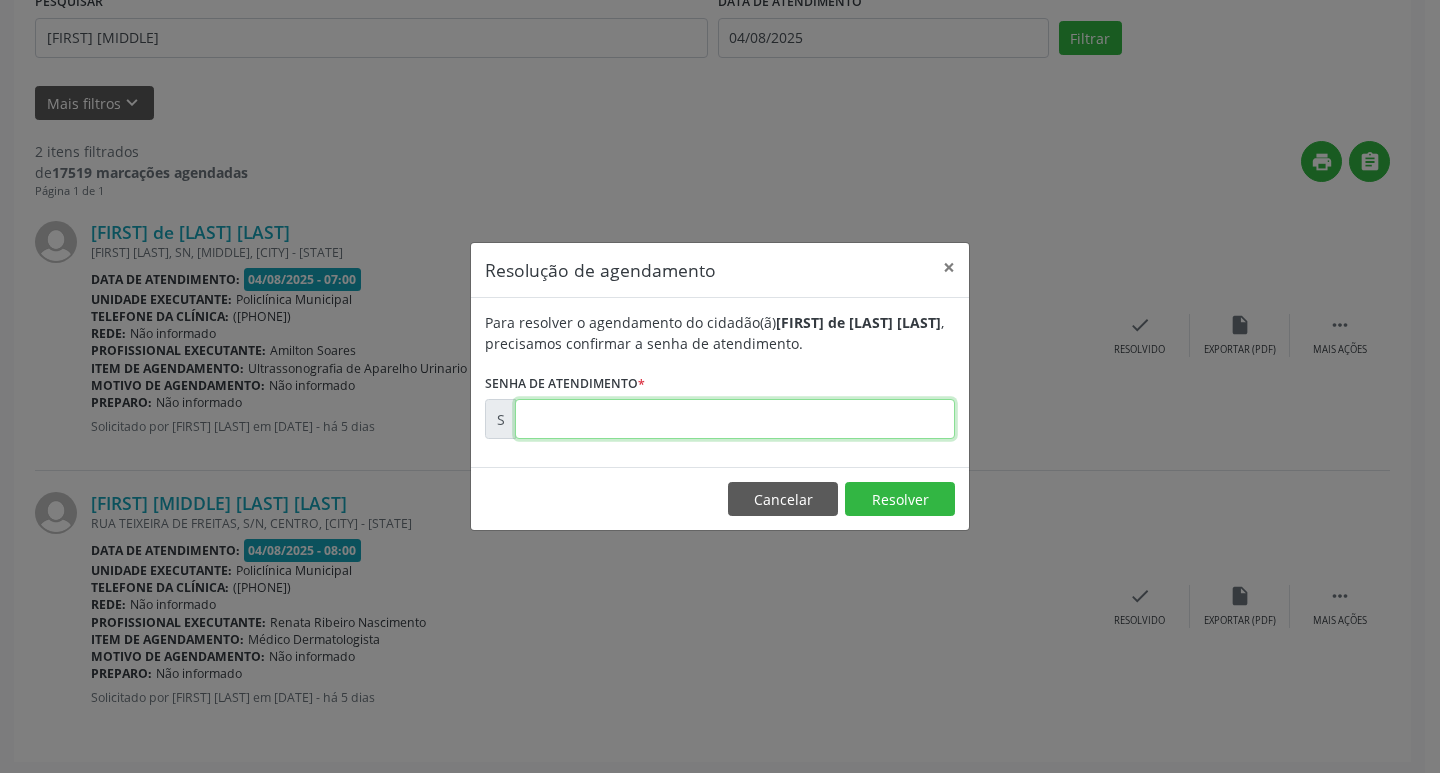 click at bounding box center (735, 419) 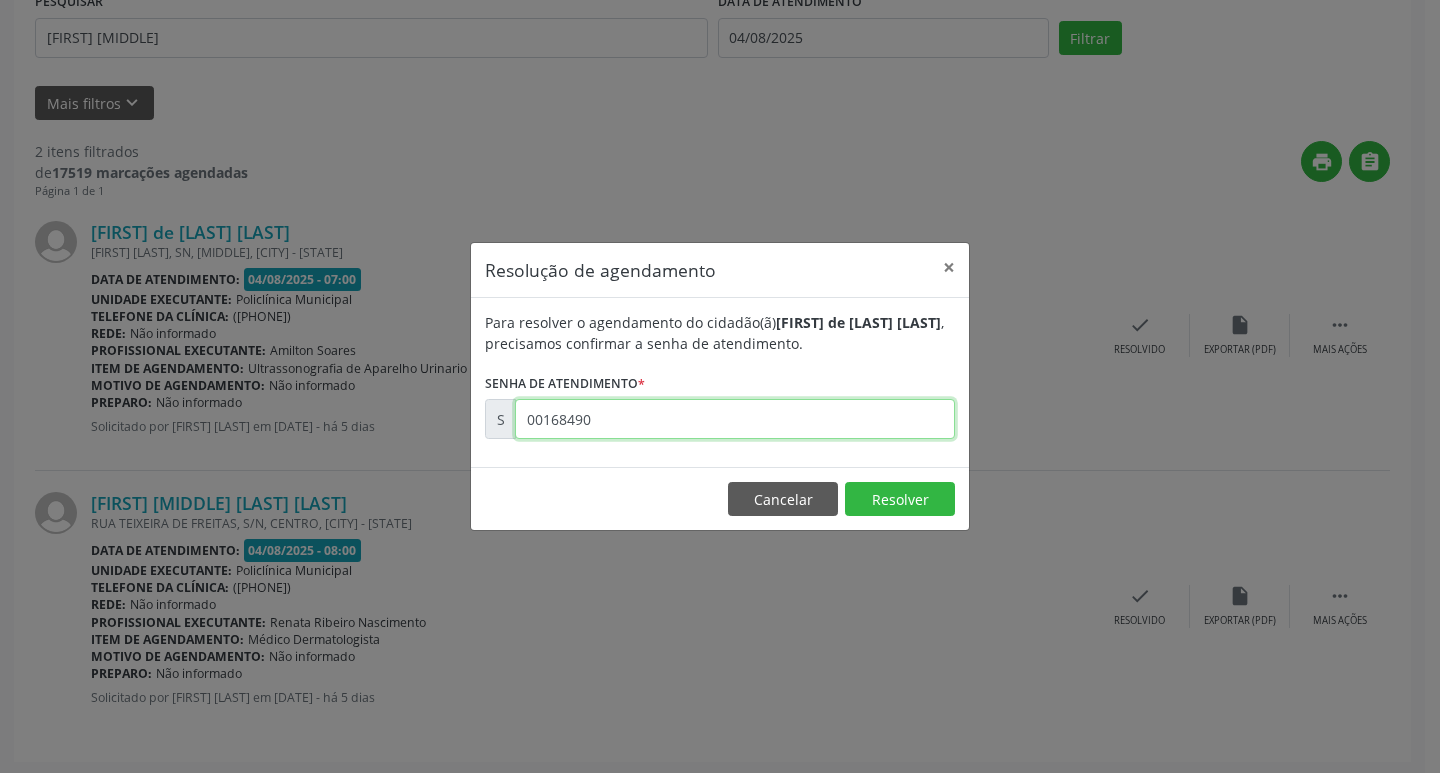 type on "00168490" 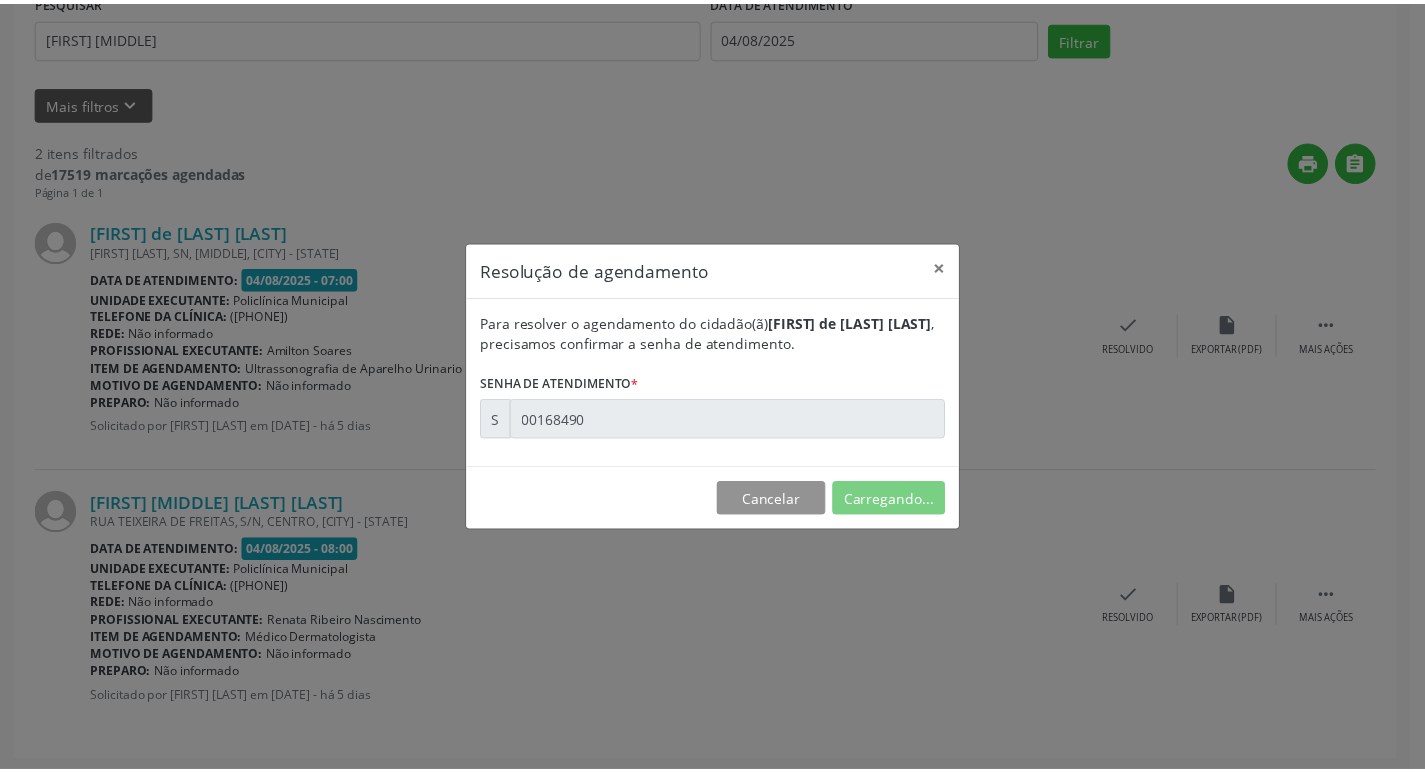 scroll, scrollTop: 0, scrollLeft: 0, axis: both 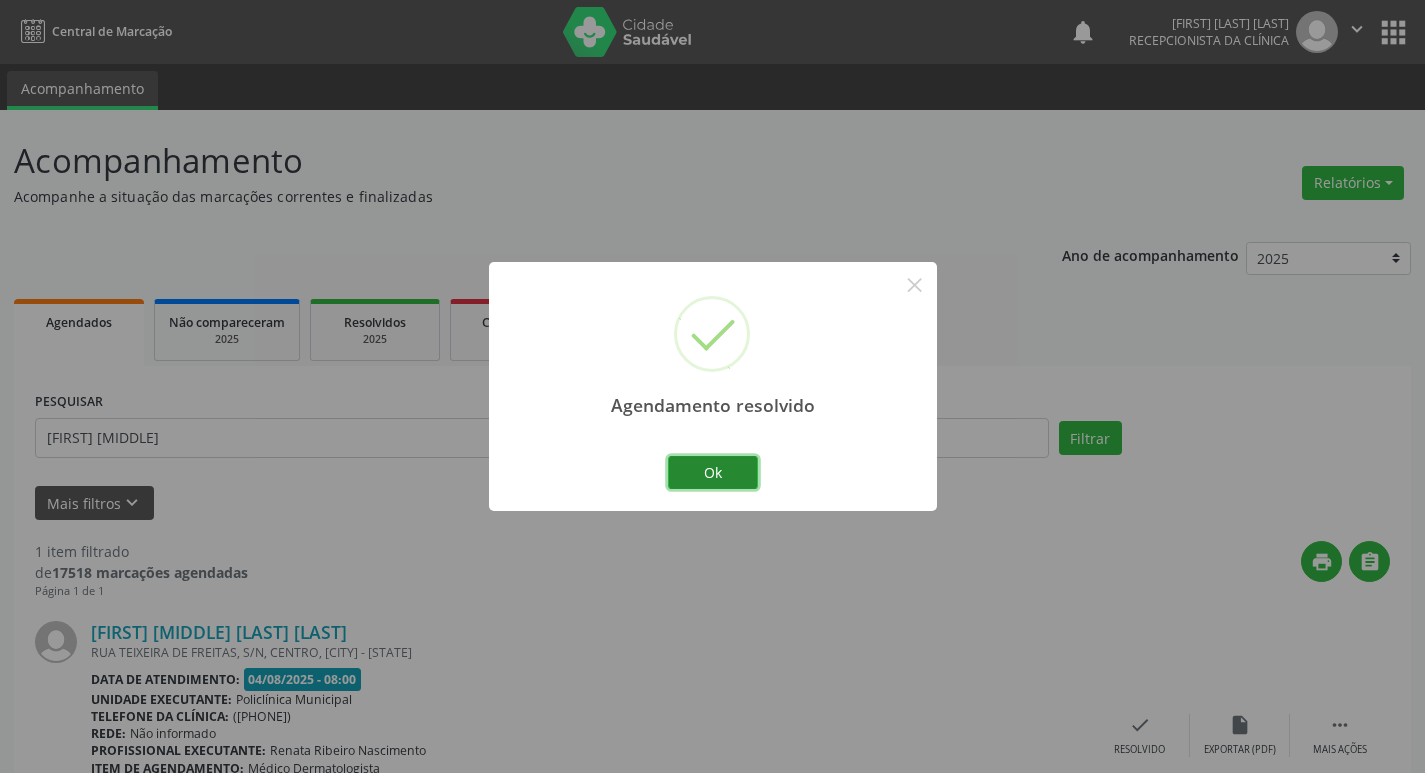 click on "Ok" at bounding box center (713, 473) 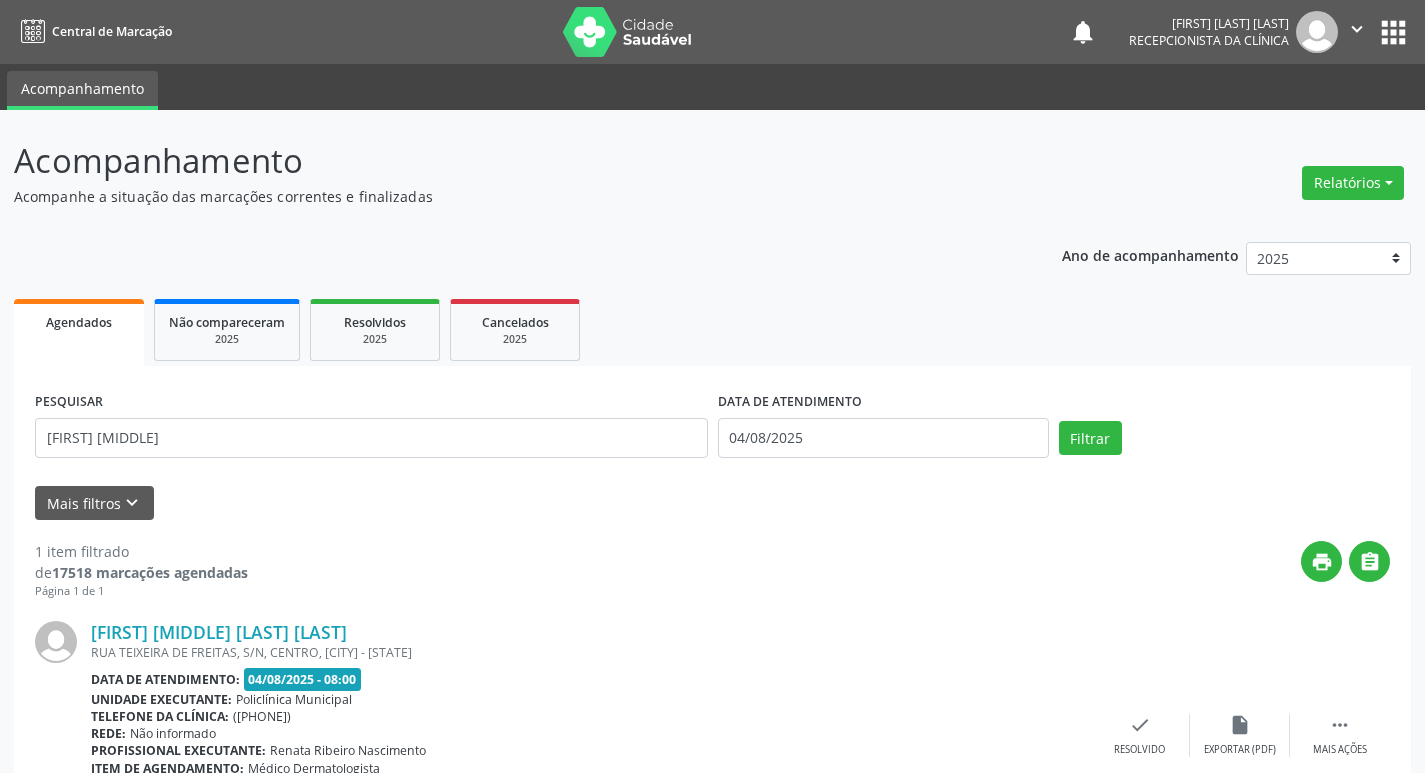 click on "PESQUISAR
[FIRST] [MIDDLE]" at bounding box center [371, 429] 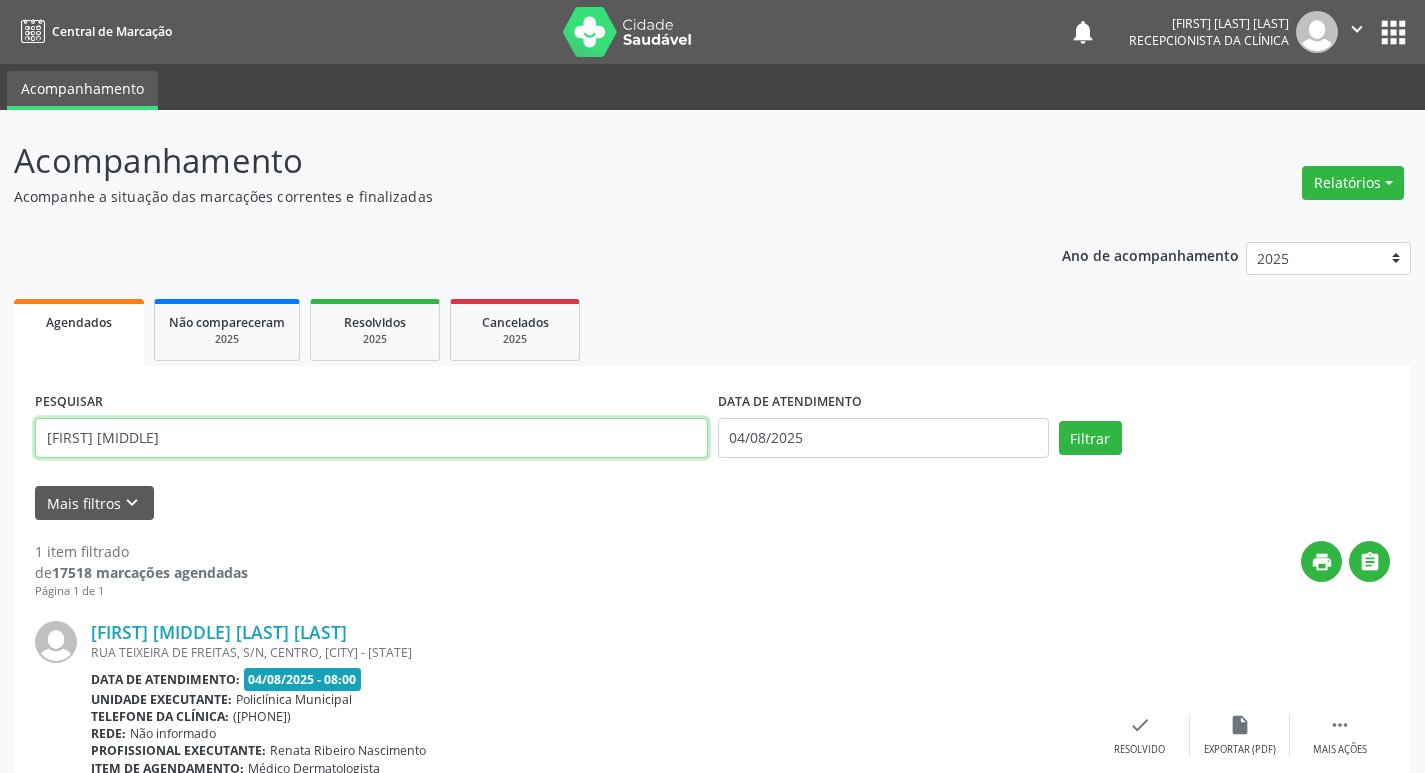 click on "[FIRST] [MIDDLE]" at bounding box center [371, 438] 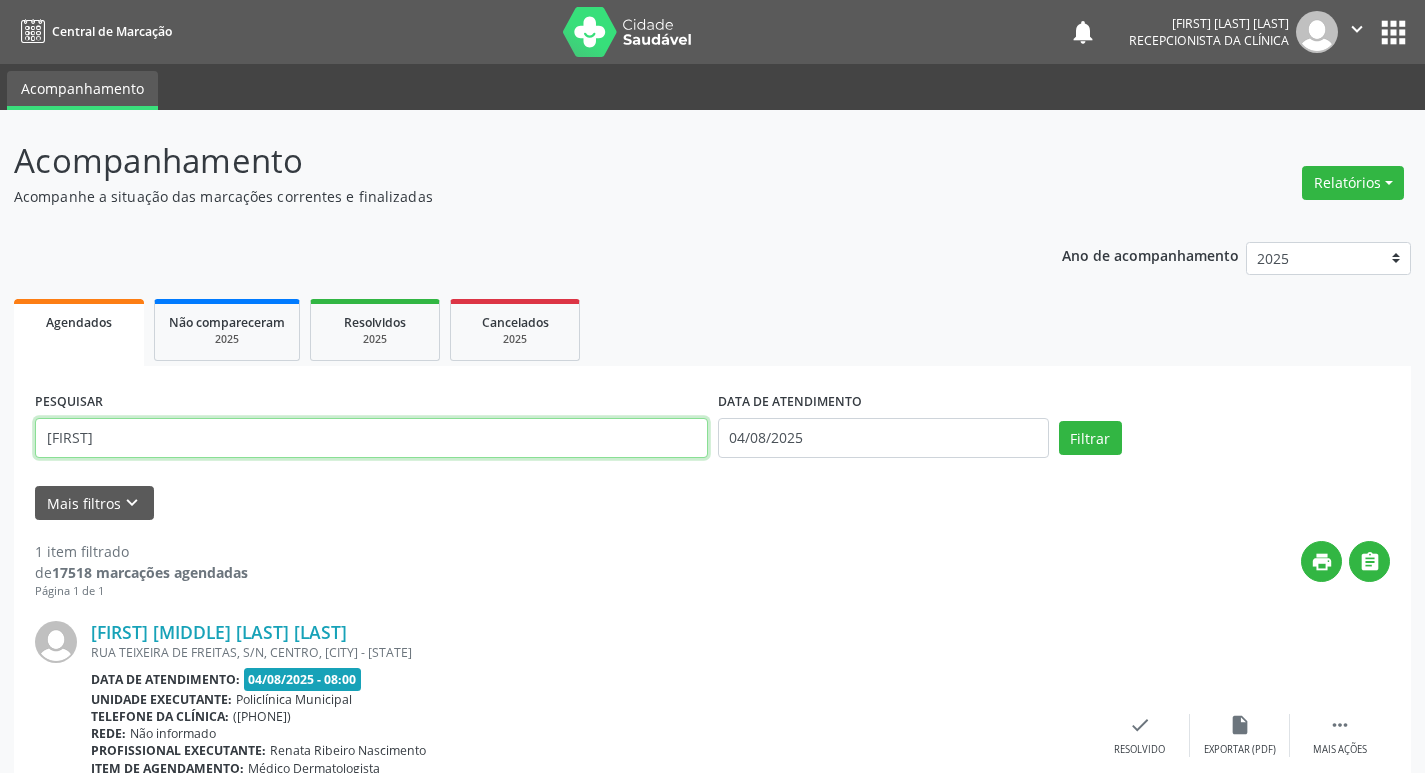 type on "[FIRST]" 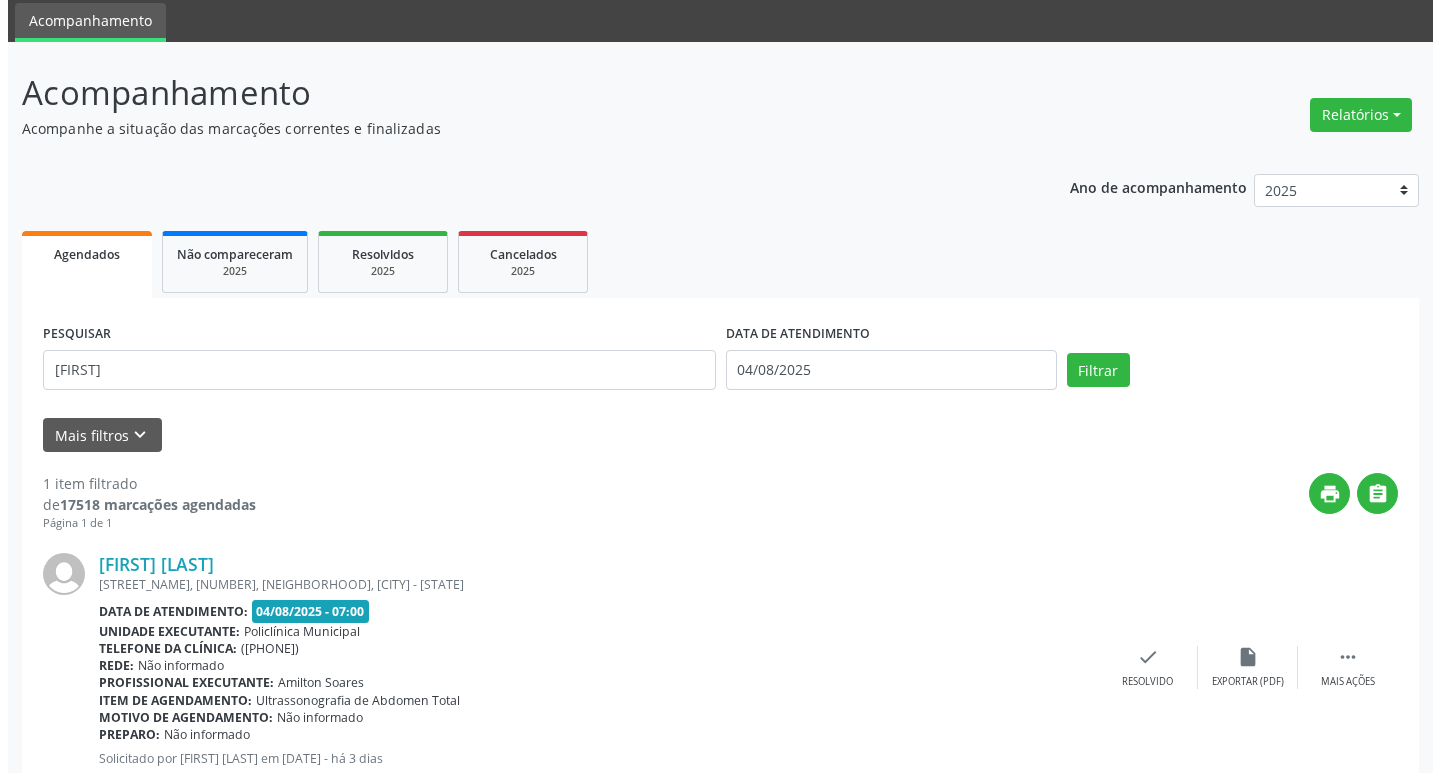 scroll, scrollTop: 132, scrollLeft: 0, axis: vertical 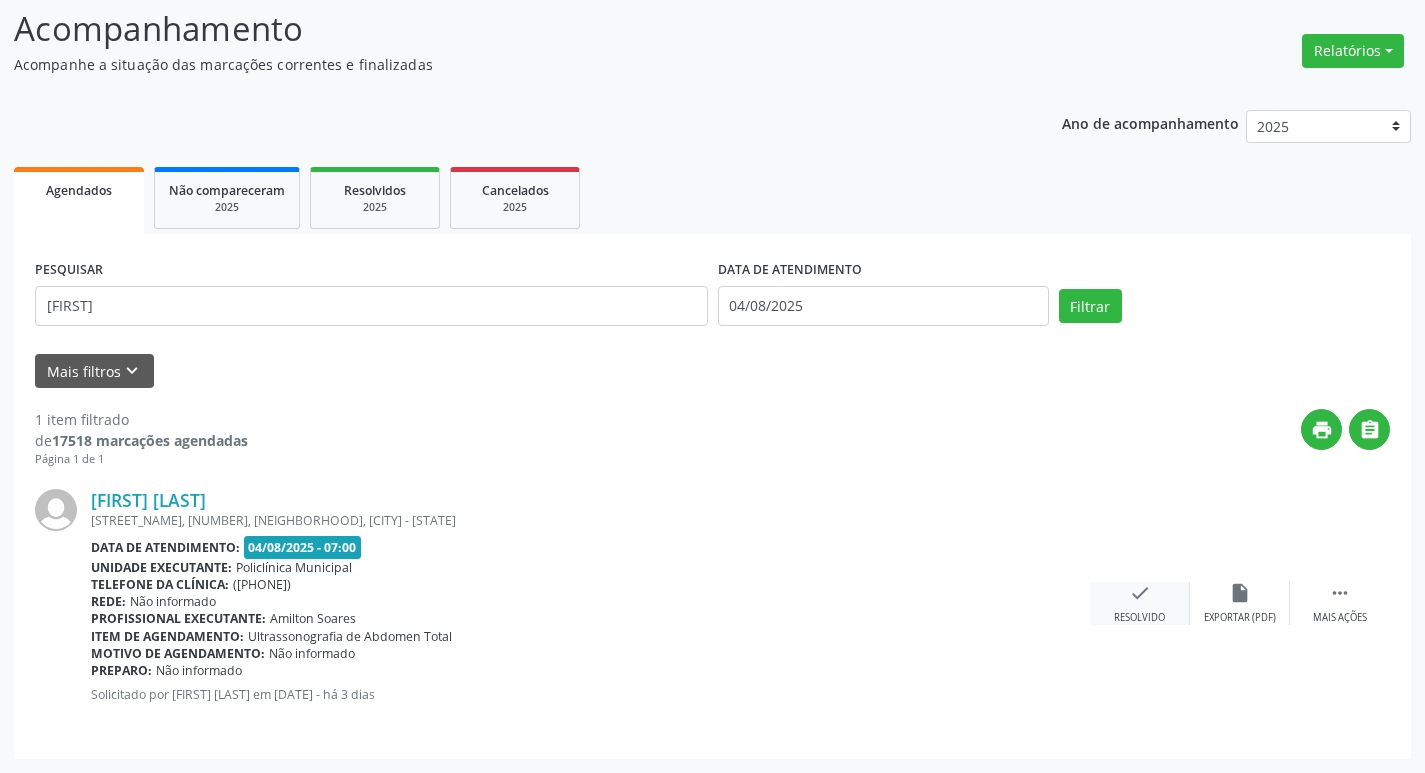click on "Resolvido" at bounding box center (1139, 618) 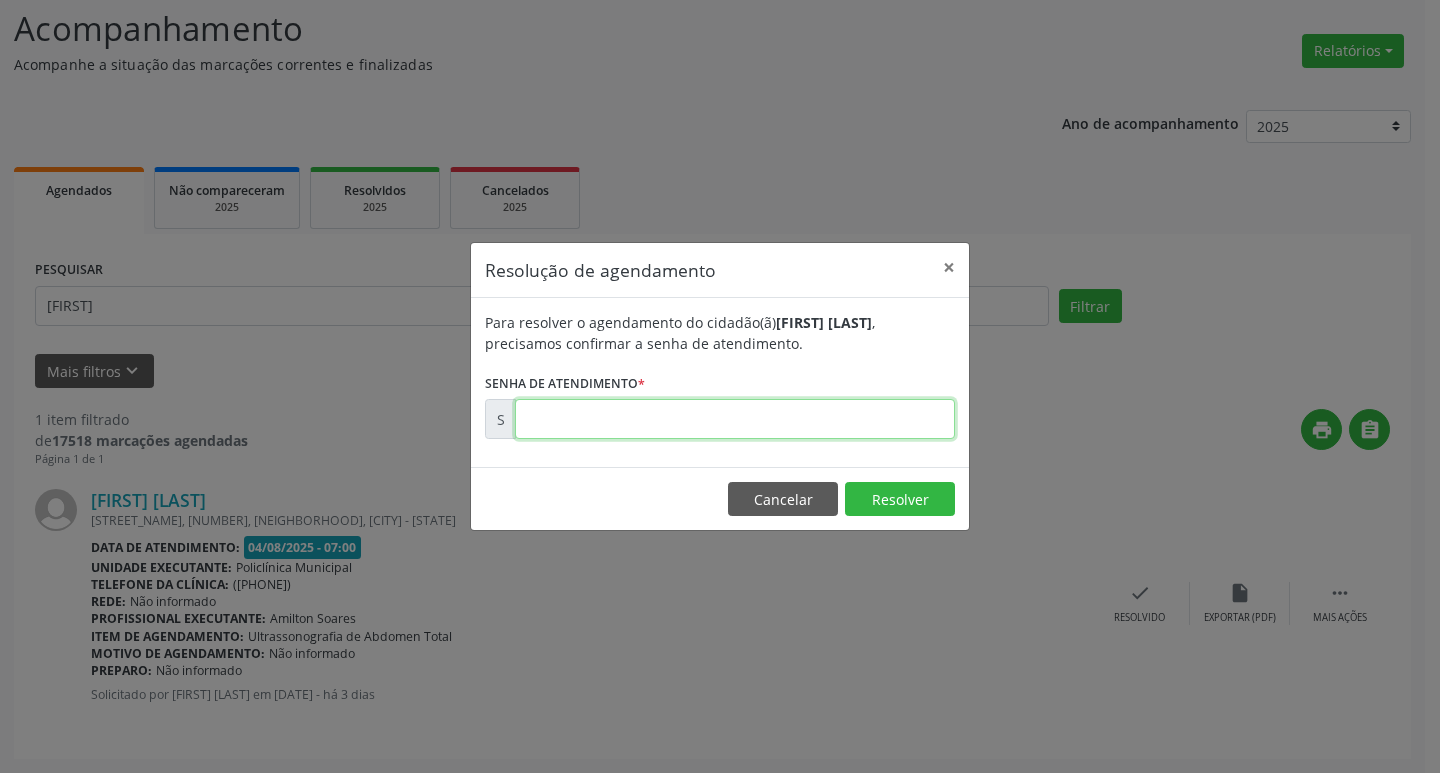 click at bounding box center (735, 419) 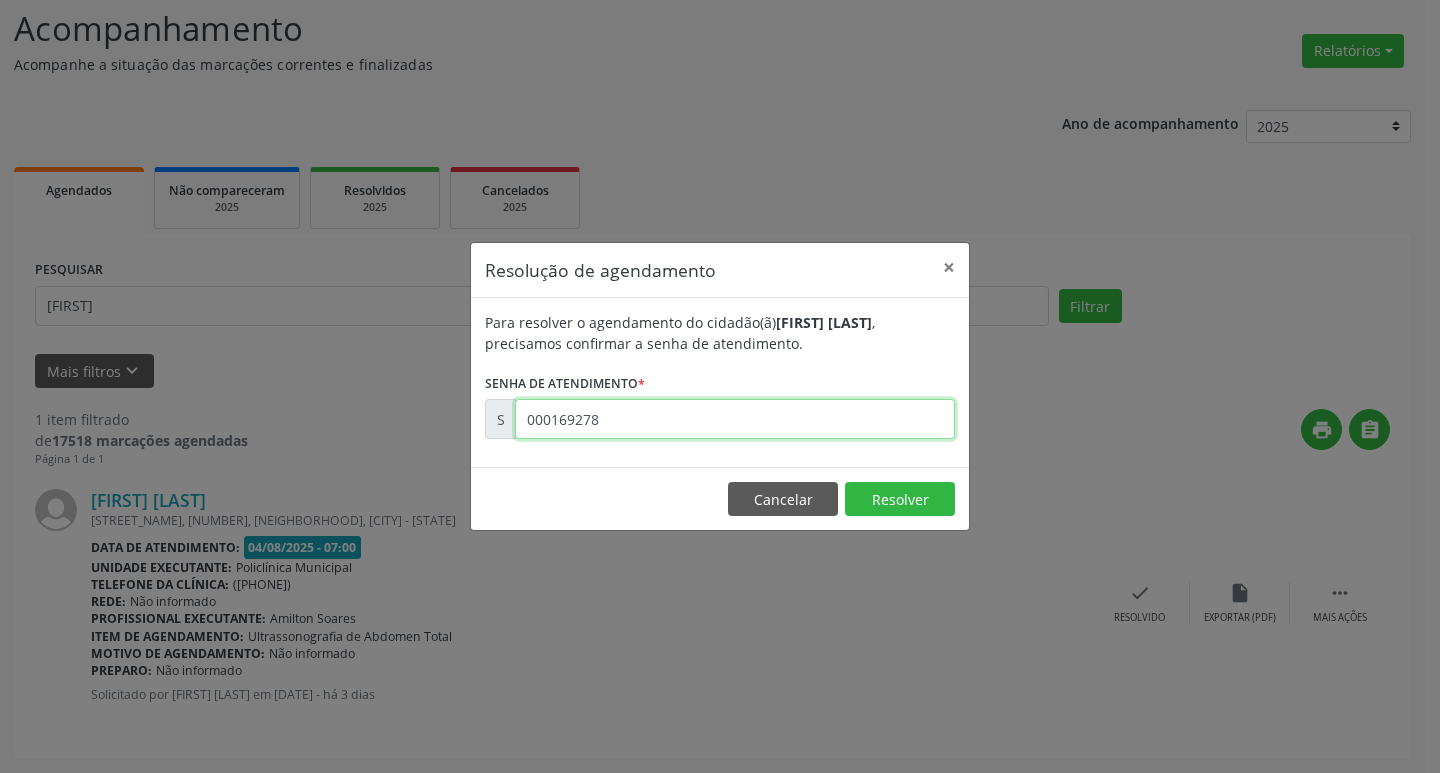 type on "000169278" 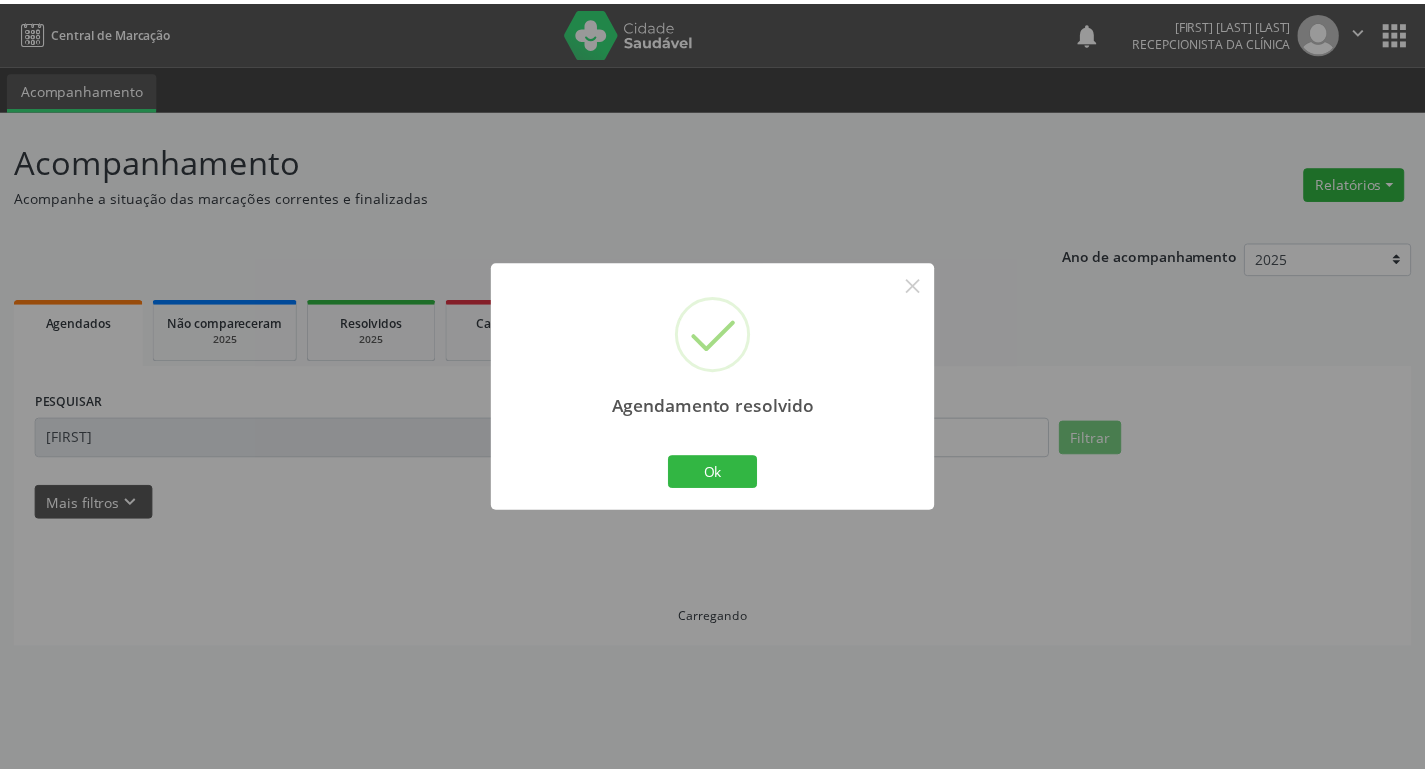 scroll, scrollTop: 0, scrollLeft: 0, axis: both 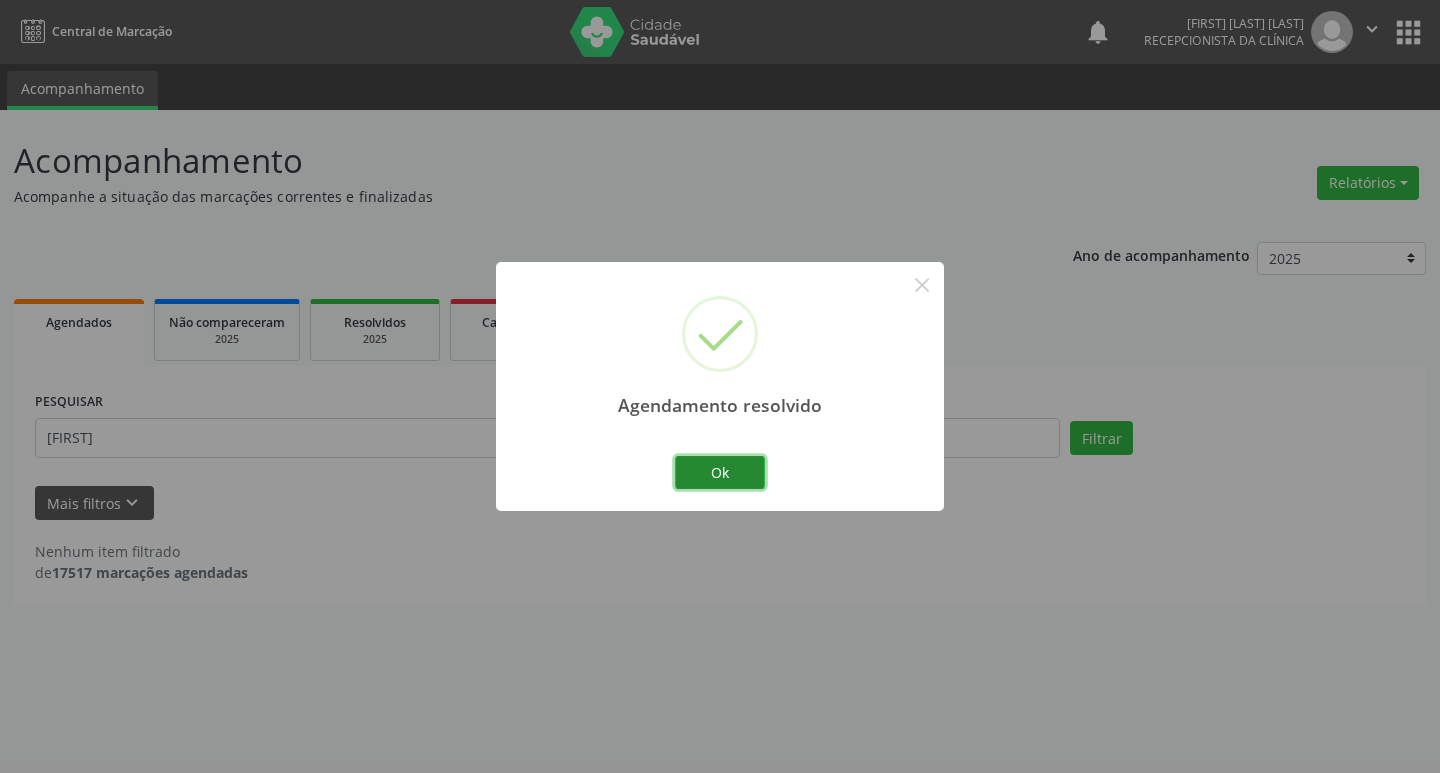 click on "Ok" at bounding box center (720, 473) 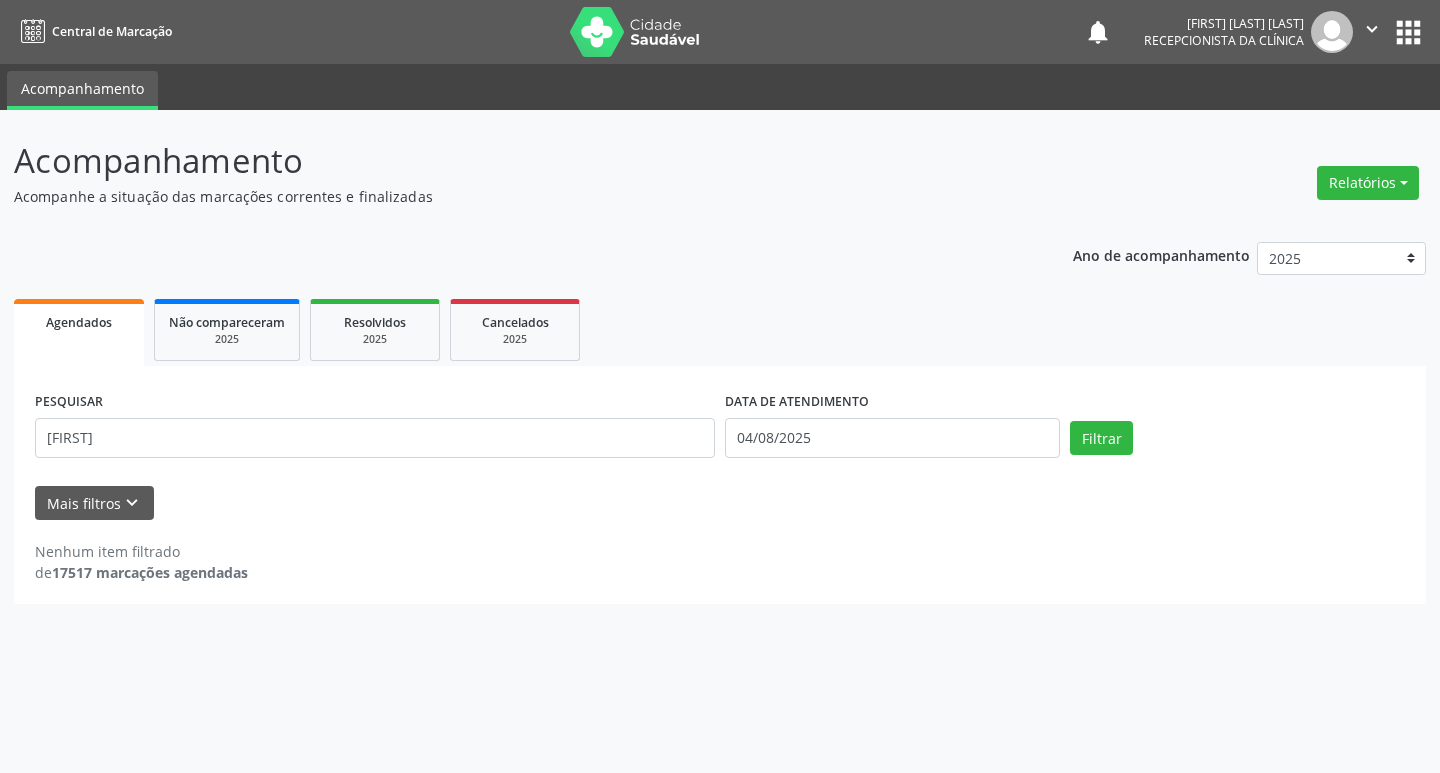 click on "PESQUISAR
[FIRST]" at bounding box center (375, 429) 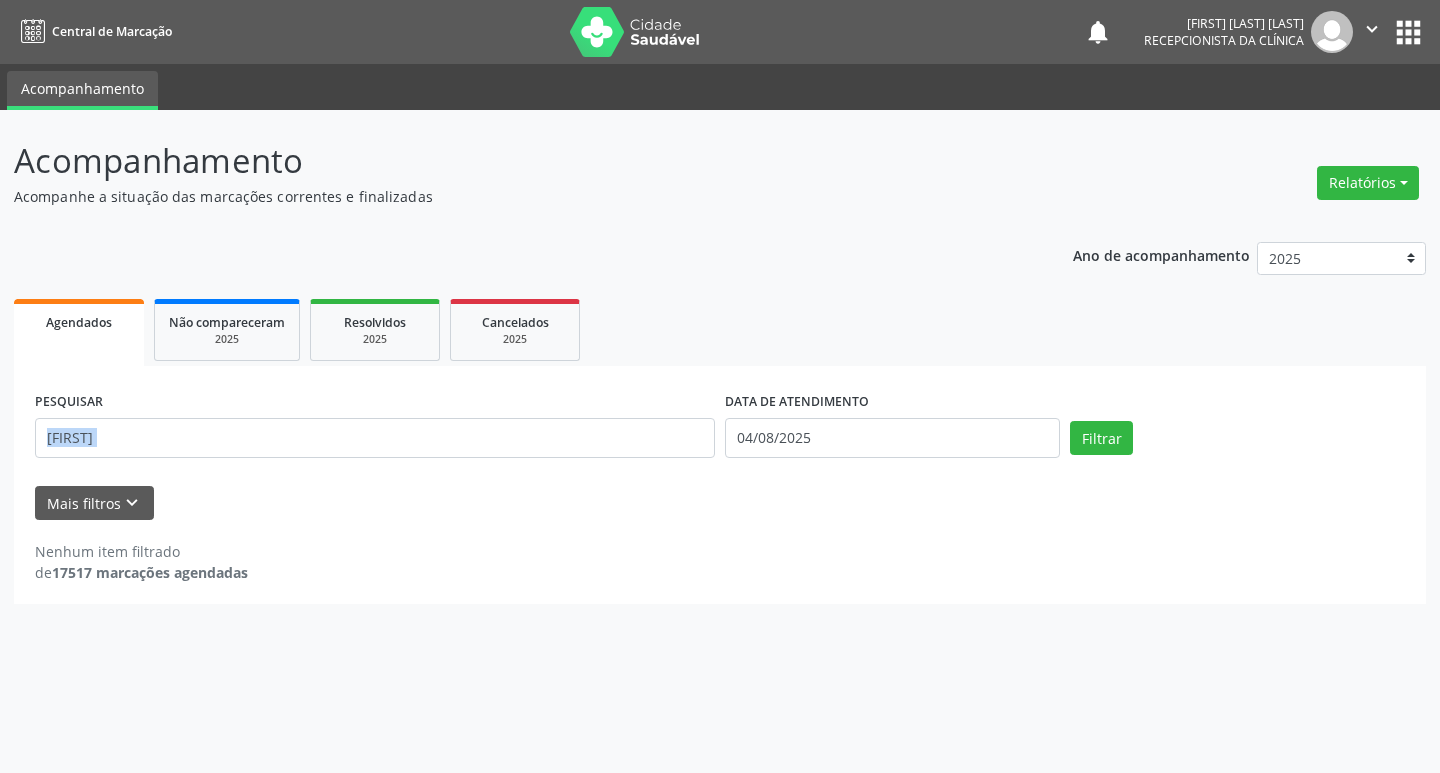 drag, startPoint x: 691, startPoint y: 458, endPoint x: 681, endPoint y: 451, distance: 12.206555 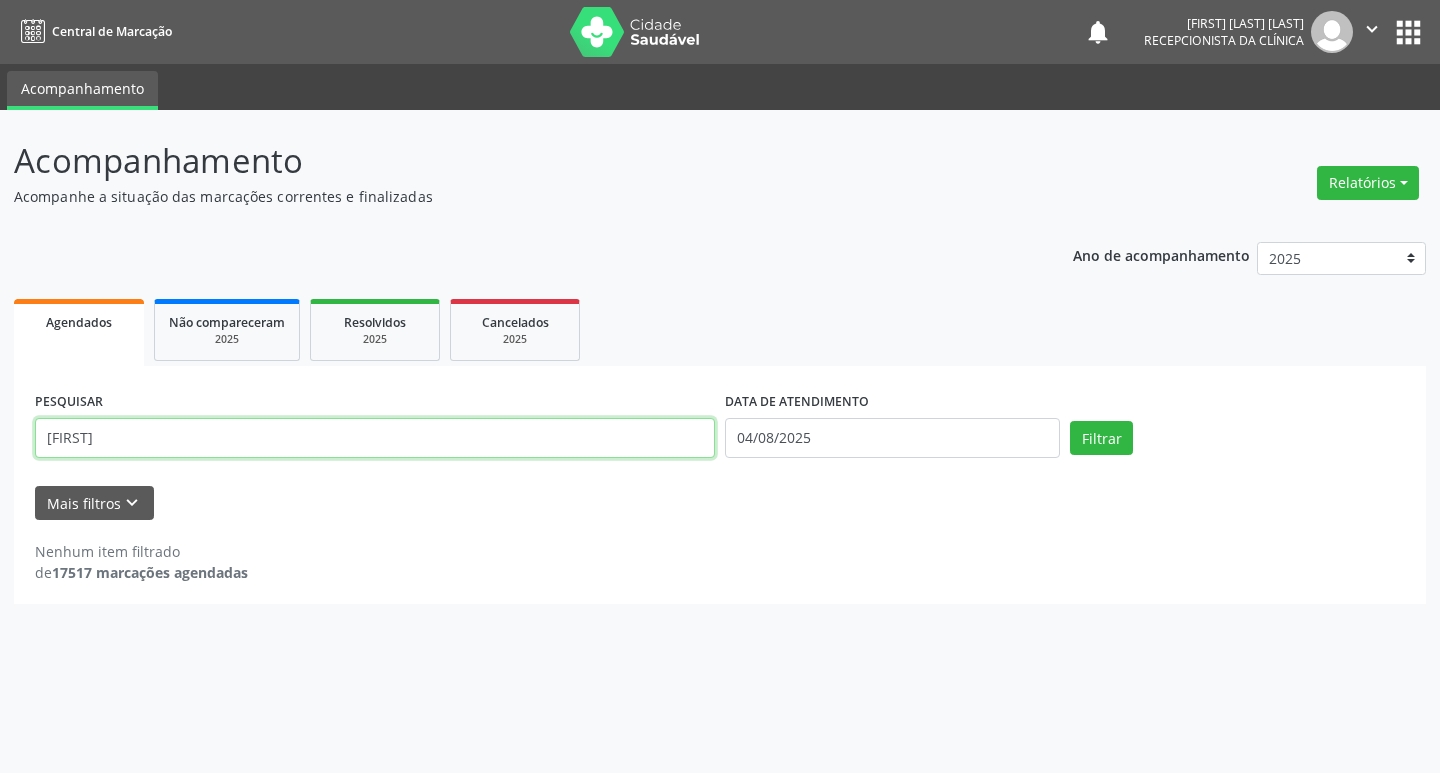 click on "[FIRST]" at bounding box center (375, 438) 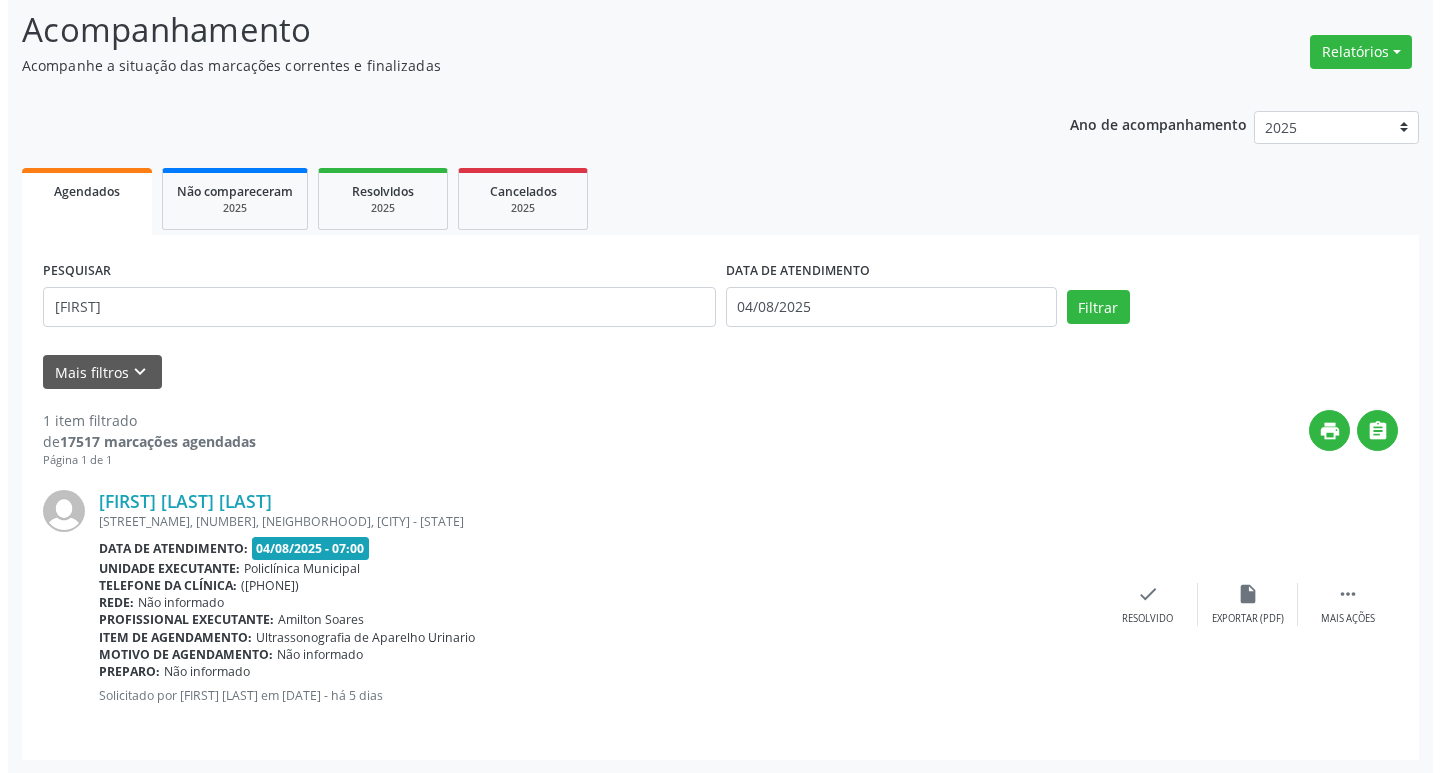 scroll, scrollTop: 132, scrollLeft: 0, axis: vertical 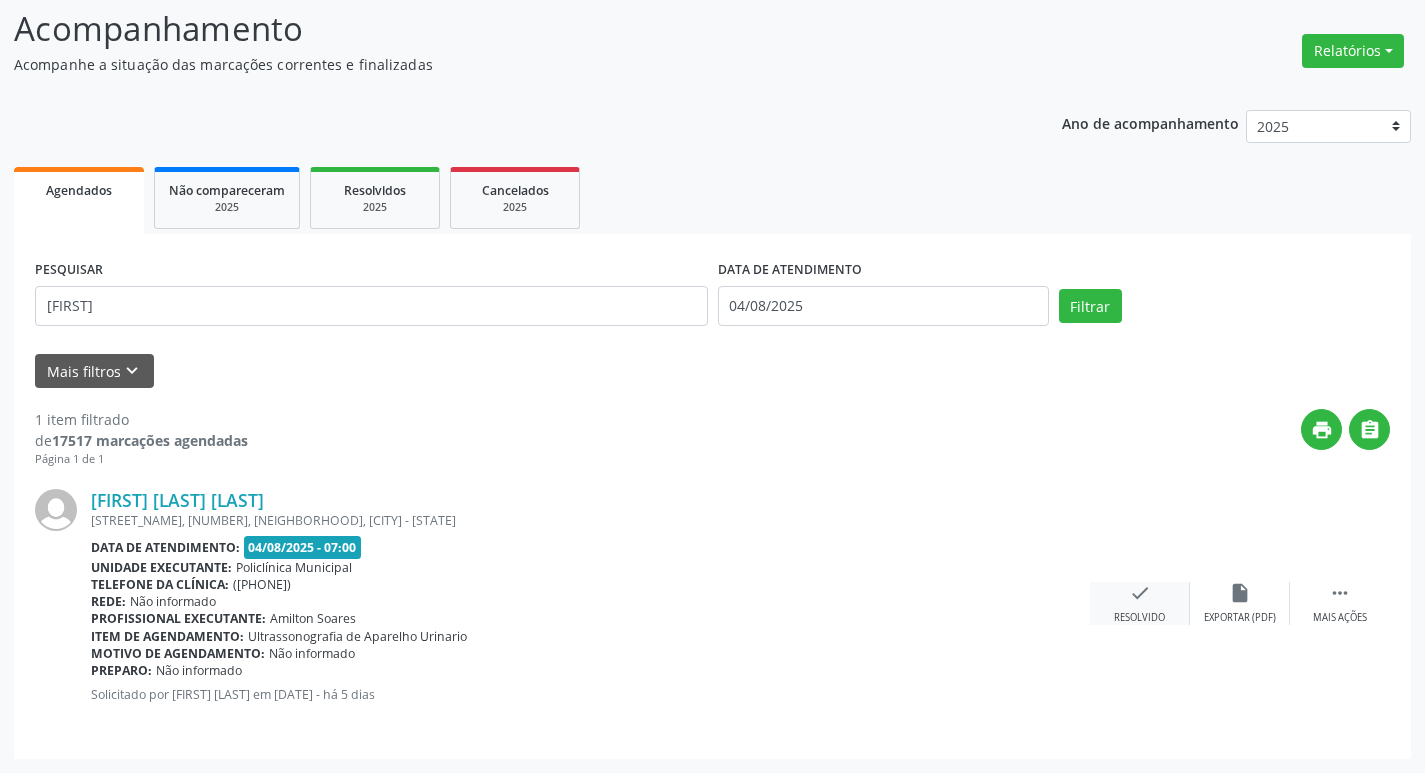 click on "check
Resolvido" at bounding box center (1140, 603) 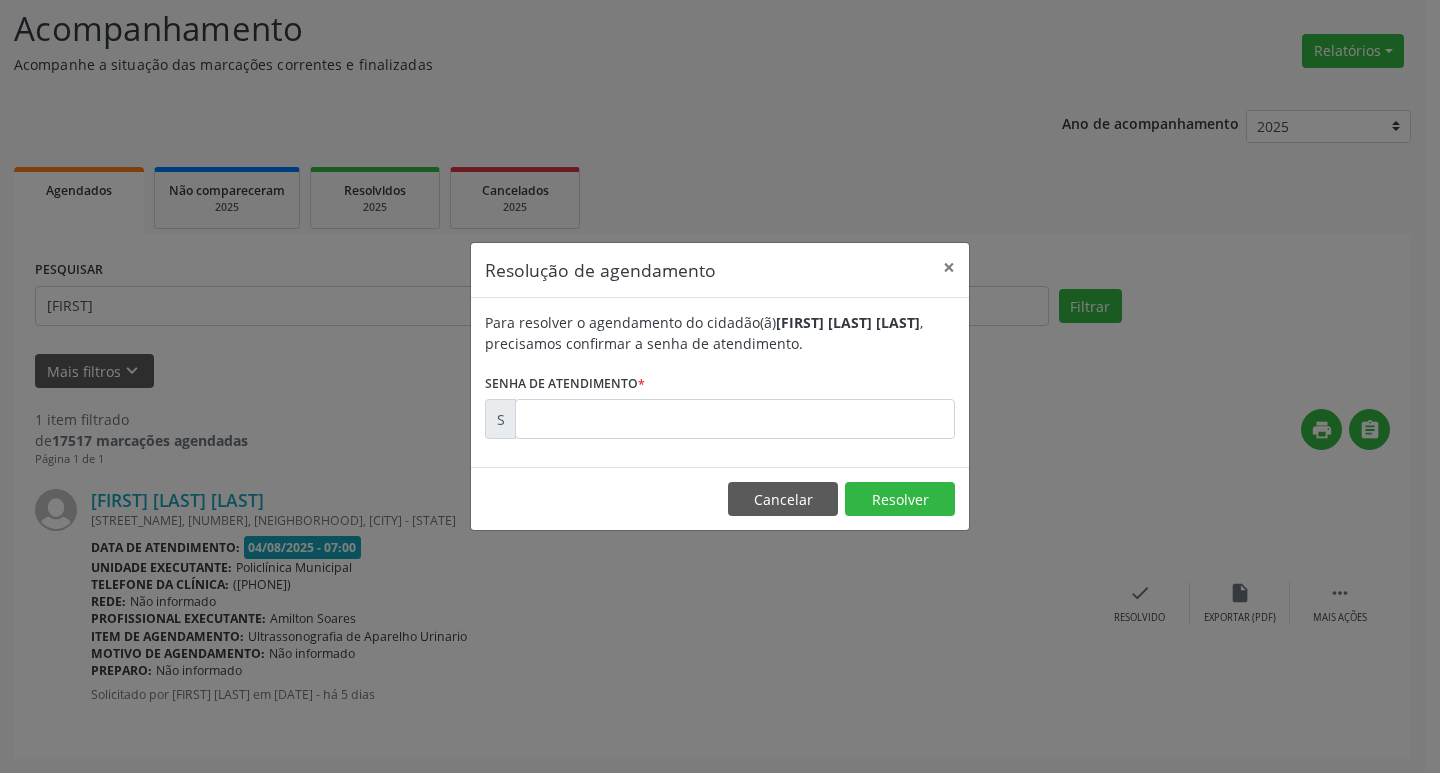 click on "Para resolver o agendamento do cidadão(ã)  [FIRST] [LAST] ,
precisamos confirmar a senha de atendimento.
Senha de atendimento
*
S" at bounding box center (720, 382) 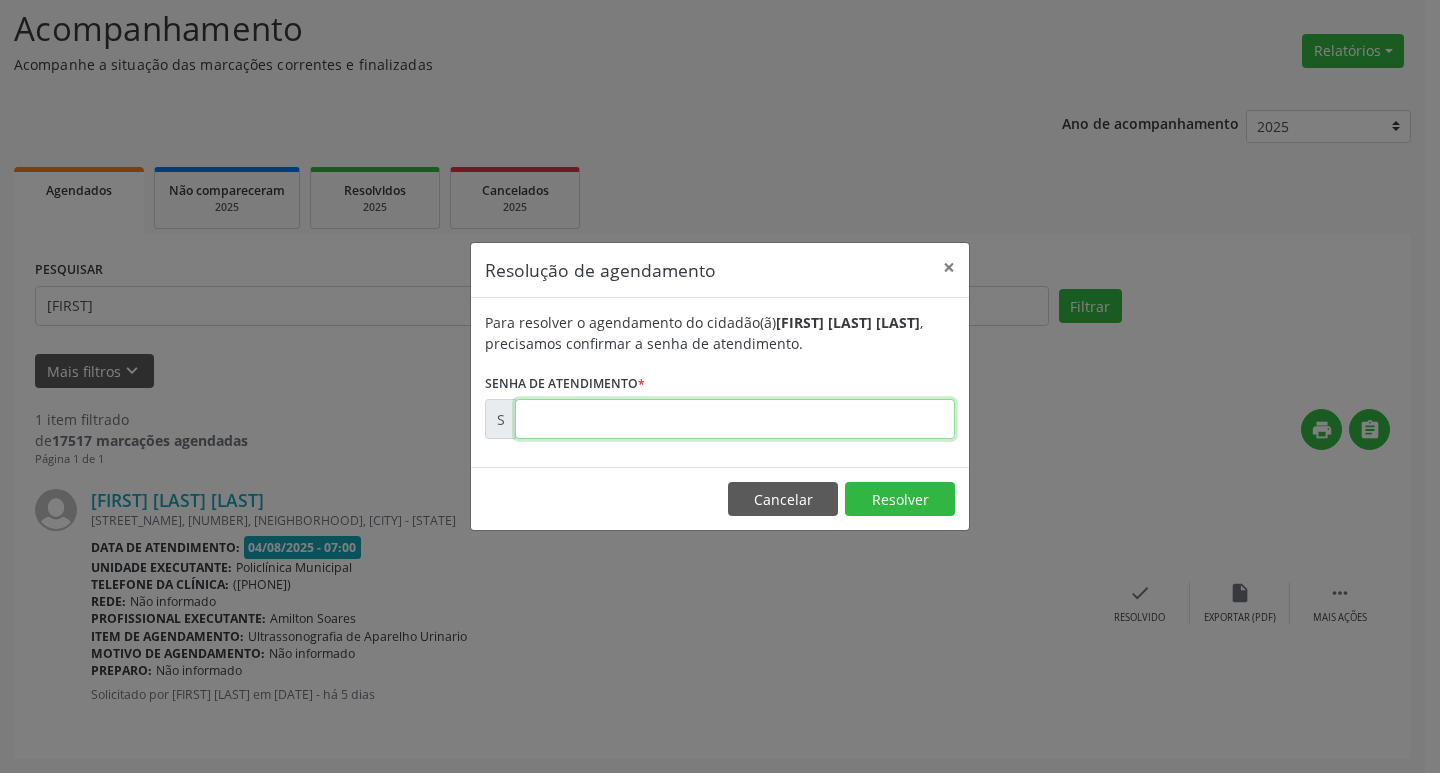 click at bounding box center [735, 419] 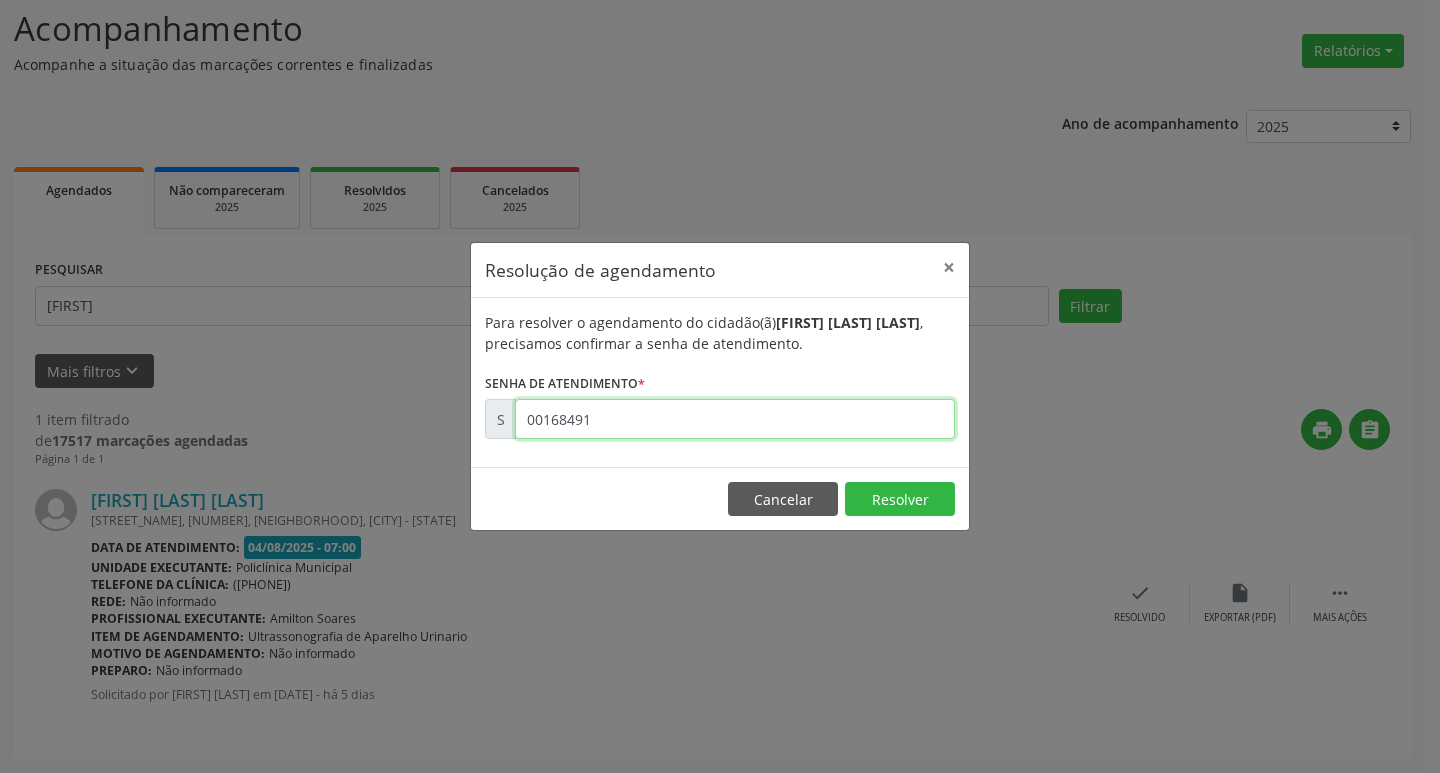 type on "00168491" 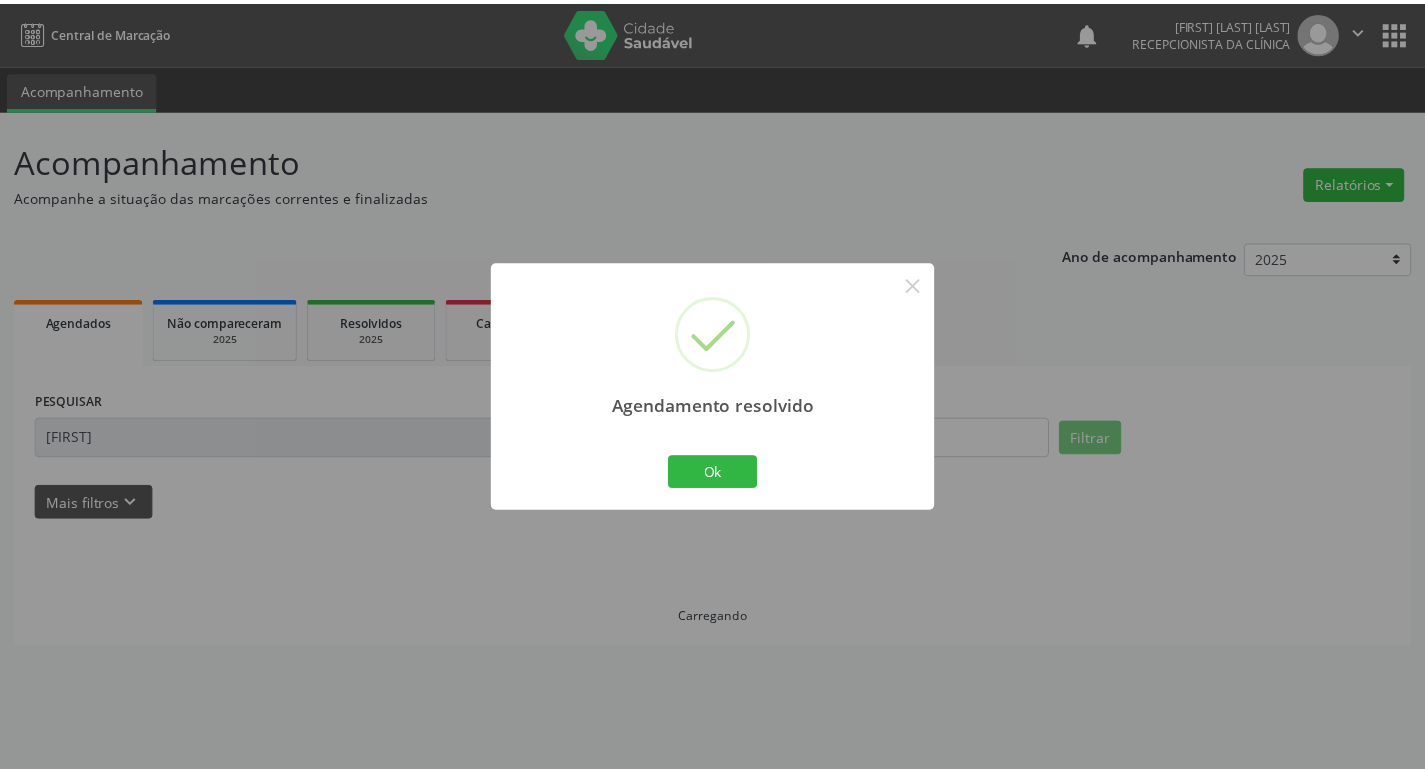 scroll, scrollTop: 0, scrollLeft: 0, axis: both 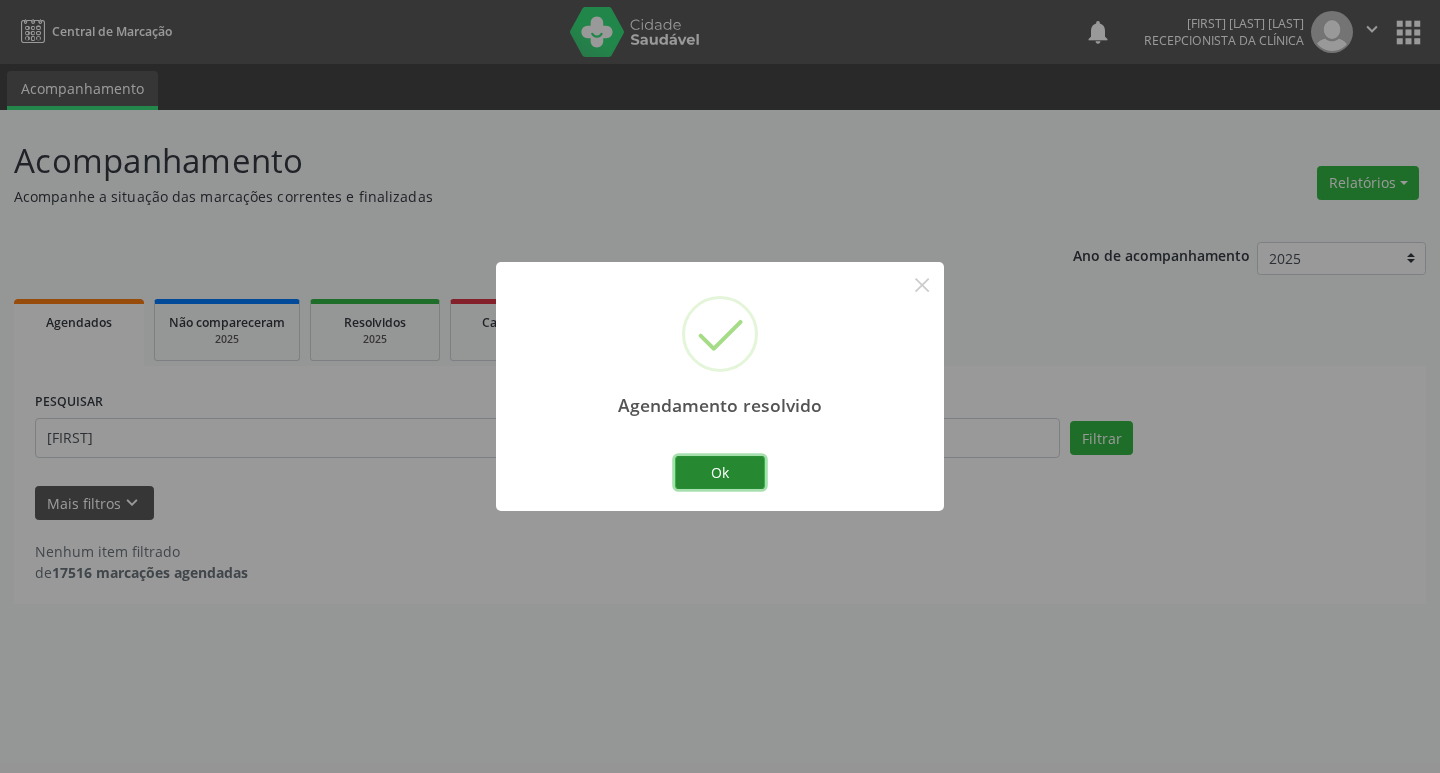 click on "Ok" at bounding box center (720, 473) 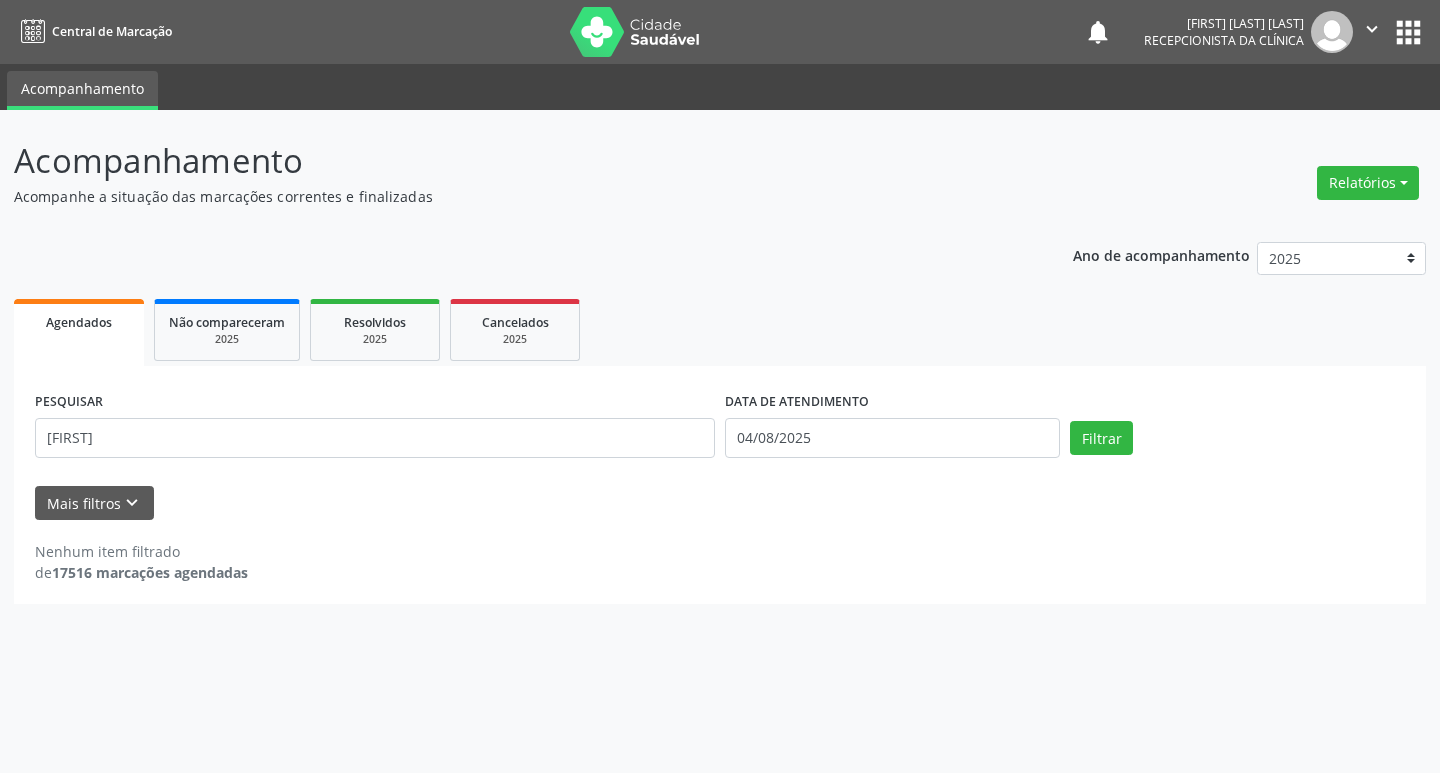 click on "PESQUISAR
[FIRST]" at bounding box center [375, 429] 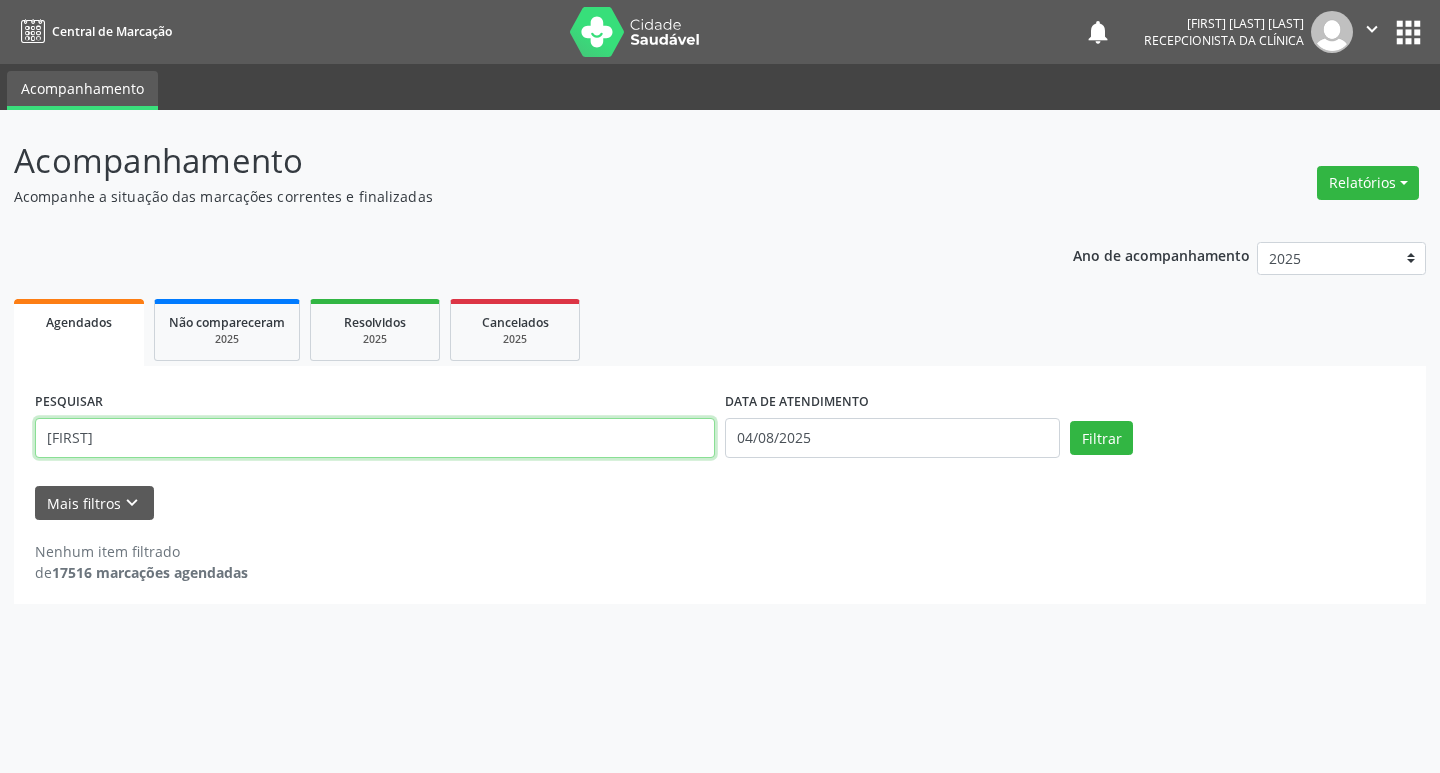 click on "[FIRST]" at bounding box center [375, 438] 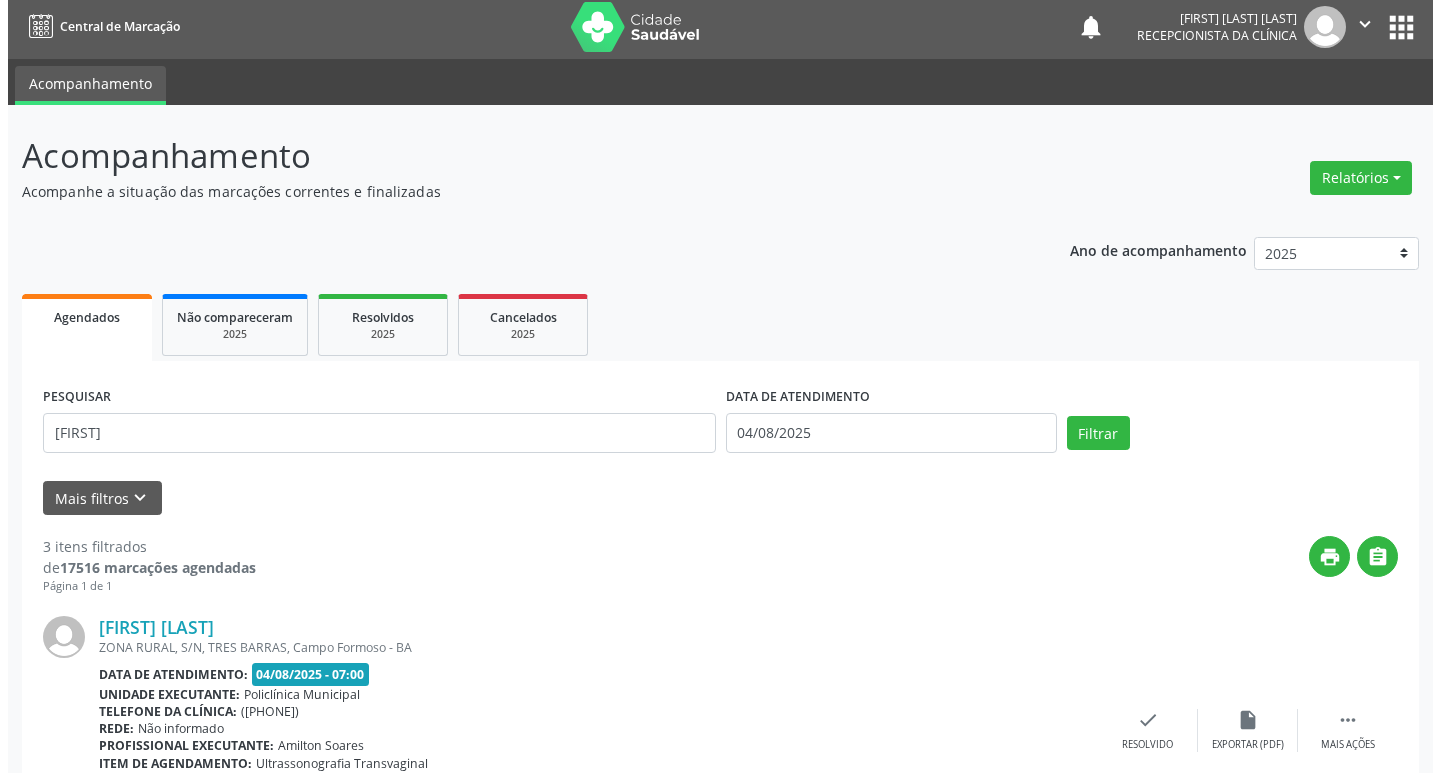 scroll, scrollTop: 0, scrollLeft: 0, axis: both 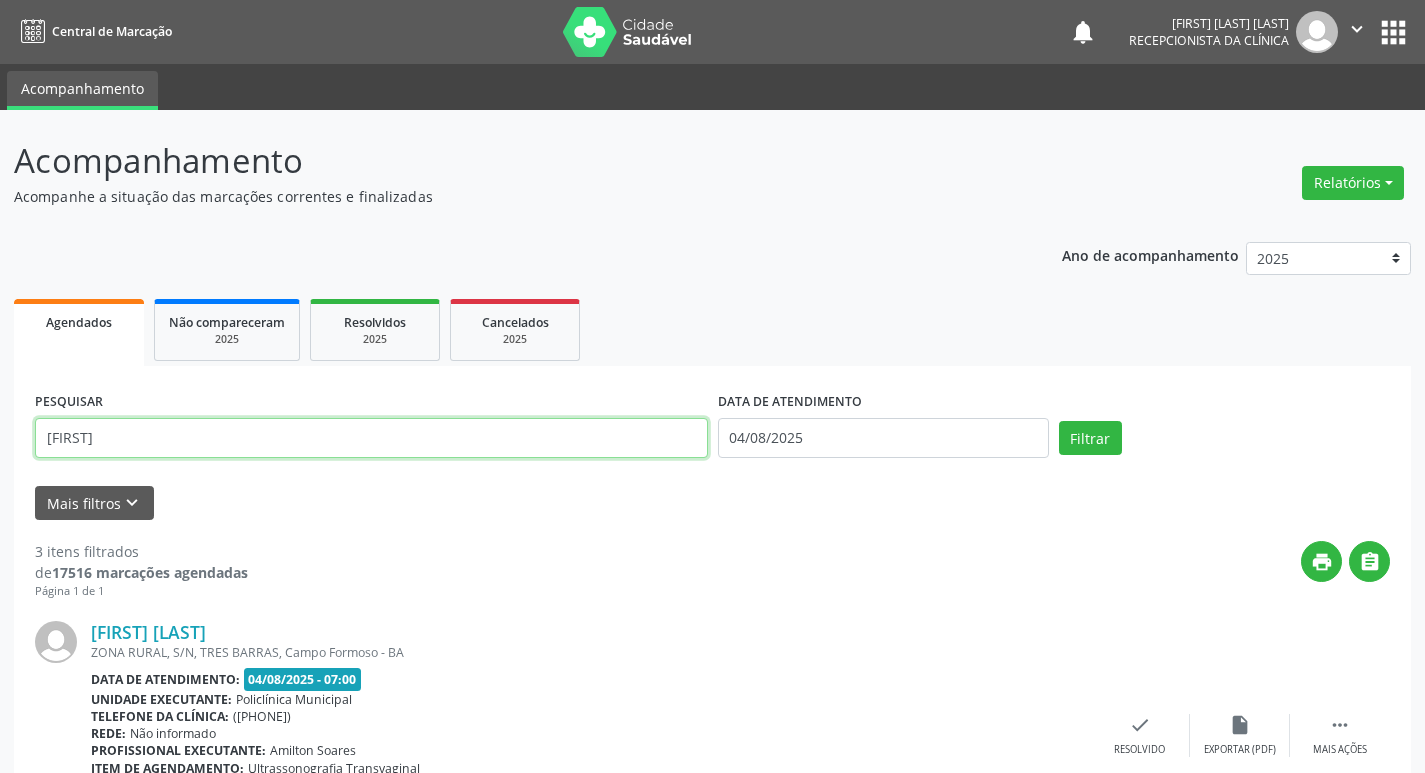 click on "[FIRST]" at bounding box center (371, 438) 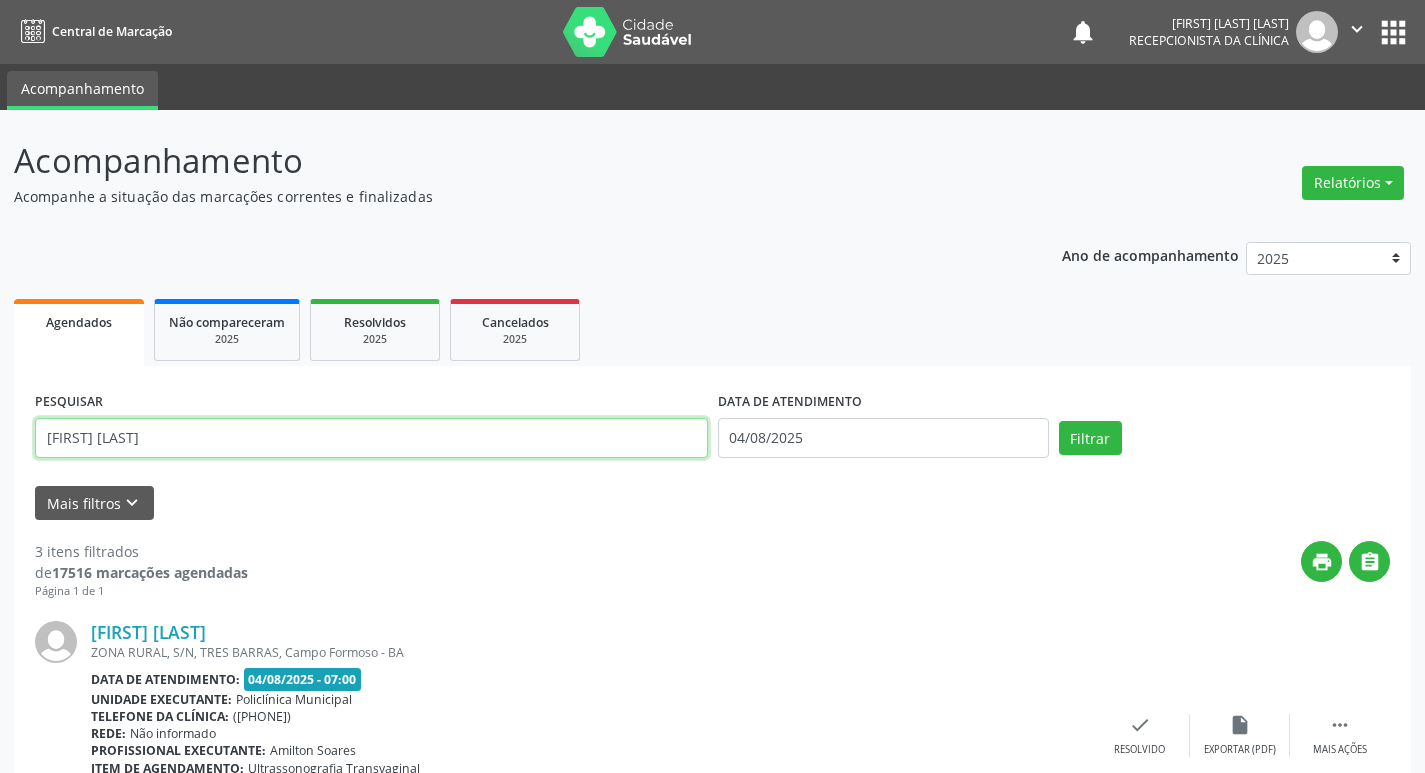type on "[FIRST] [LAST]" 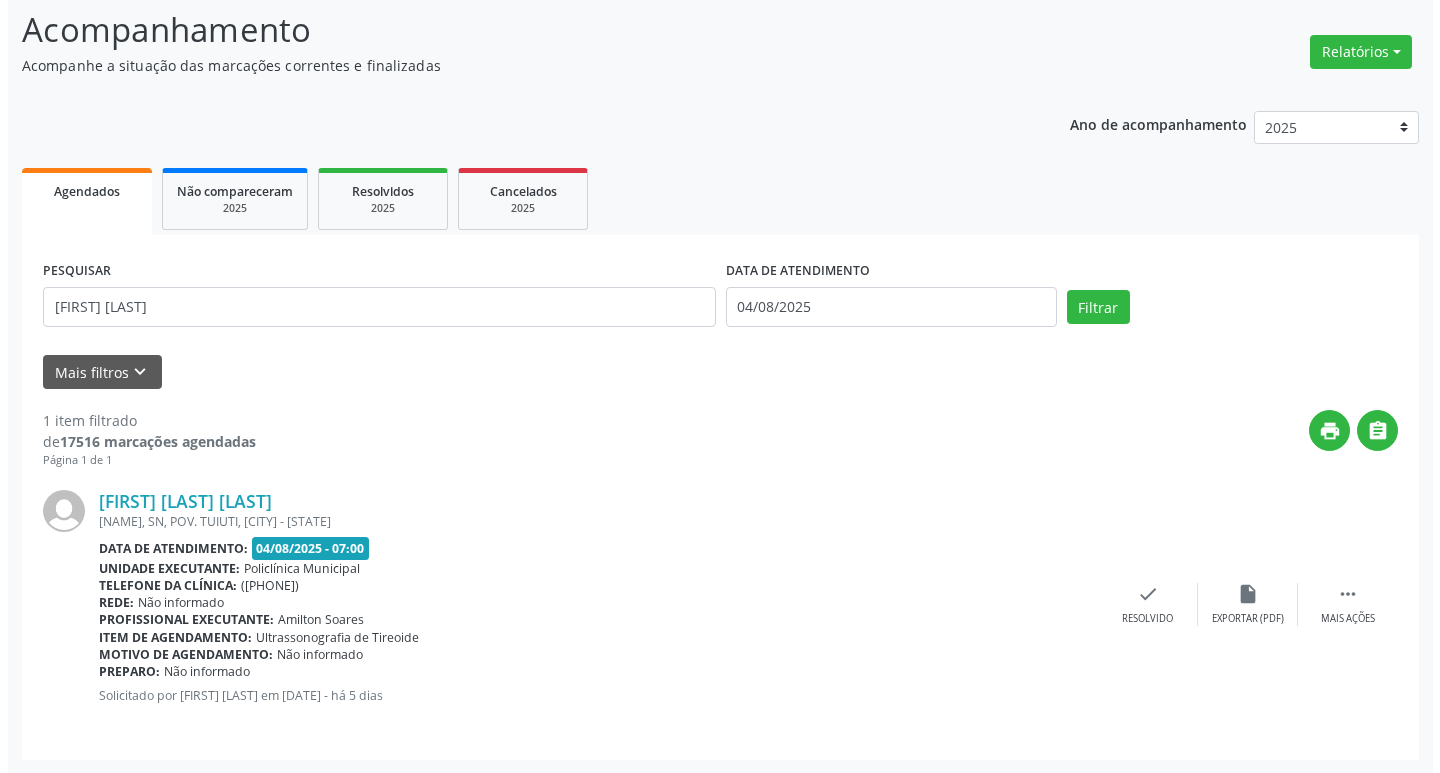 scroll, scrollTop: 132, scrollLeft: 0, axis: vertical 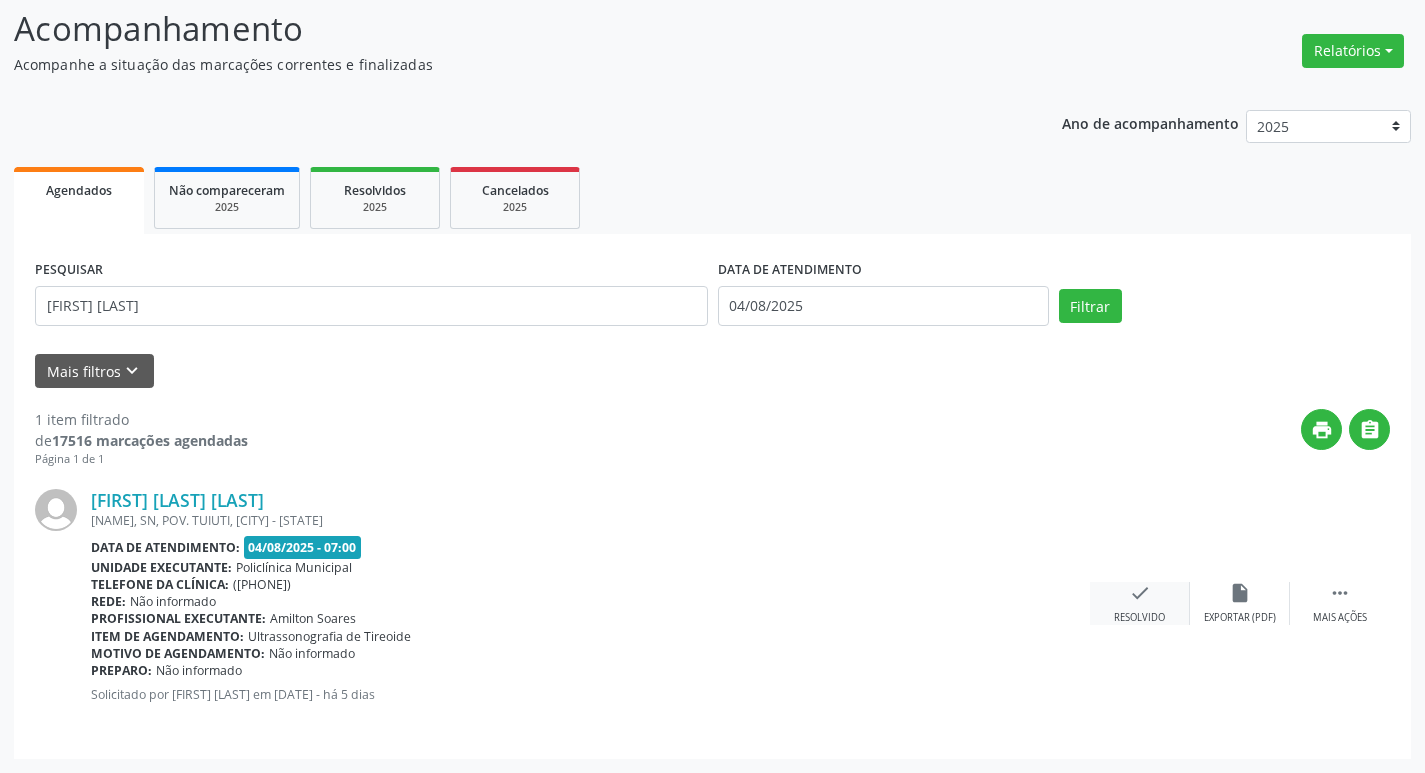 click on "check
Resolvido" at bounding box center [1140, 603] 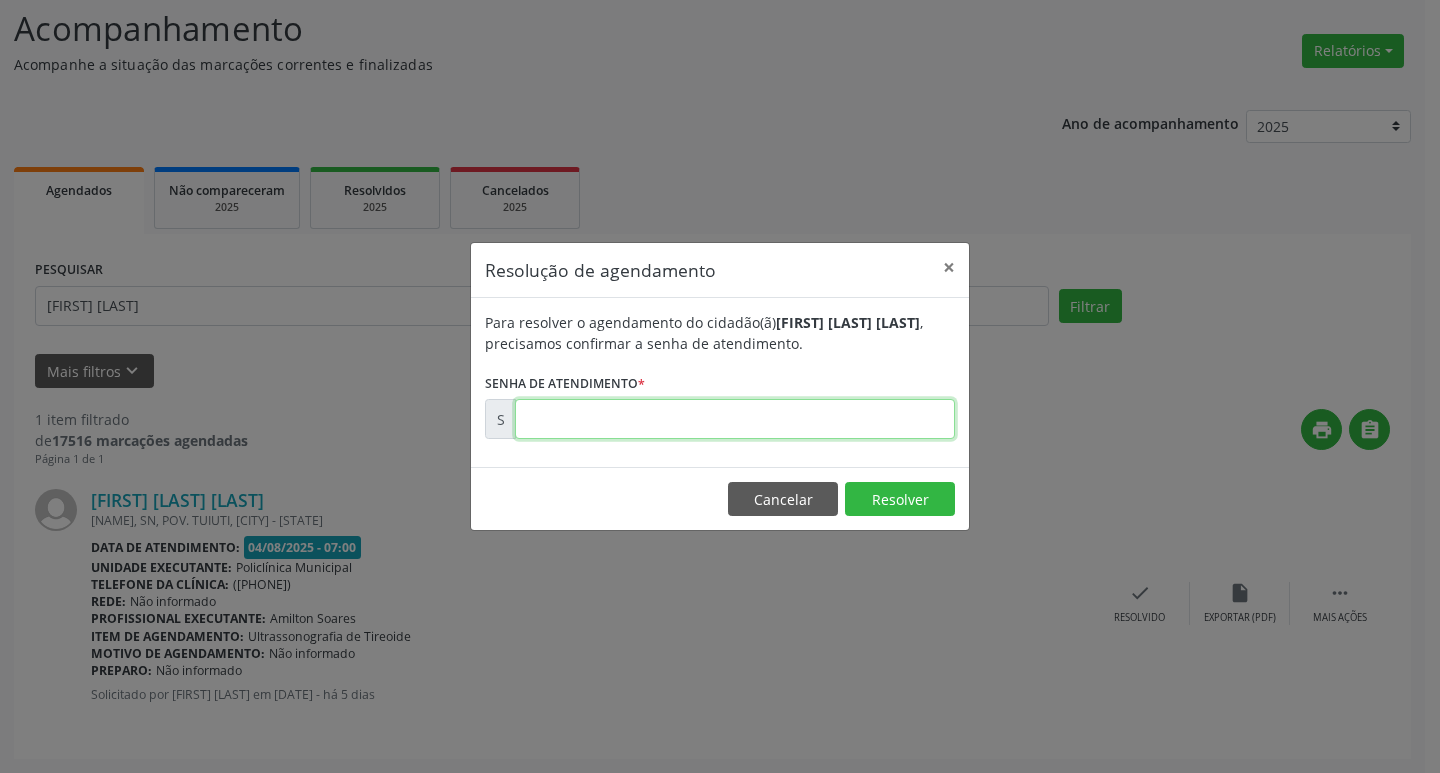 click at bounding box center [735, 419] 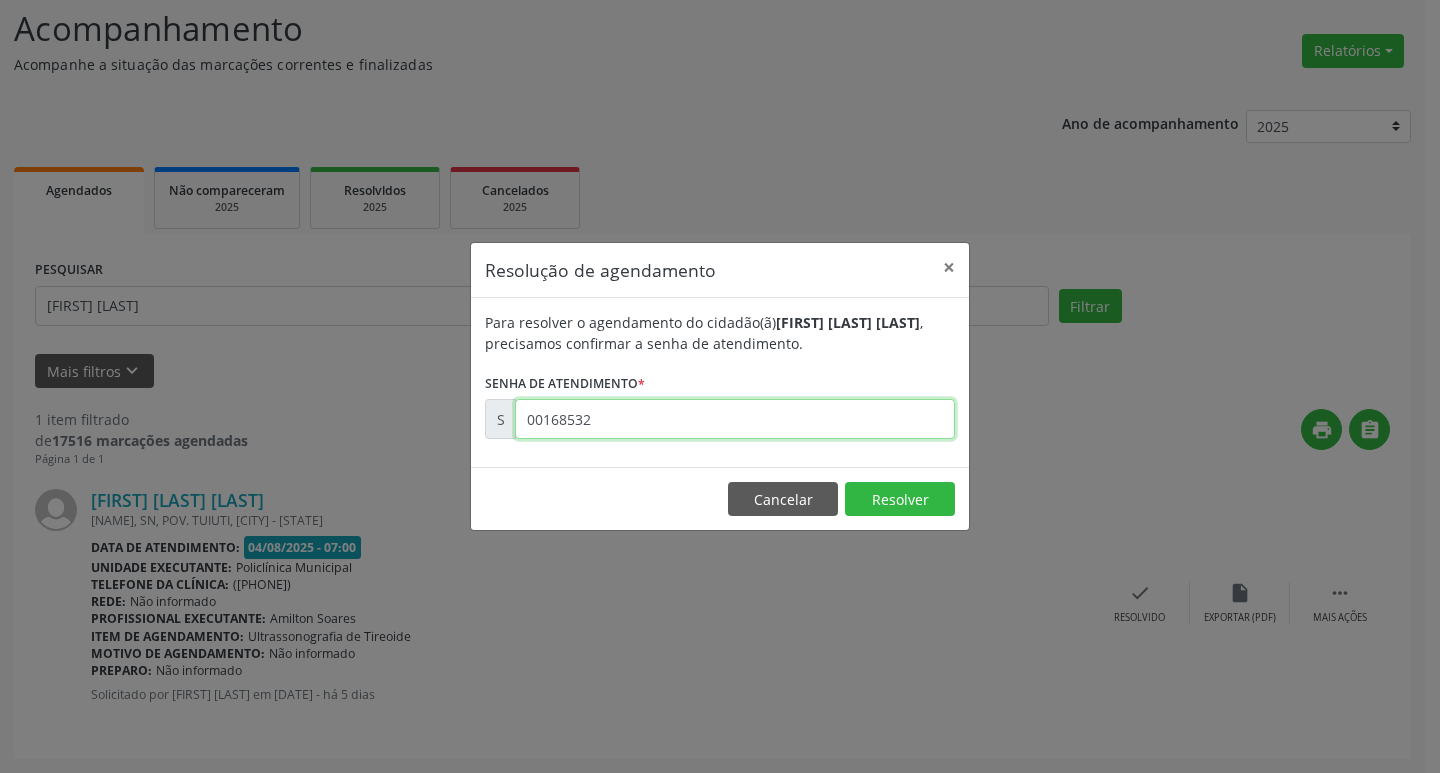 type on "00168532" 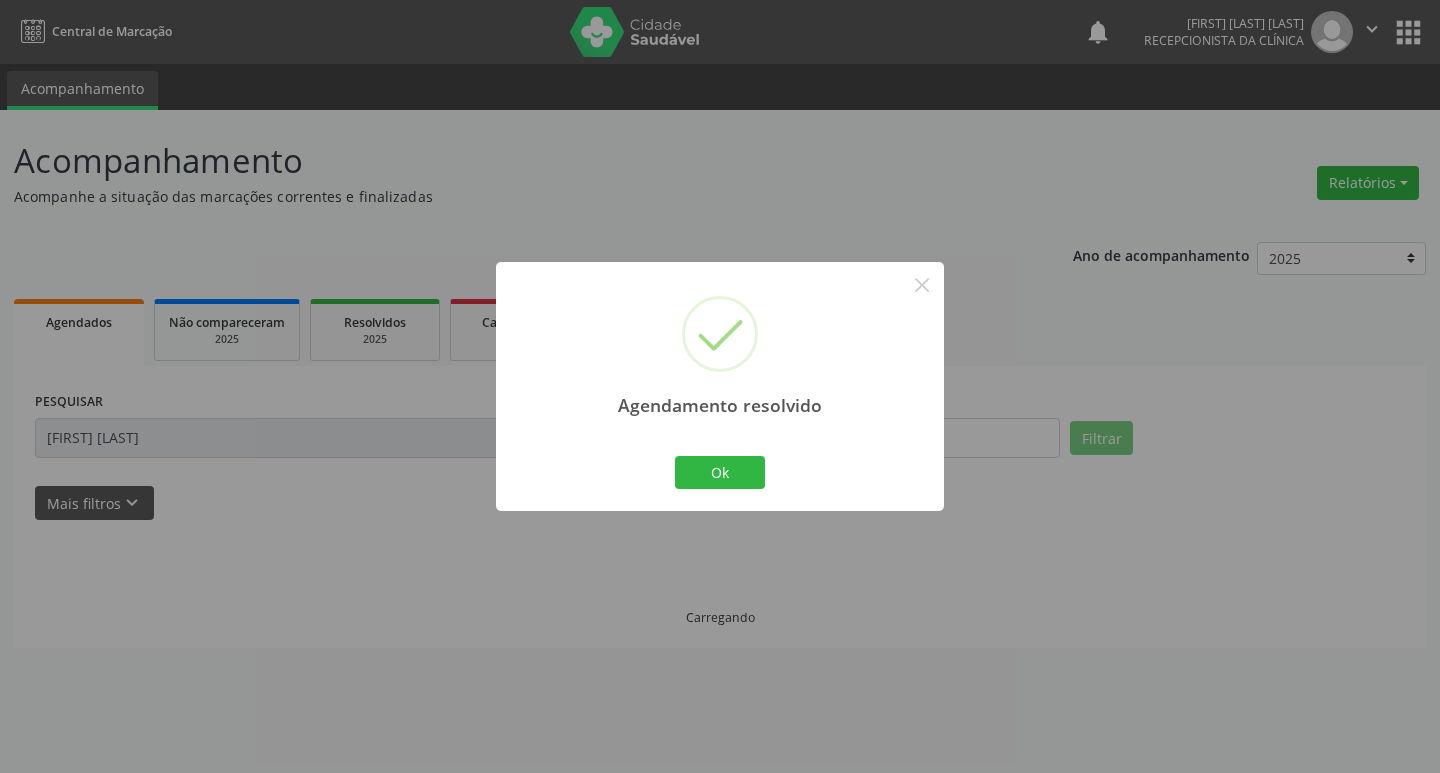 scroll, scrollTop: 0, scrollLeft: 0, axis: both 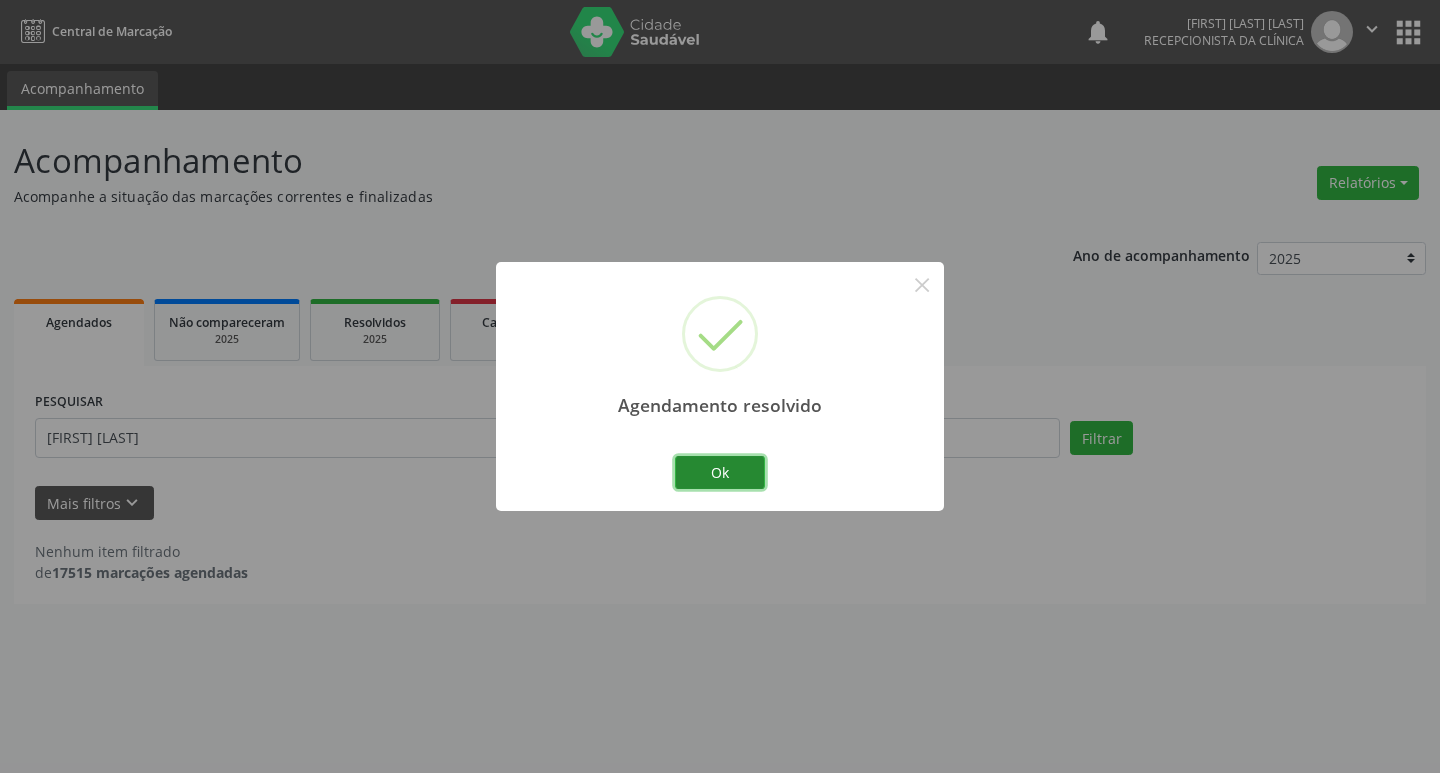 drag, startPoint x: 717, startPoint y: 463, endPoint x: 578, endPoint y: 423, distance: 144.64093 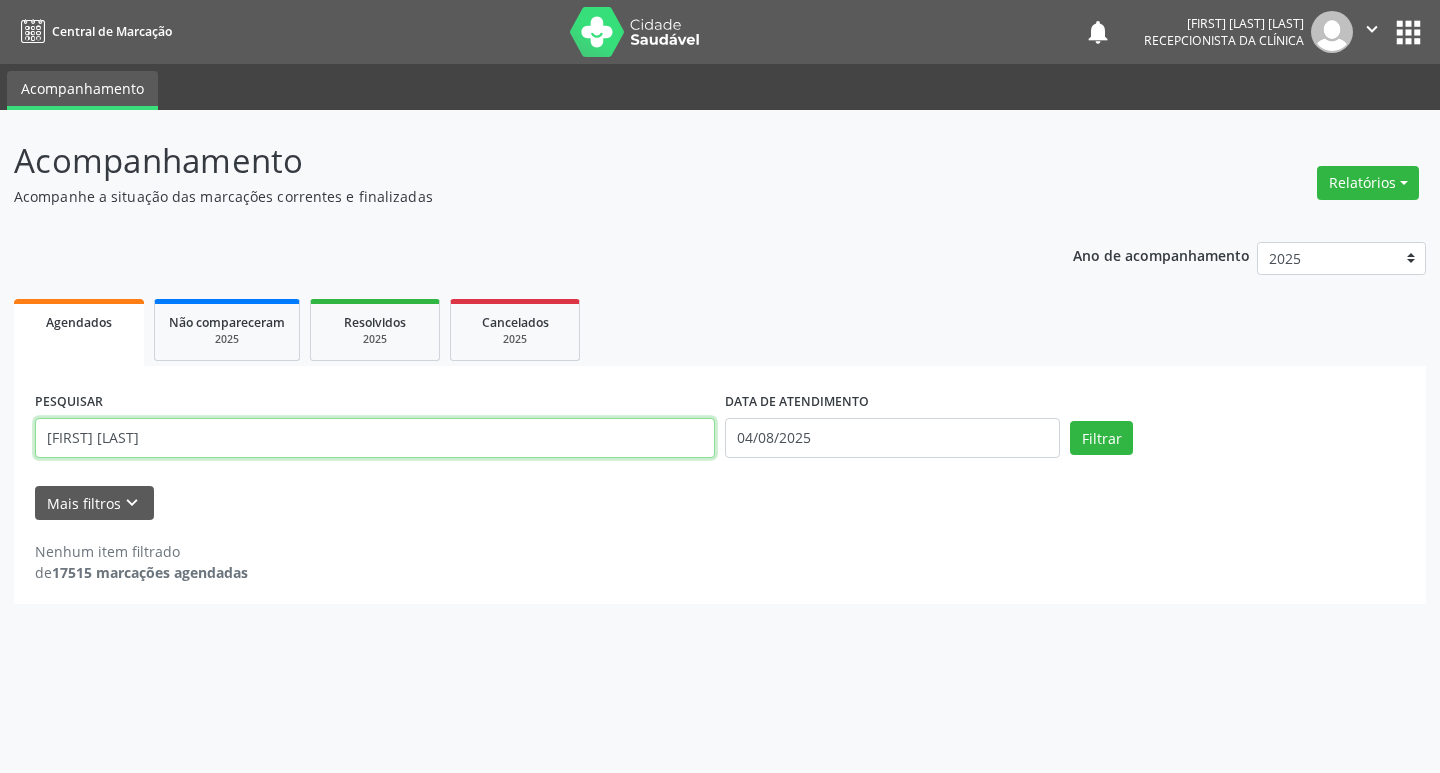 click on "[FIRST] [LAST]" at bounding box center (375, 438) 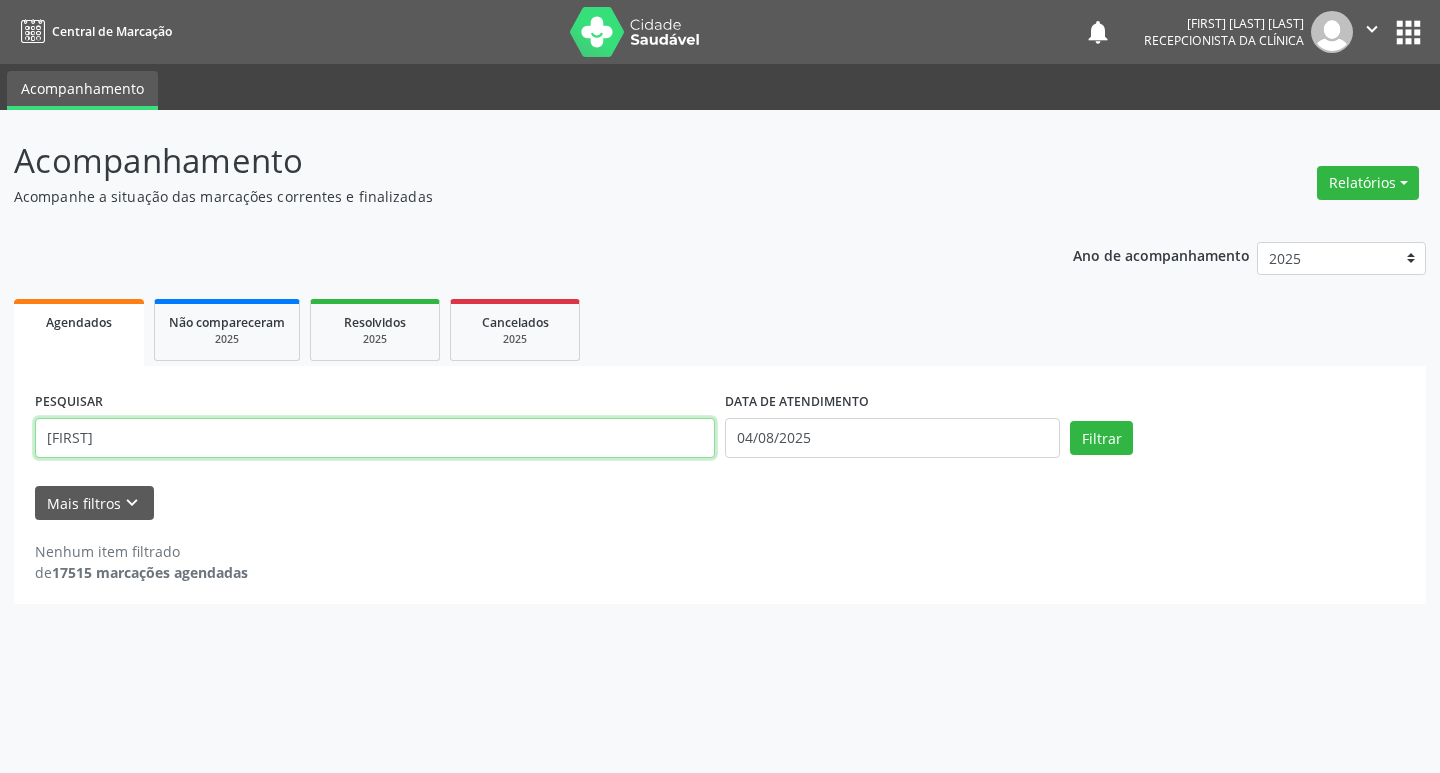 type on "[FIRST]" 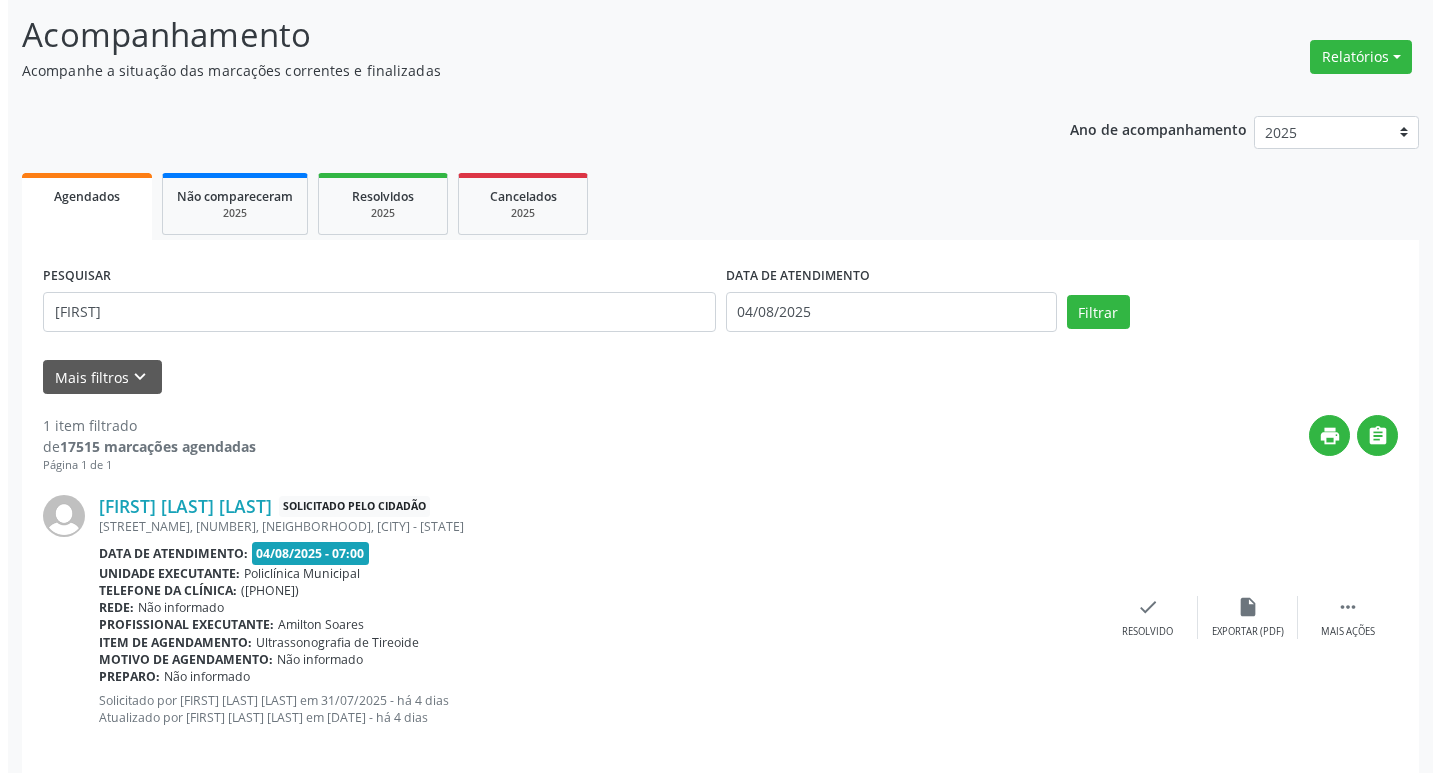 scroll, scrollTop: 149, scrollLeft: 0, axis: vertical 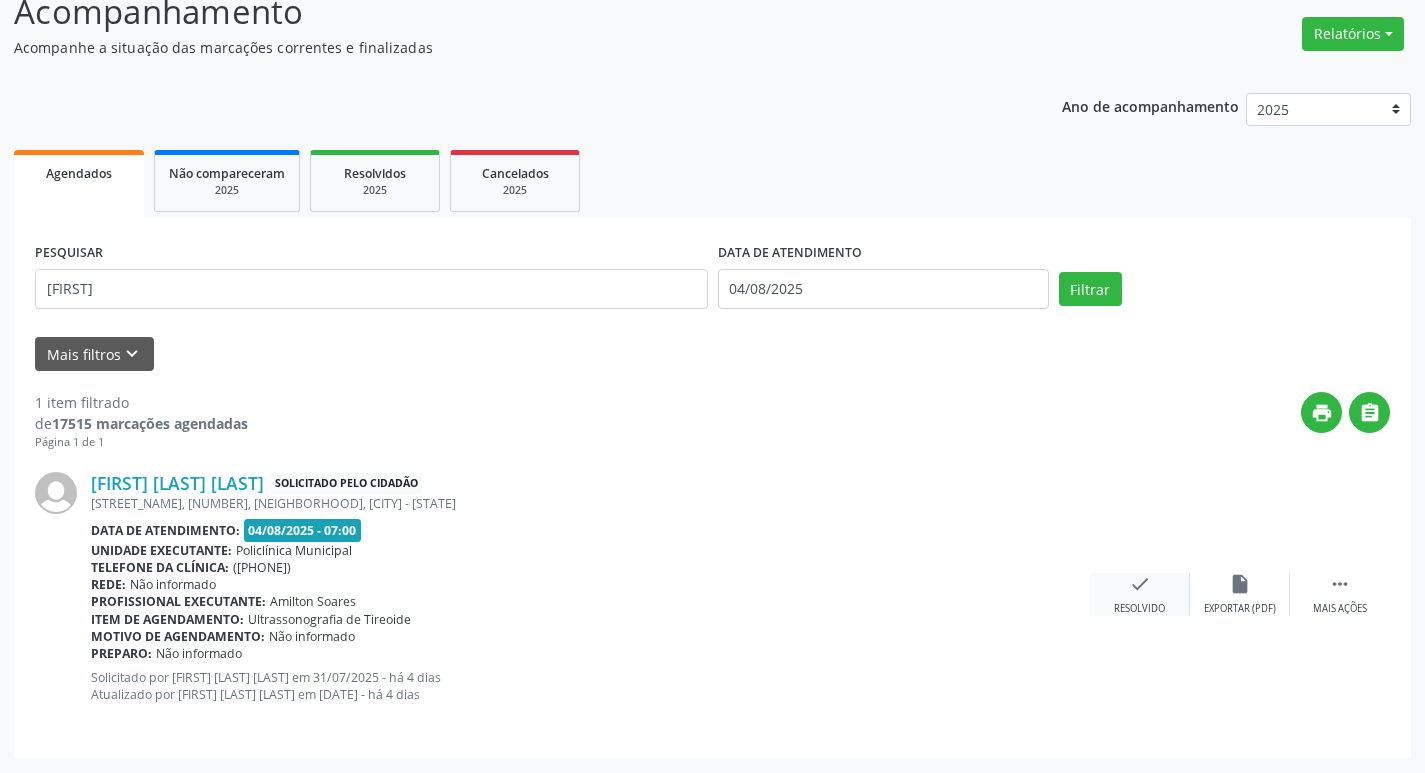 click on "check
Resolvido" at bounding box center (1140, 594) 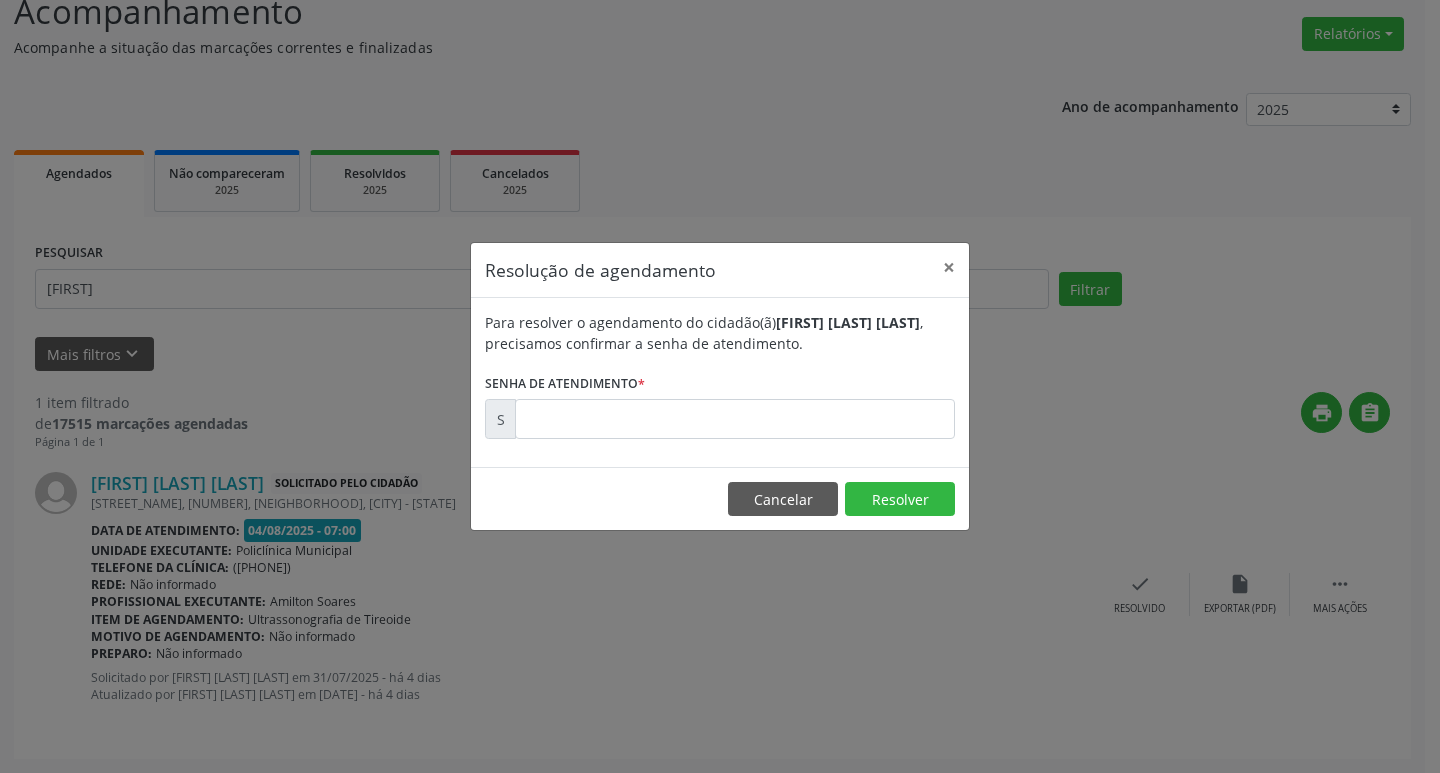 click on "Senha de atendimento
*" at bounding box center [565, 383] 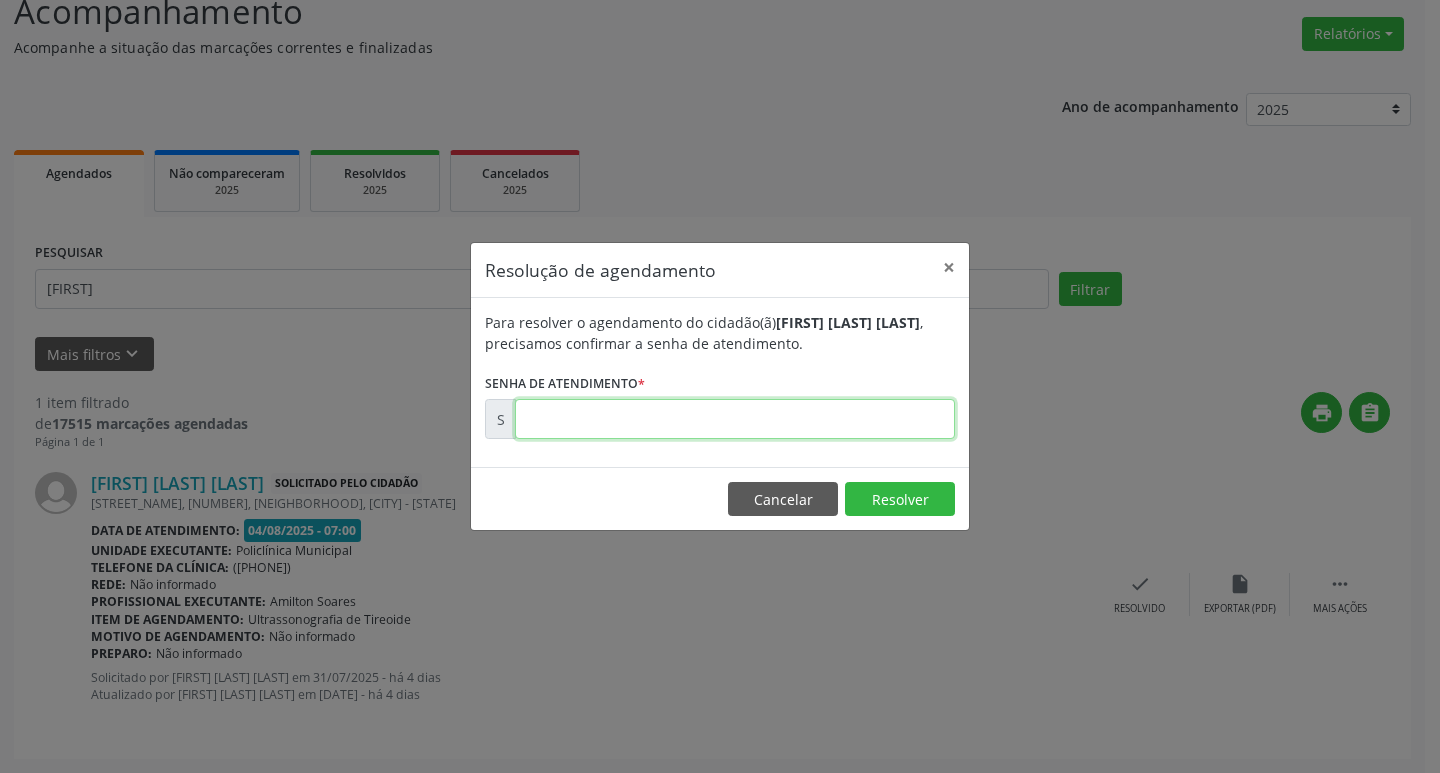 click at bounding box center (735, 419) 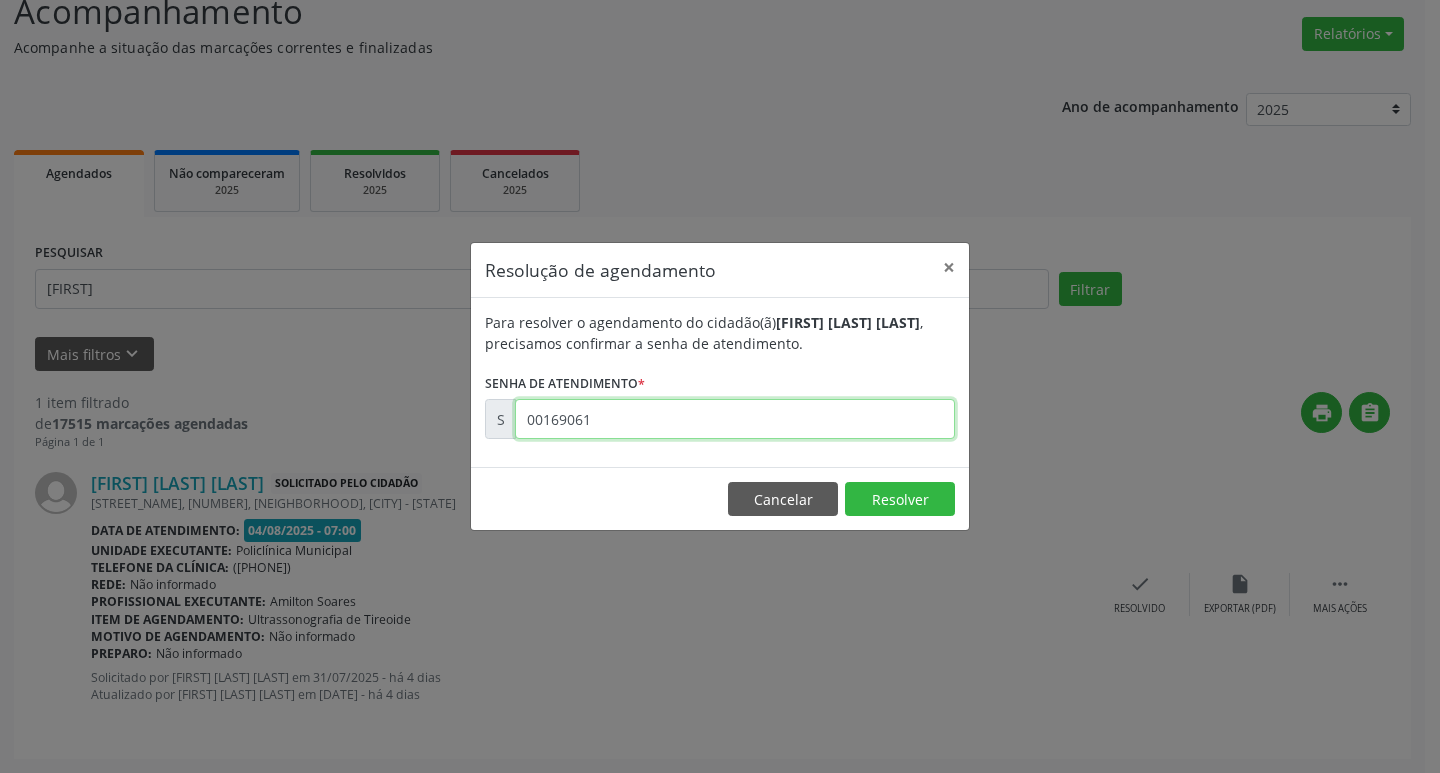 type on "00169061" 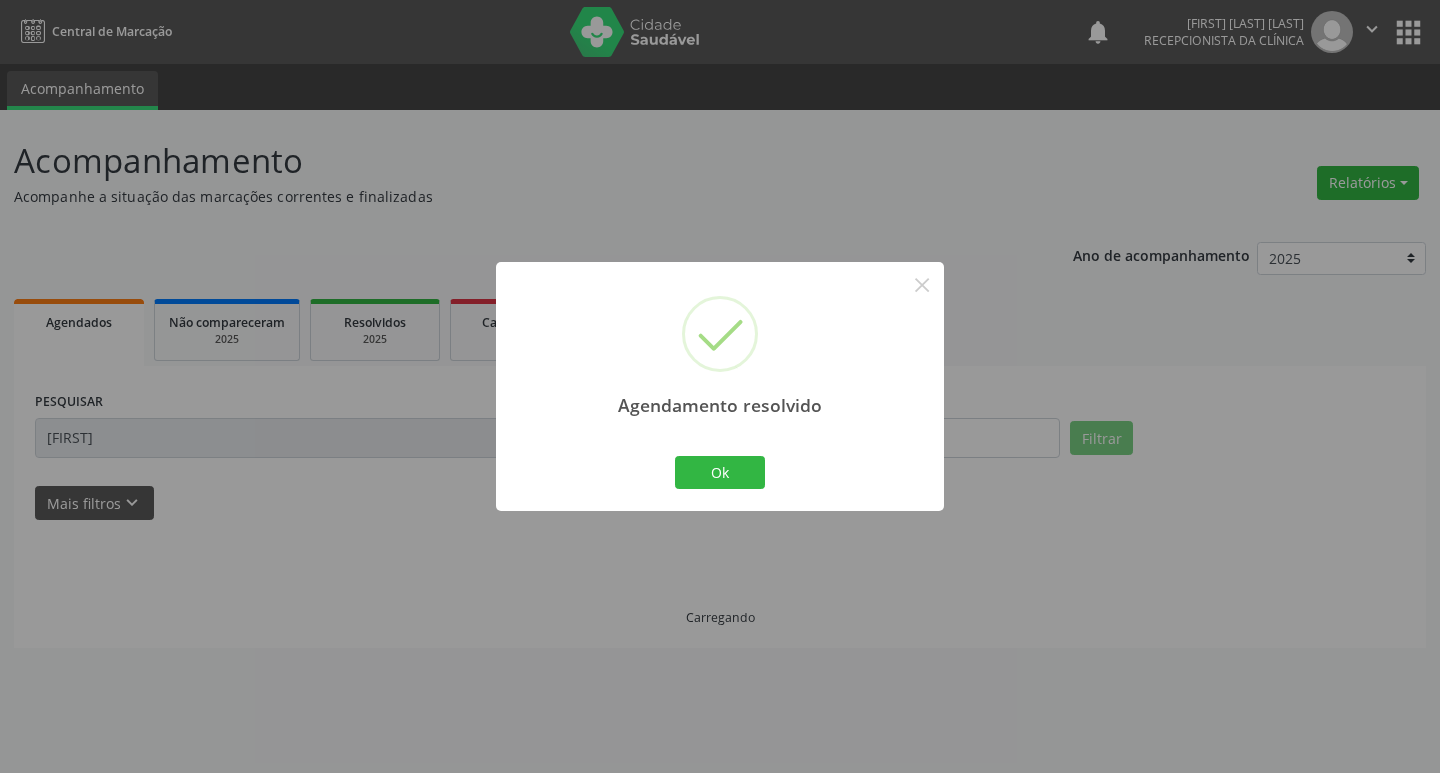 scroll, scrollTop: 0, scrollLeft: 0, axis: both 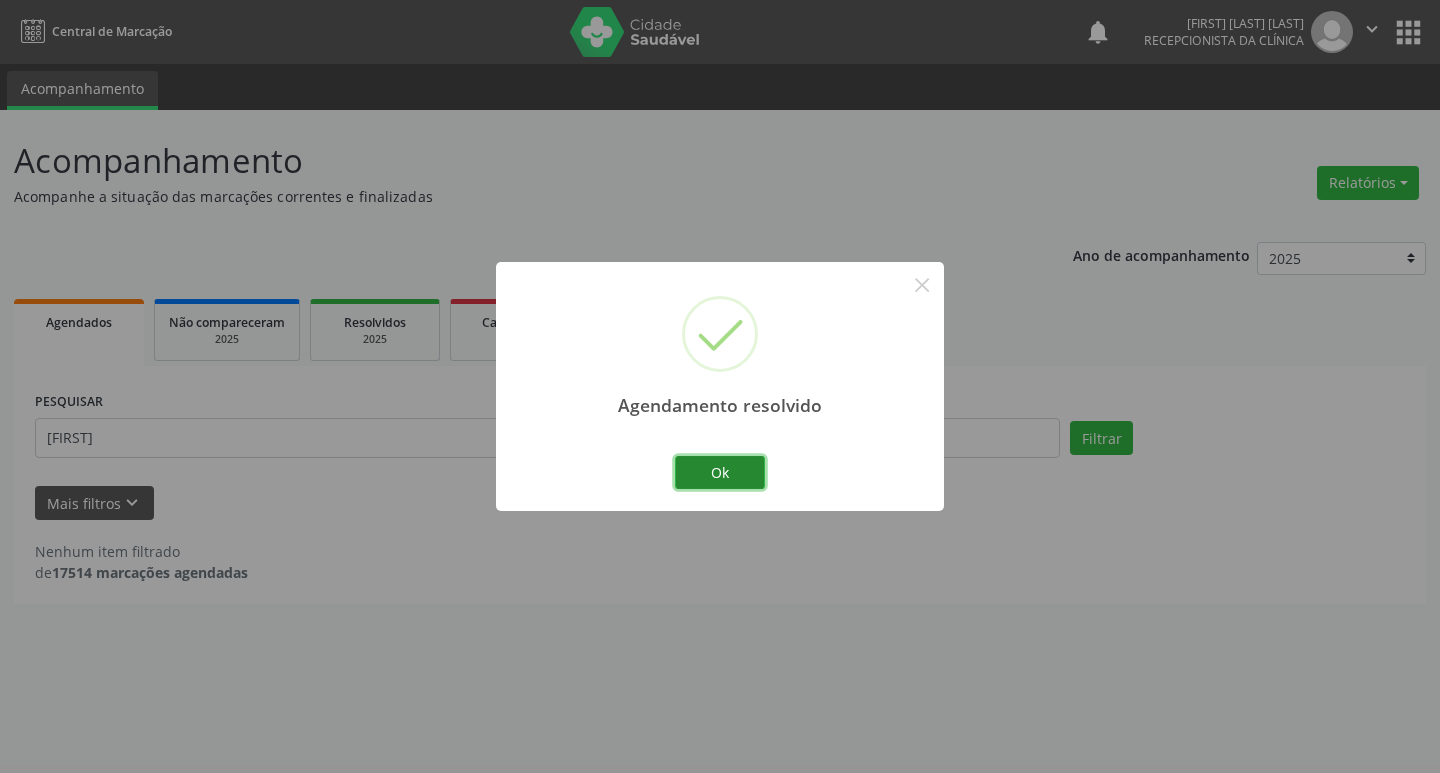 click on "Ok" at bounding box center [720, 473] 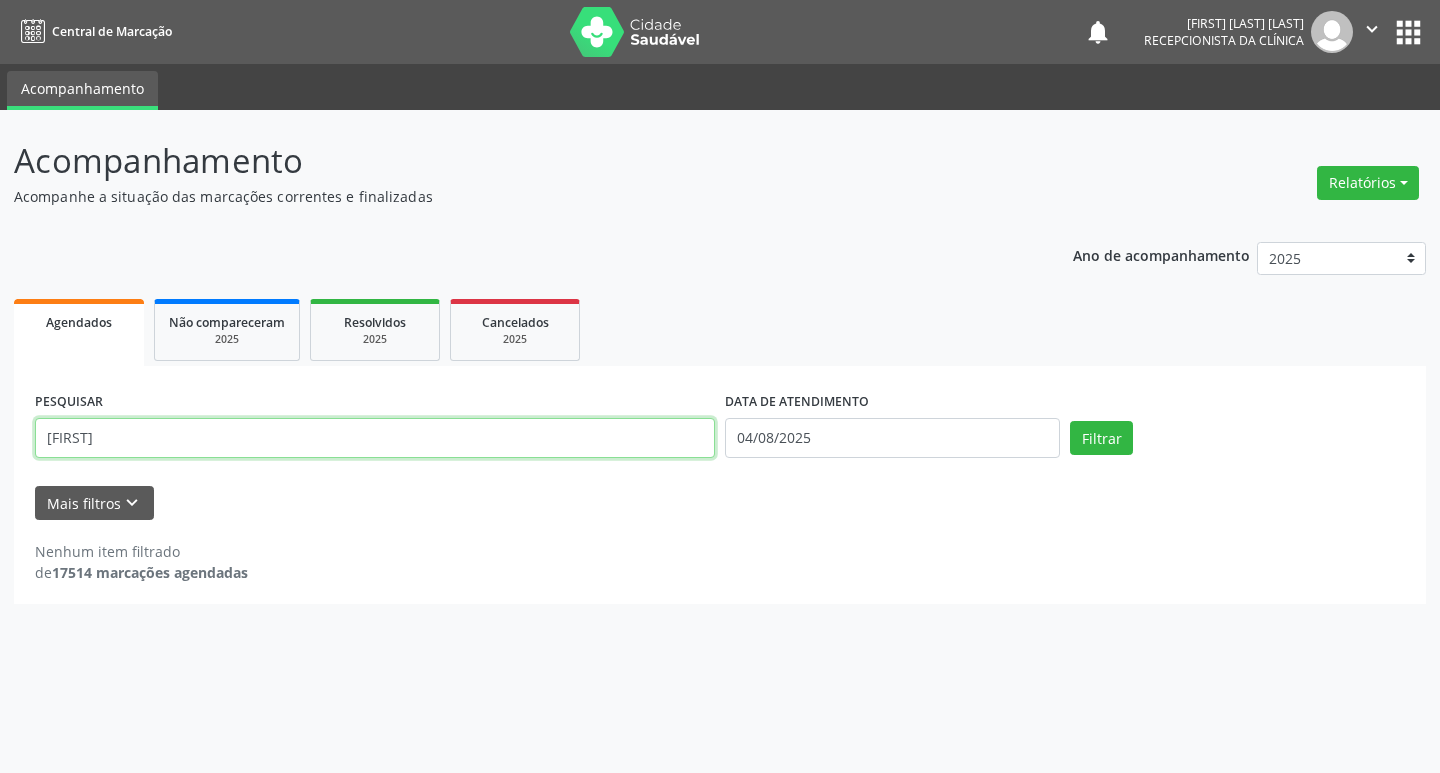 click on "[FIRST]" at bounding box center (375, 438) 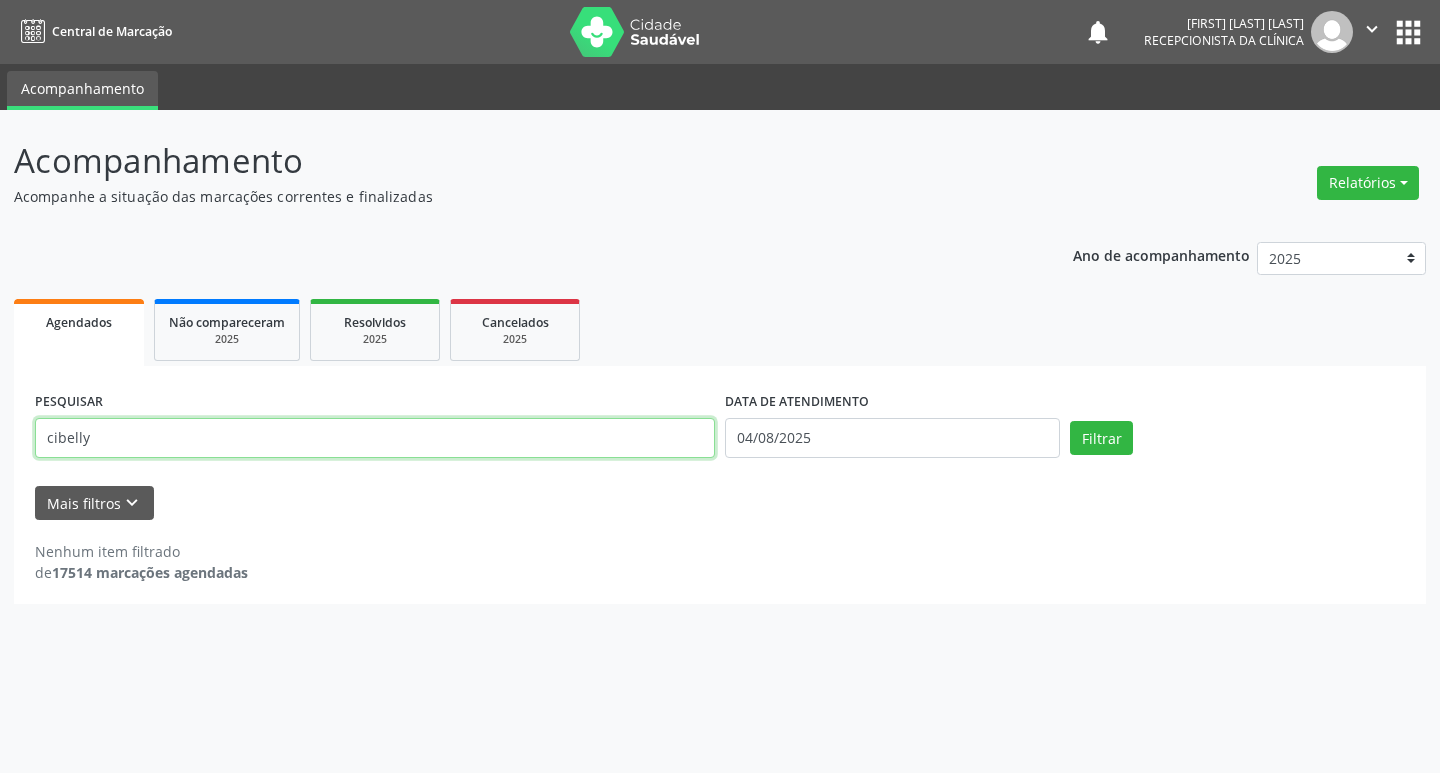 type on "cibelly" 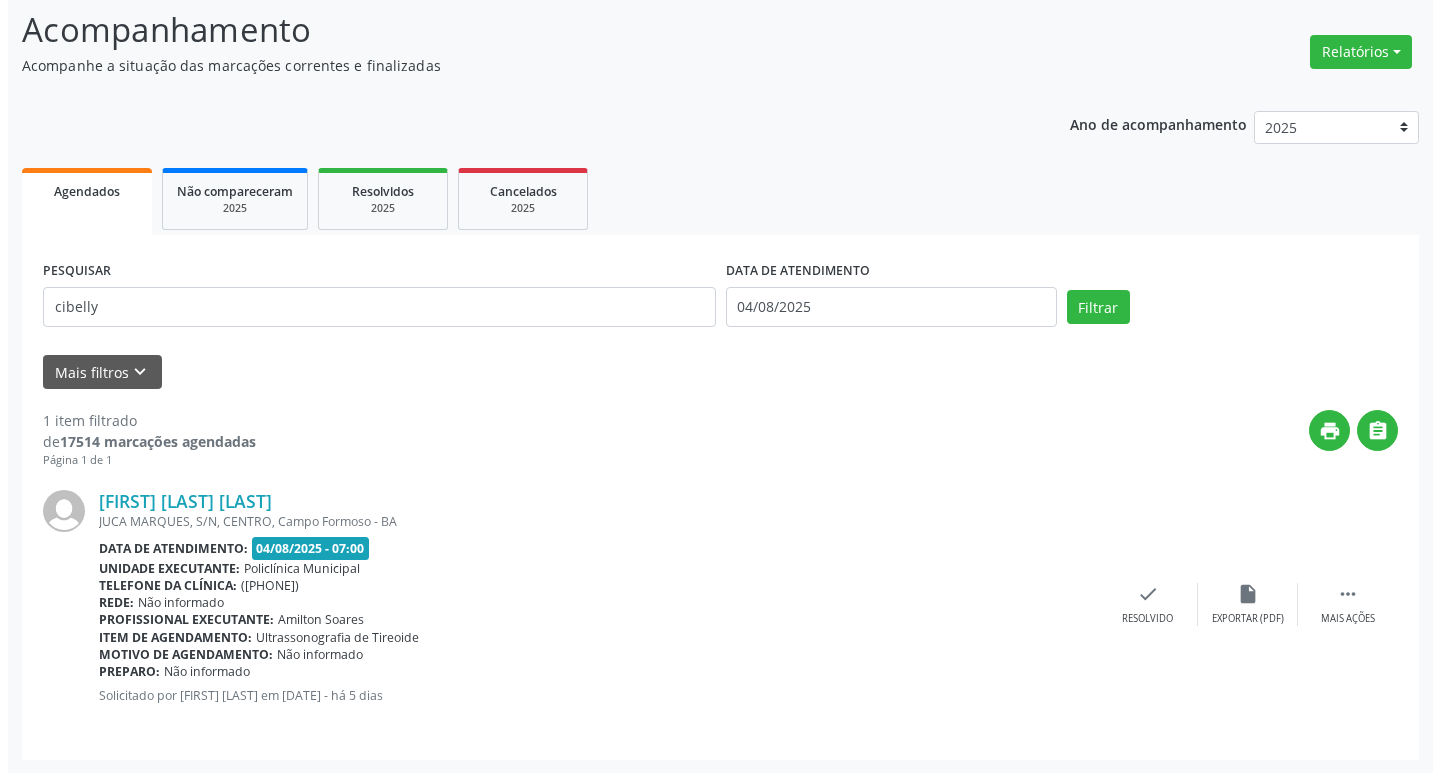 scroll, scrollTop: 132, scrollLeft: 0, axis: vertical 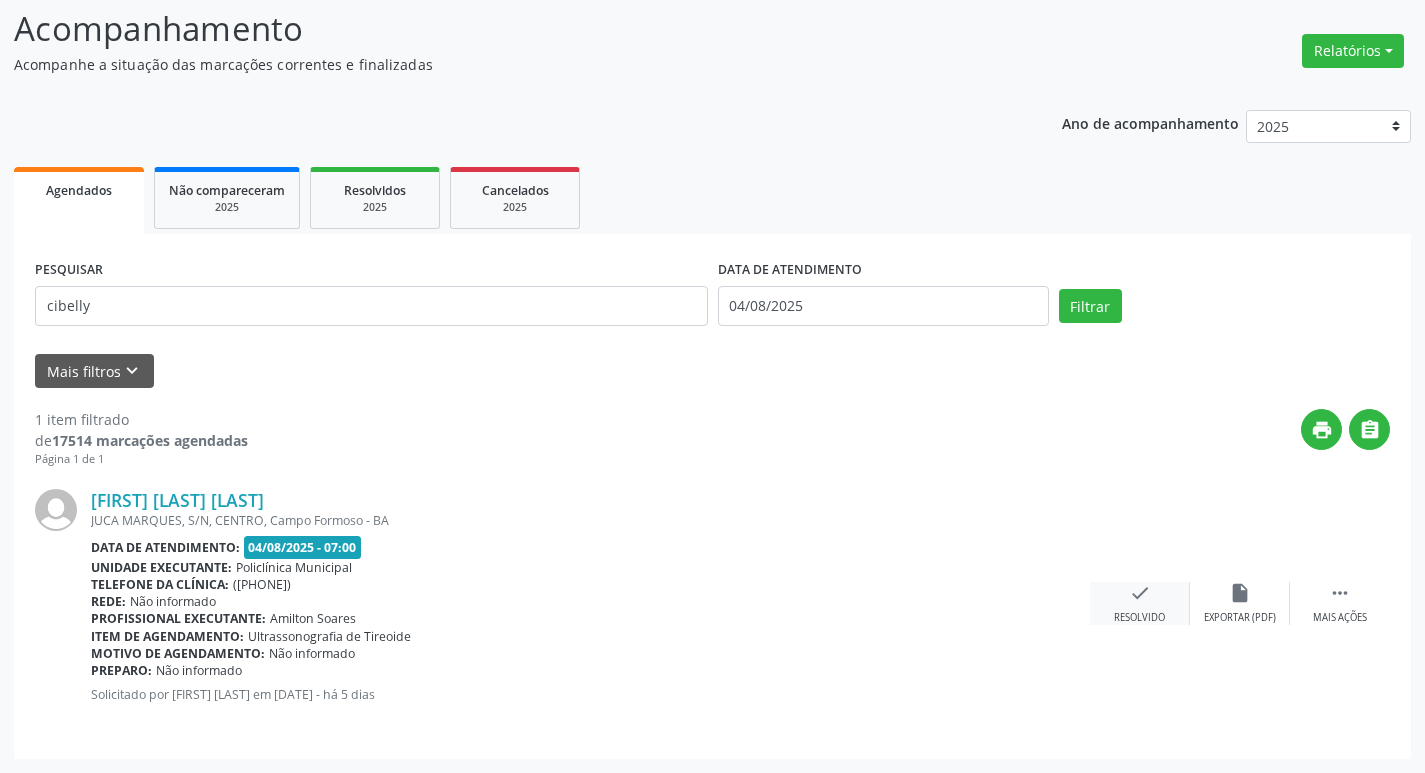 click on "check" at bounding box center (1140, 593) 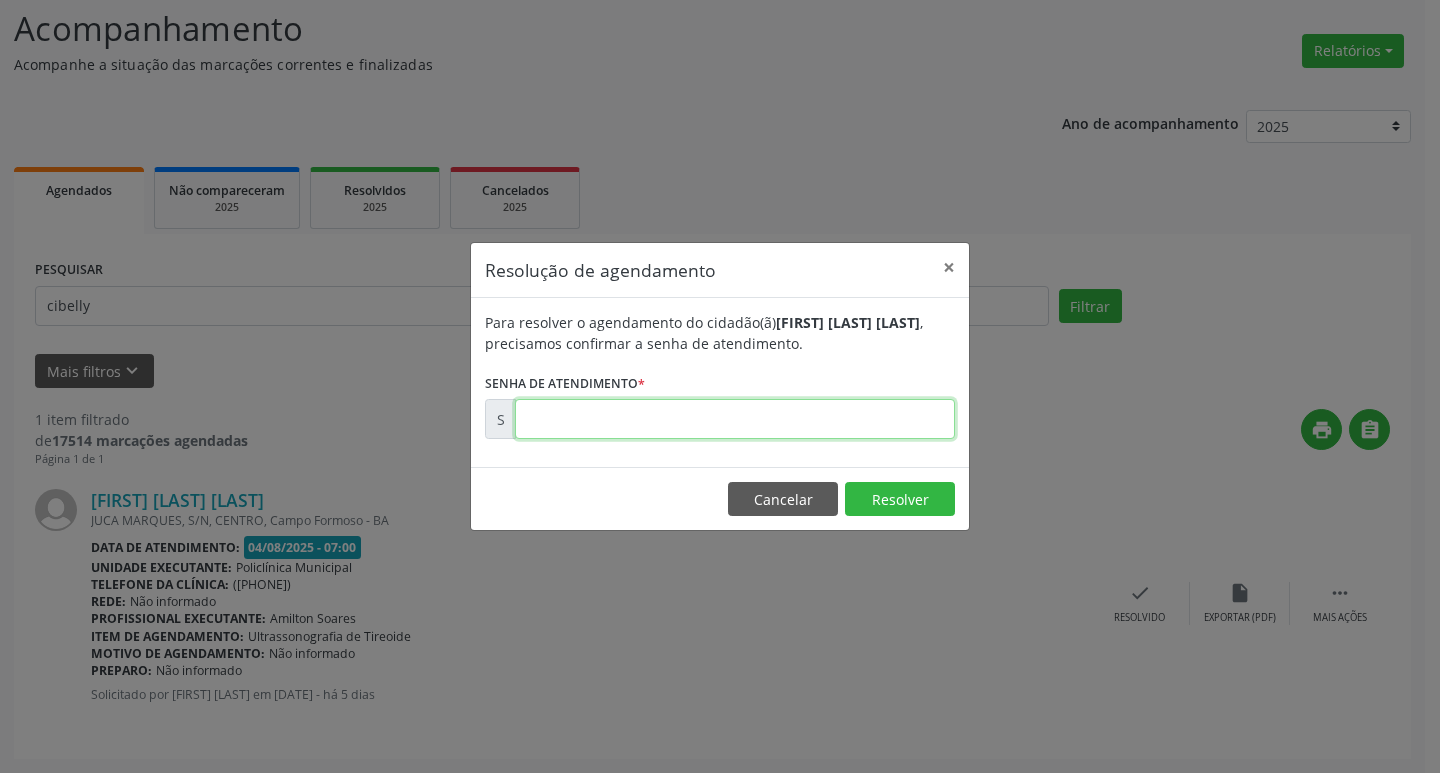 click at bounding box center [735, 419] 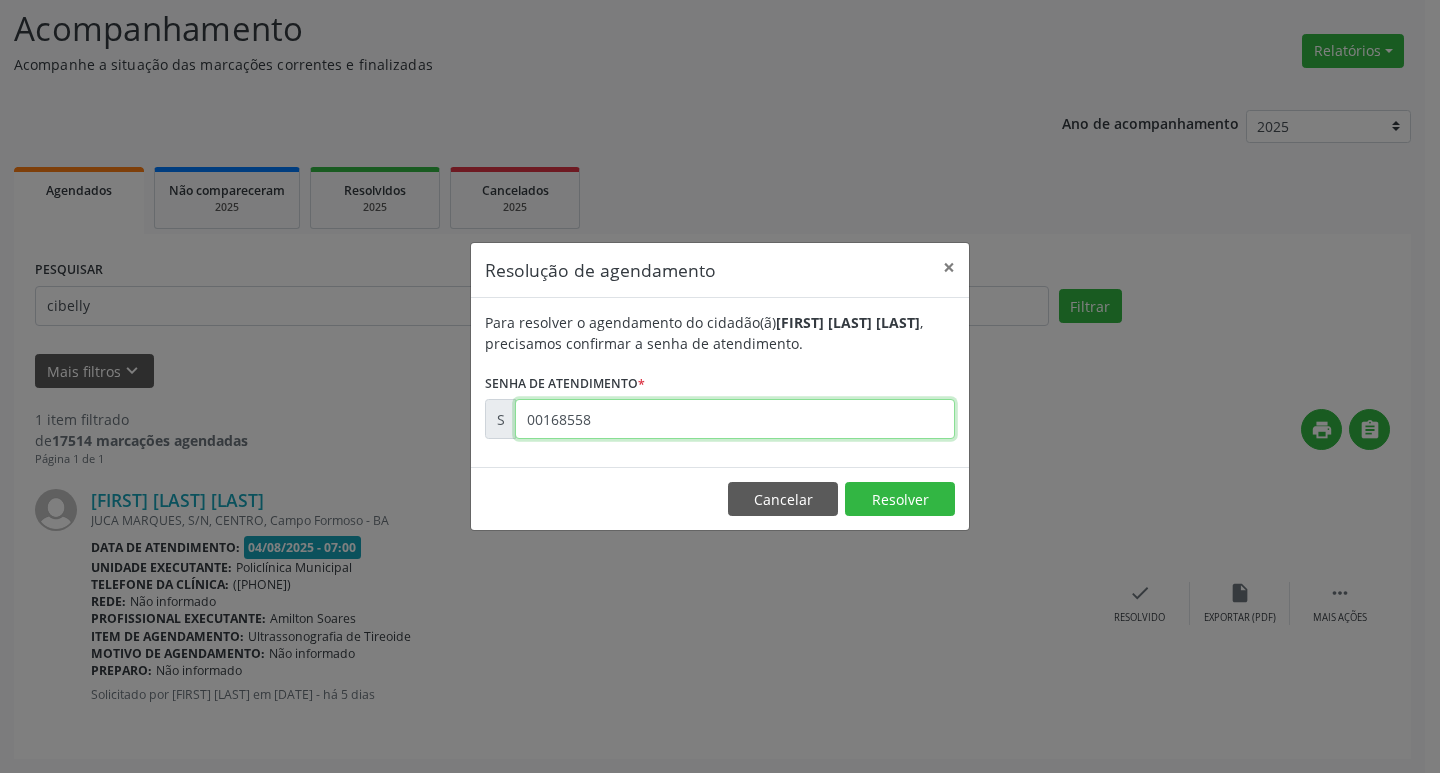 type on "00168558" 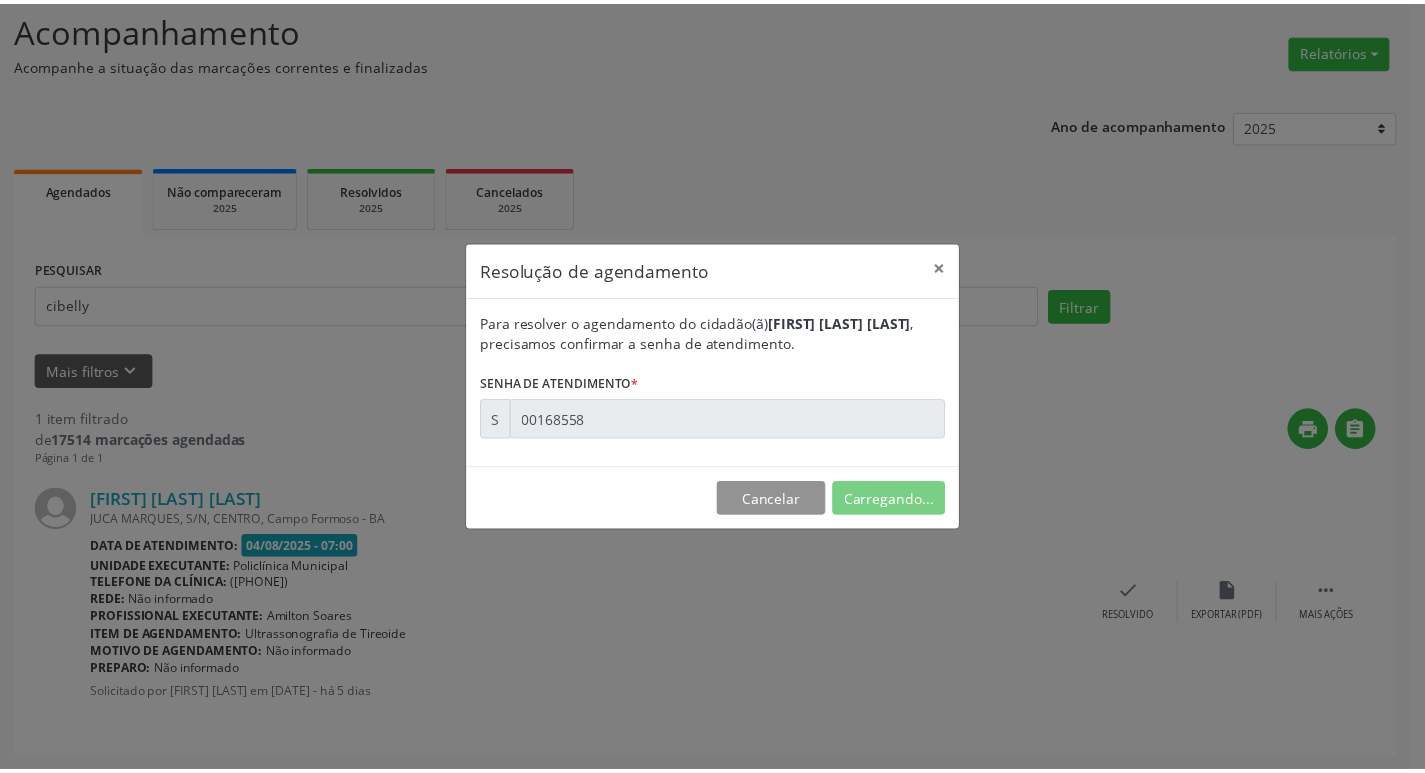 scroll, scrollTop: 0, scrollLeft: 0, axis: both 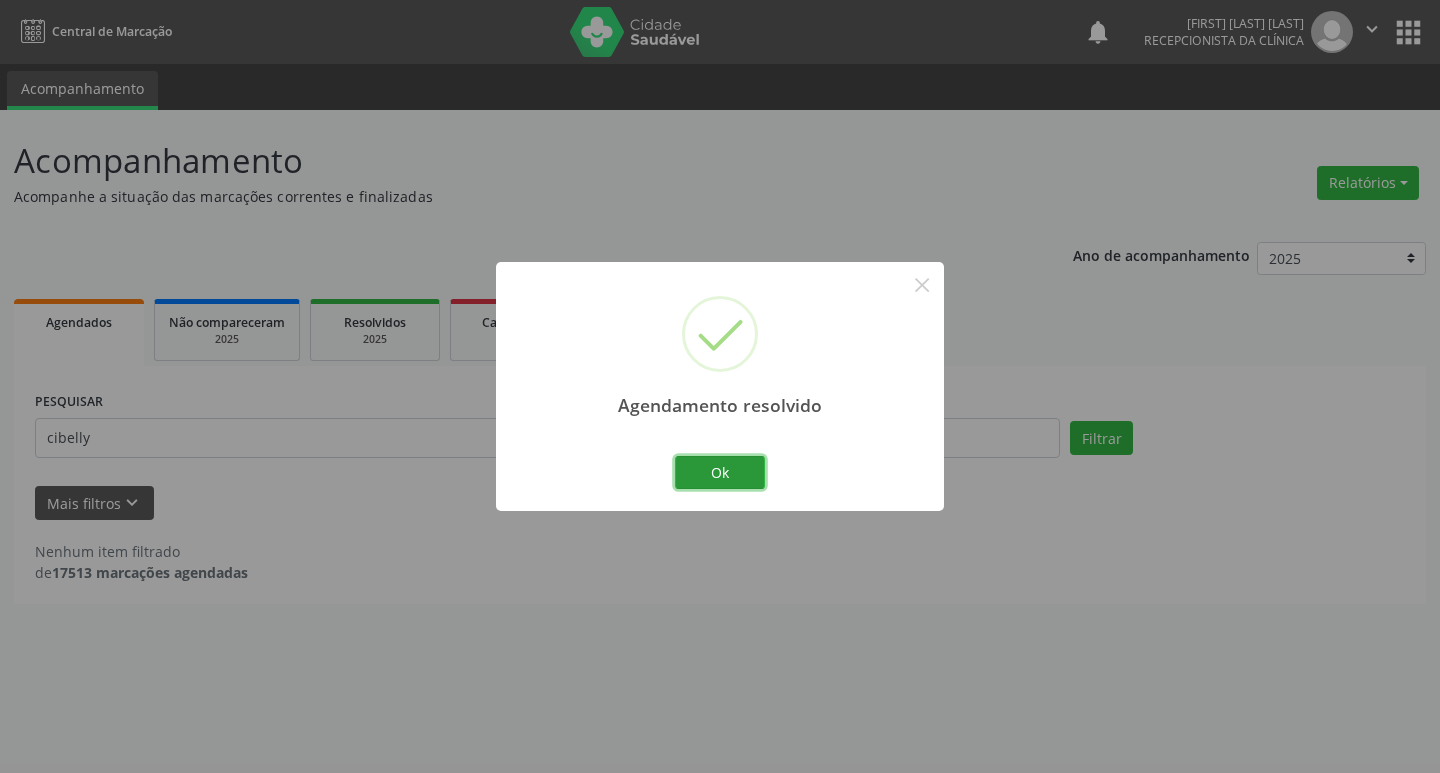 drag, startPoint x: 687, startPoint y: 473, endPoint x: 527, endPoint y: 419, distance: 168.8668 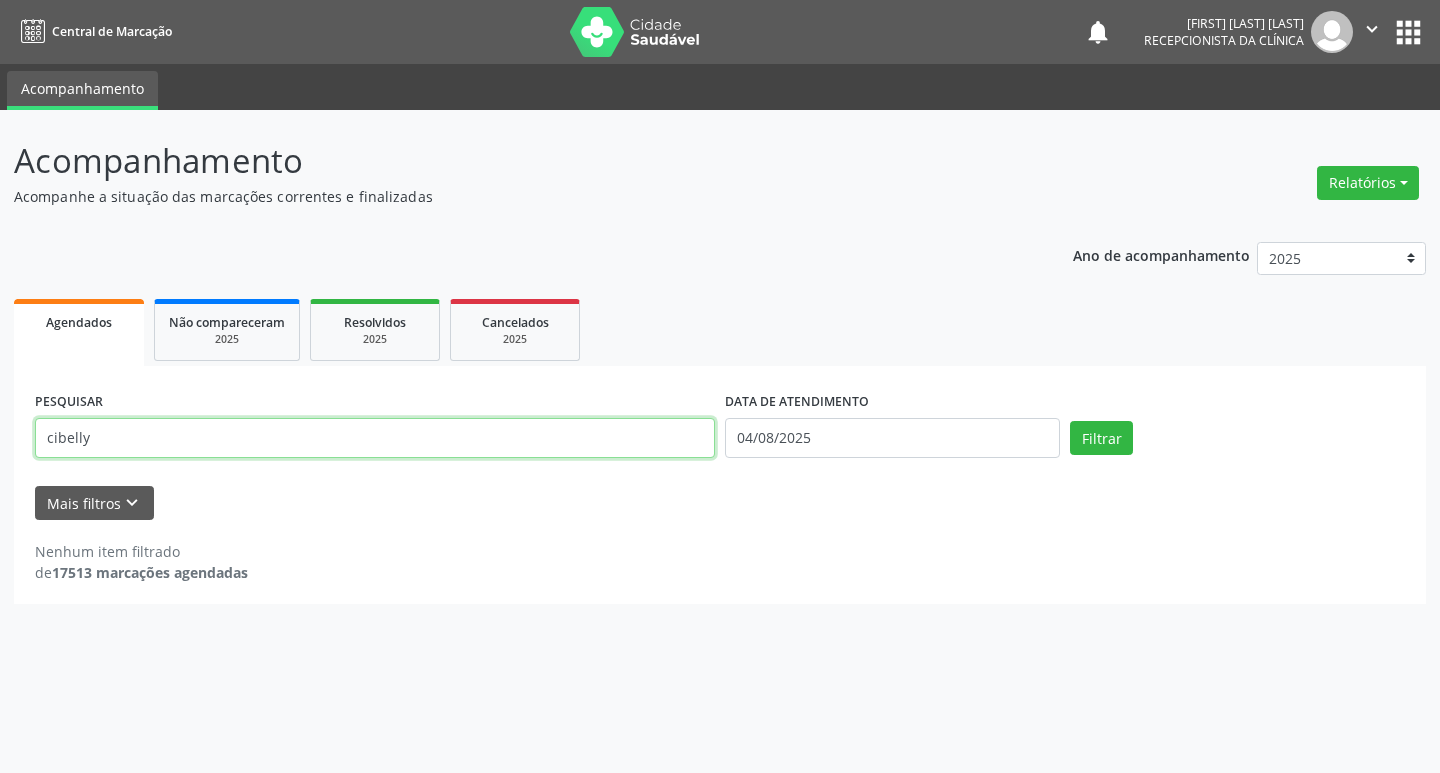 click on "cibelly" at bounding box center (375, 438) 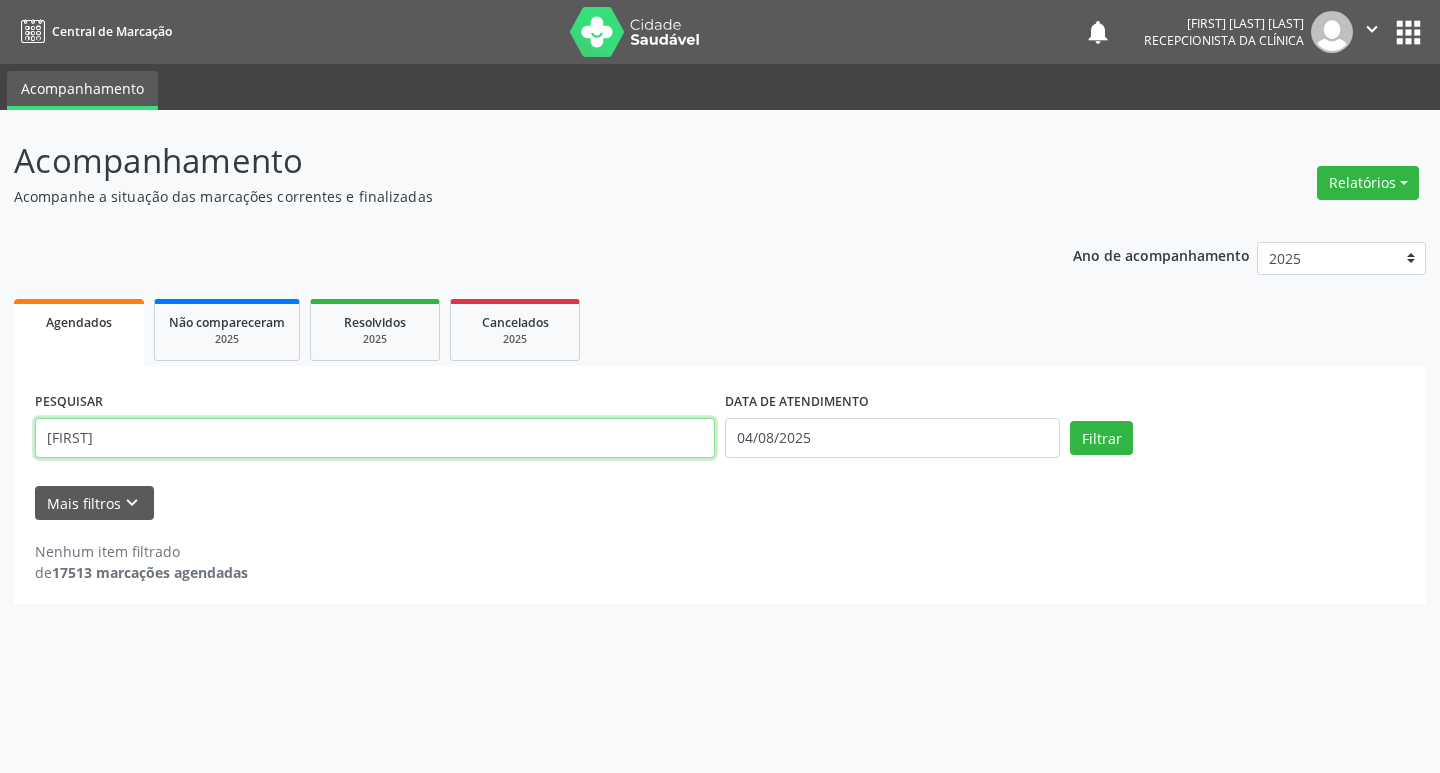type on "[FIRST]" 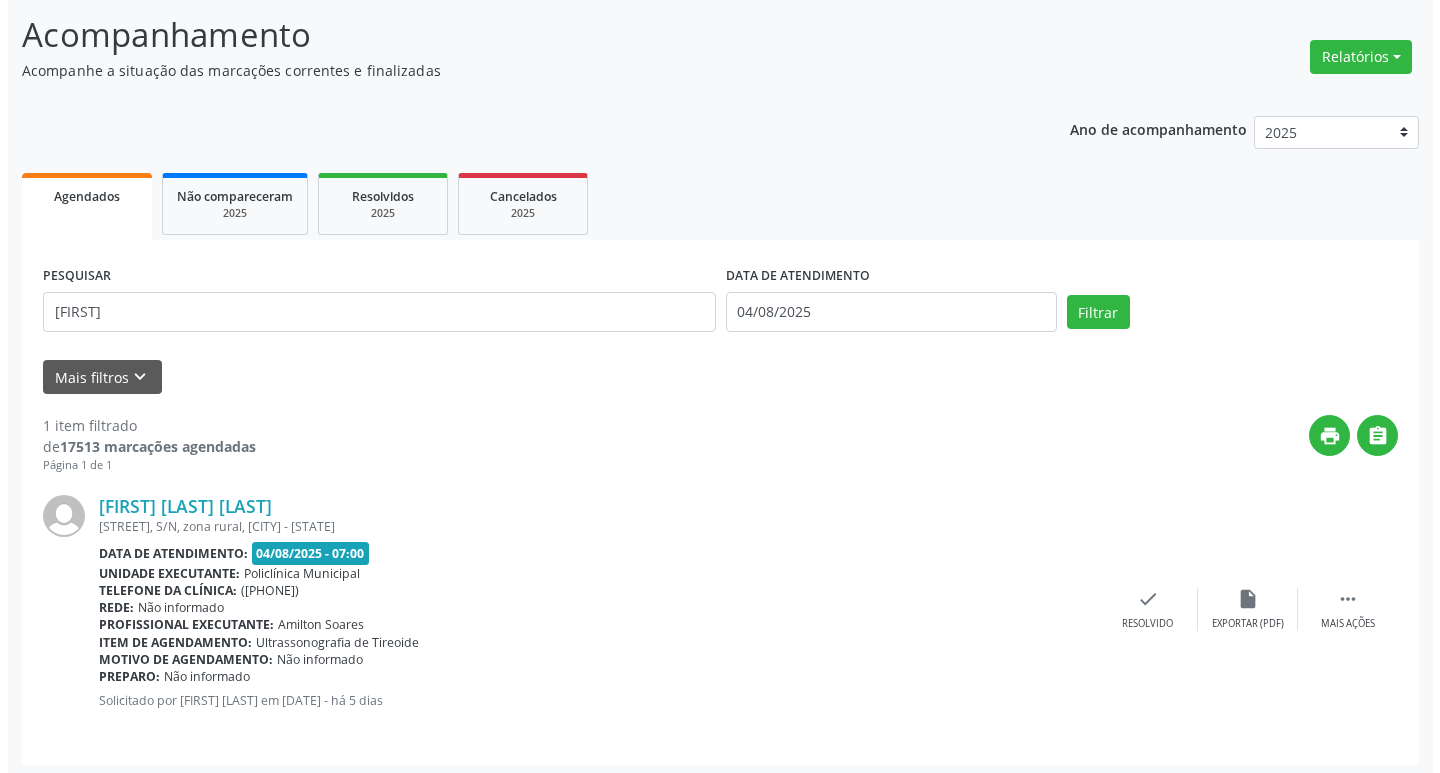 scroll, scrollTop: 132, scrollLeft: 0, axis: vertical 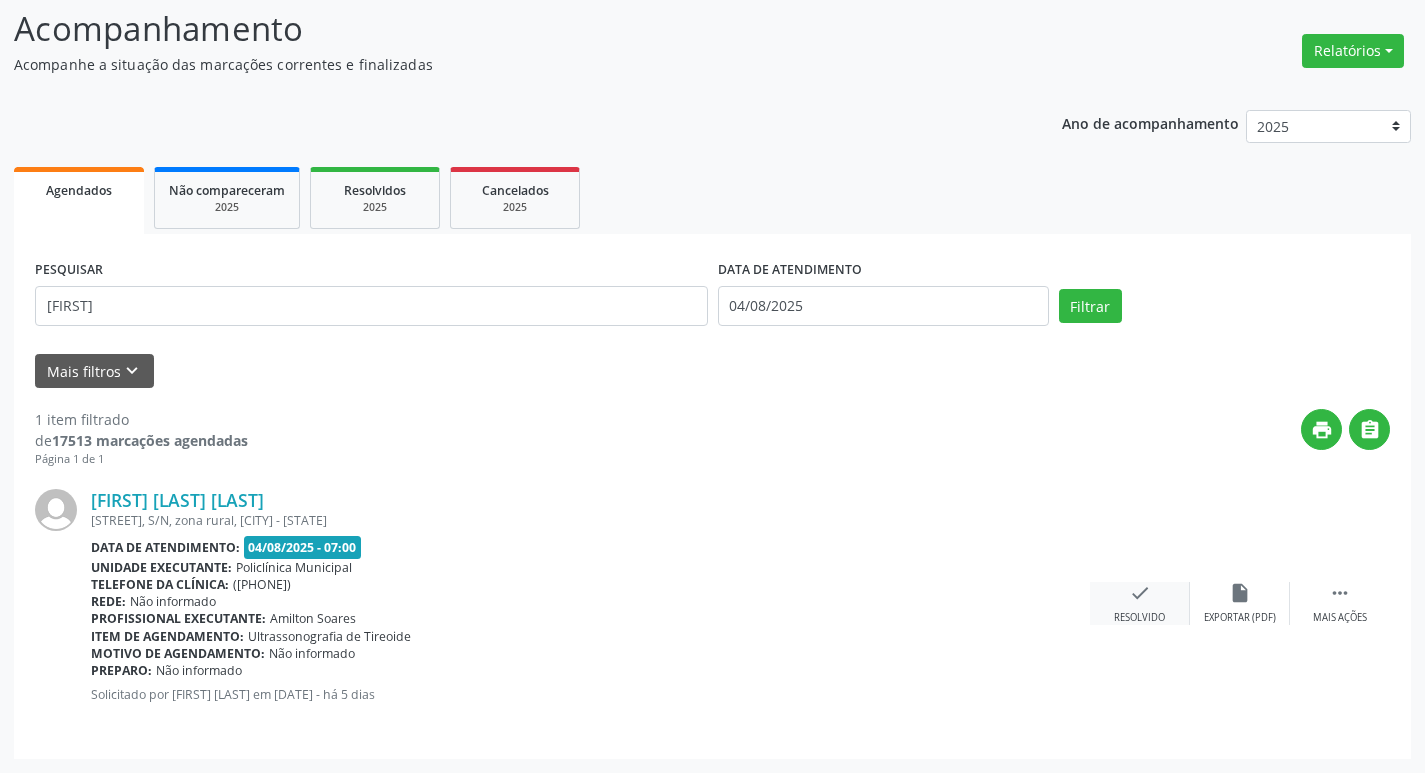 click on "check" at bounding box center [1140, 593] 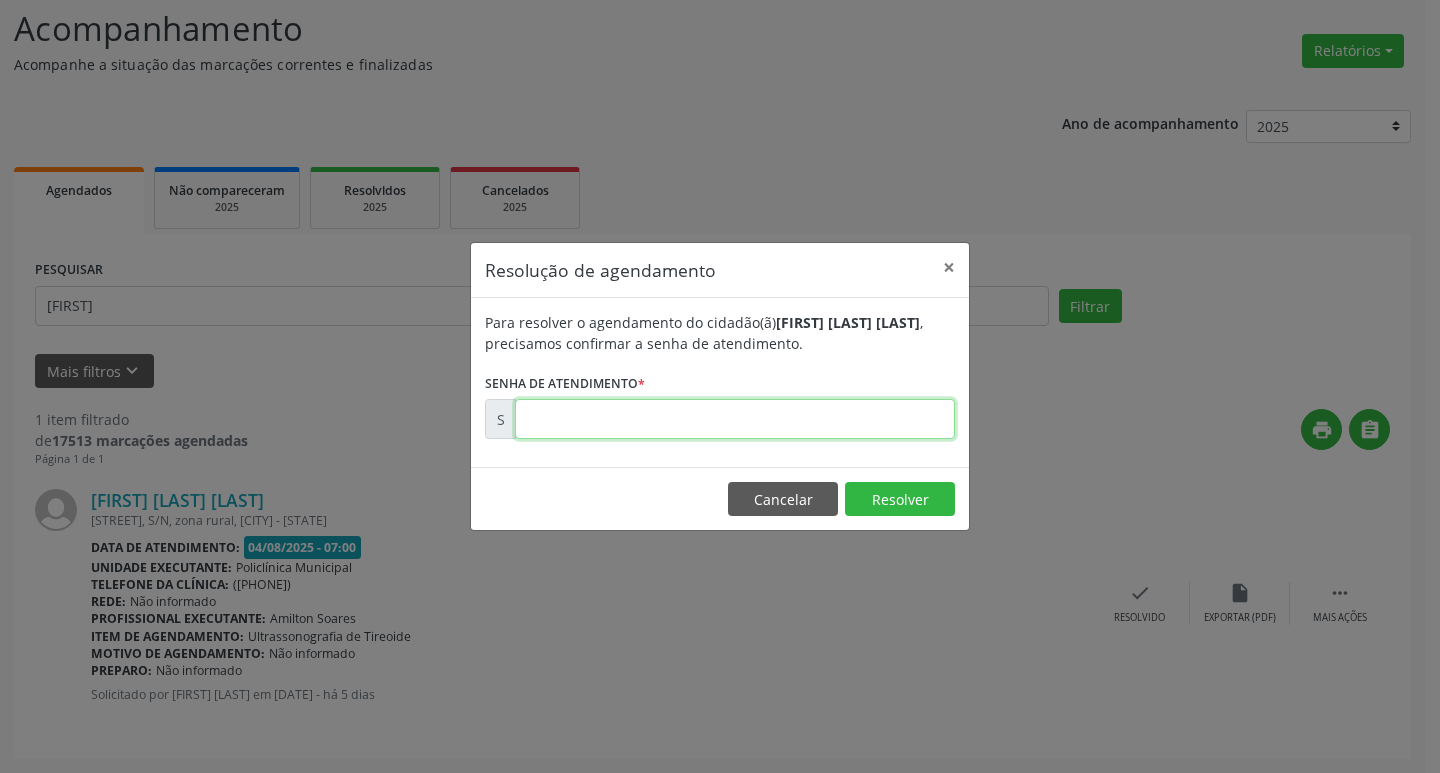 click at bounding box center [735, 419] 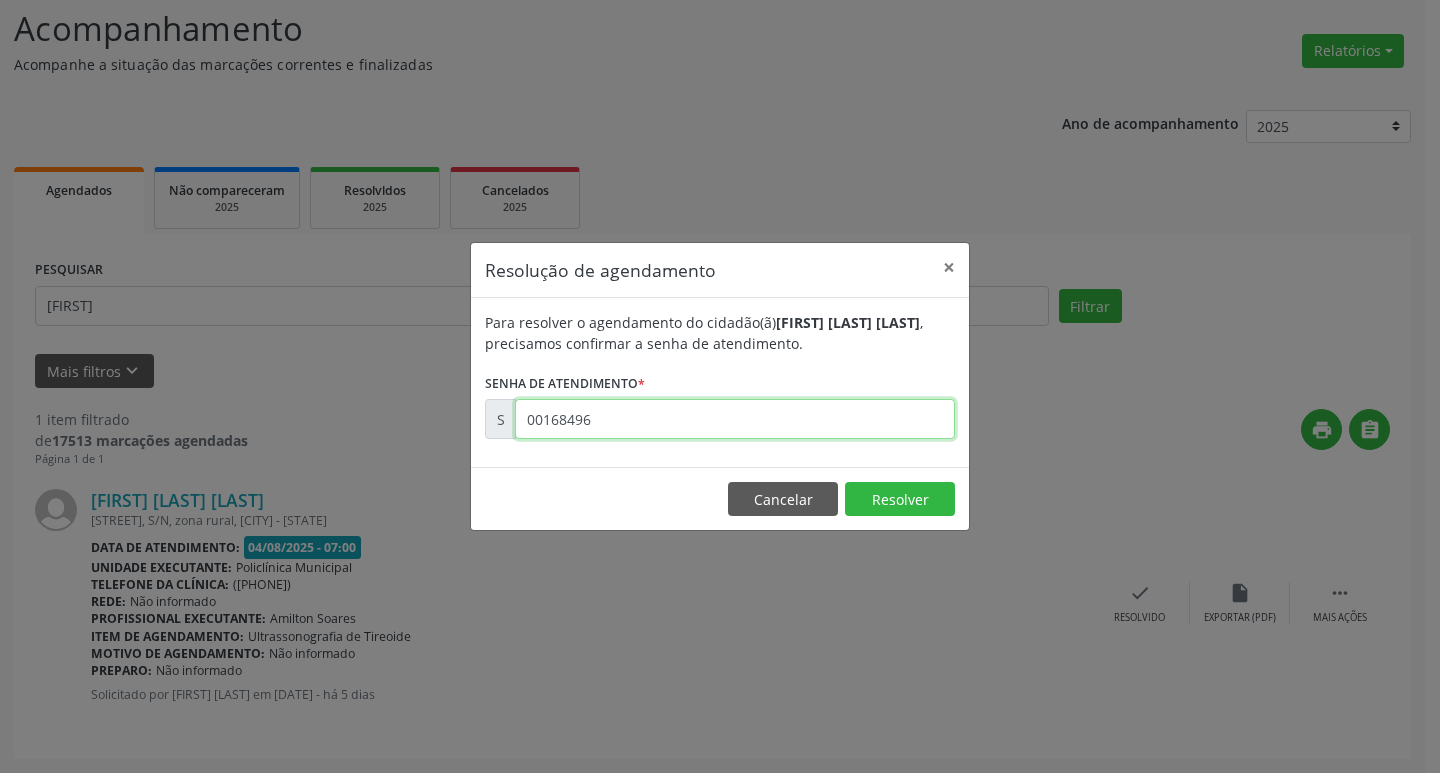 type on "00168496" 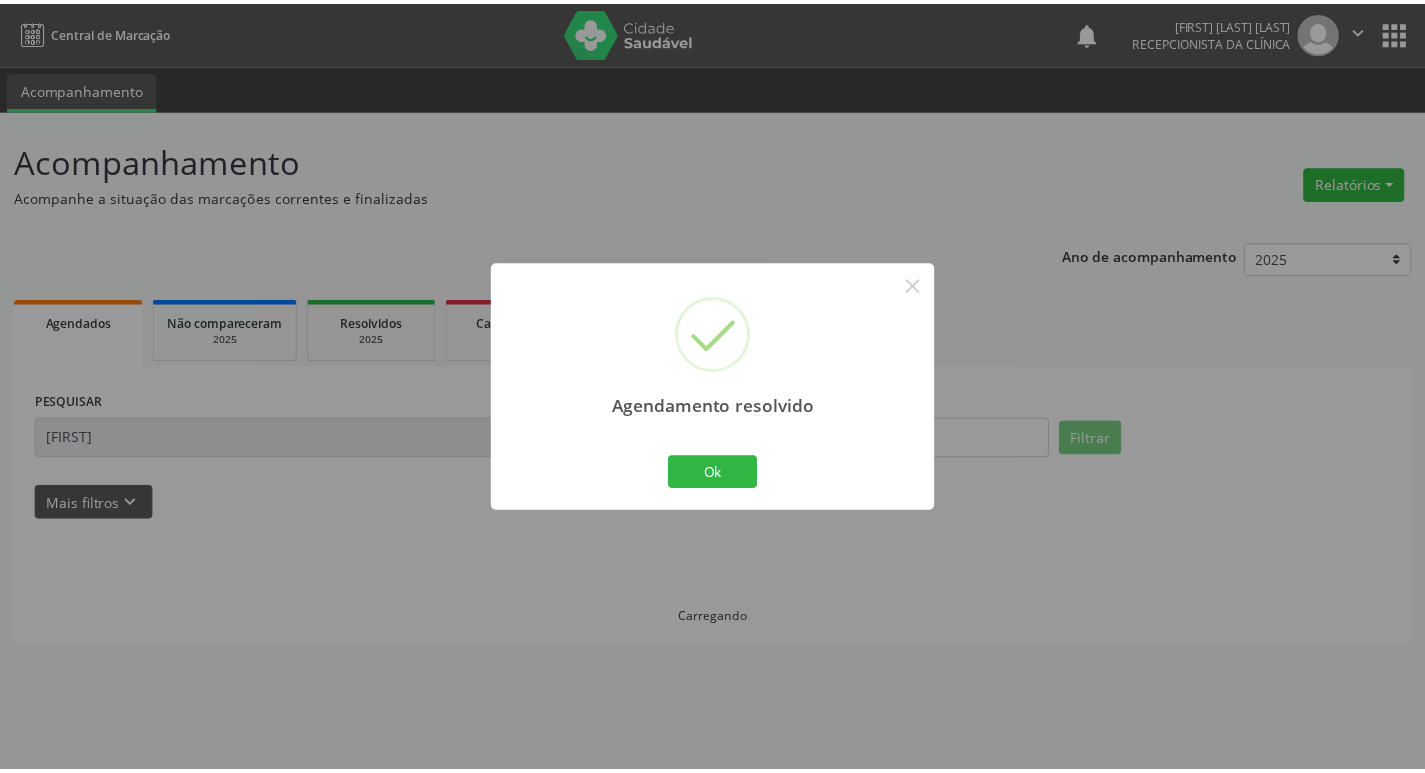 scroll, scrollTop: 0, scrollLeft: 0, axis: both 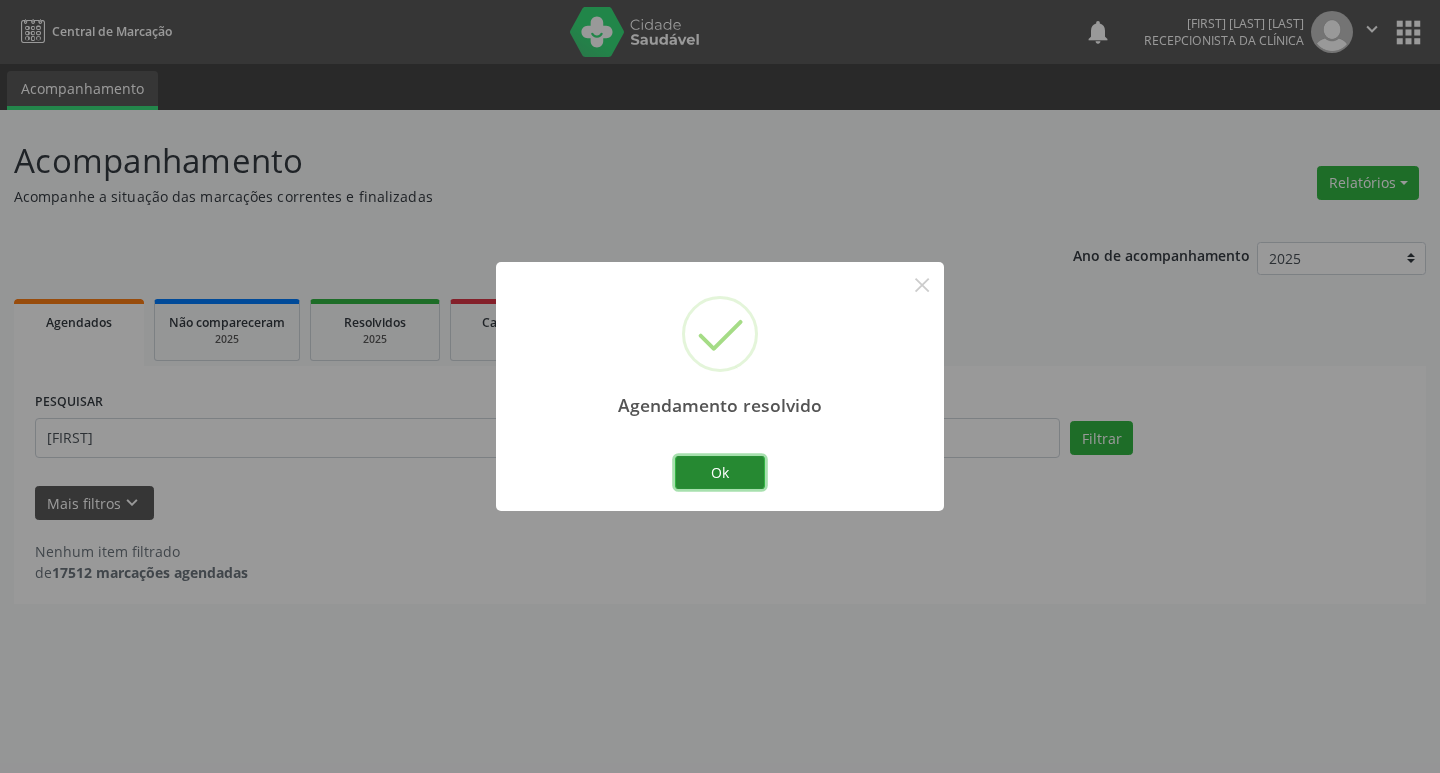 click on "Ok" at bounding box center [720, 473] 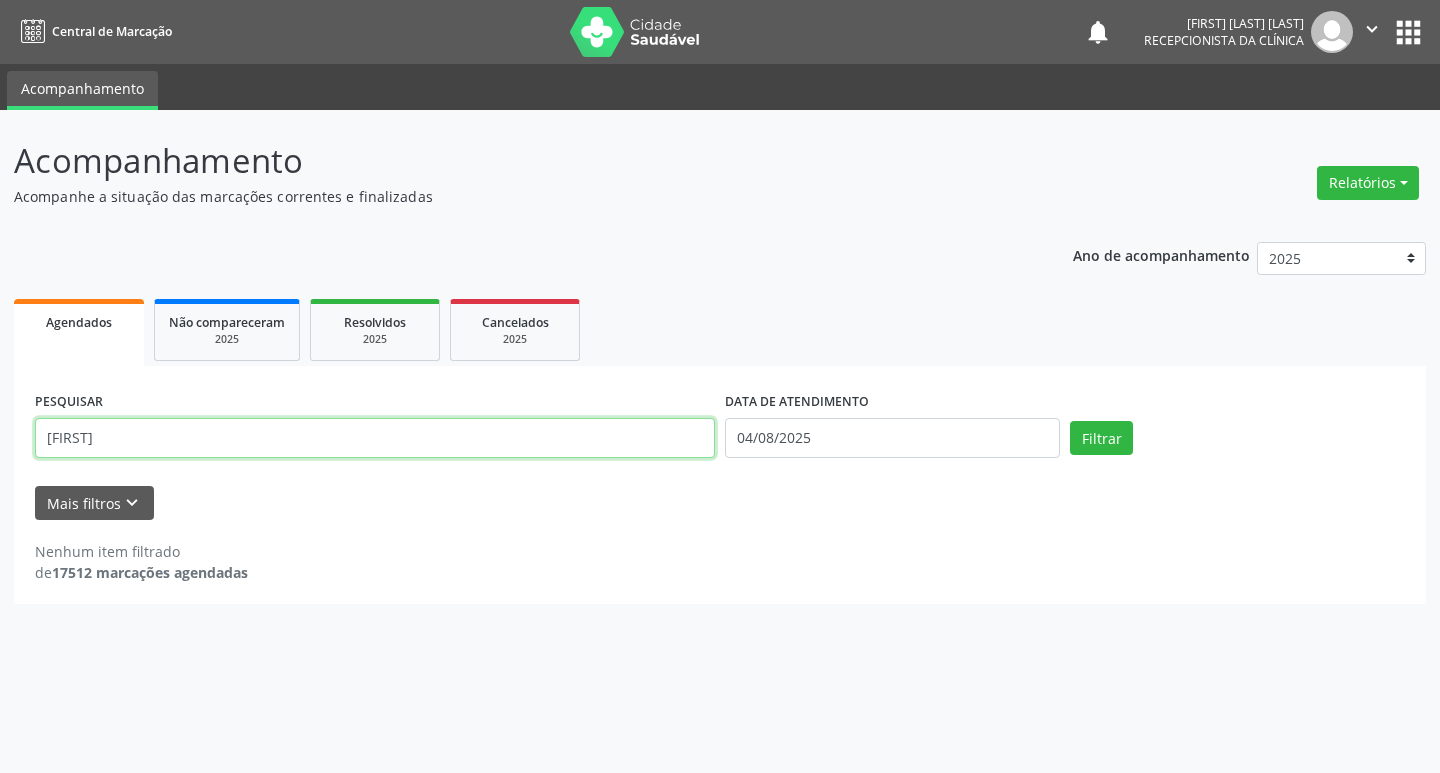 click on "[FIRST]" at bounding box center (375, 438) 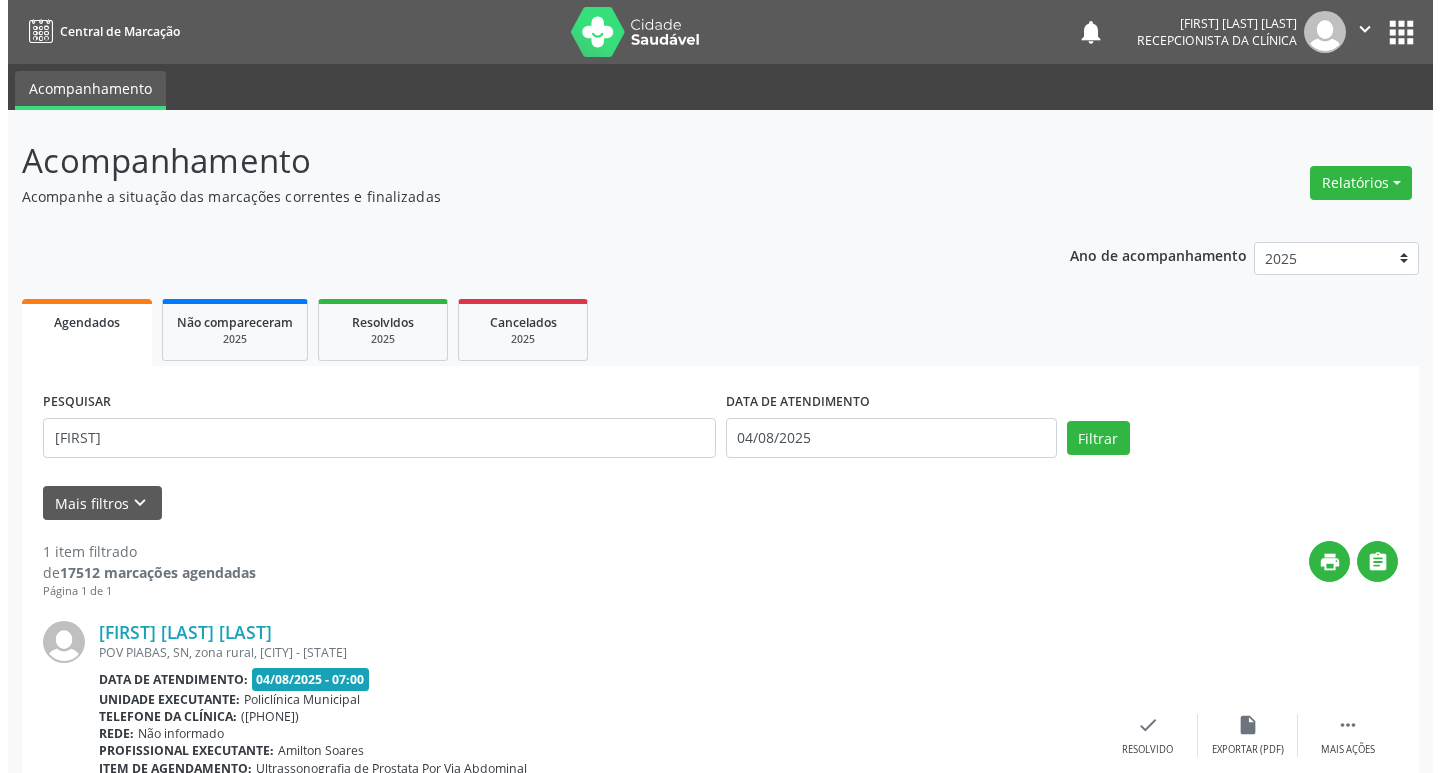 scroll, scrollTop: 132, scrollLeft: 0, axis: vertical 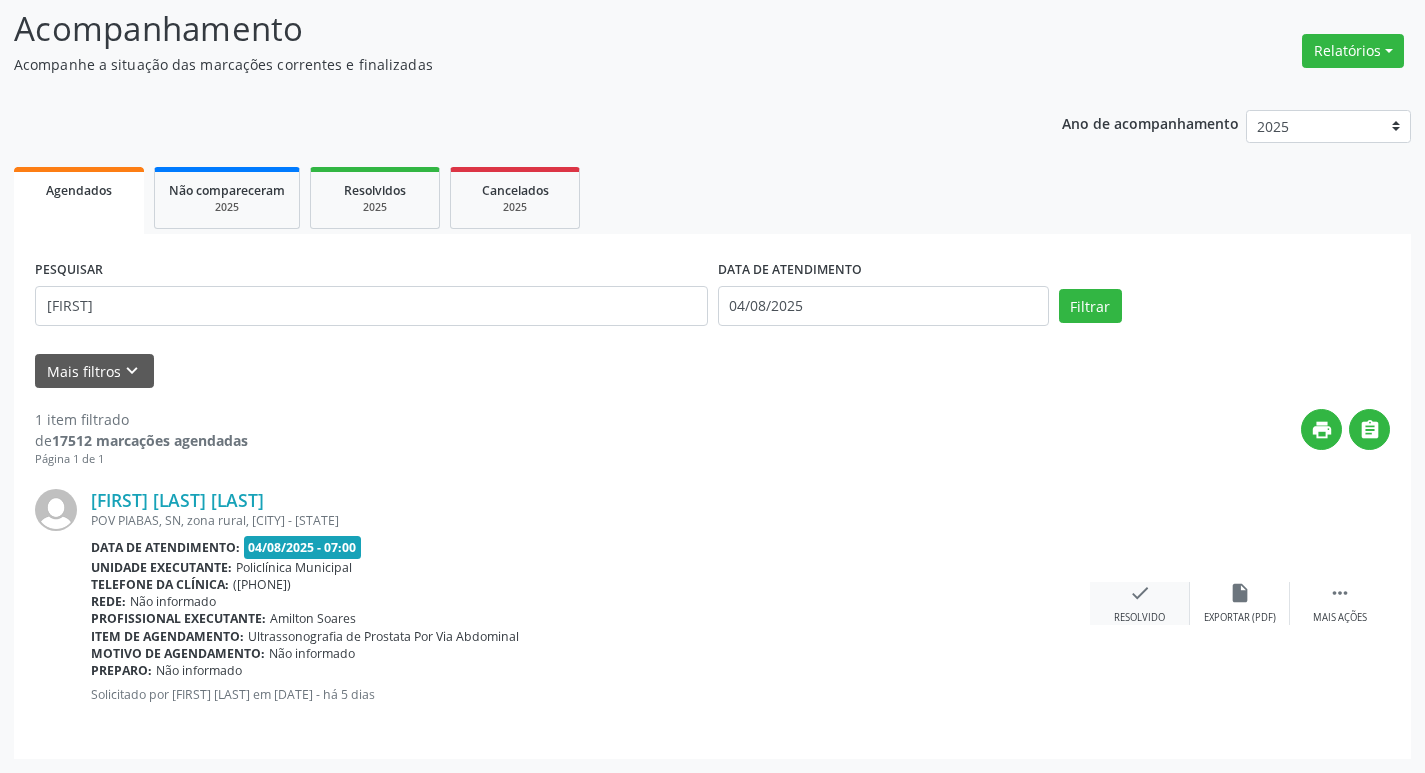click on "check
Resolvido" at bounding box center (1140, 603) 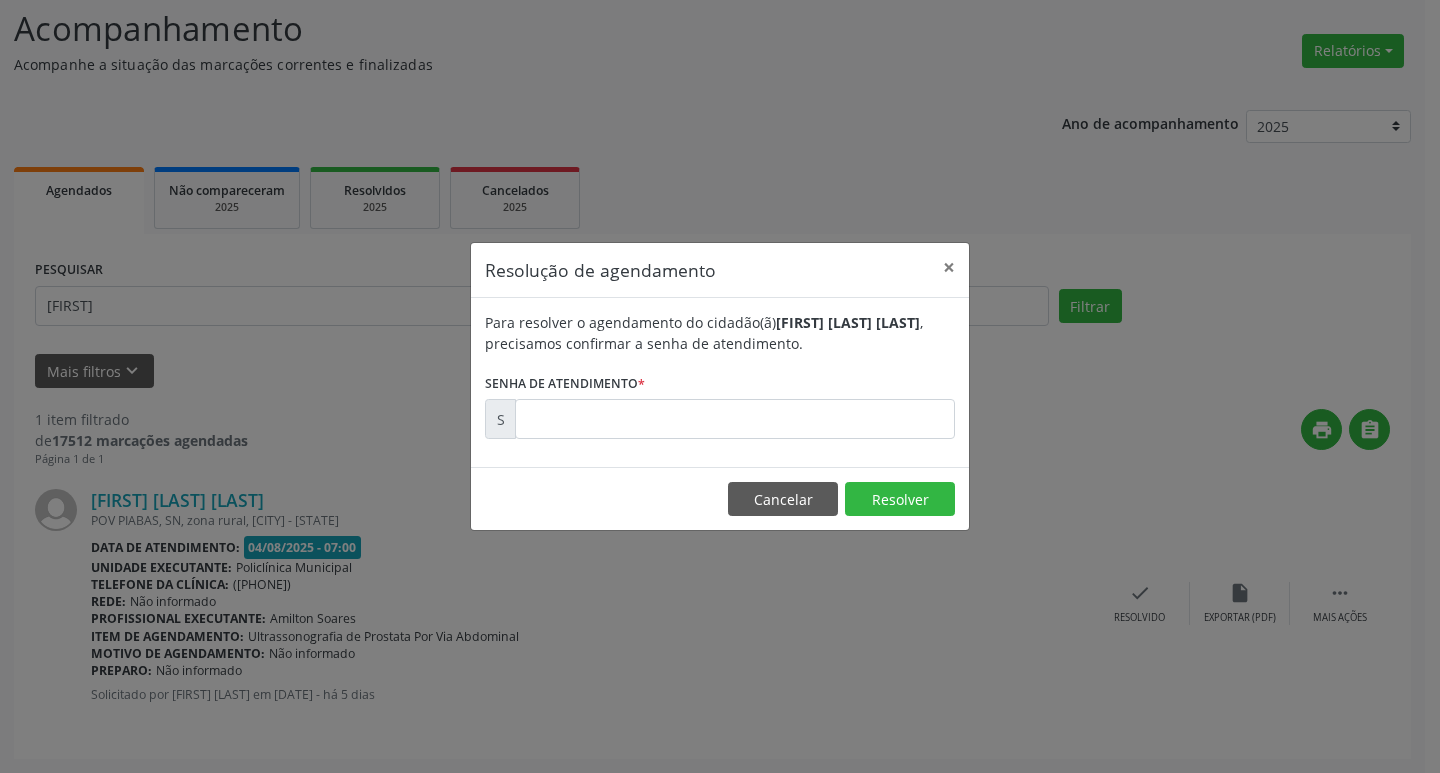 drag, startPoint x: 682, startPoint y: 461, endPoint x: 624, endPoint y: 434, distance: 63.97656 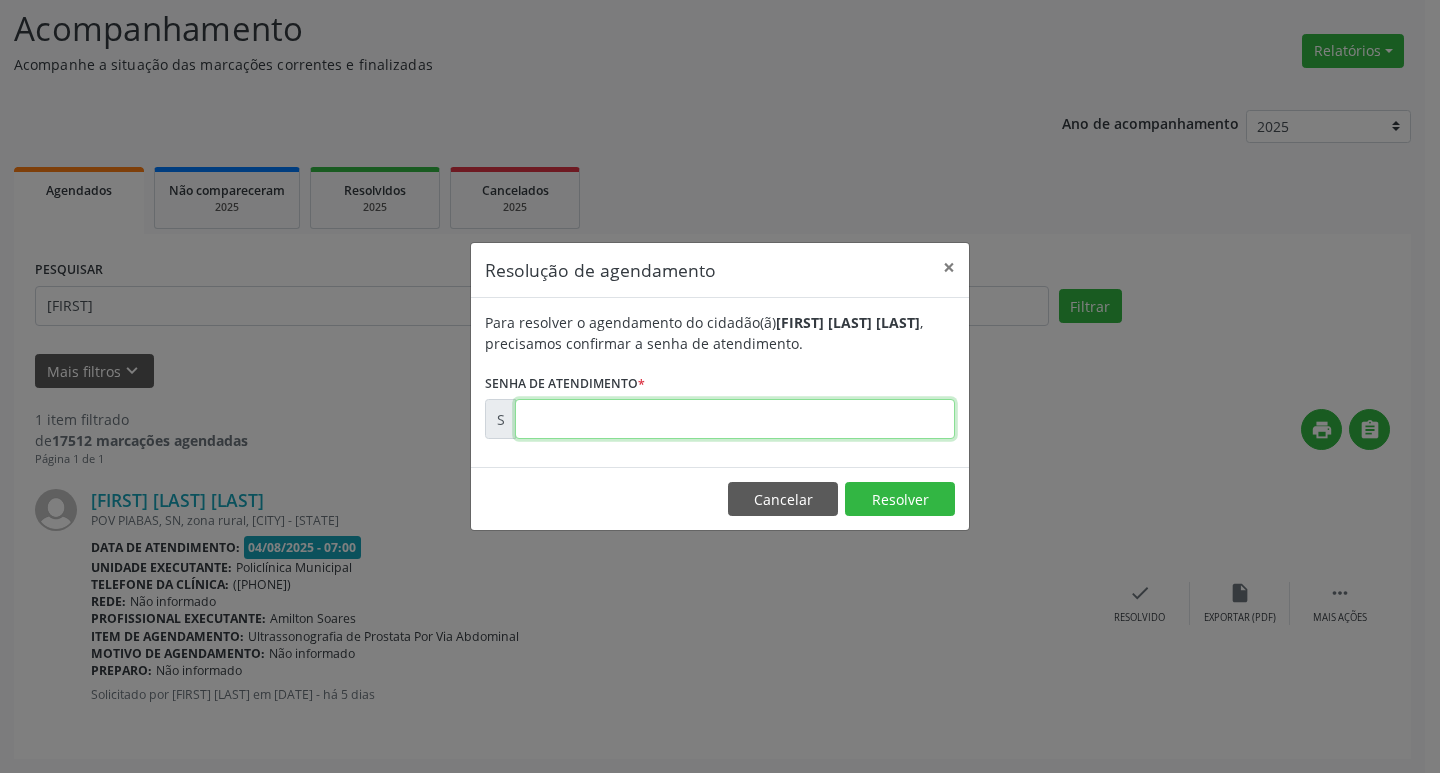 click at bounding box center (735, 419) 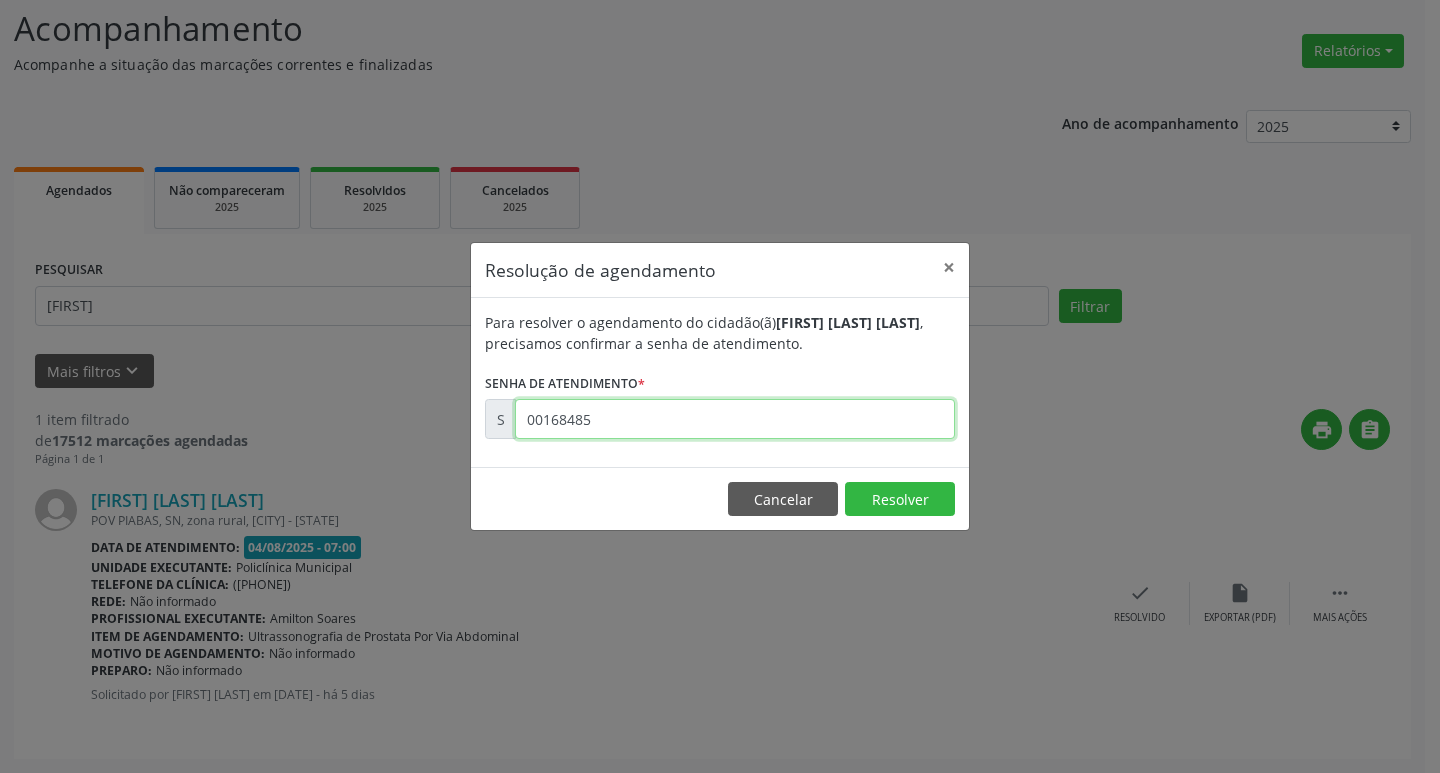 type on "00168485" 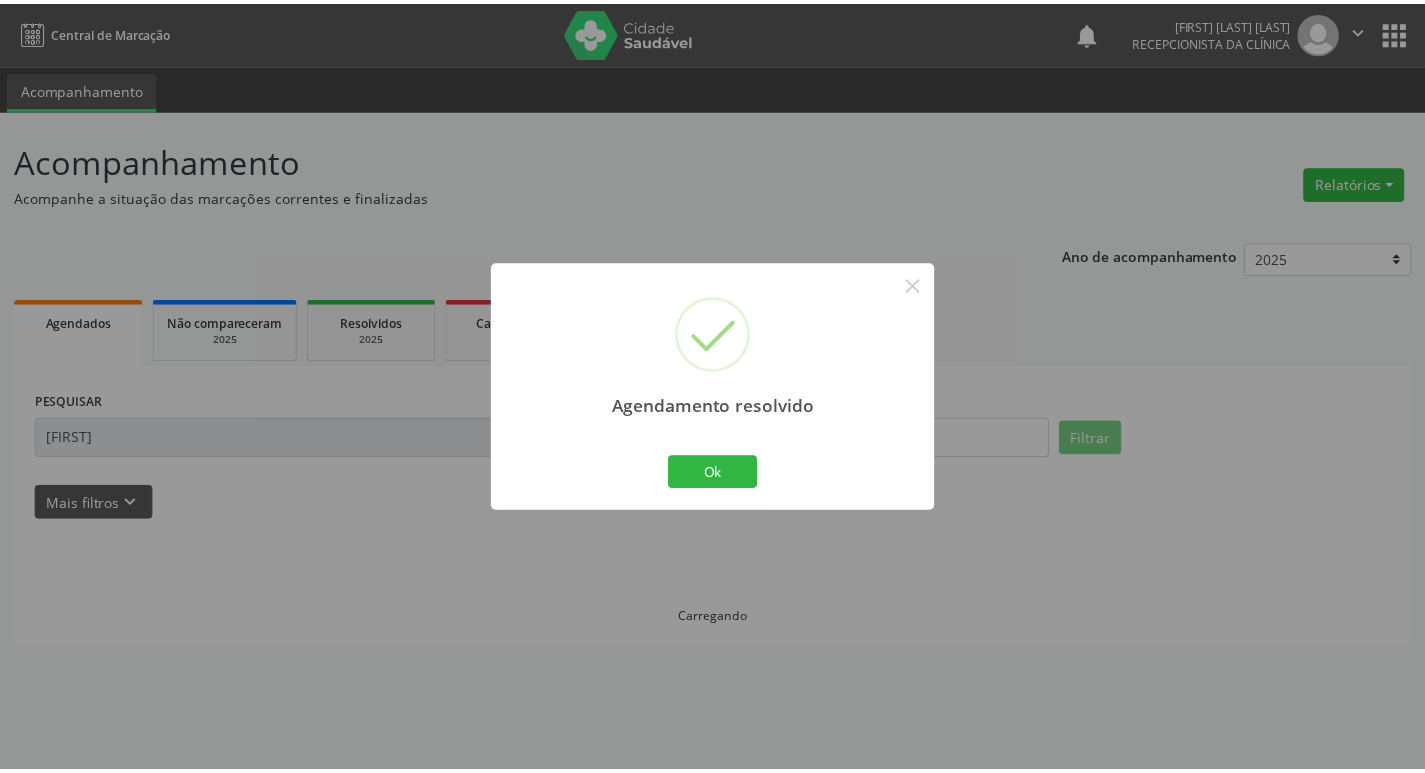 scroll, scrollTop: 0, scrollLeft: 0, axis: both 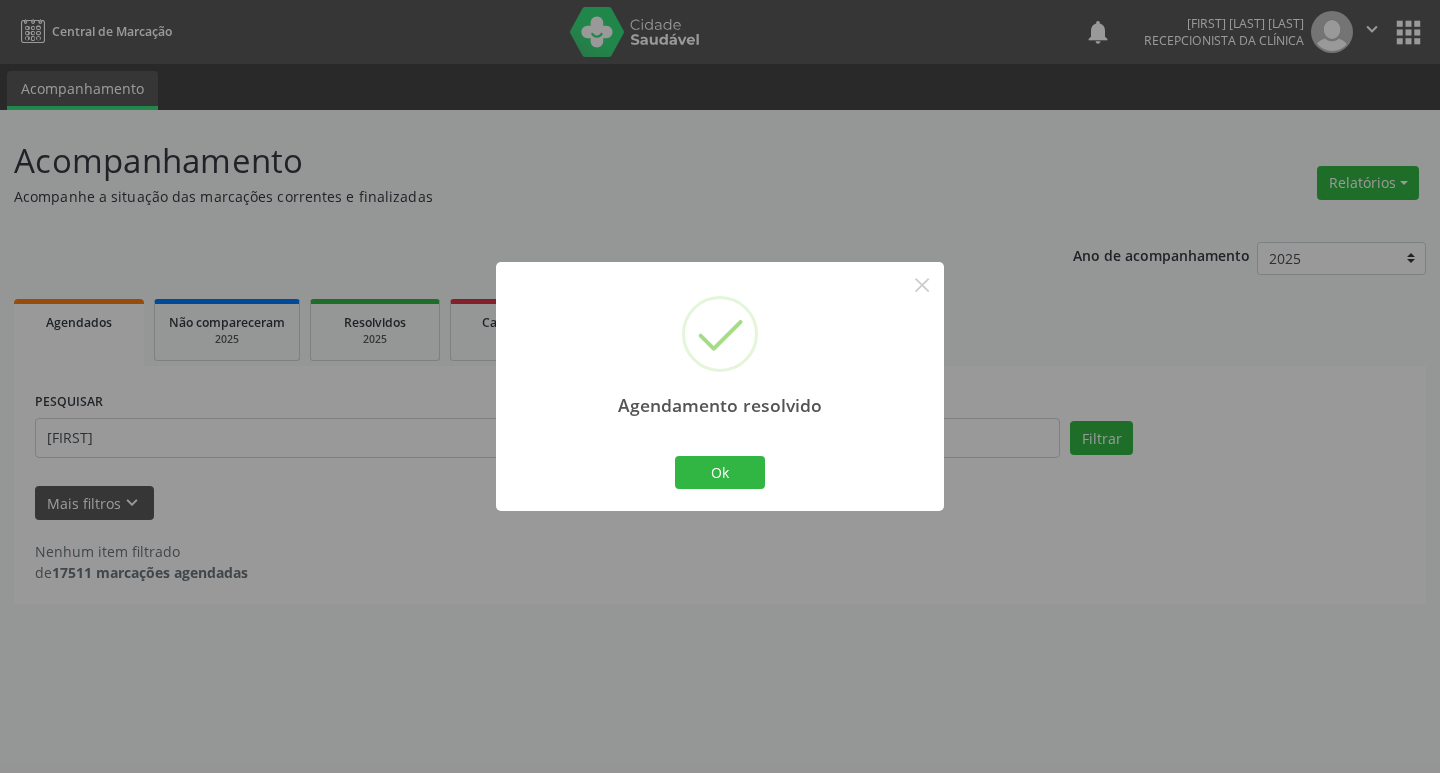 drag, startPoint x: 672, startPoint y: 446, endPoint x: 735, endPoint y: 490, distance: 76.843994 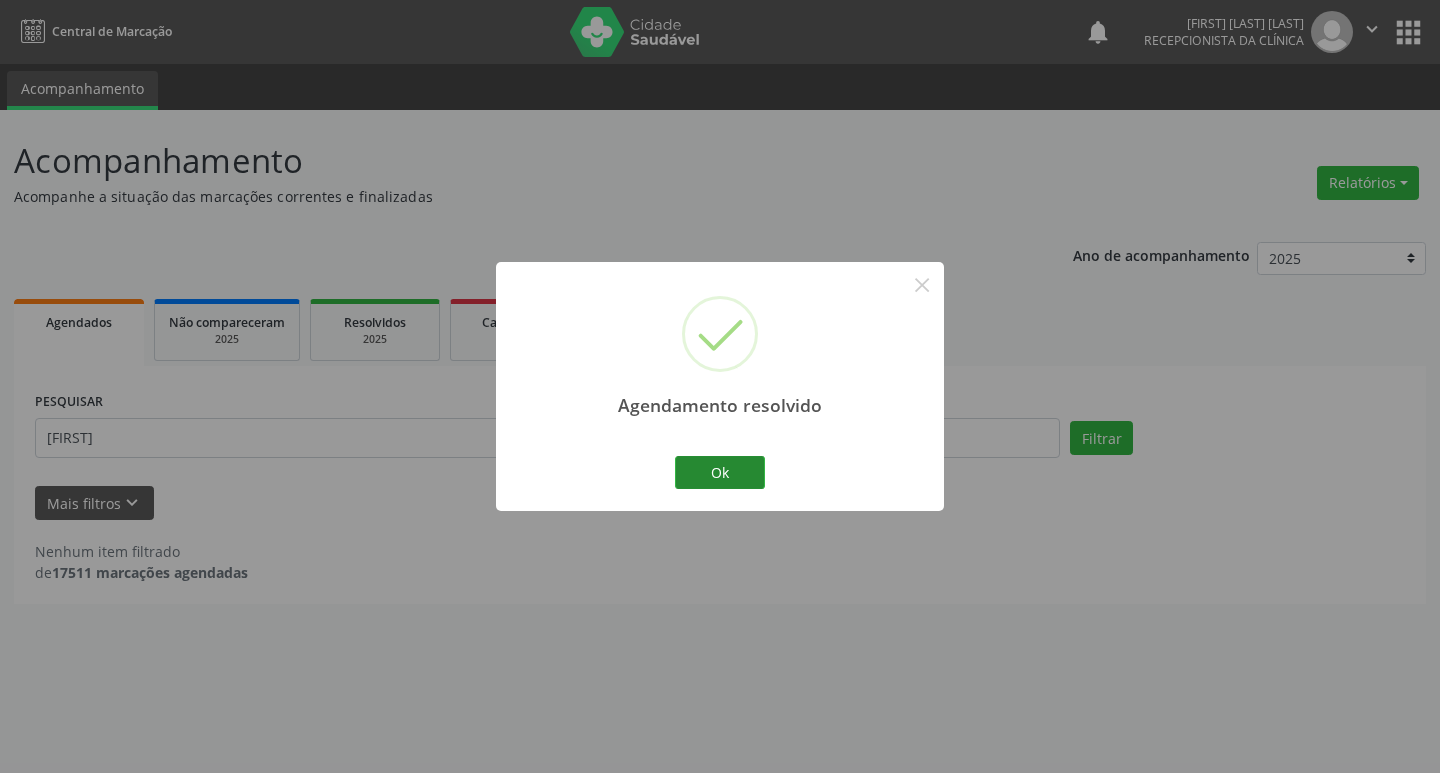 drag, startPoint x: 736, startPoint y: 492, endPoint x: 721, endPoint y: 485, distance: 16.552946 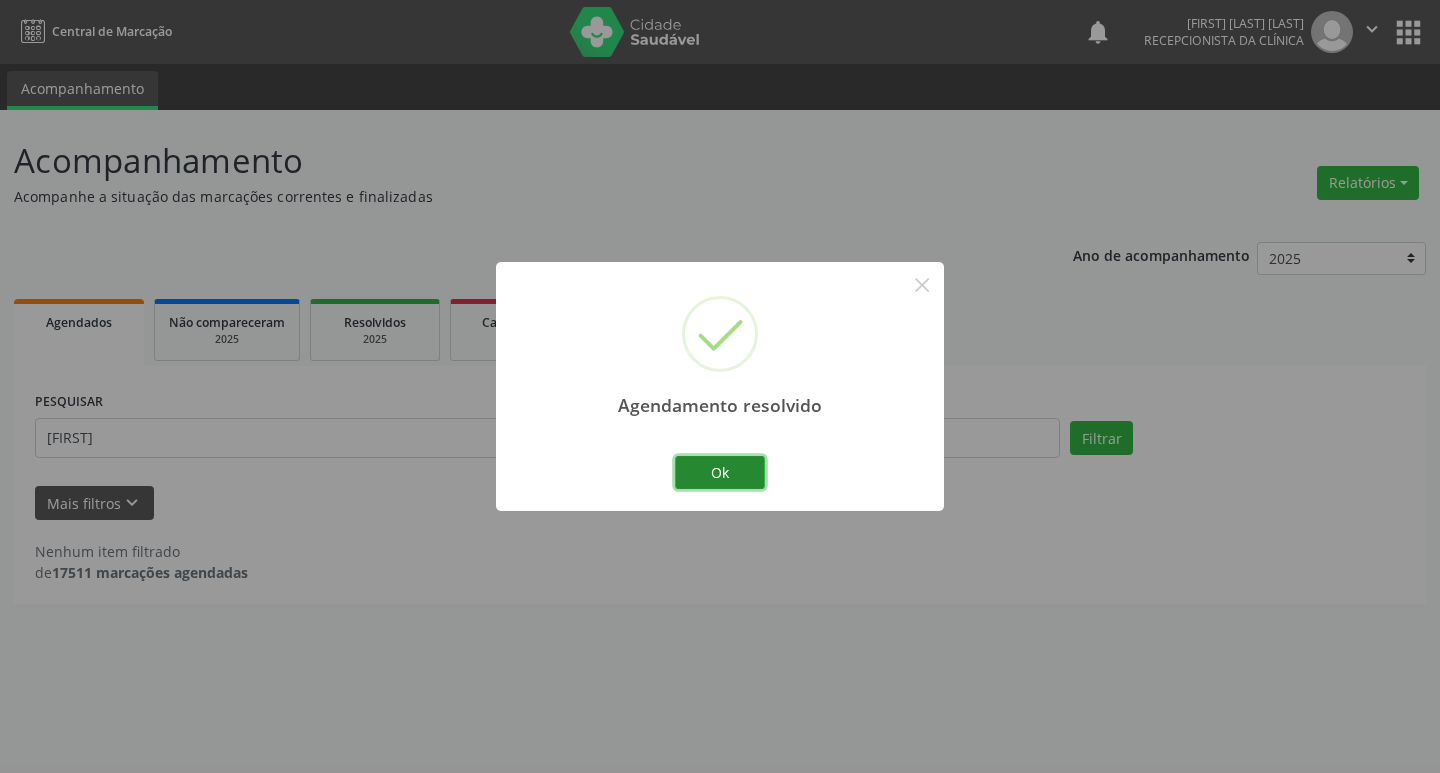 click on "Ok" at bounding box center [720, 473] 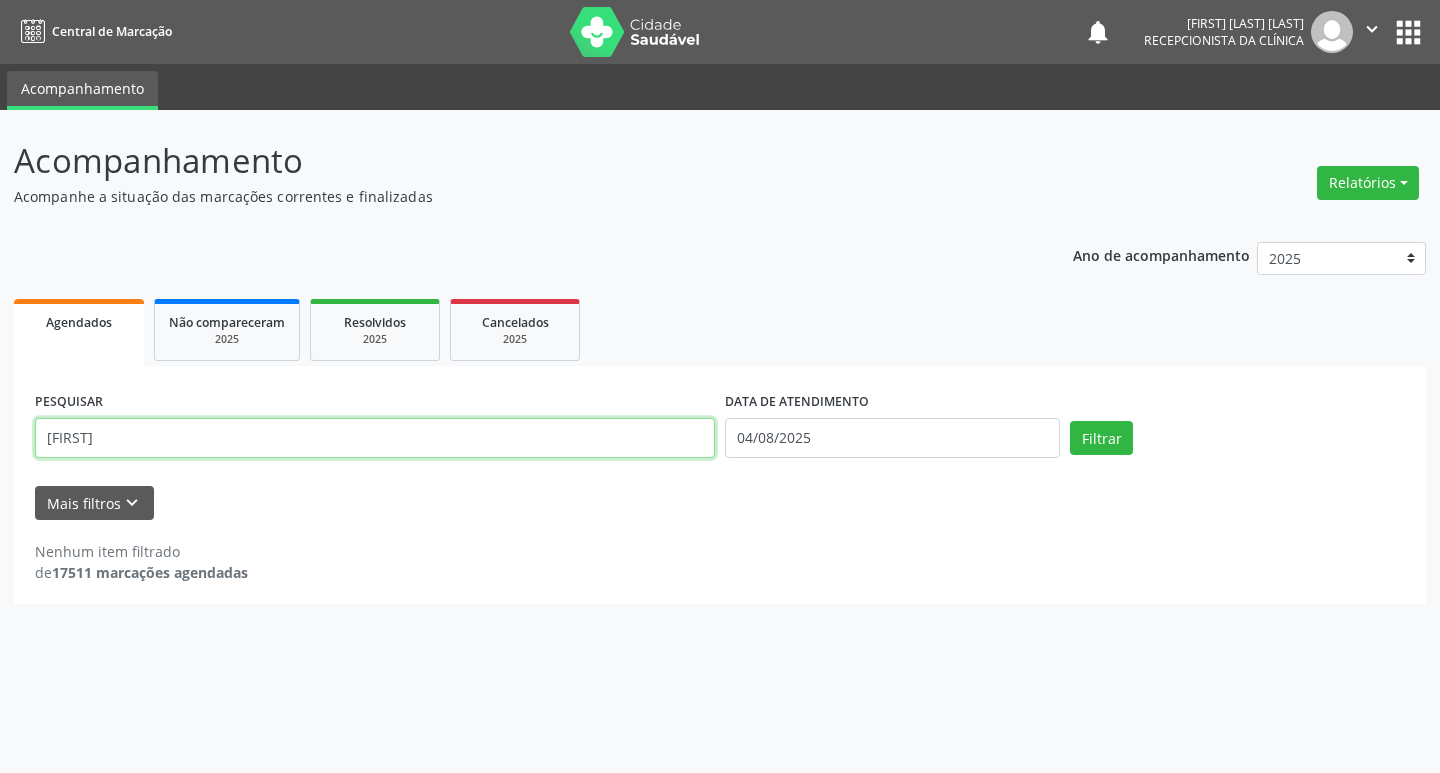 click on "[FIRST]" at bounding box center [375, 438] 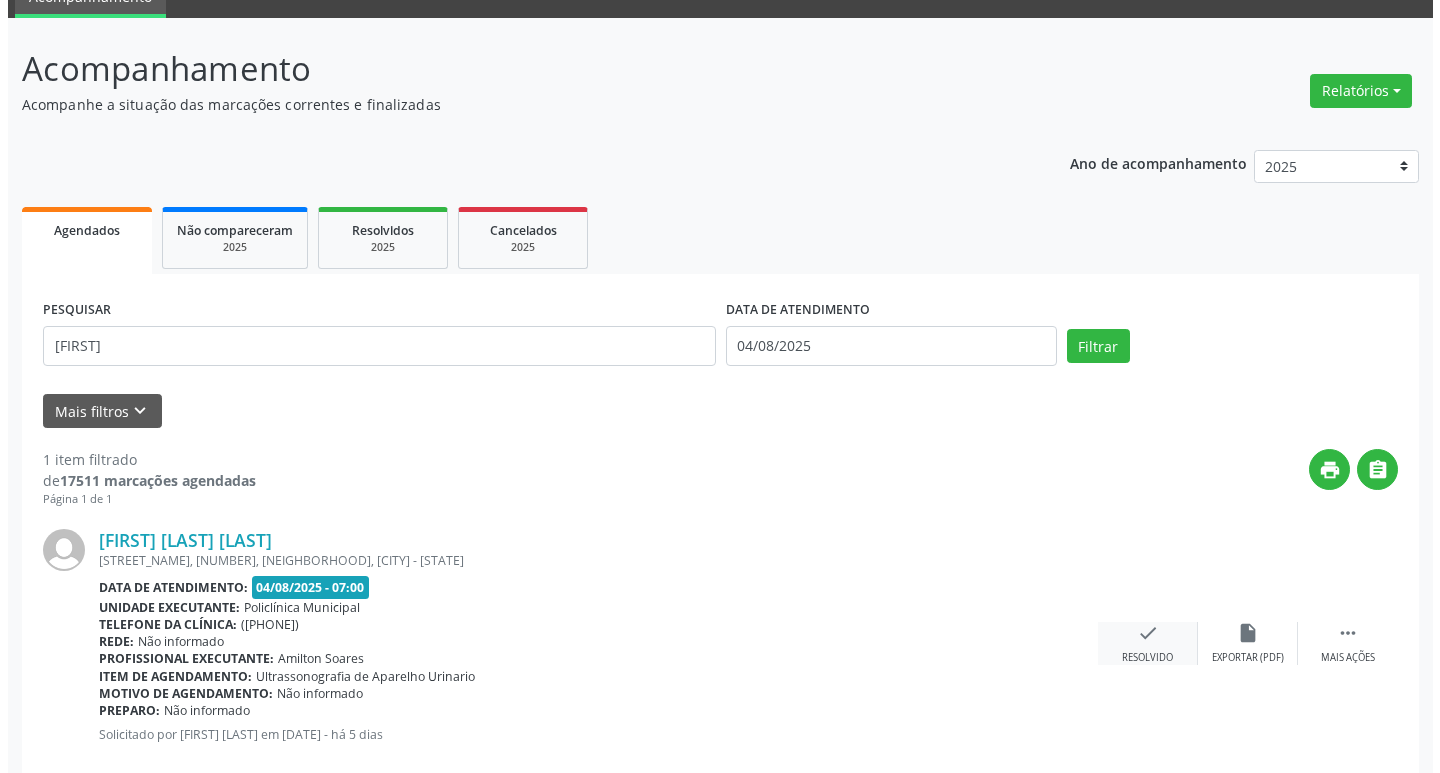 scroll, scrollTop: 132, scrollLeft: 0, axis: vertical 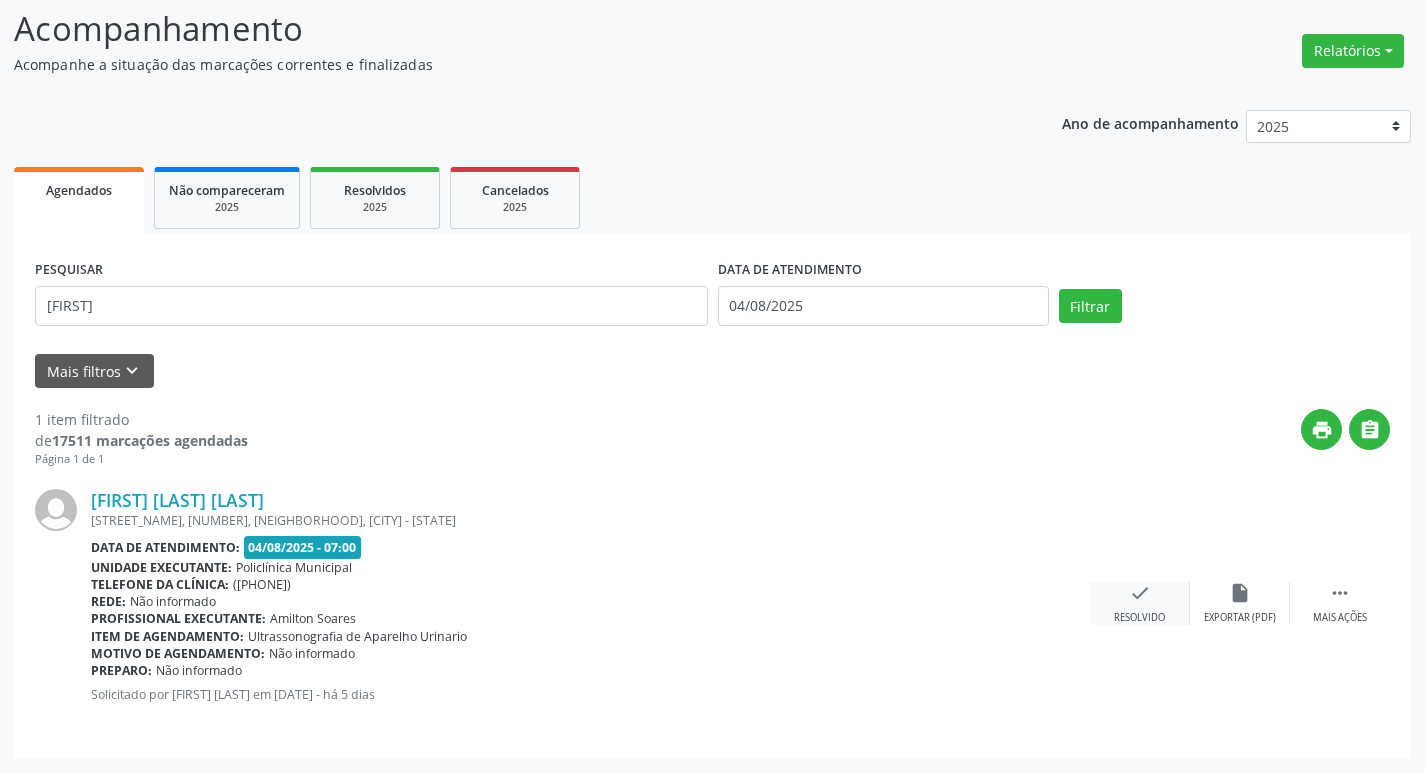 click on "Resolvido" at bounding box center [1139, 618] 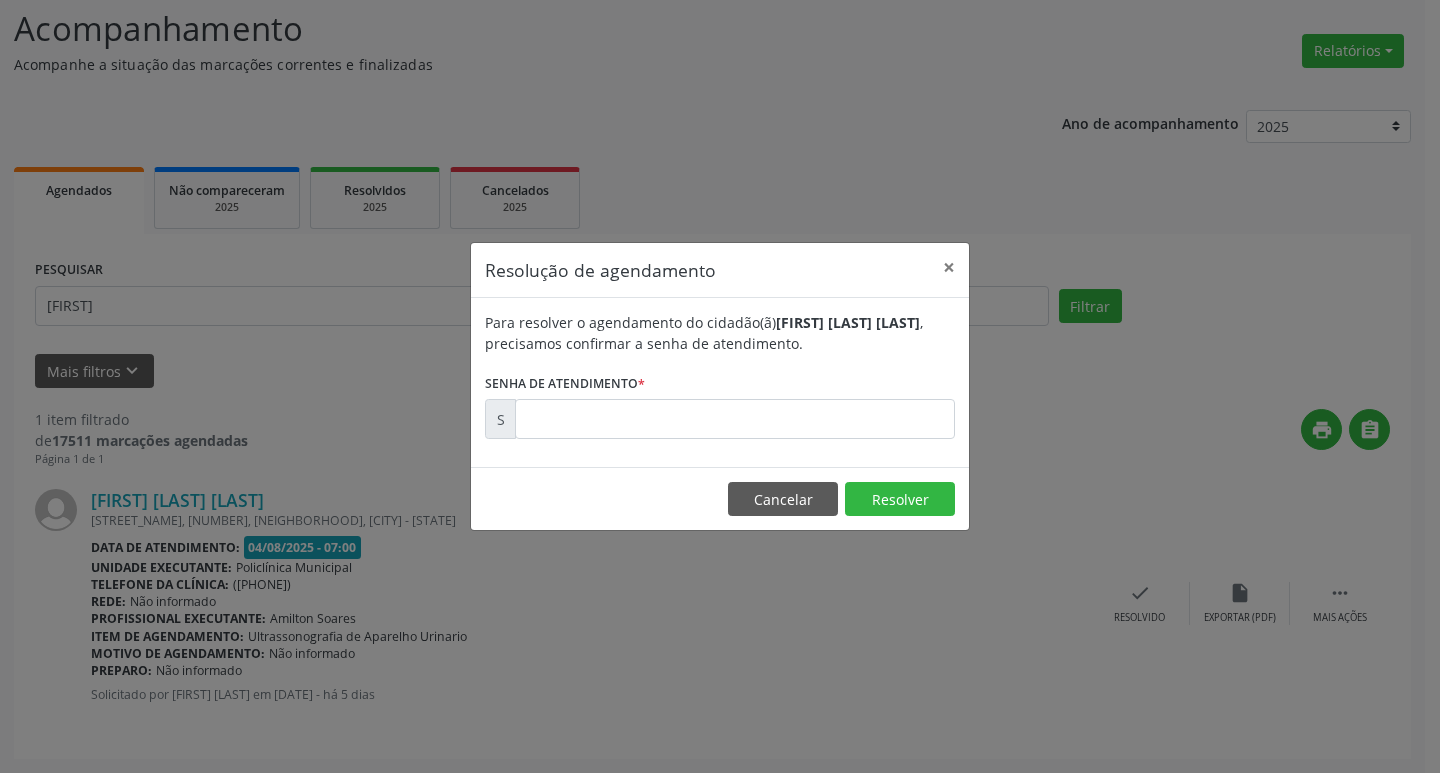 drag, startPoint x: 698, startPoint y: 450, endPoint x: 646, endPoint y: 427, distance: 56.859474 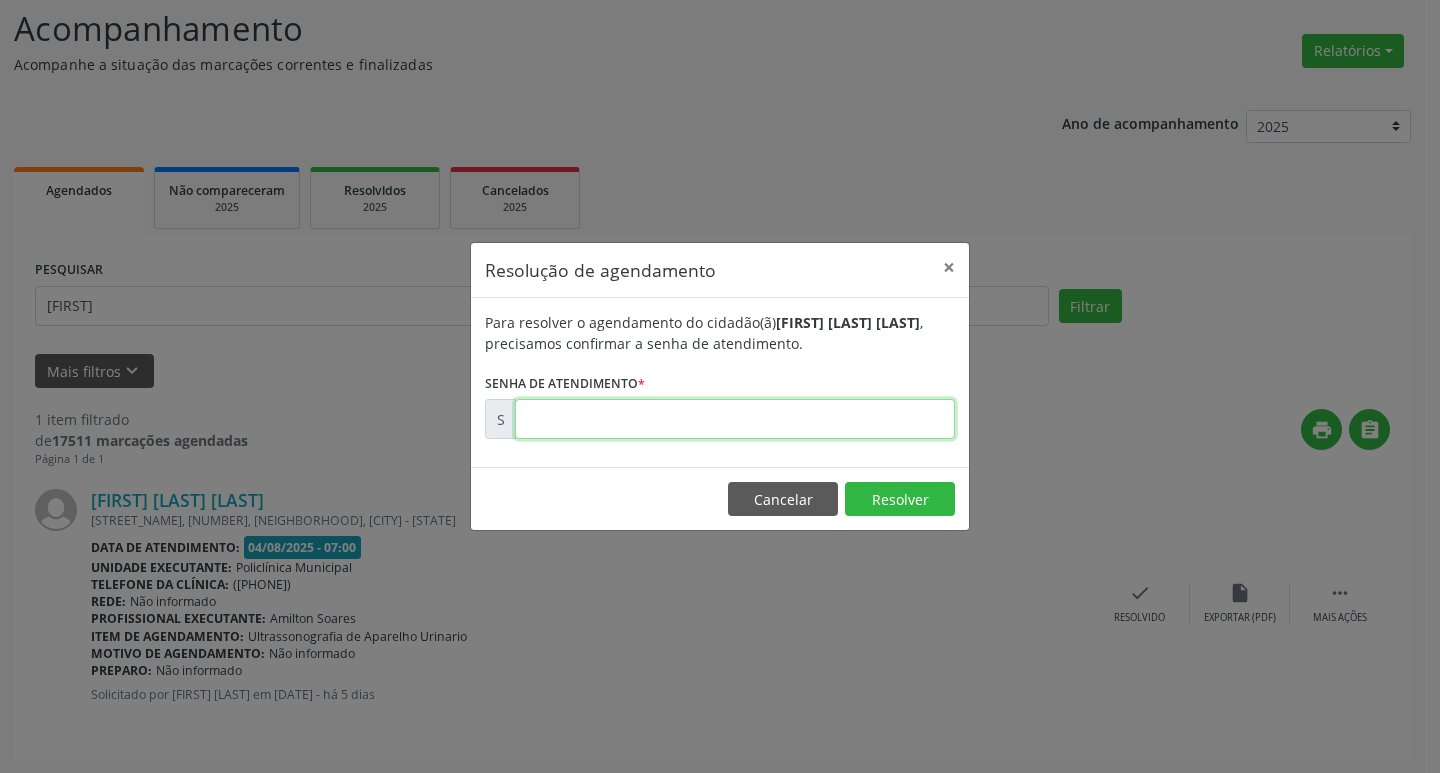 click at bounding box center (735, 419) 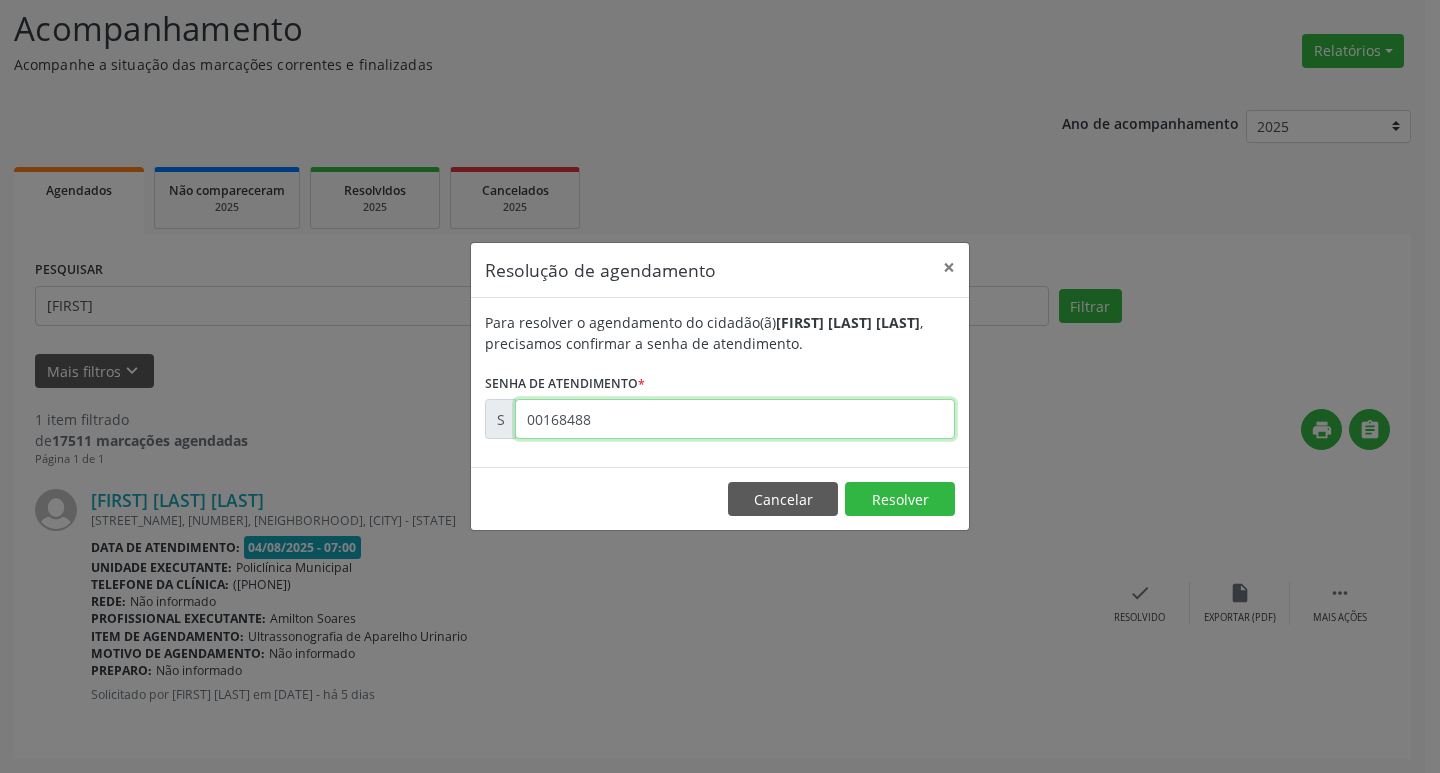 type on "00168488" 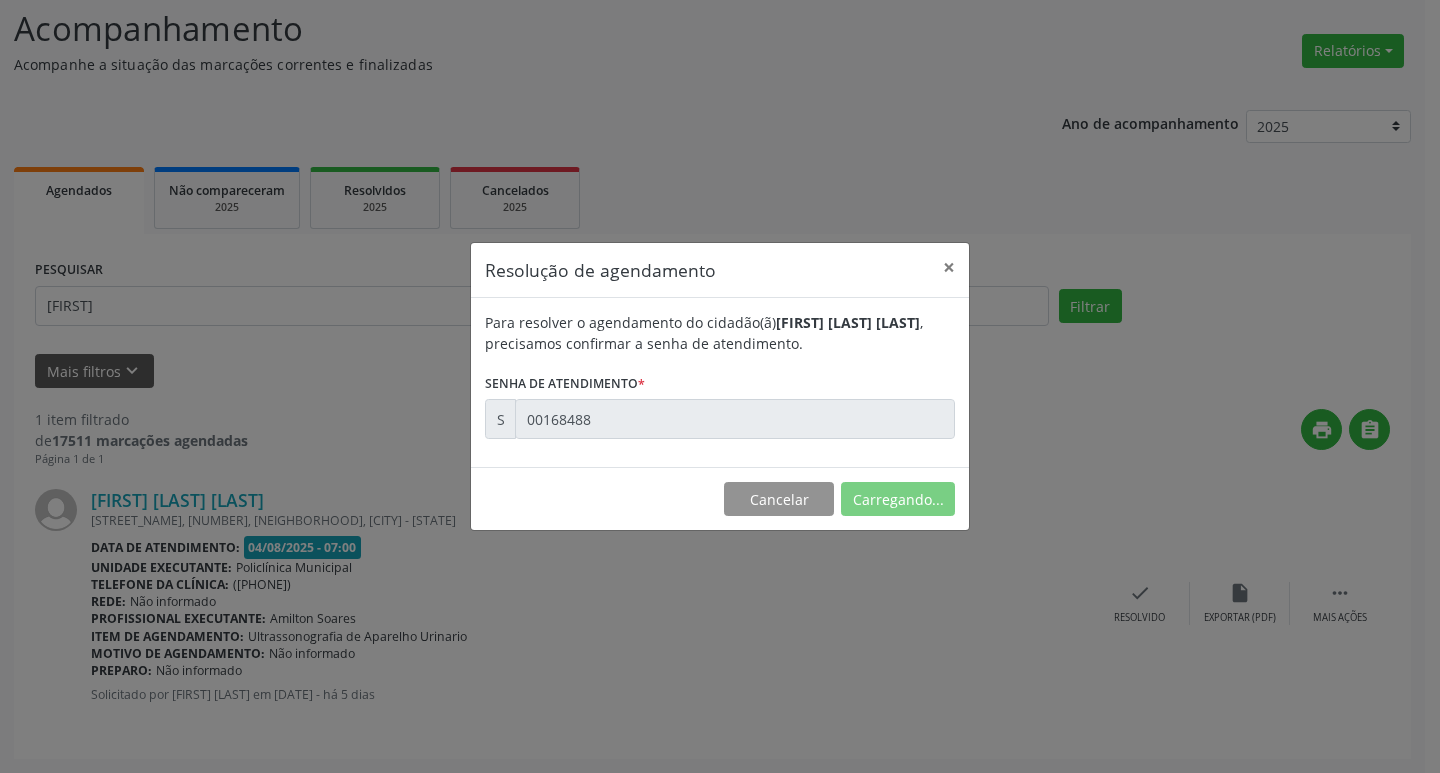 scroll, scrollTop: 0, scrollLeft: 0, axis: both 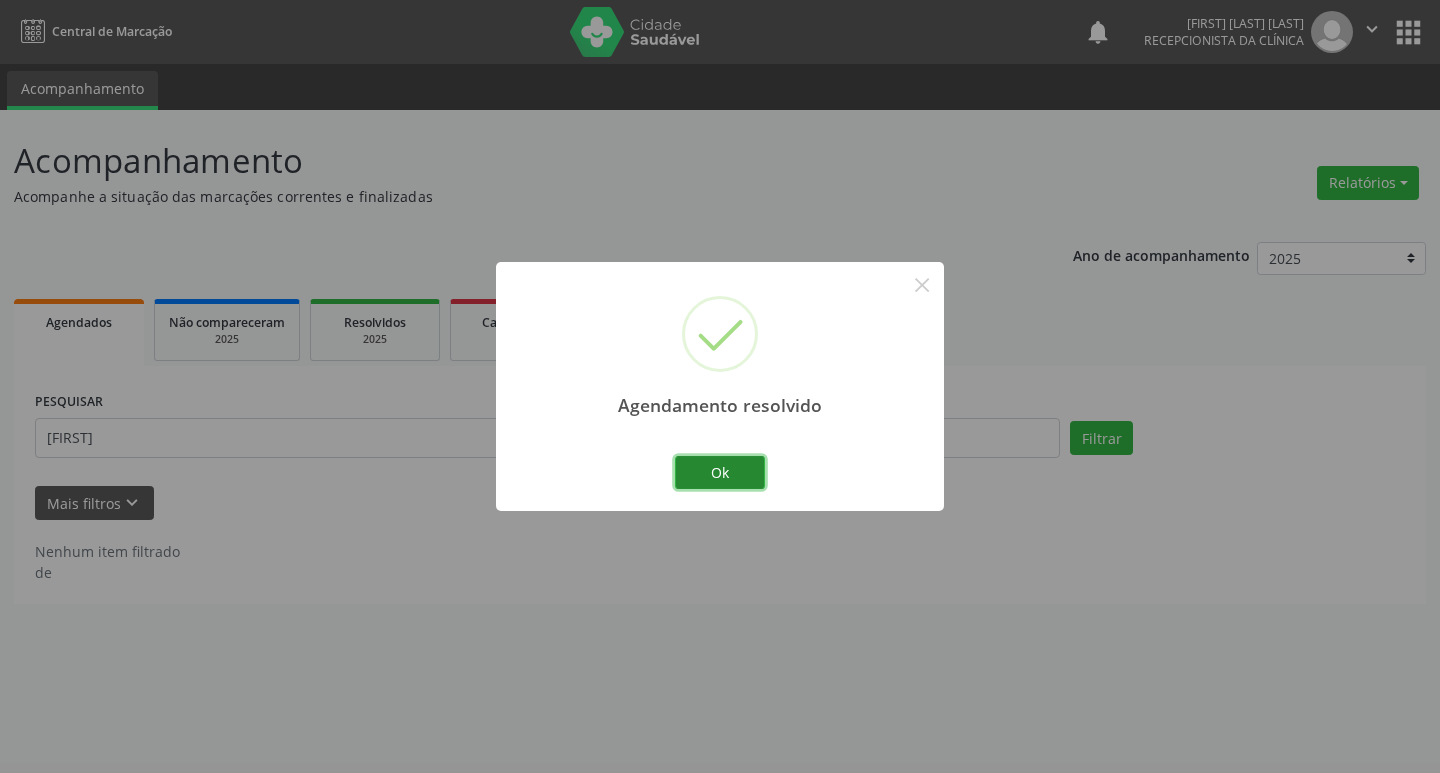 click on "Ok" at bounding box center [720, 473] 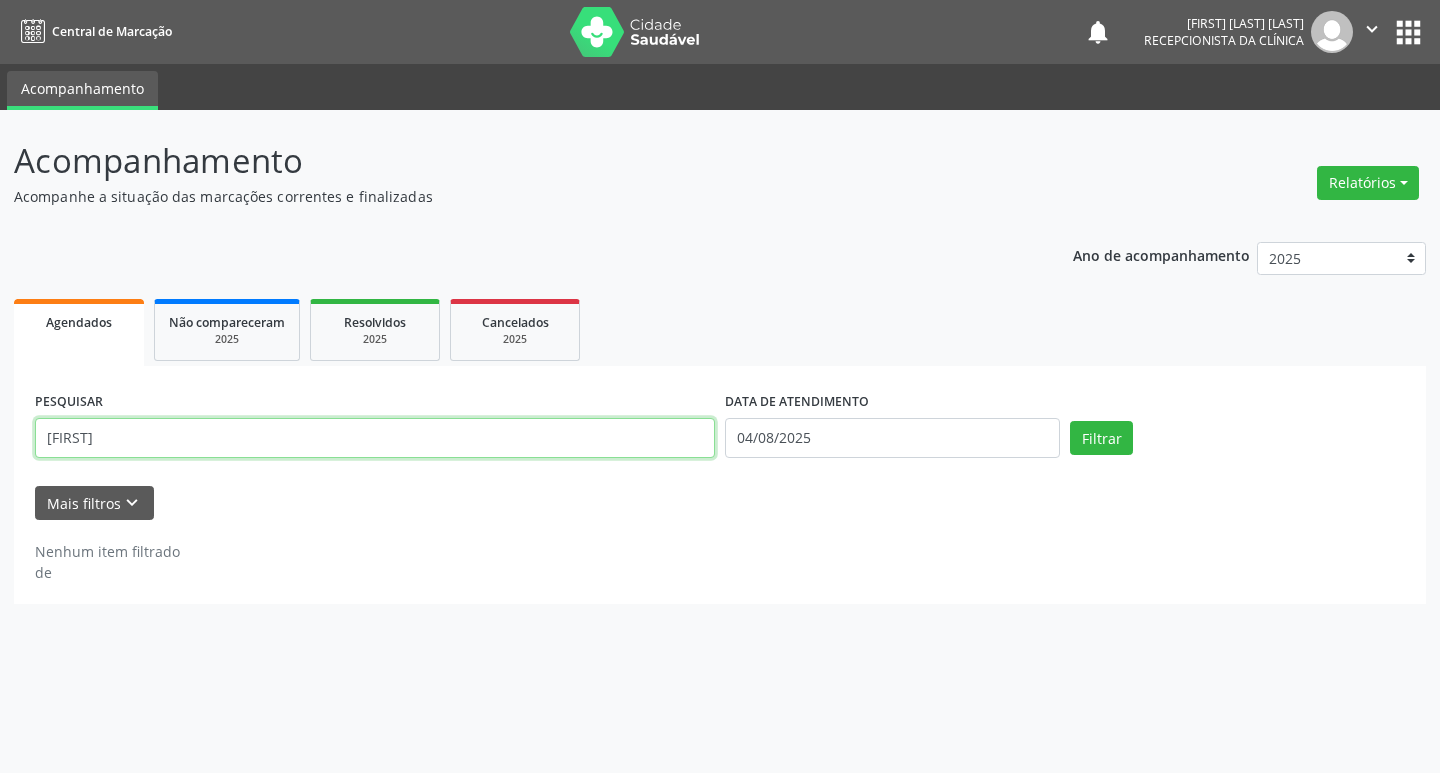 click on "[FIRST]" at bounding box center (375, 438) 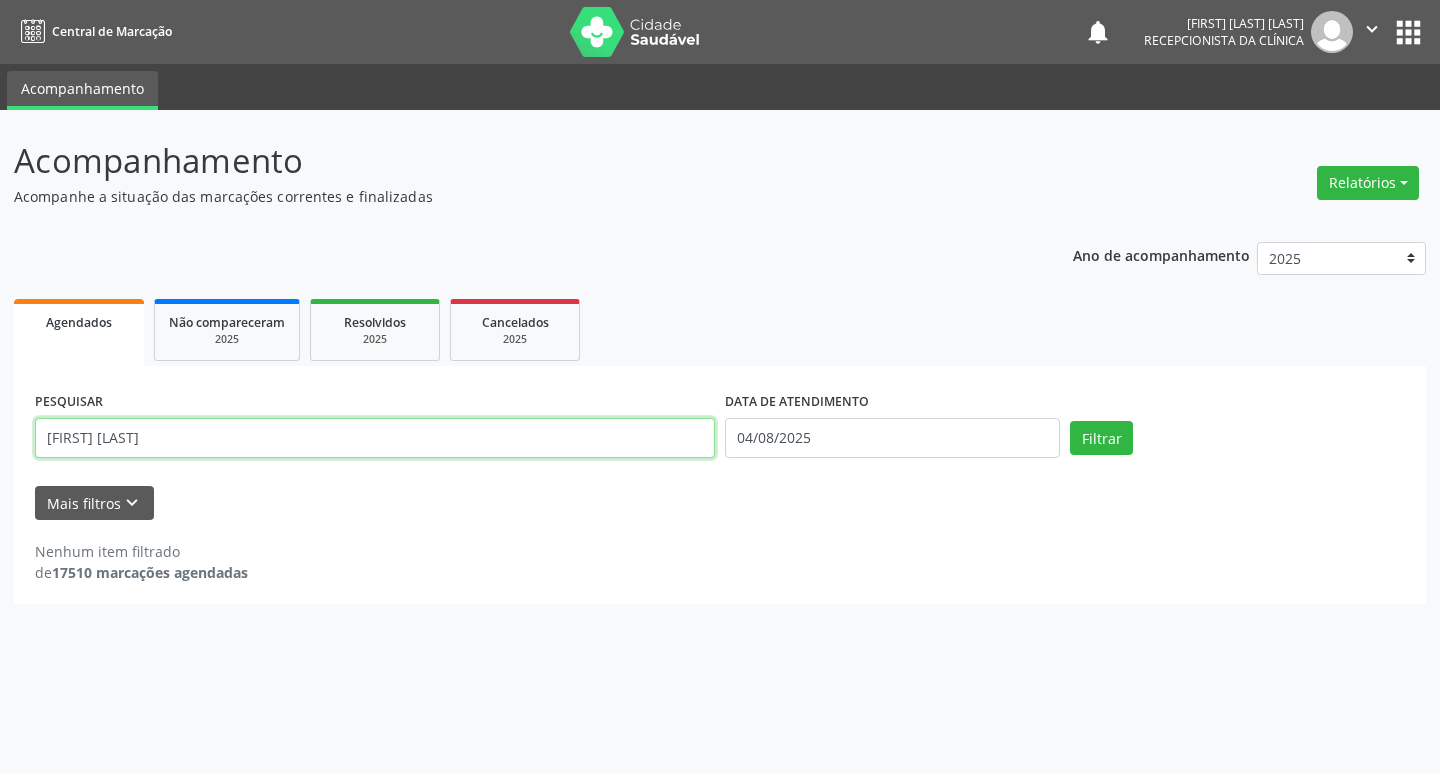 type on "[FIRST] [LAST]" 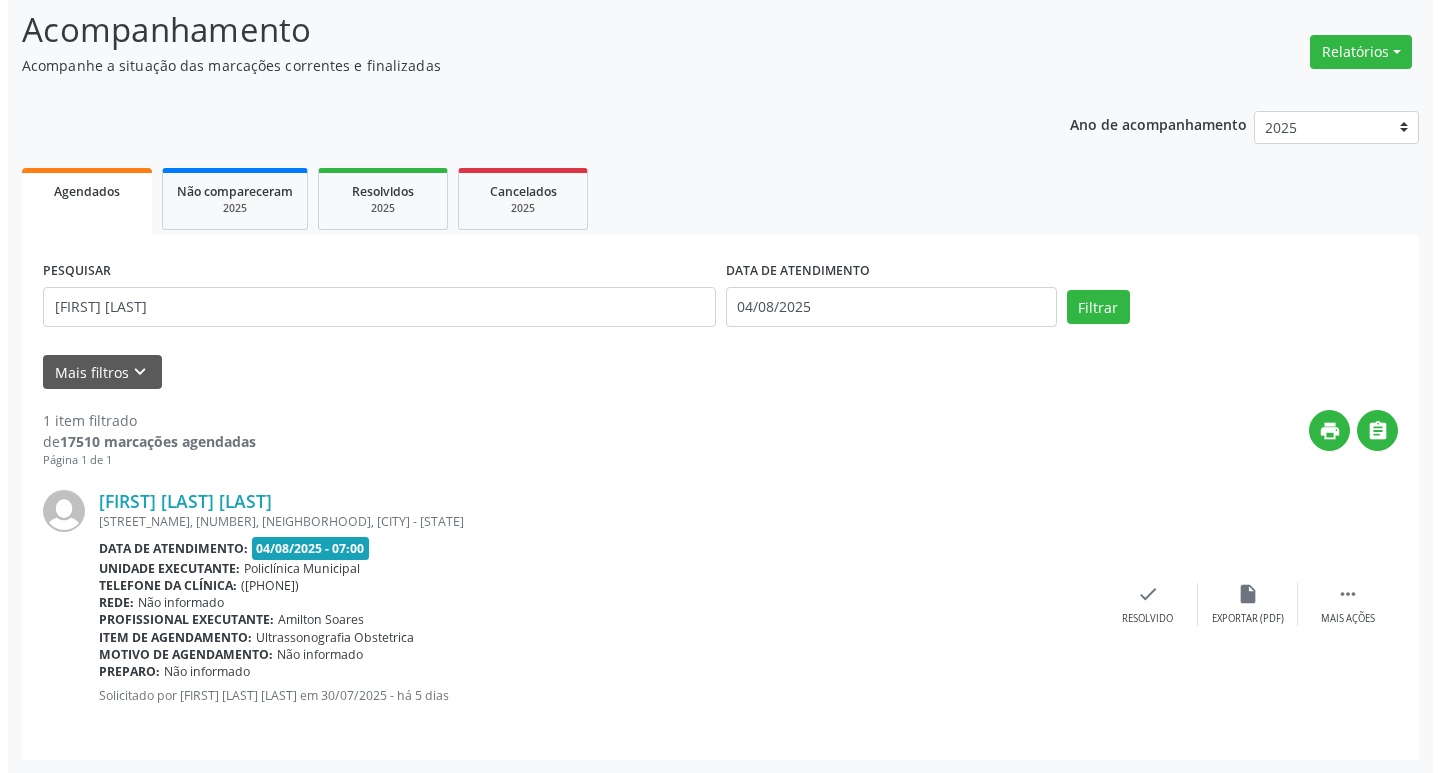 scroll, scrollTop: 132, scrollLeft: 0, axis: vertical 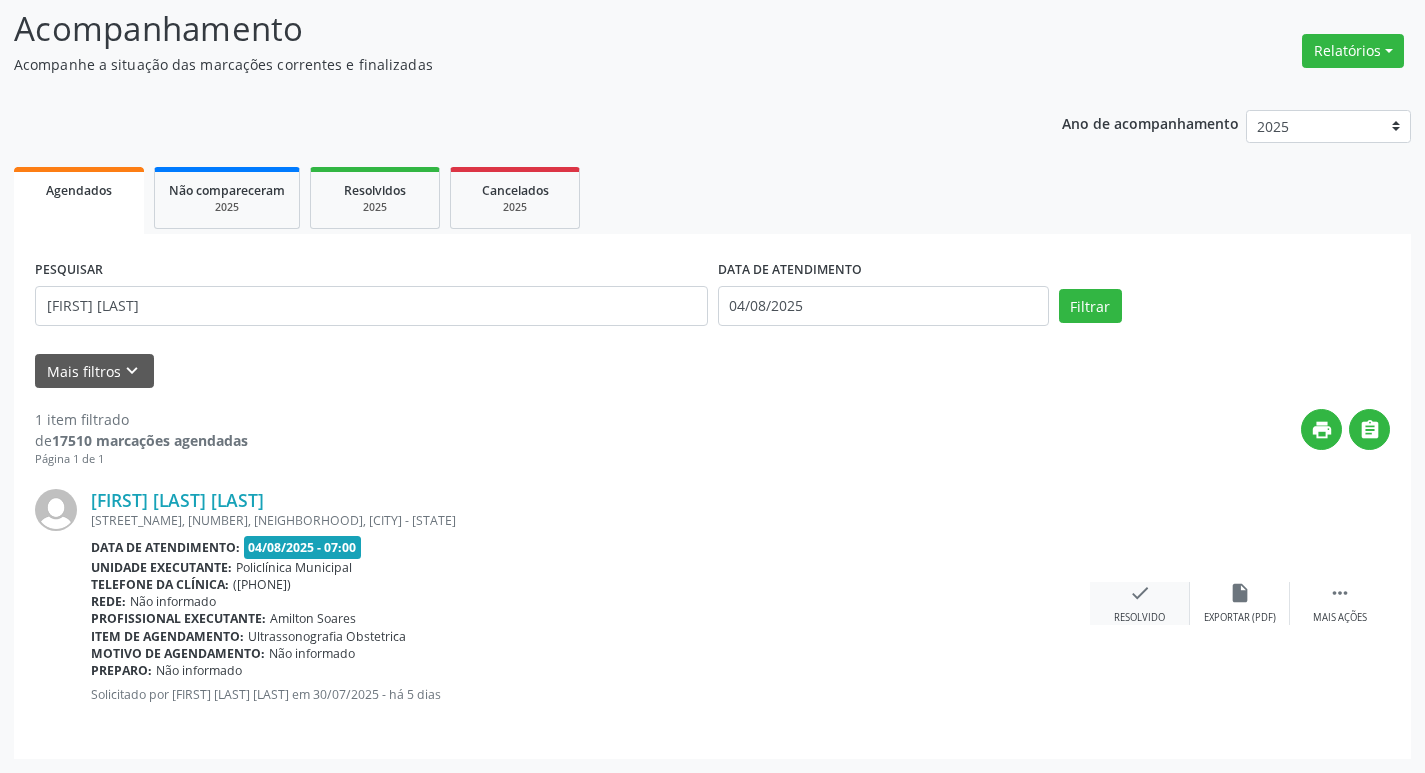 click on "check" at bounding box center (1140, 593) 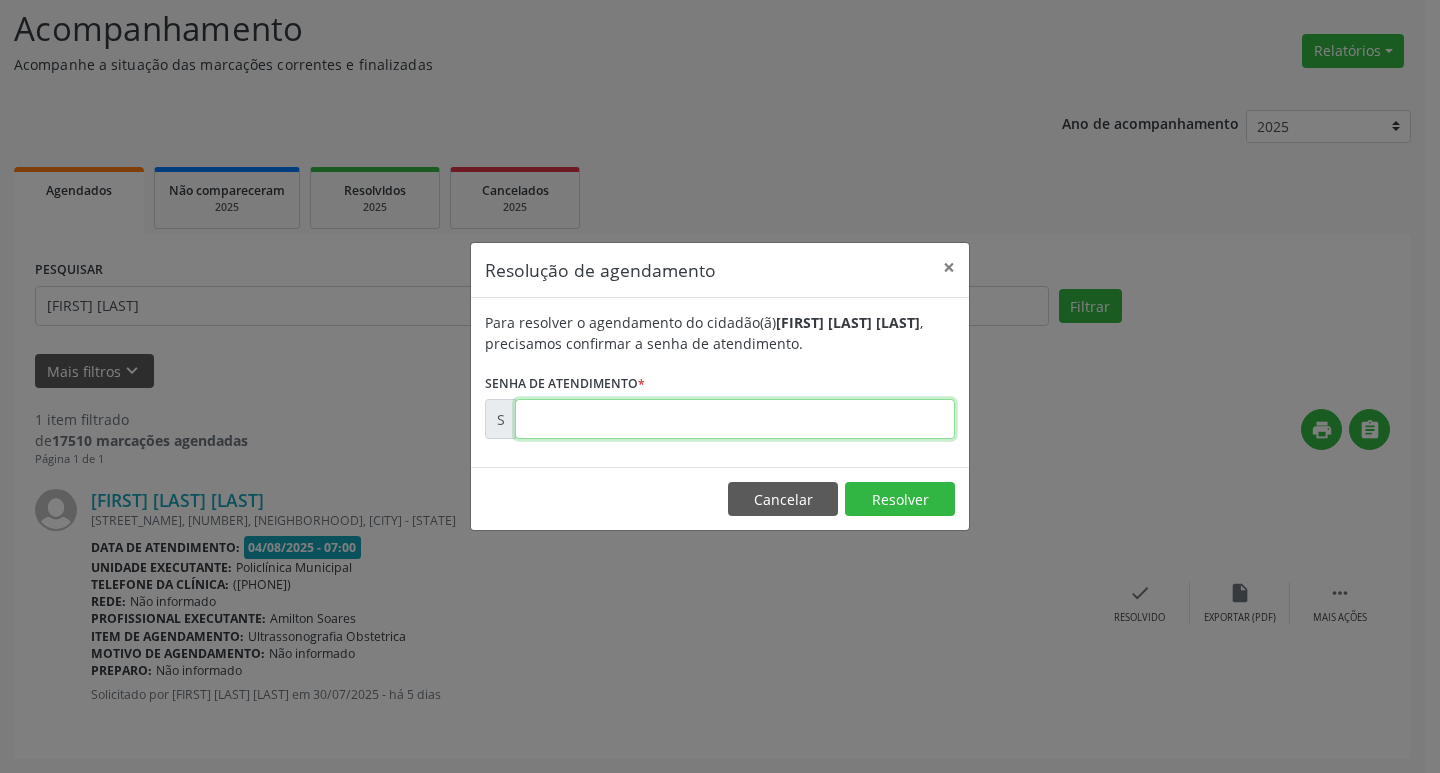 click at bounding box center (735, 419) 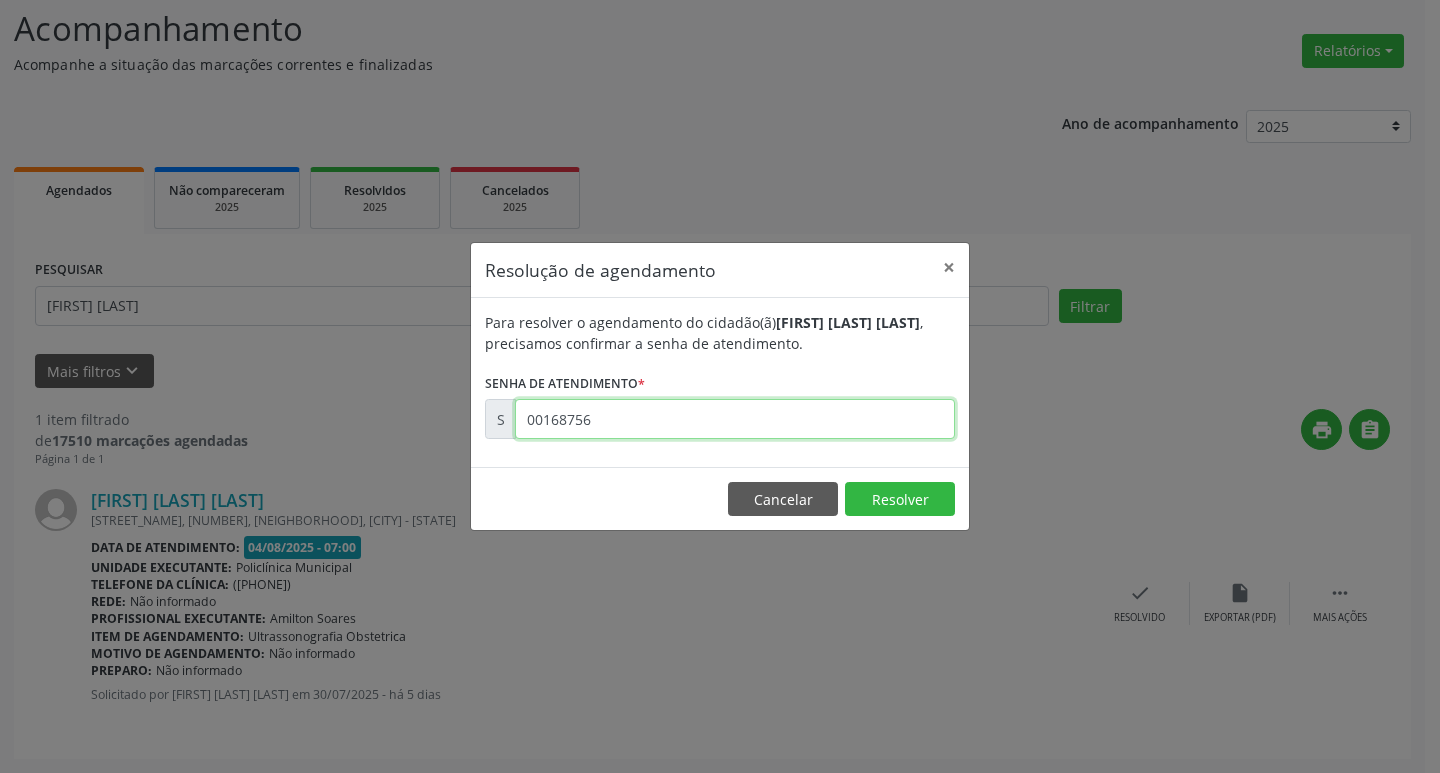 type on "00168756" 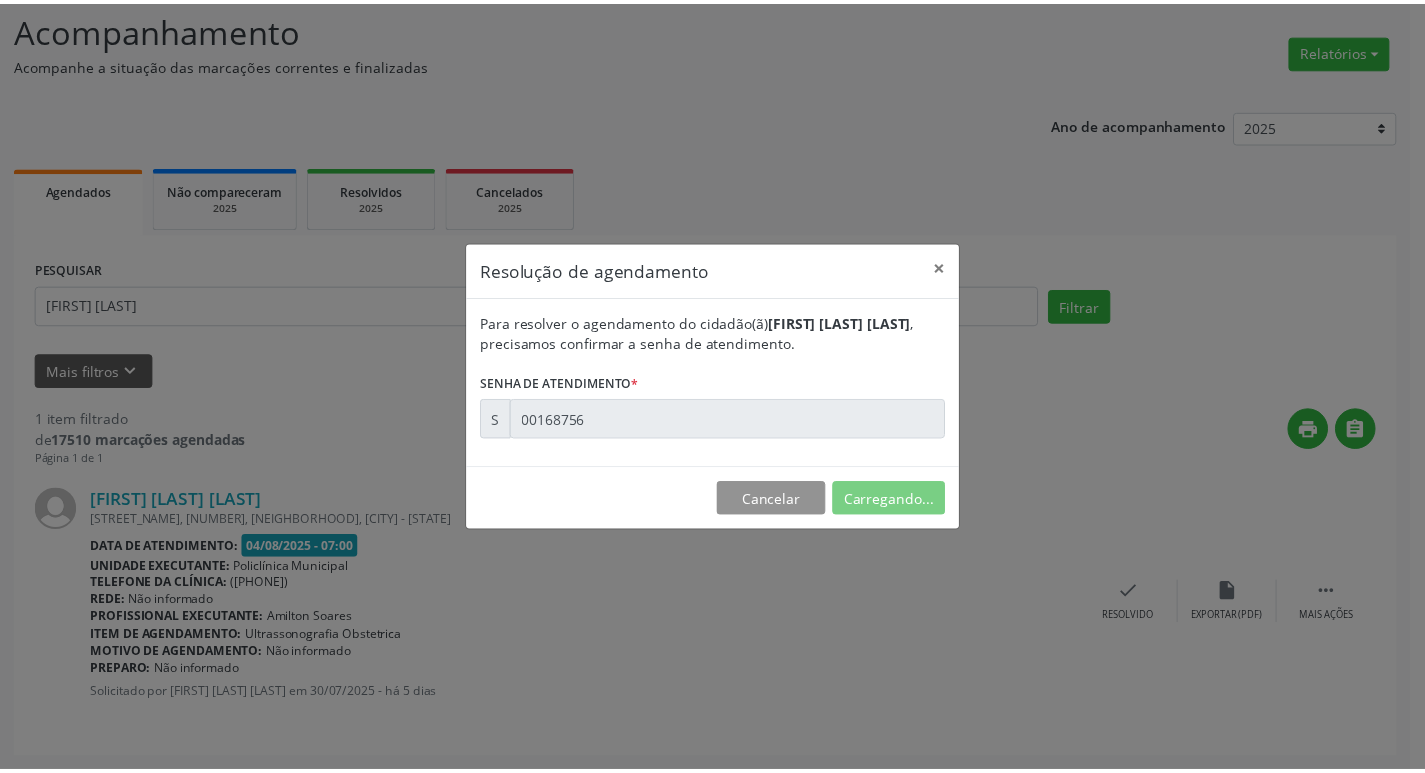 scroll, scrollTop: 0, scrollLeft: 0, axis: both 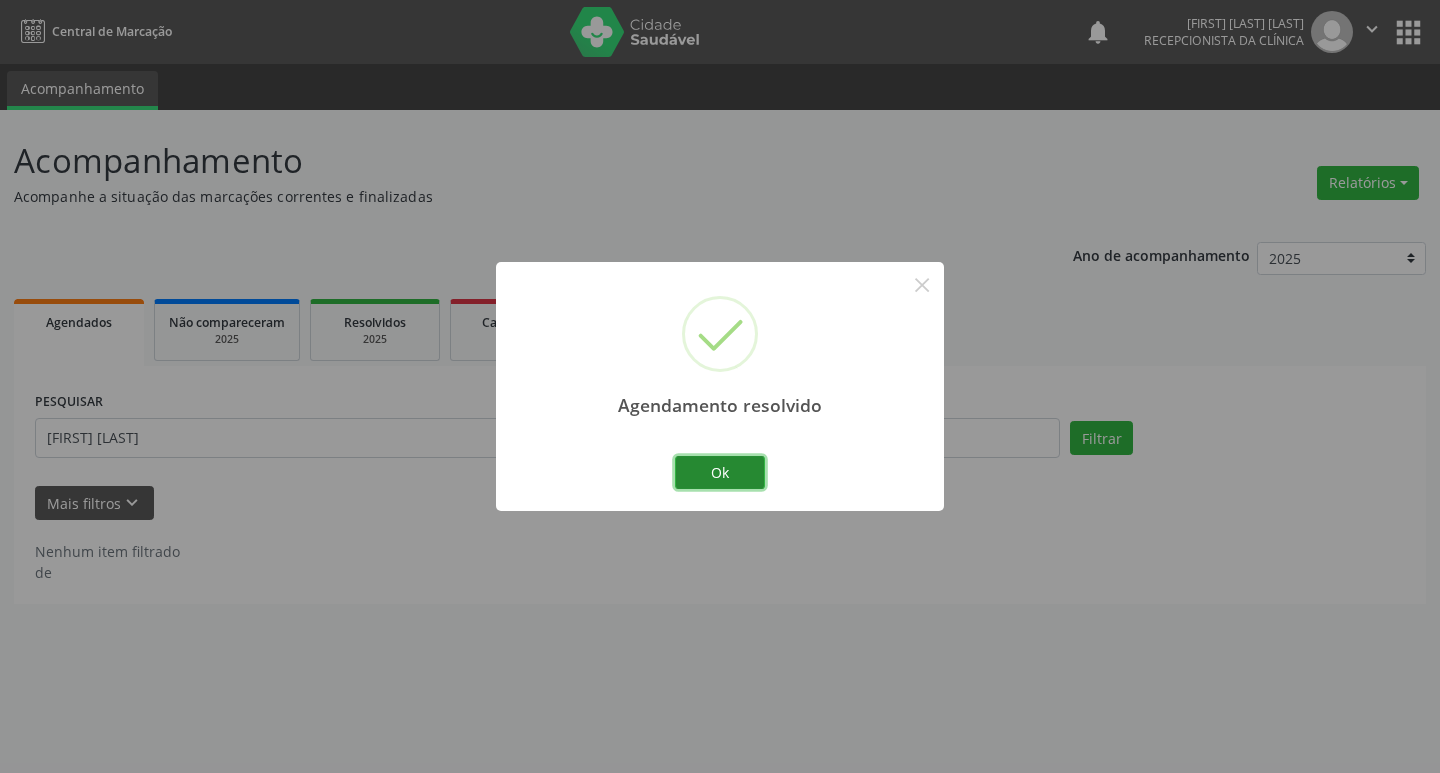 click on "Ok" at bounding box center (720, 473) 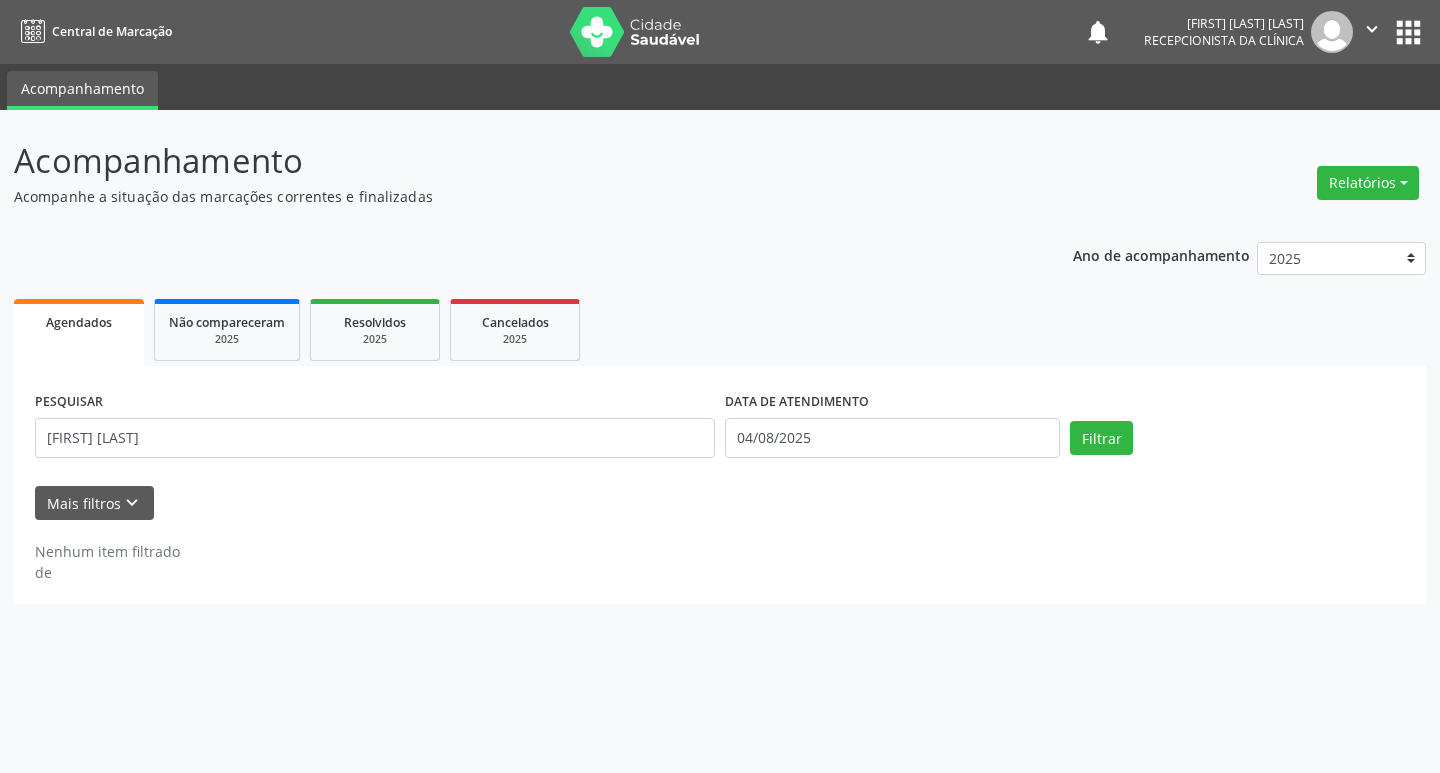 click on "PESQUISAR
[FIRST] [LAST]" at bounding box center [375, 429] 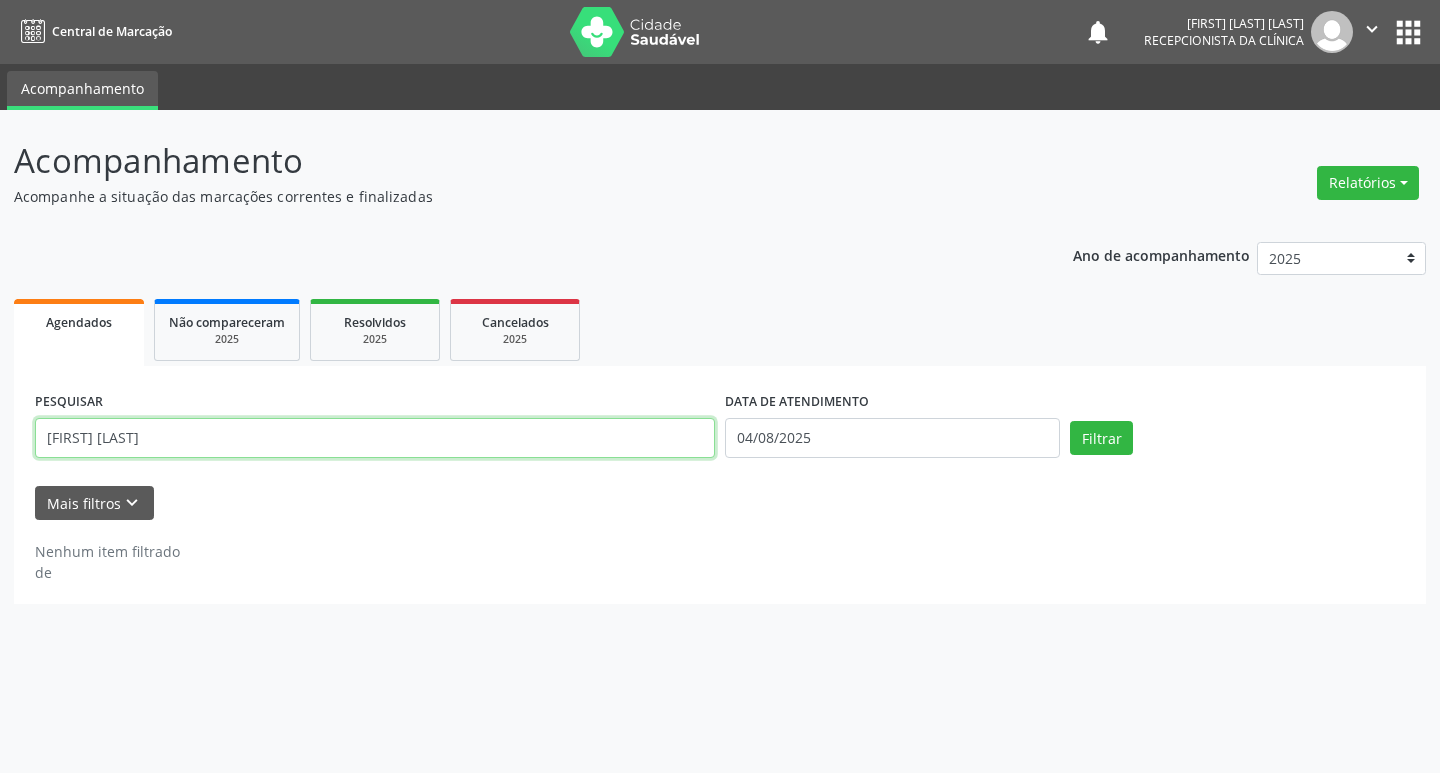 click on "[FIRST] [LAST]" at bounding box center [375, 438] 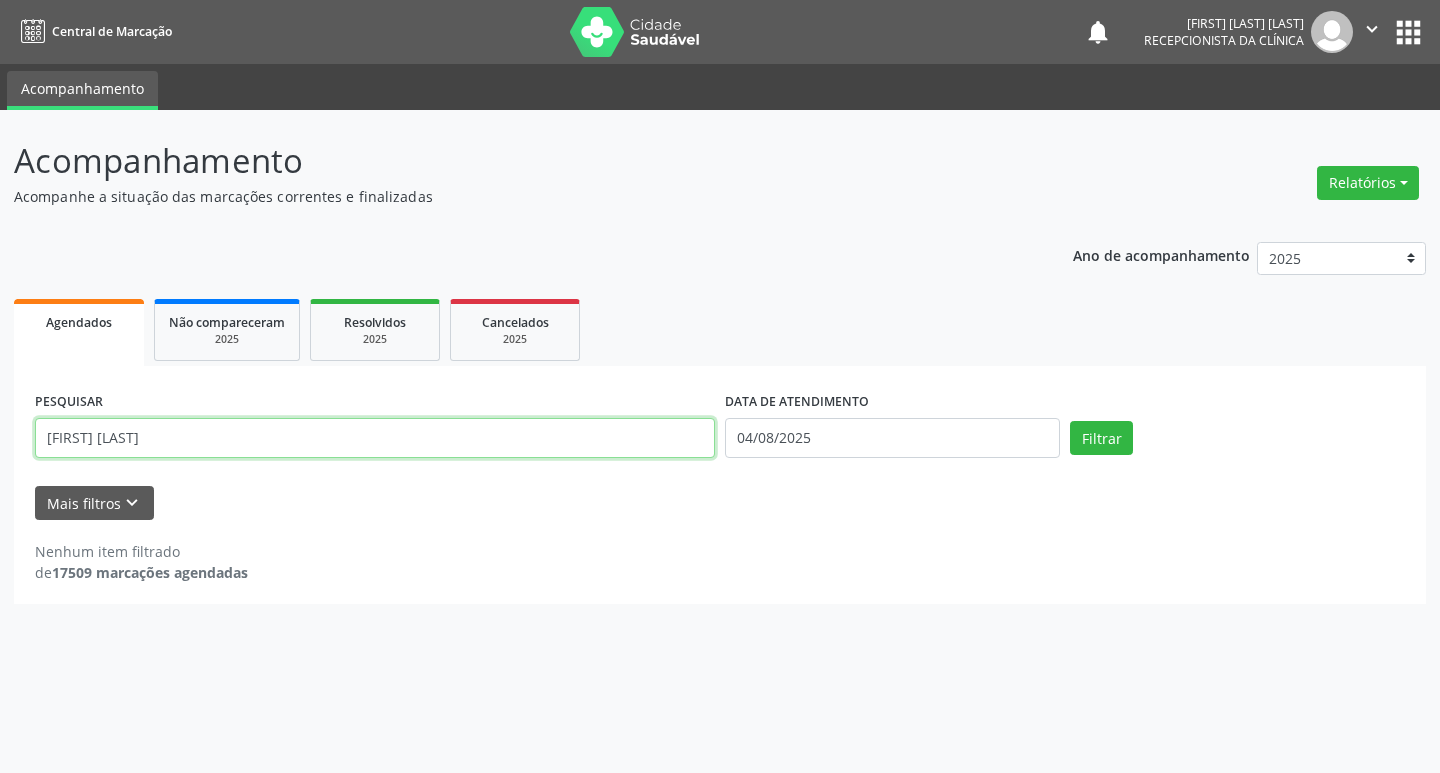 click on "[FIRST] [LAST]" at bounding box center (375, 438) 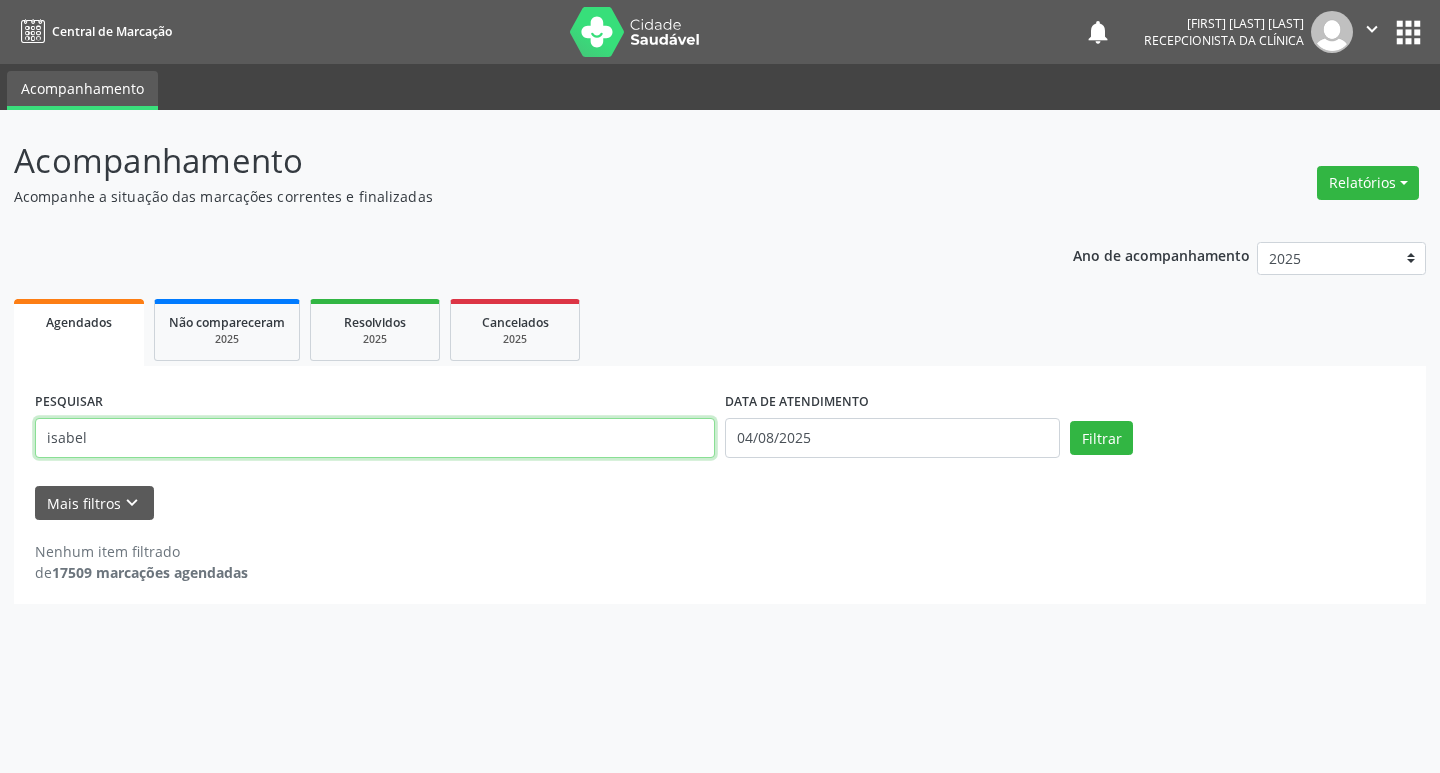 type on "isabel" 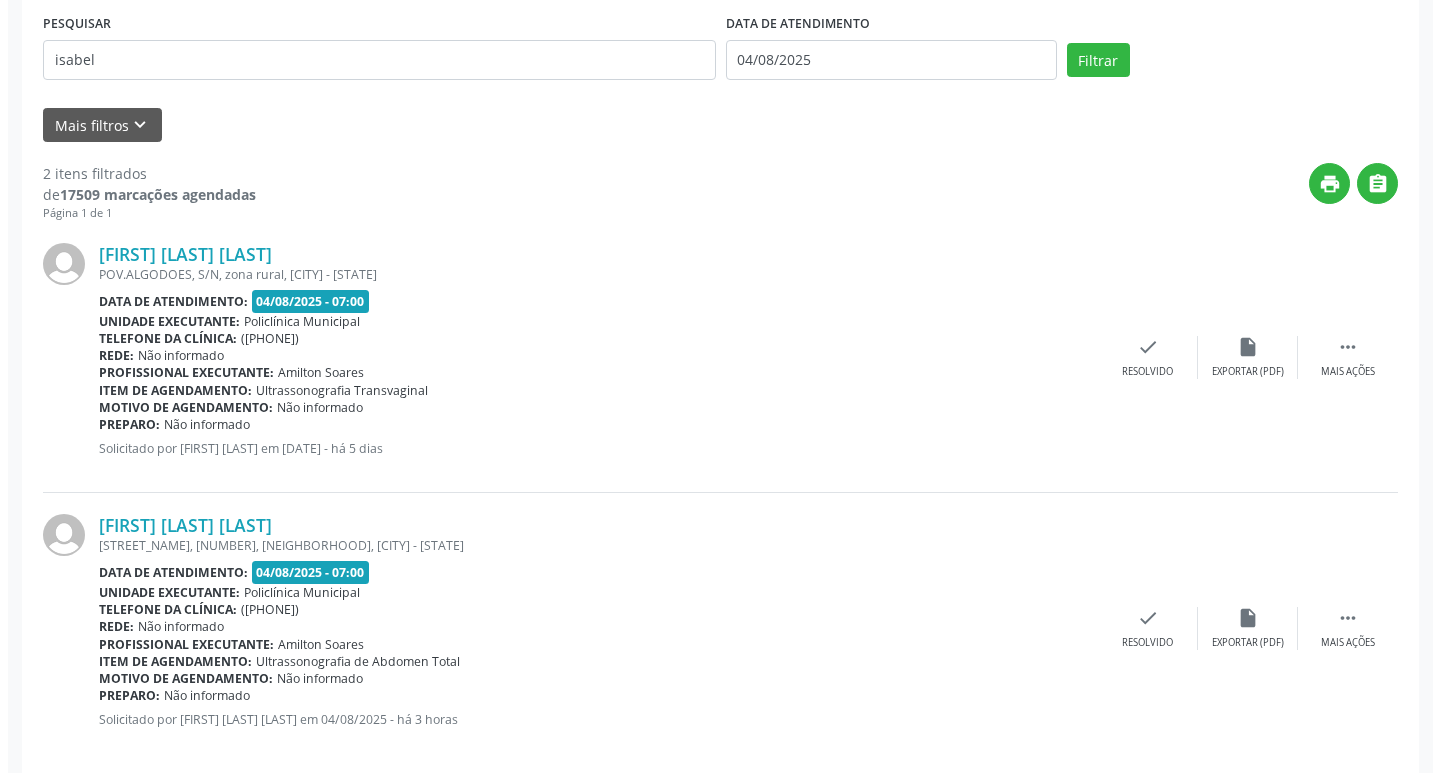 scroll, scrollTop: 400, scrollLeft: 0, axis: vertical 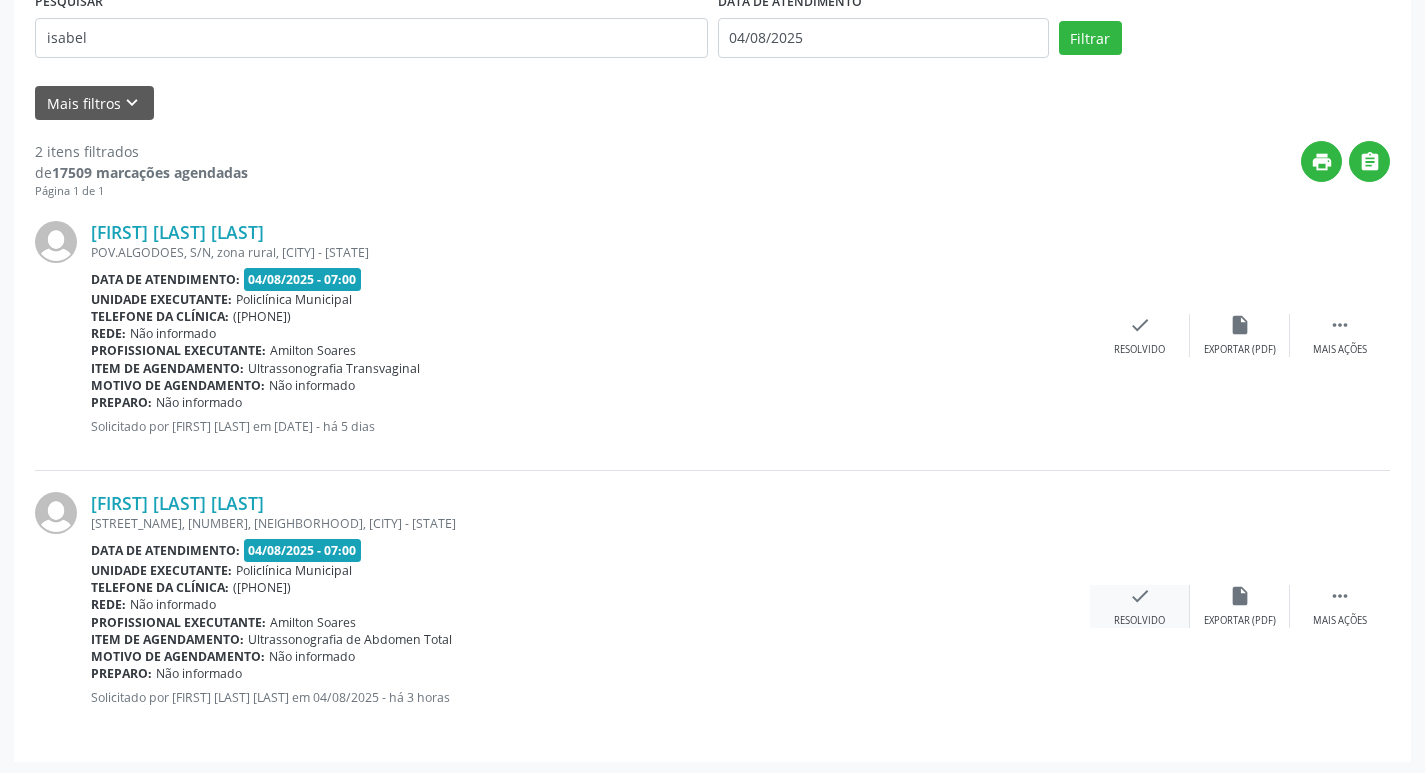 click on "check
Resolvido" at bounding box center (1140, 606) 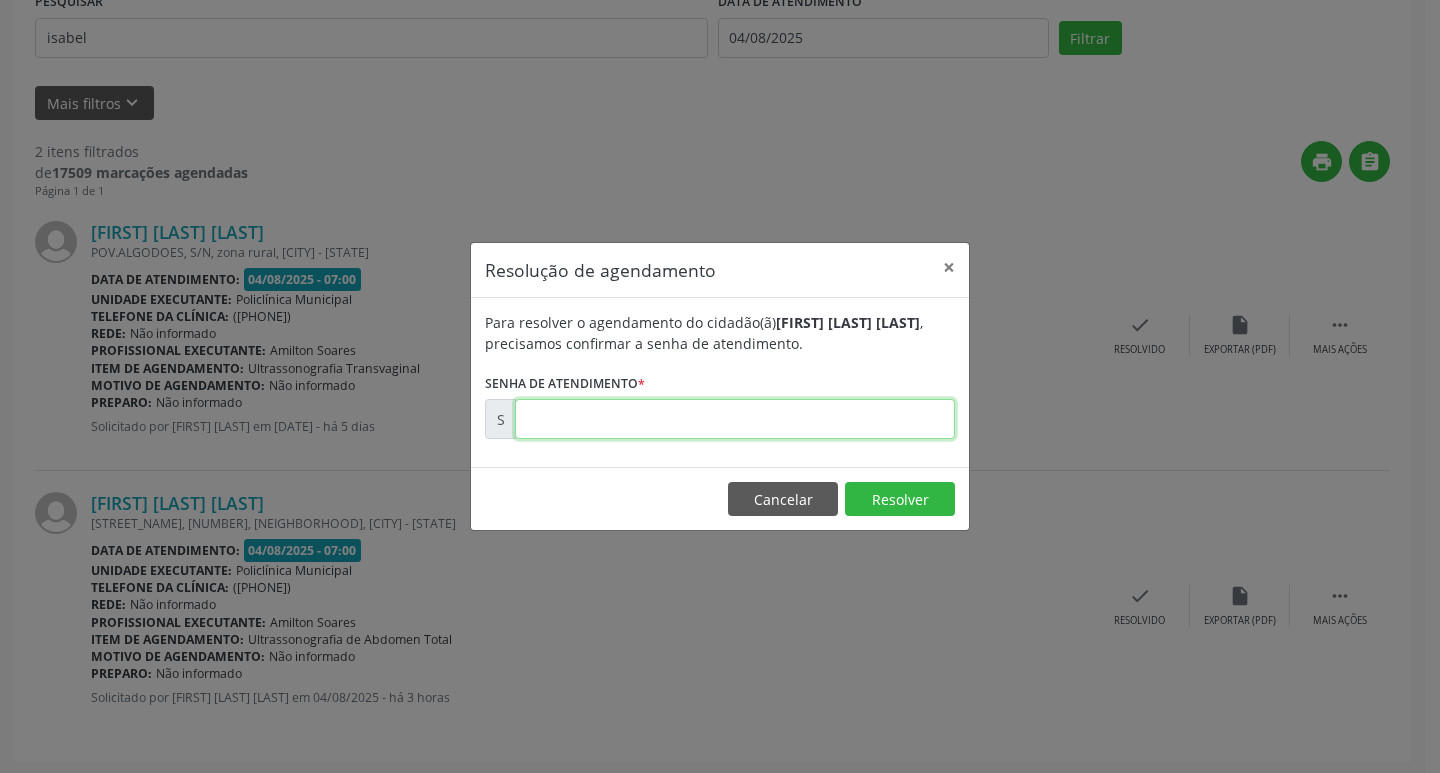 click at bounding box center [735, 419] 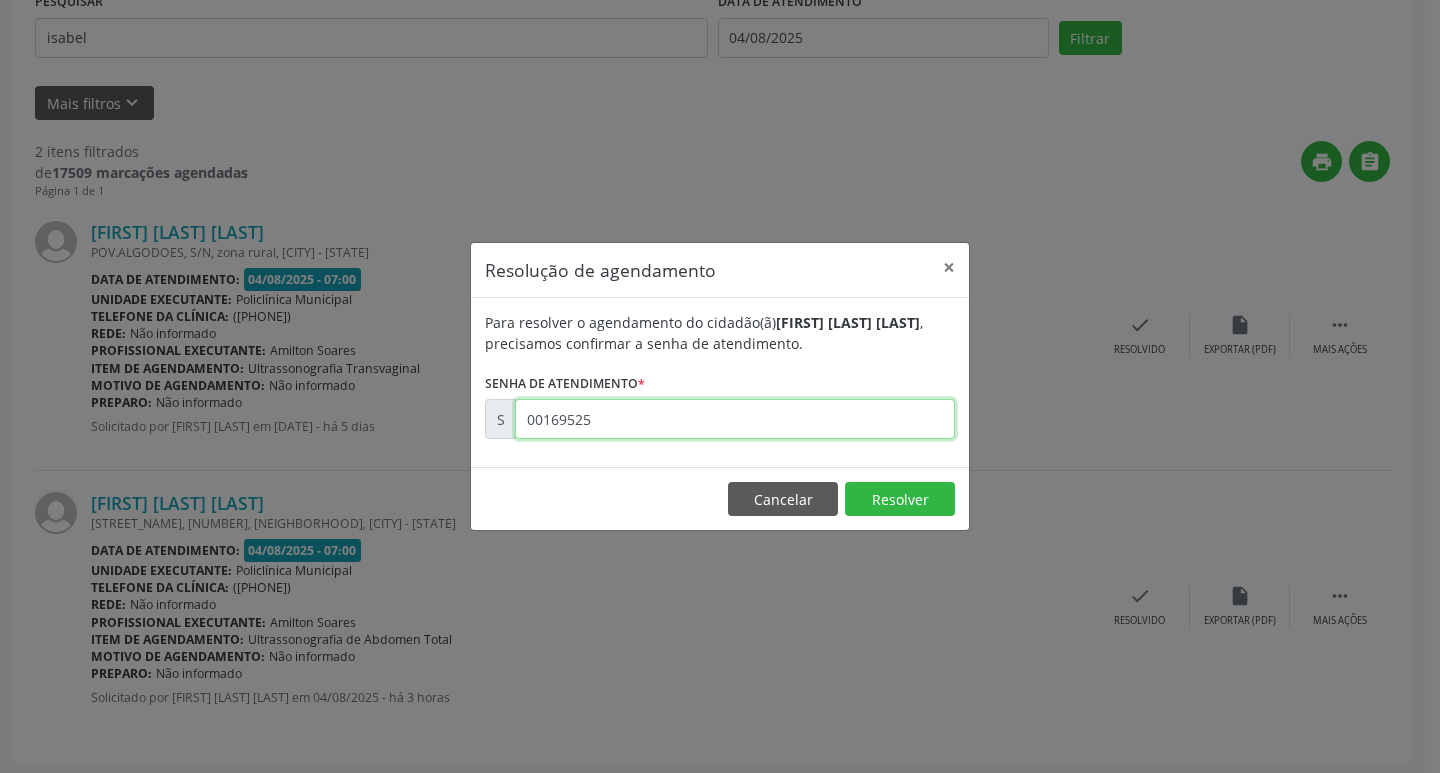 type on "00169525" 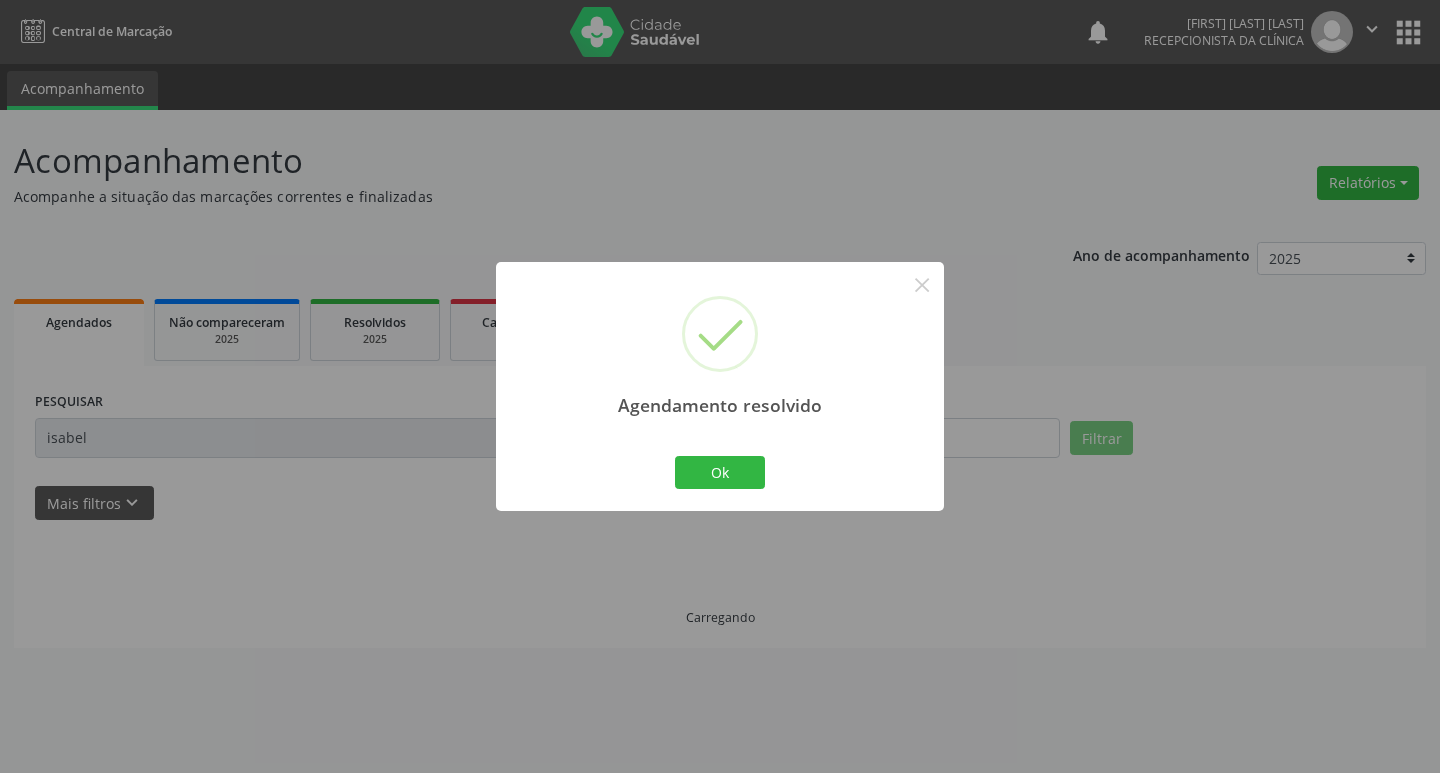 scroll, scrollTop: 0, scrollLeft: 0, axis: both 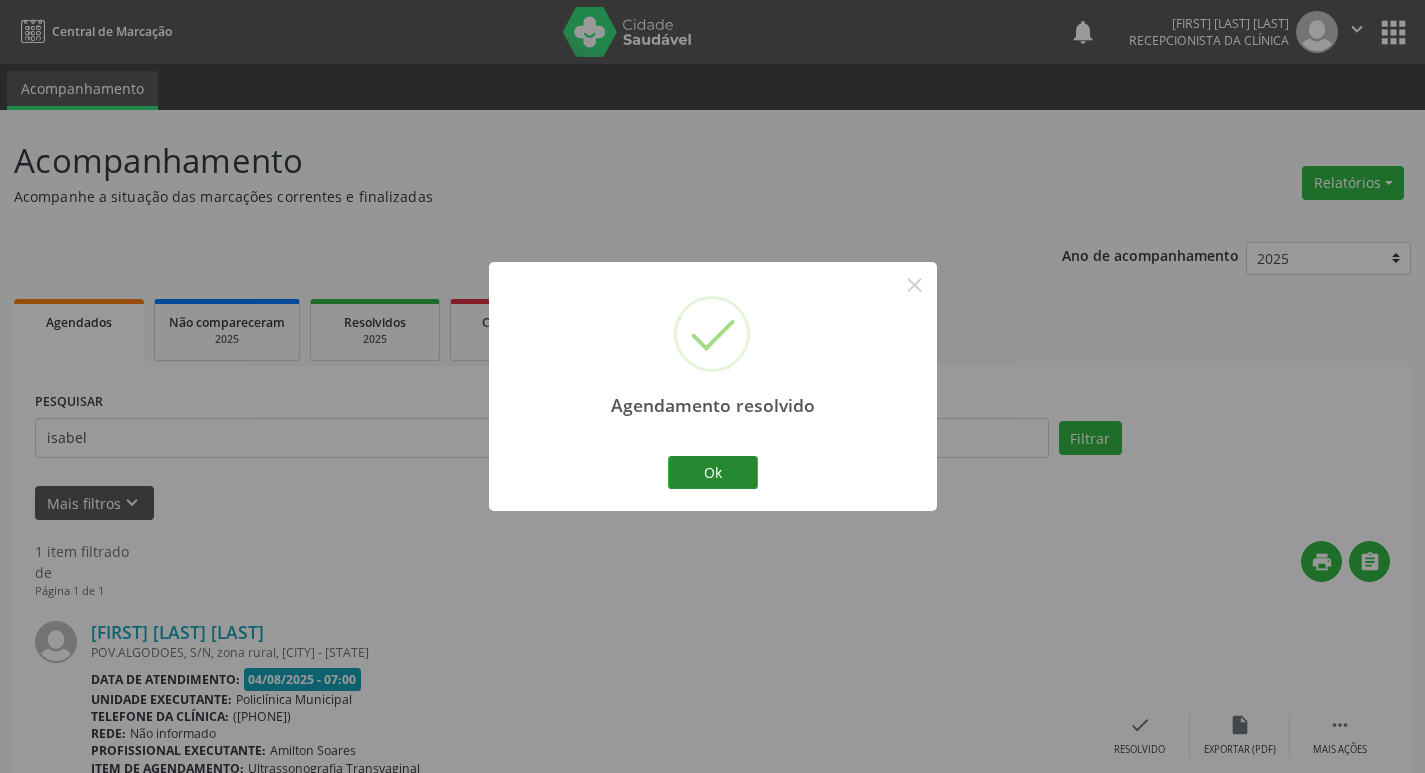 click on "Ok Cancel" at bounding box center (712, 472) 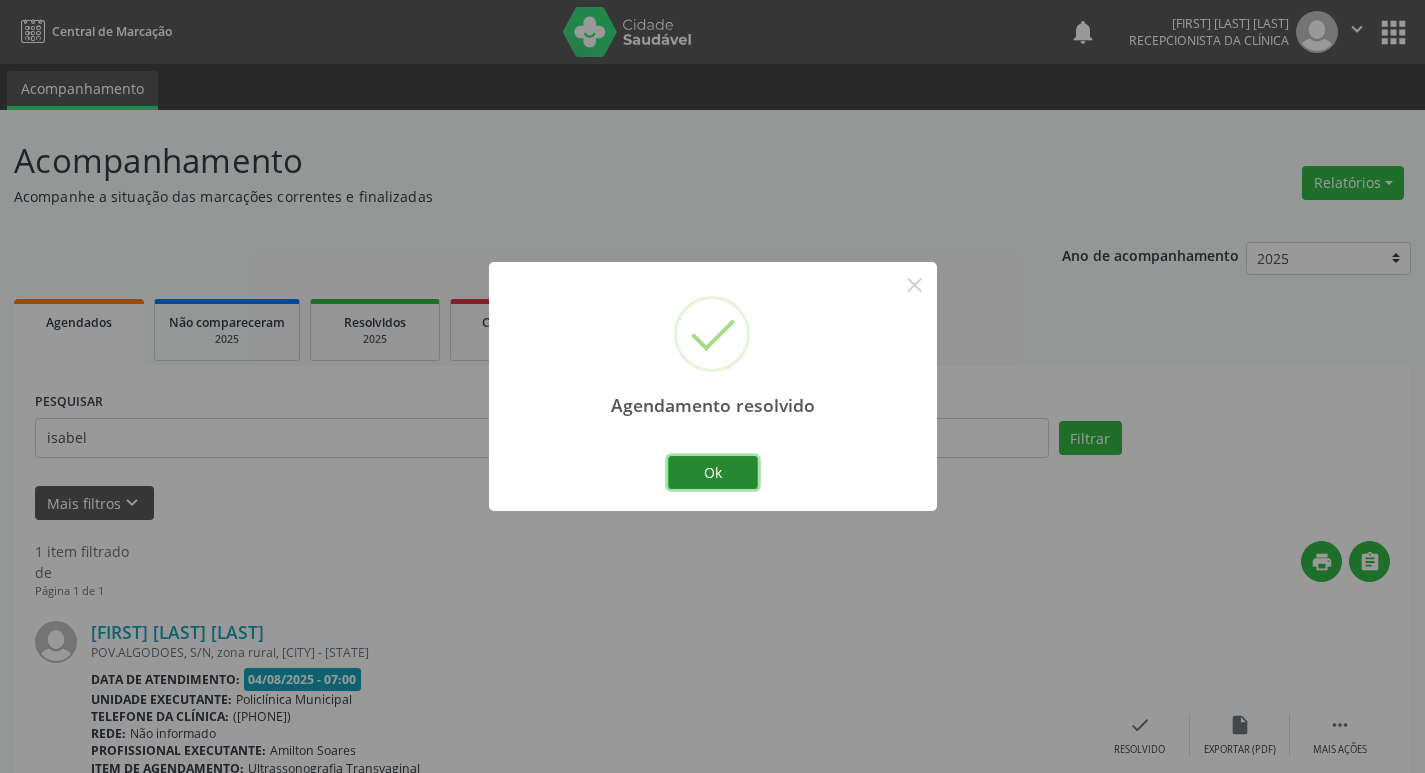 drag, startPoint x: 697, startPoint y: 464, endPoint x: 679, endPoint y: 454, distance: 20.59126 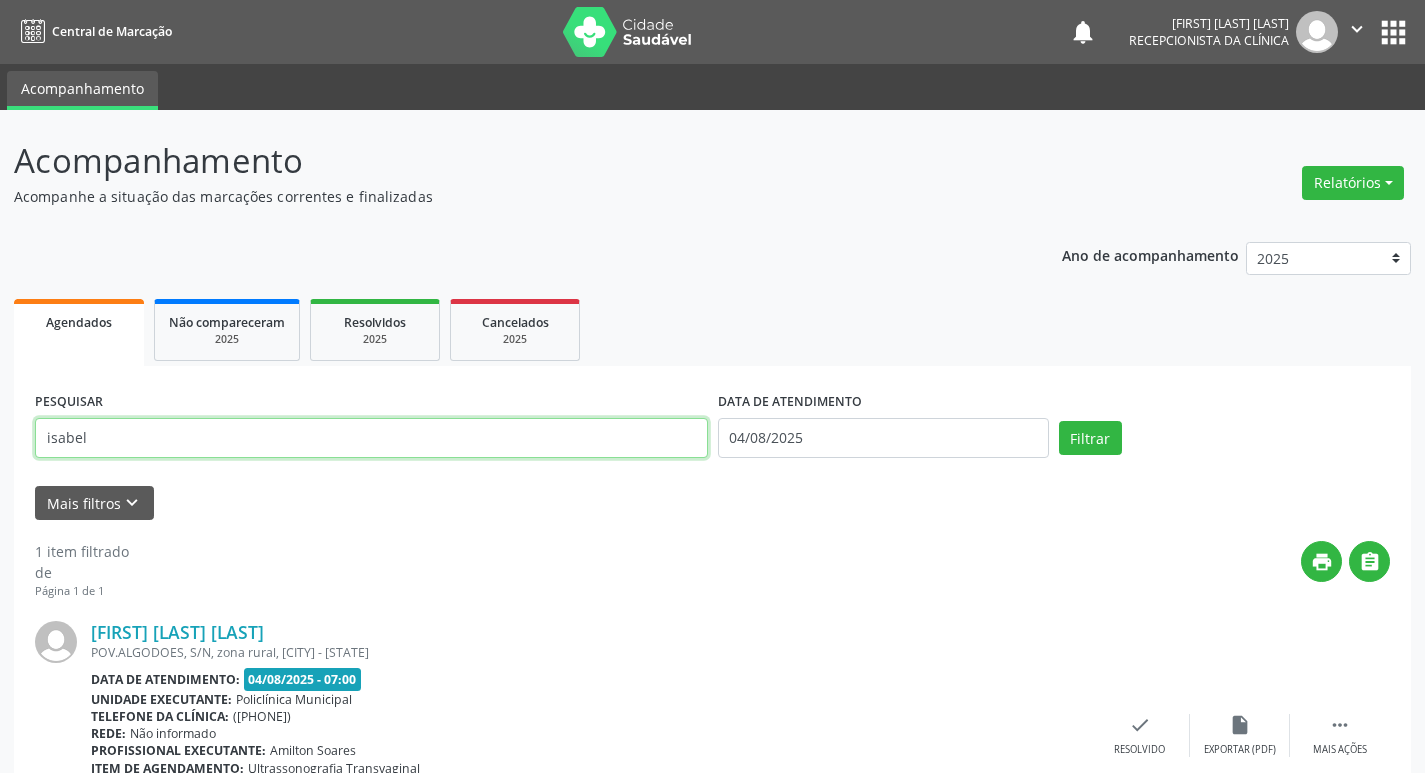 click on "isabel" at bounding box center (371, 438) 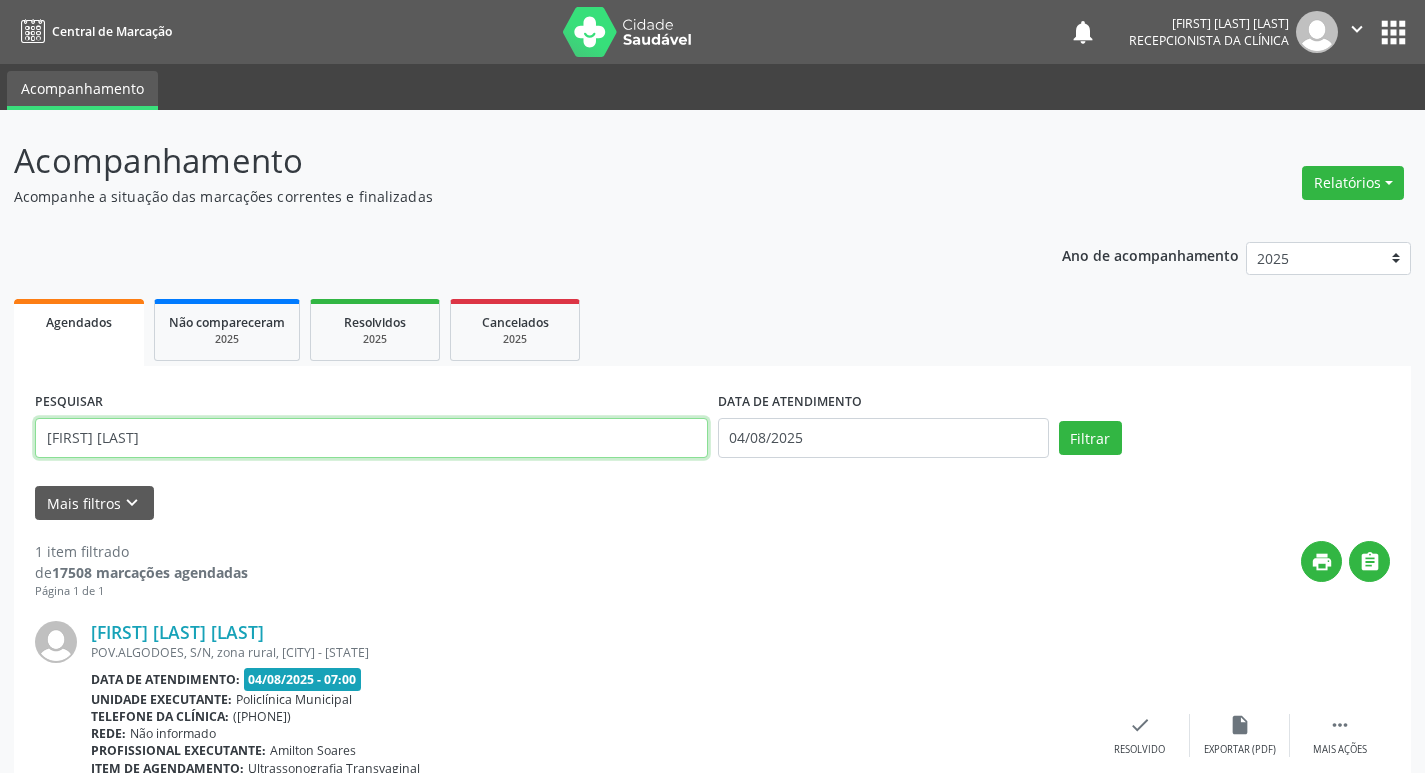 click on "Filtrar" at bounding box center [1090, 438] 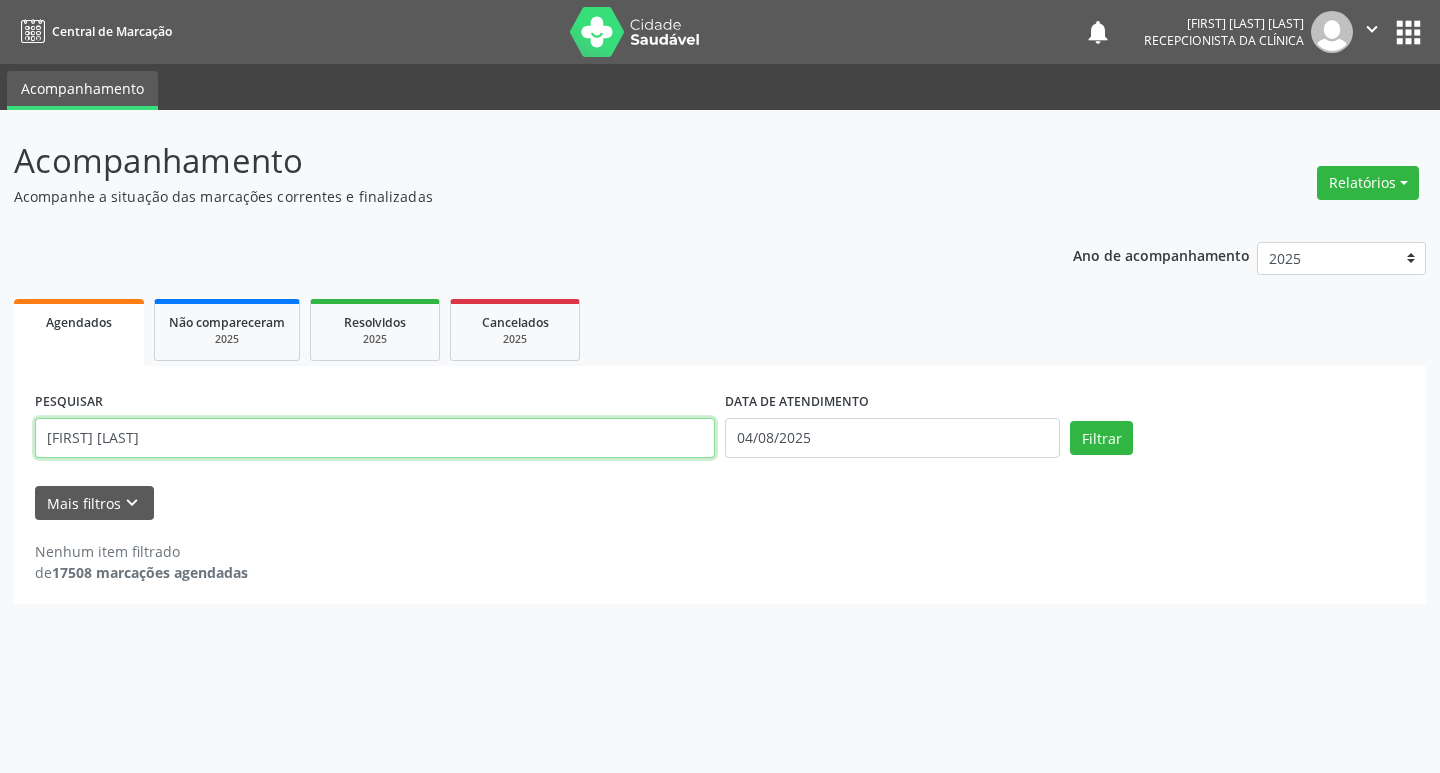 click on "[FIRST] [LAST]" at bounding box center (375, 438) 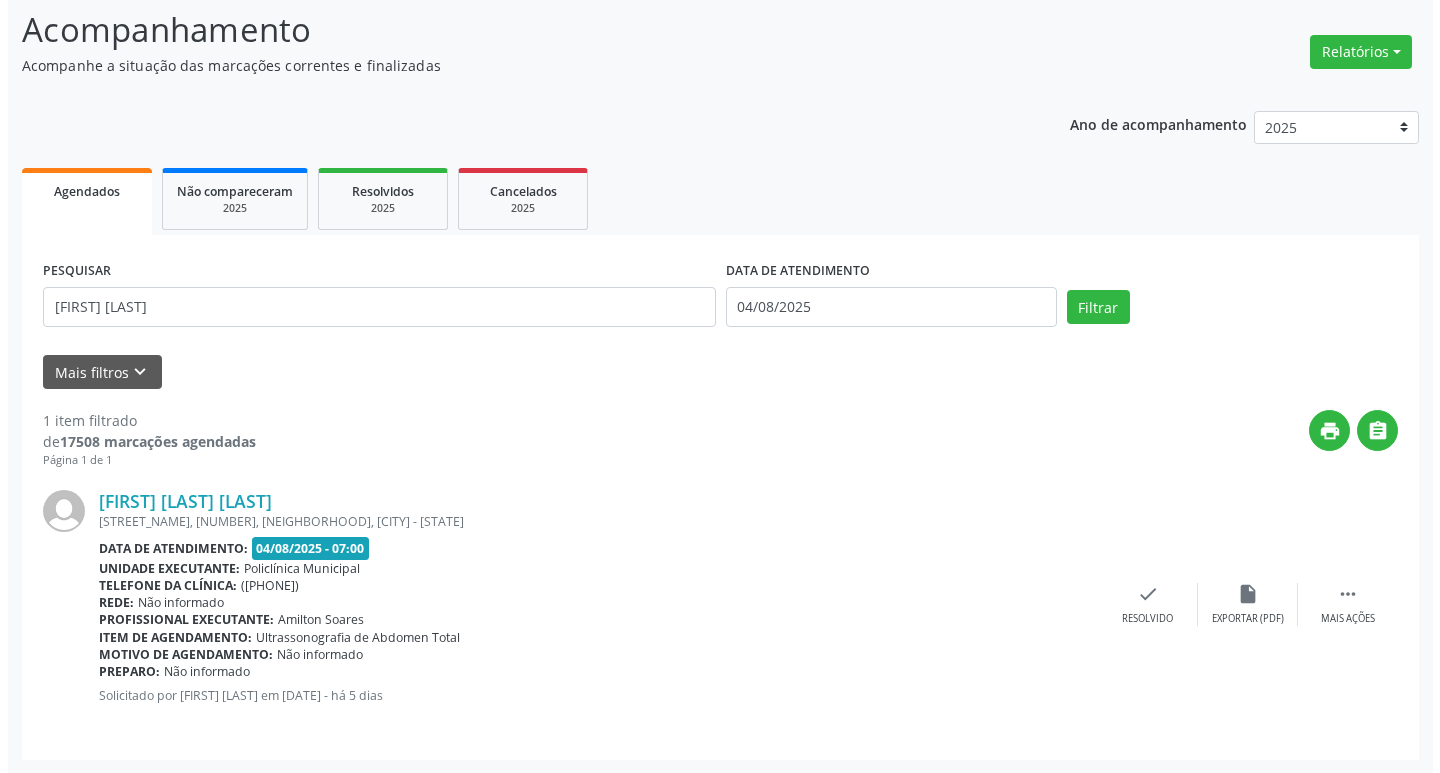 scroll, scrollTop: 132, scrollLeft: 0, axis: vertical 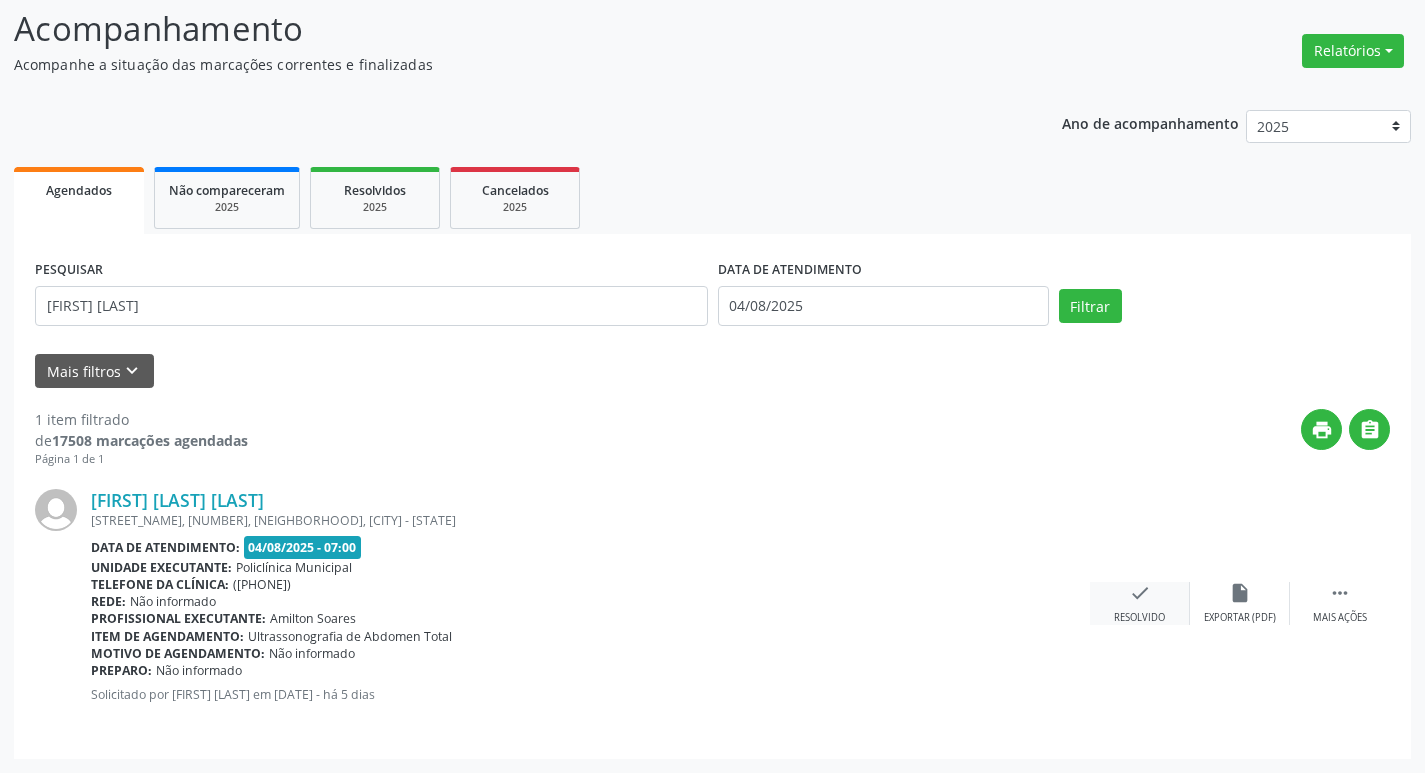 click on "check
Resolvido" at bounding box center [1140, 603] 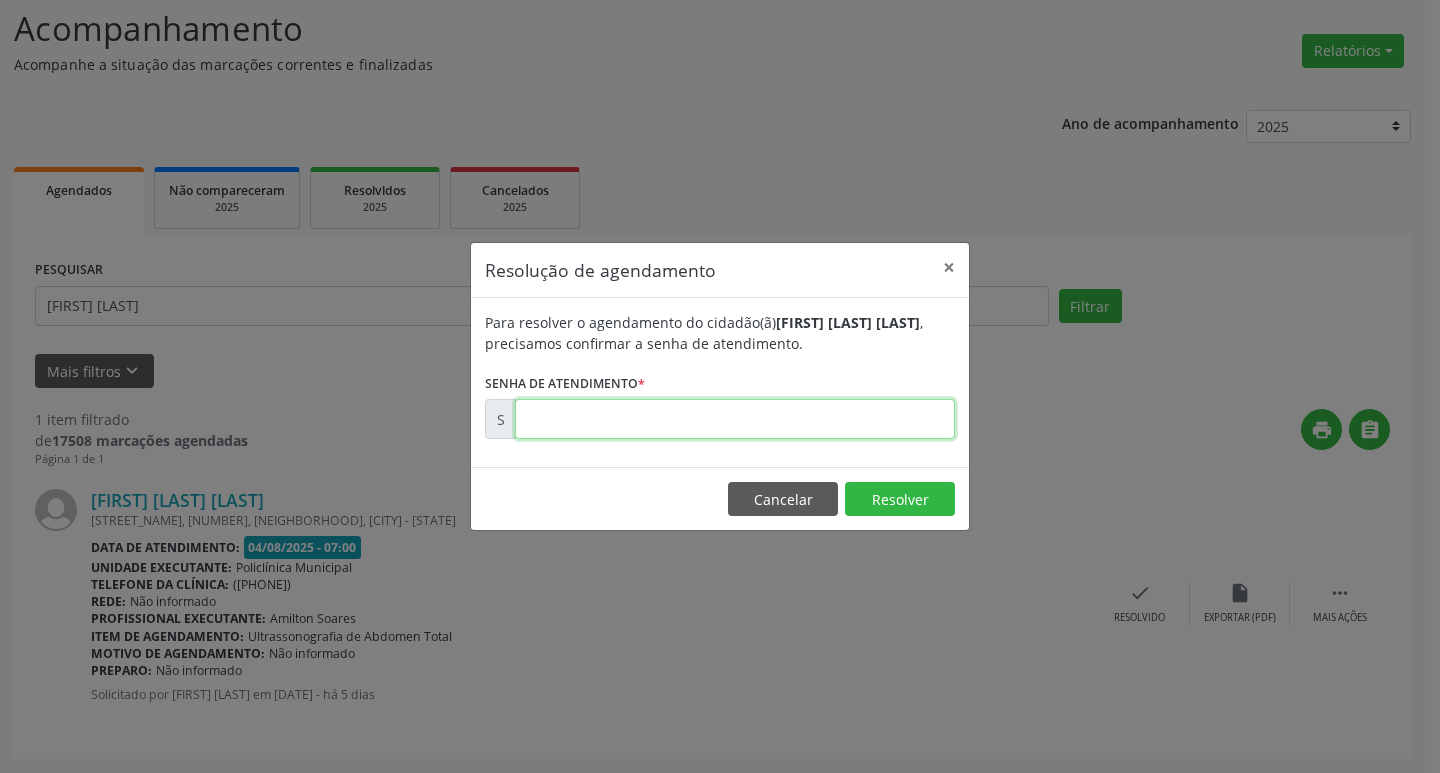 click at bounding box center (735, 419) 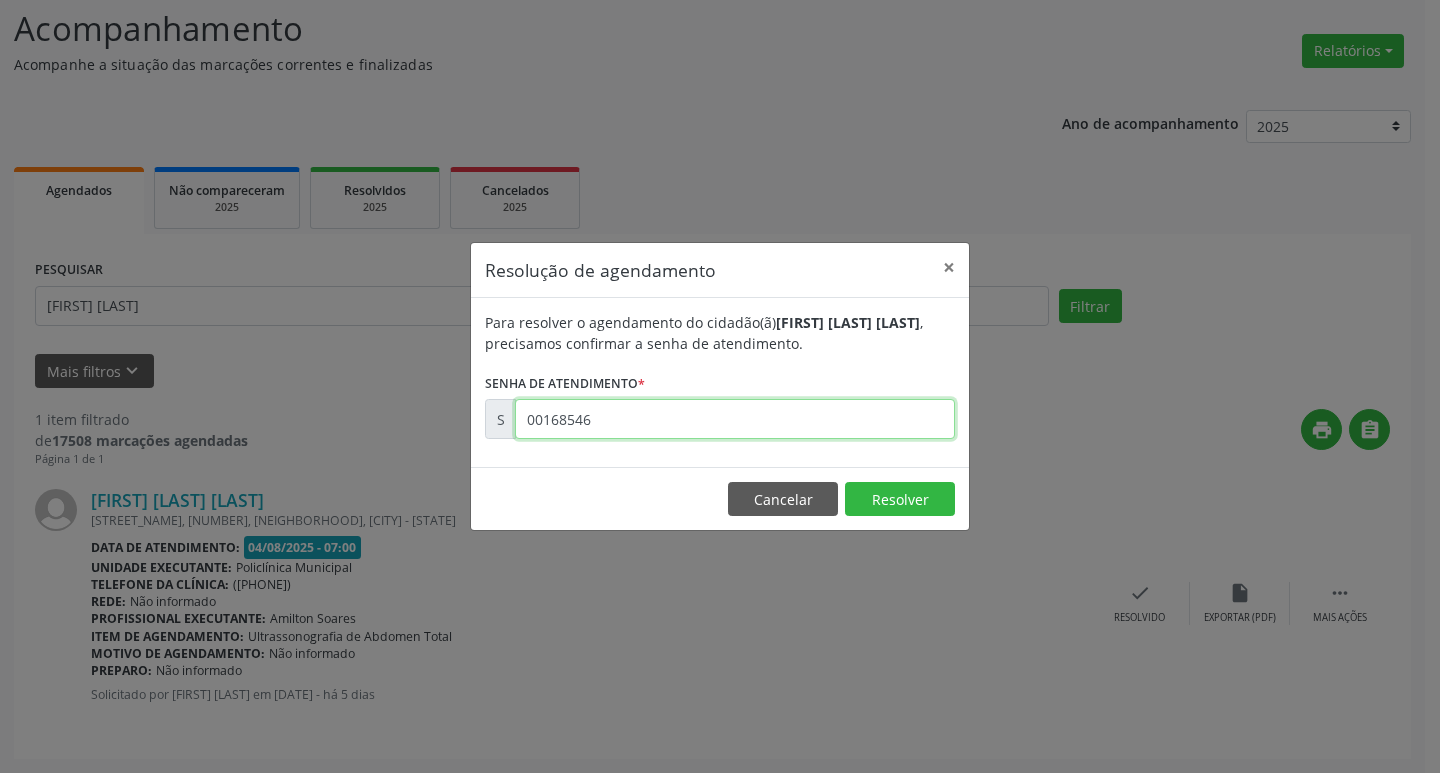 type on "00168546" 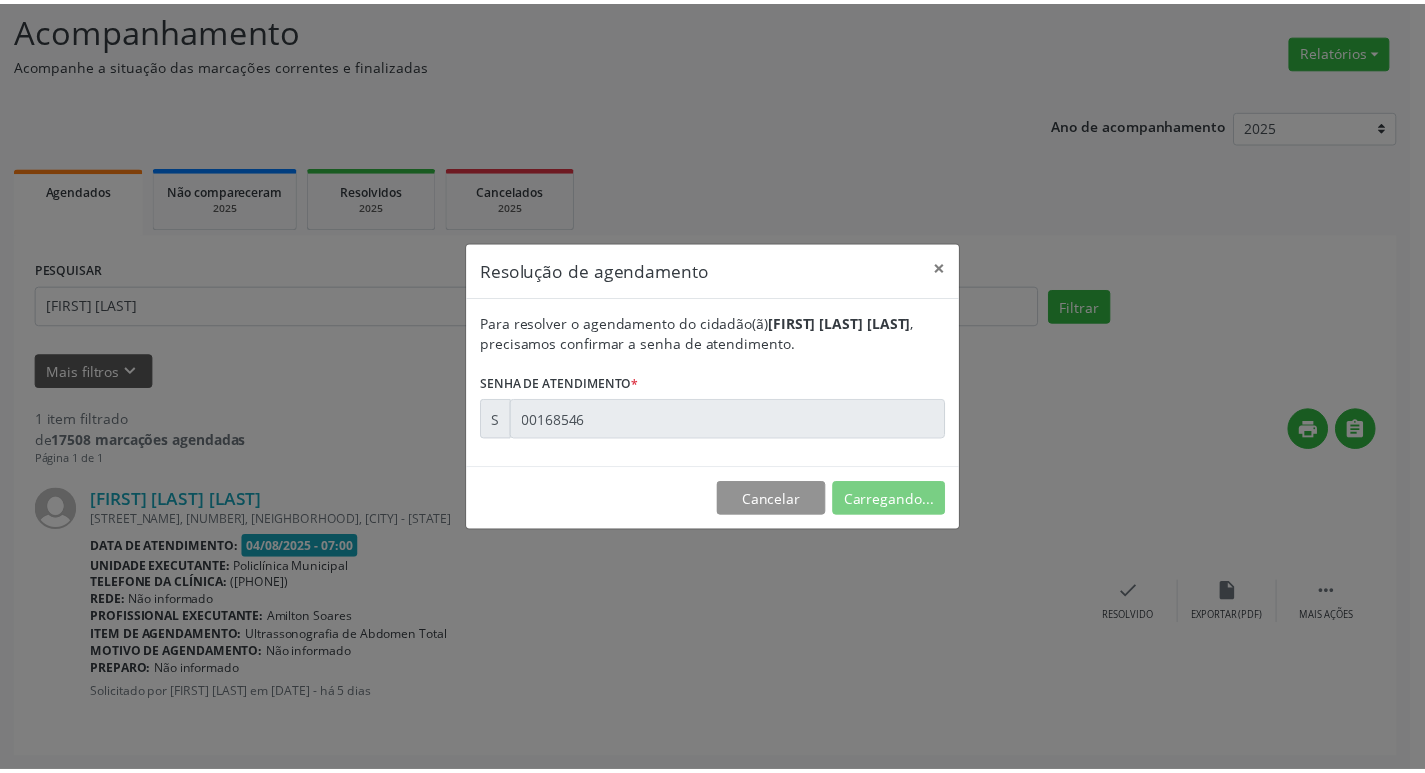 scroll, scrollTop: 0, scrollLeft: 0, axis: both 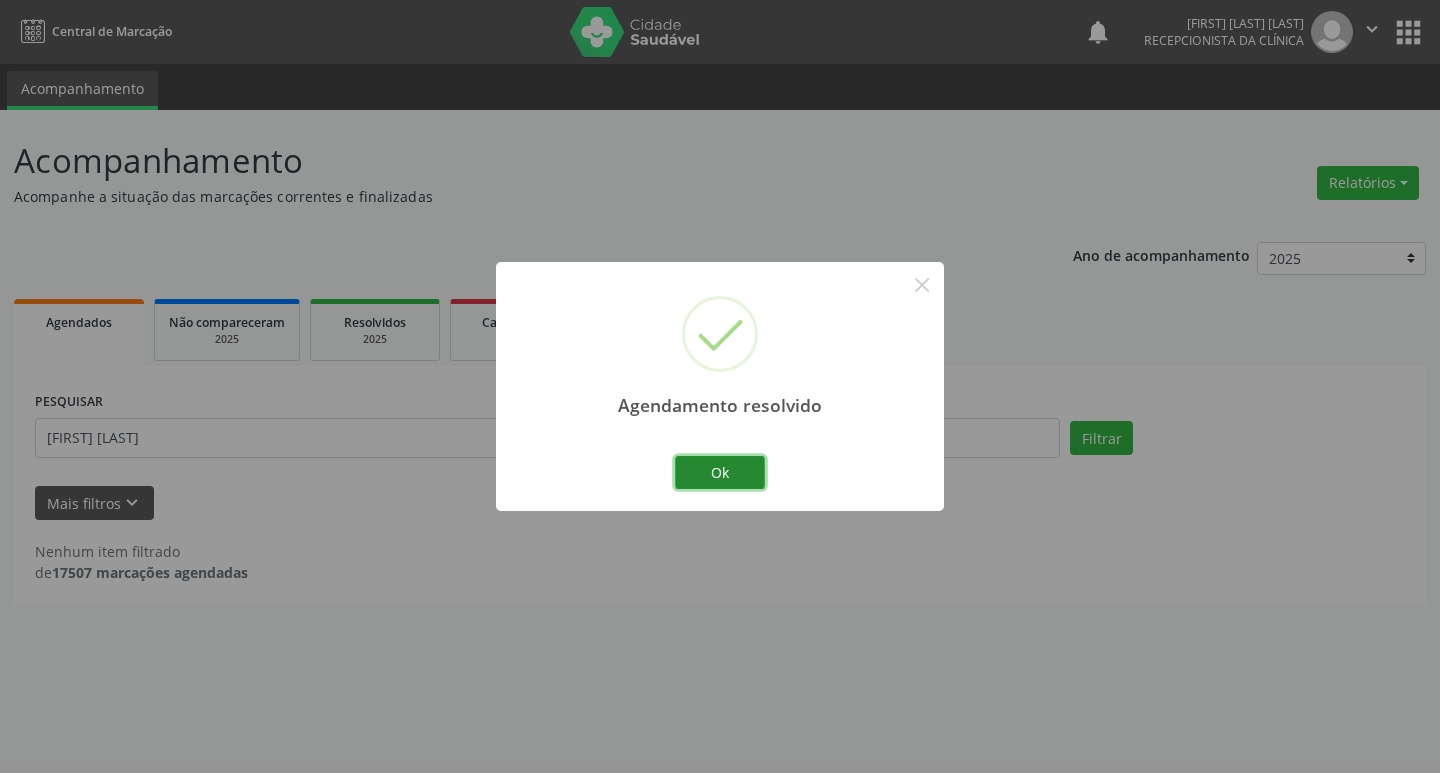 click on "Ok" at bounding box center (720, 473) 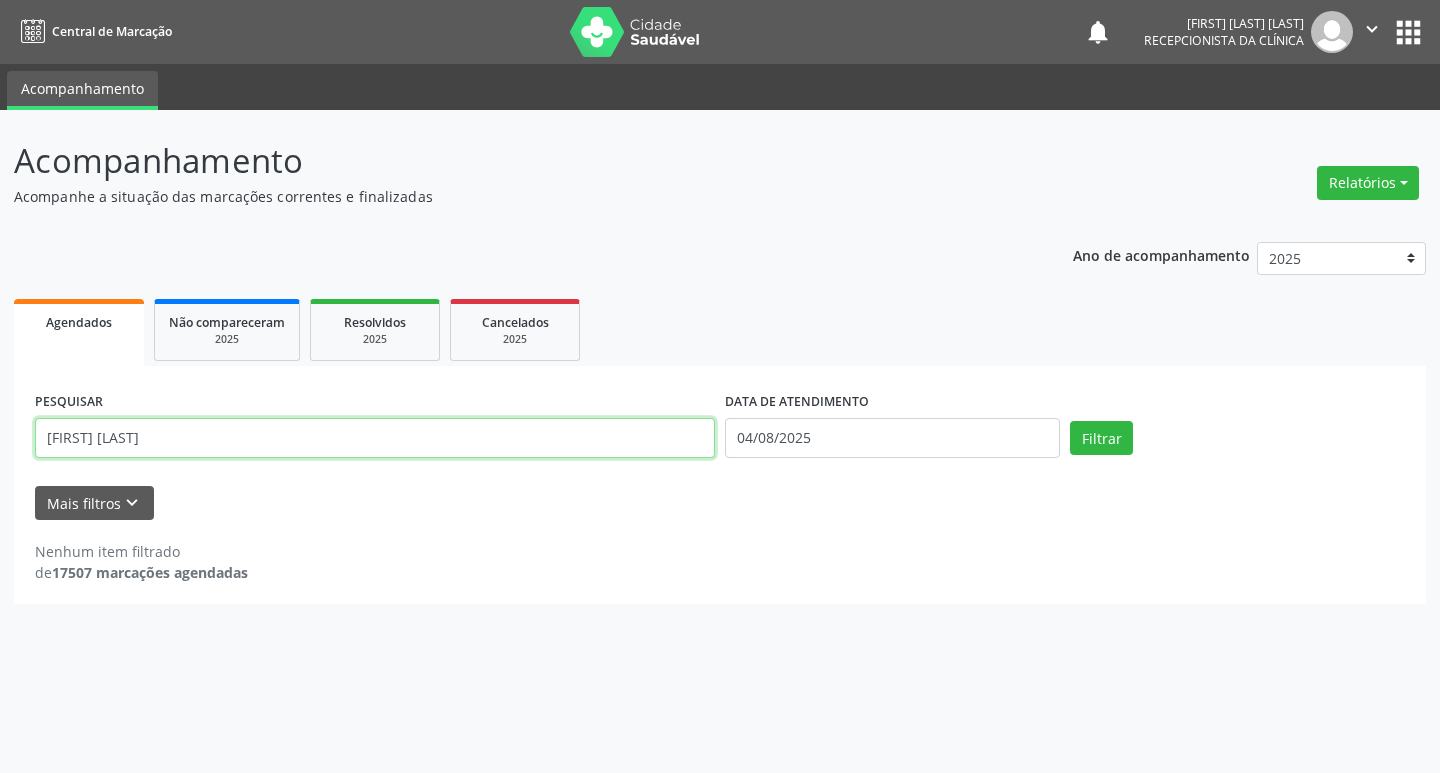 click on "[FIRST] [LAST]" at bounding box center (375, 438) 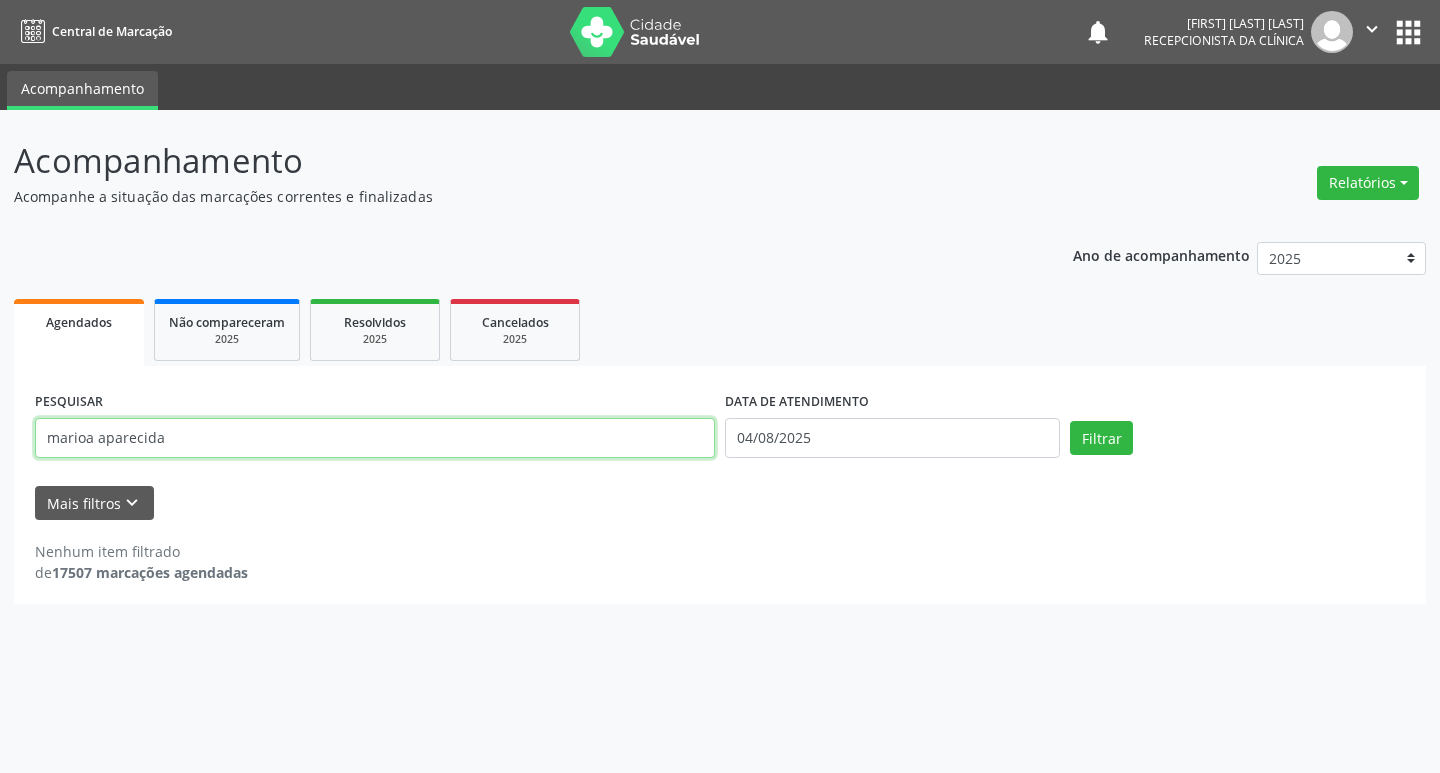 click on "Filtrar" at bounding box center [1101, 438] 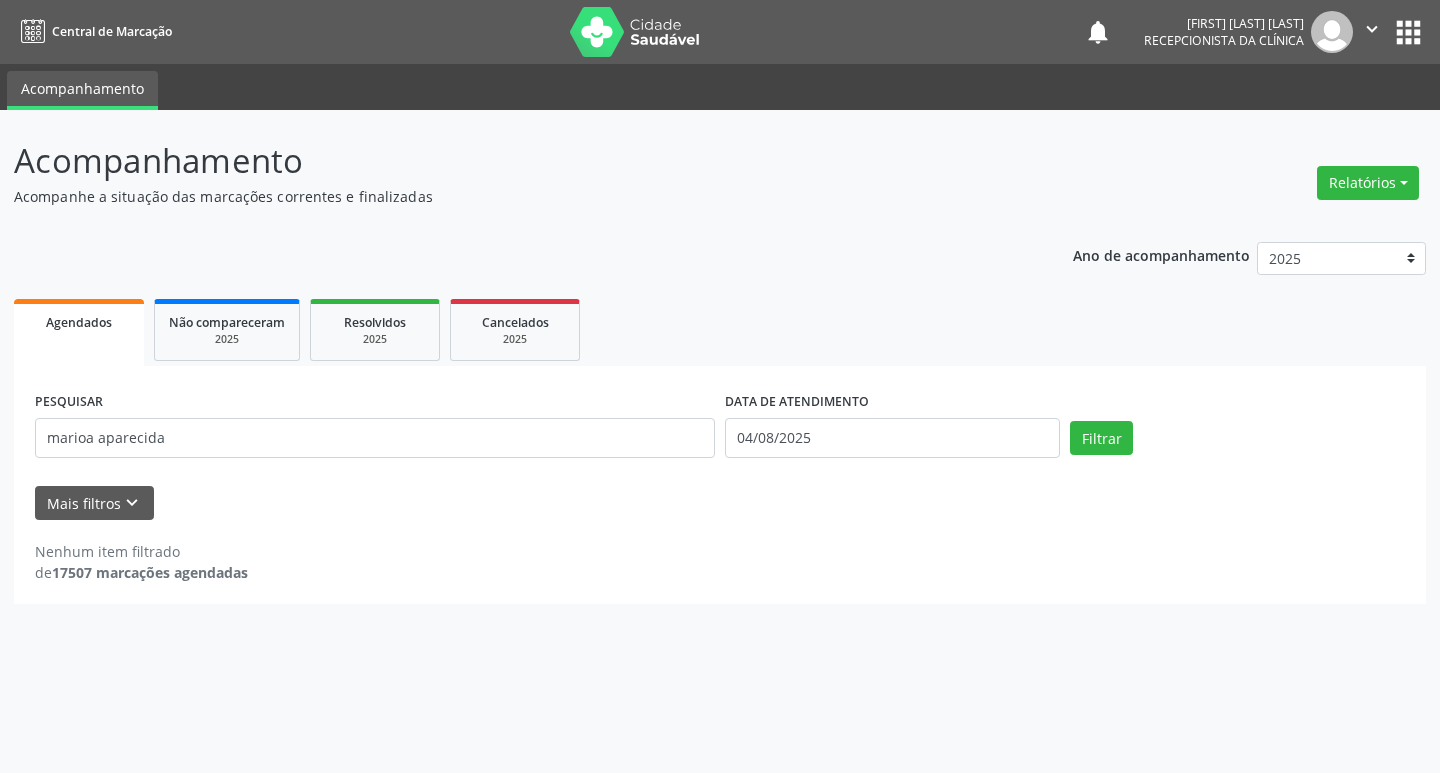 click on "PESQUISAR
[FIRST] [LAST]
DATA DE ATENDIMENTO
04/08/2025
Filtrar
UNIDADE DE REFERÊNCIA
Selecione uma UBS
Todas as UBS   Unidade Basica de Saude da Familia Dr Paulo Sudre   Centro de Enfrentamento Para Covid 19 de Campo Formoso   Central de Marcacao de Consultas e Exames de Campo Formoso   Vigilancia em Saude de Campo Formoso   PSF Lage dos Negros III   P S da Familia do Povoado de Caraibas   Unidade Basica de Saude da Familia Maninho Ferreira   P S de Curral da Ponta Psf Oseas Manoel da Silva   Farmacia Basica   Unidade Basica de Saude da Familia de Brejao da Caatinga   P S da Familia do Povoado de Pocos   P S da Familia do Povoado de Tiquara   P S da Familia do Povoado de Sao Tome   P S de Lages dos Negros   P S da Familia do Povoado de Tuiutiba   P S de Curral Velho   Centro de Saude Mutirao   Caps Centro de Atencao Psicossocial   Unidade Odontologica Movel         Samu 192 Campo Formoso" at bounding box center (720, 453) 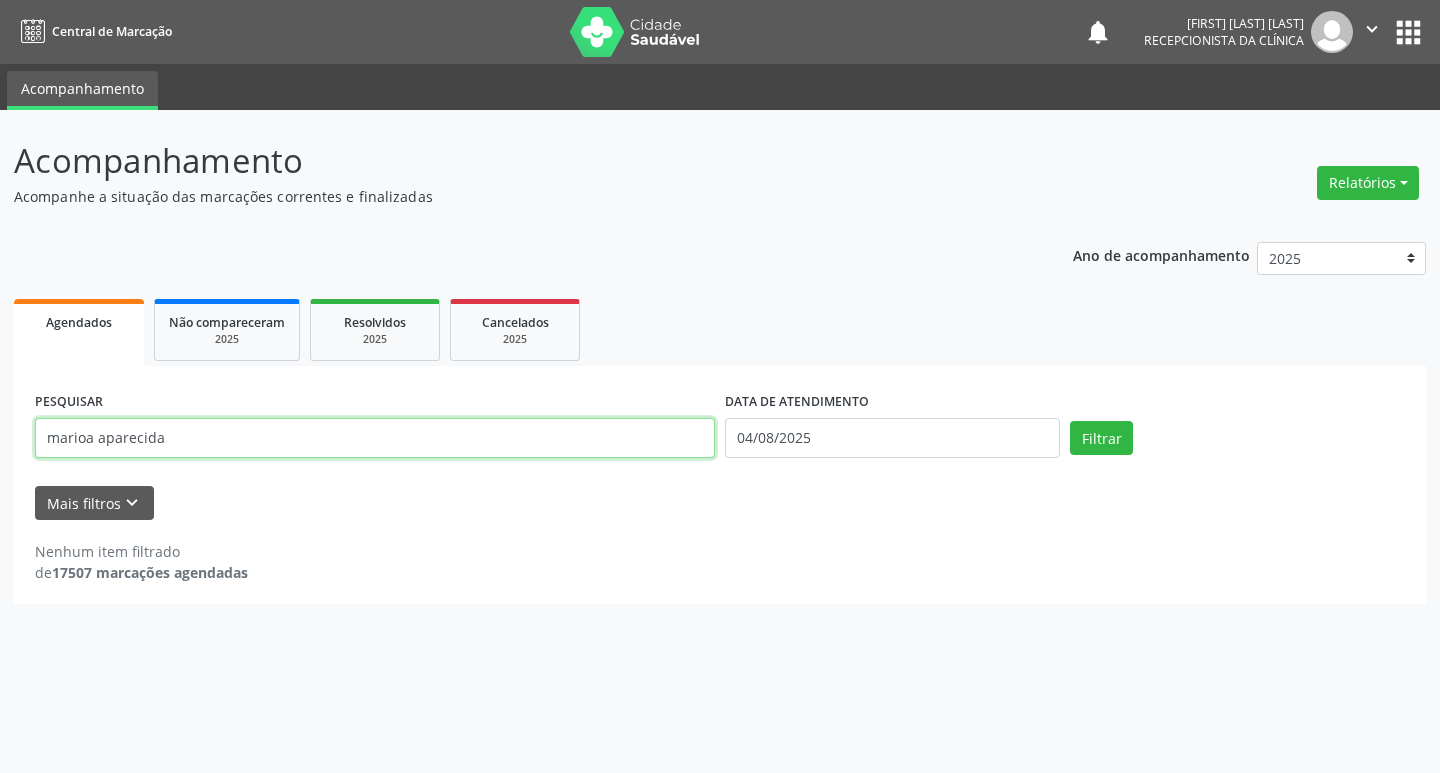 drag, startPoint x: 85, startPoint y: 446, endPoint x: 113, endPoint y: 446, distance: 28 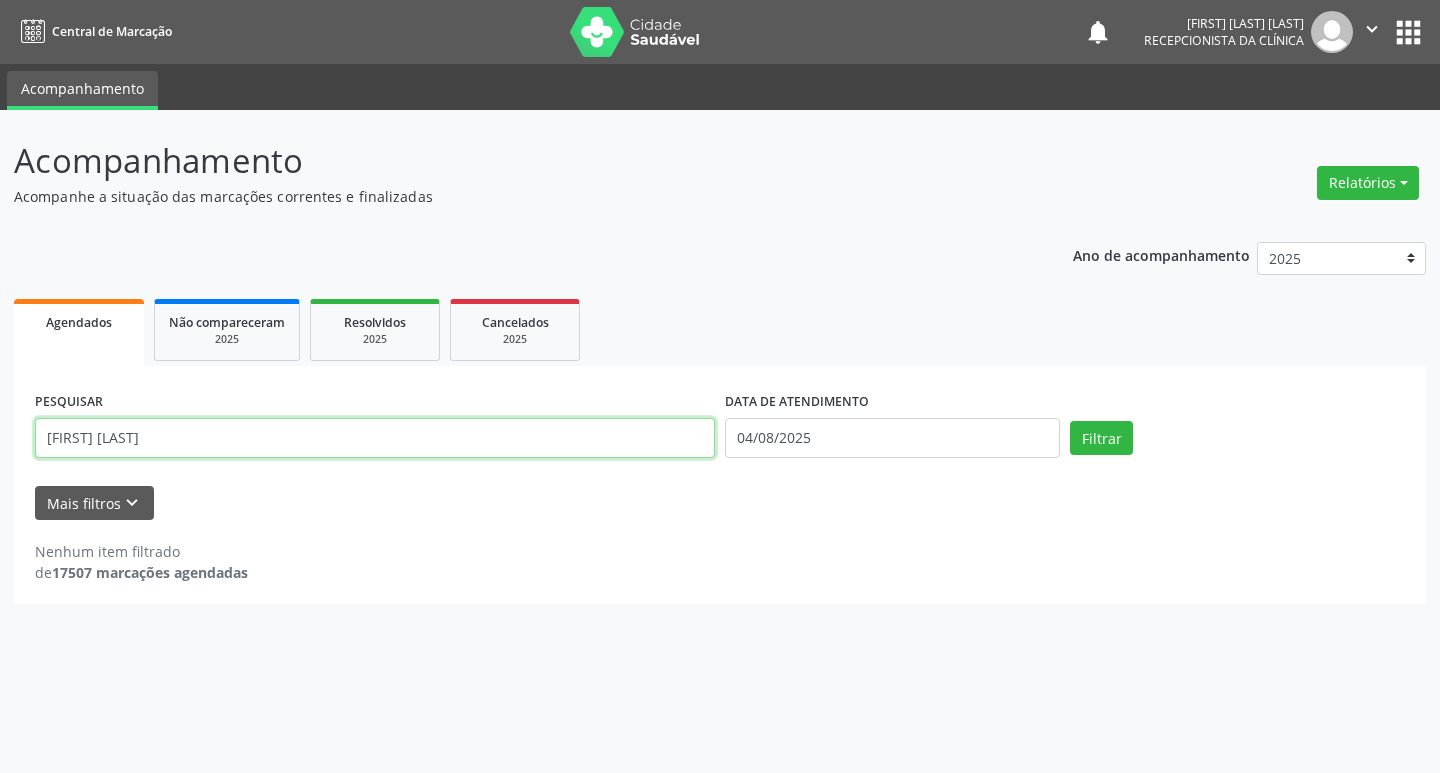 type on "[FIRST] [LAST]" 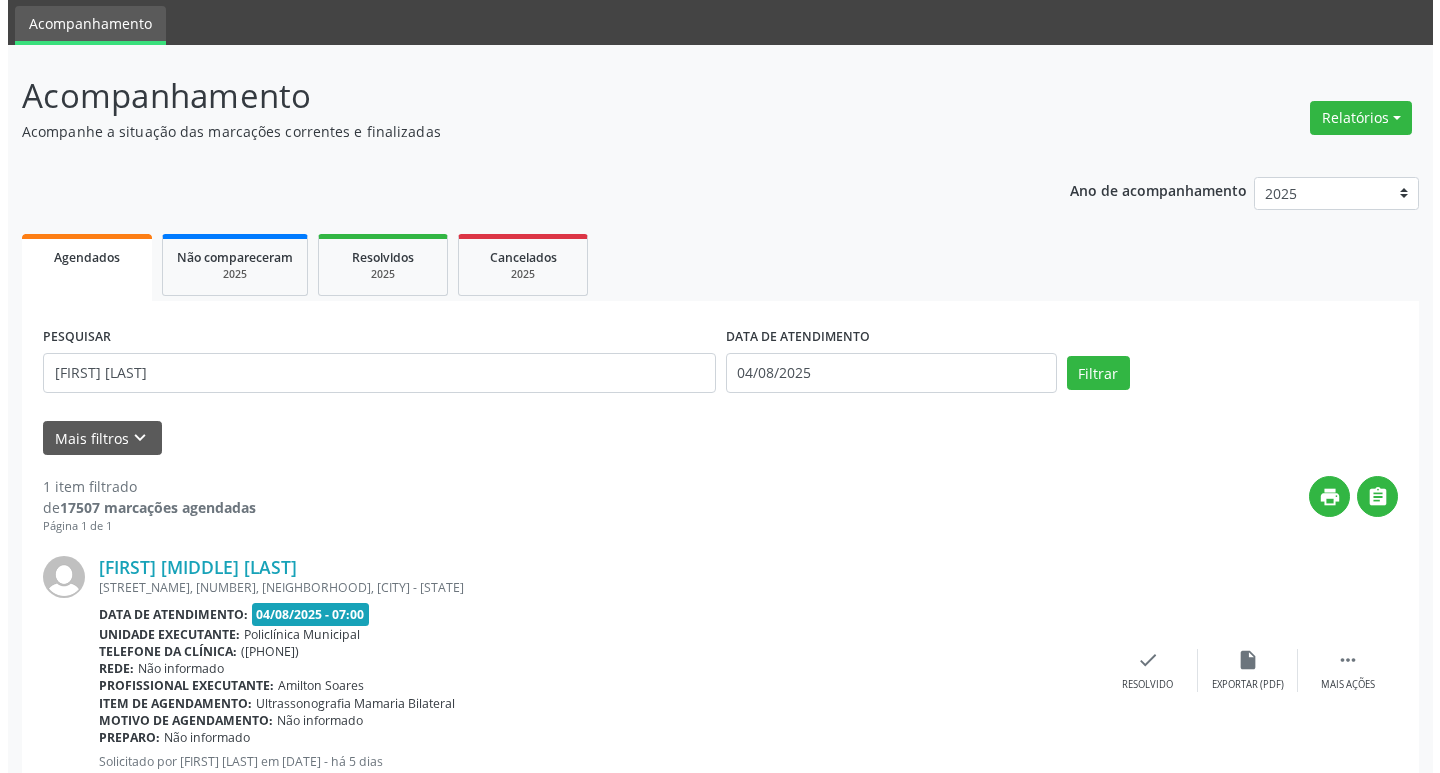 scroll, scrollTop: 132, scrollLeft: 0, axis: vertical 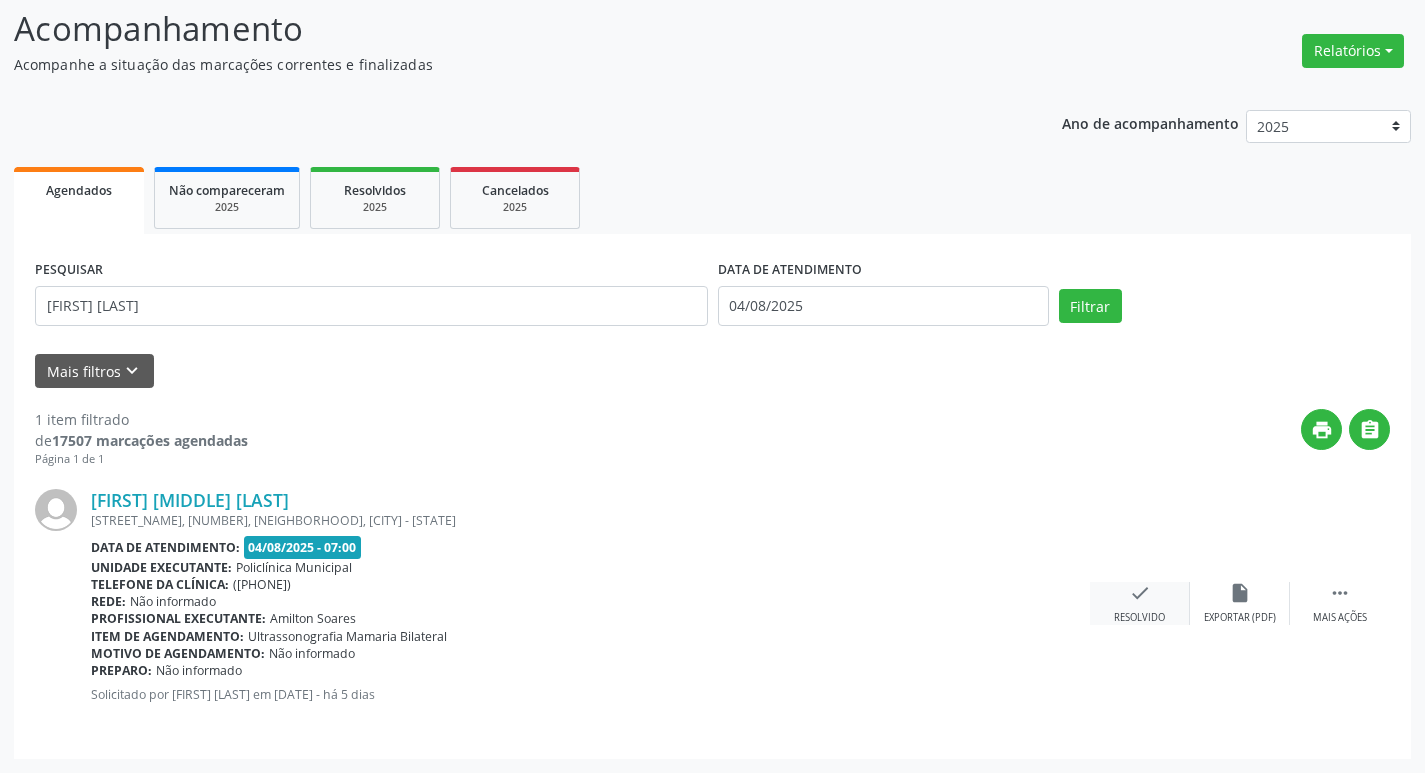click on "check
Resolvido" at bounding box center [1140, 603] 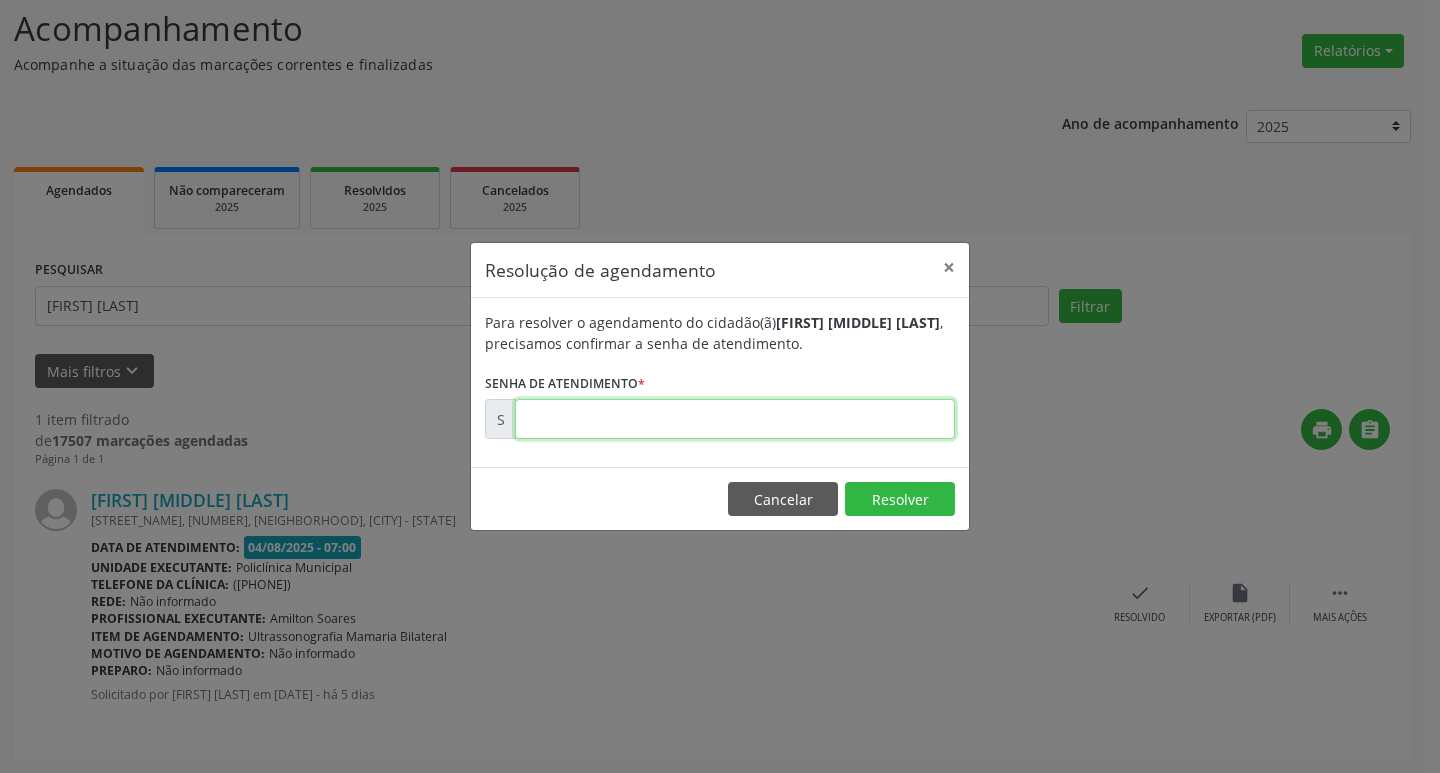 click at bounding box center [735, 419] 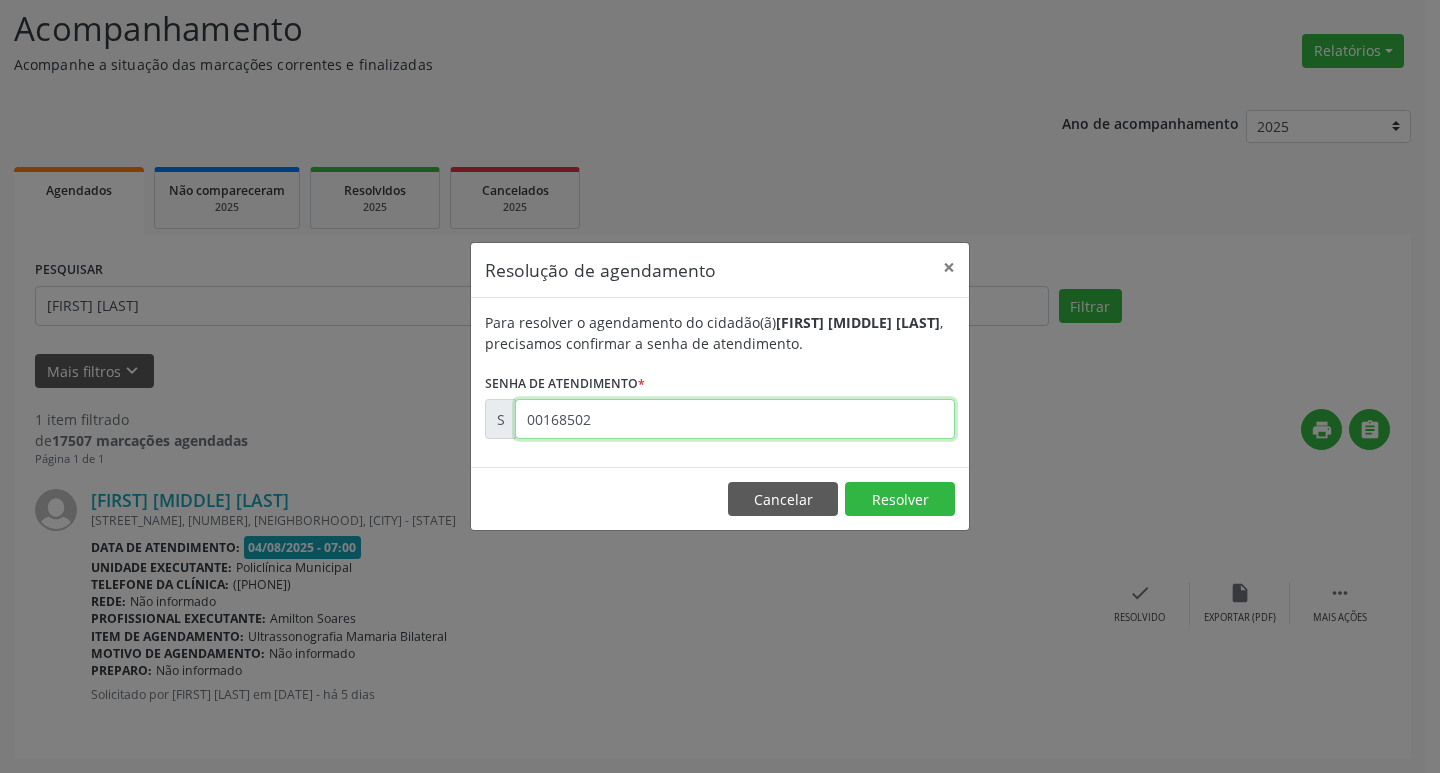 type on "00168502" 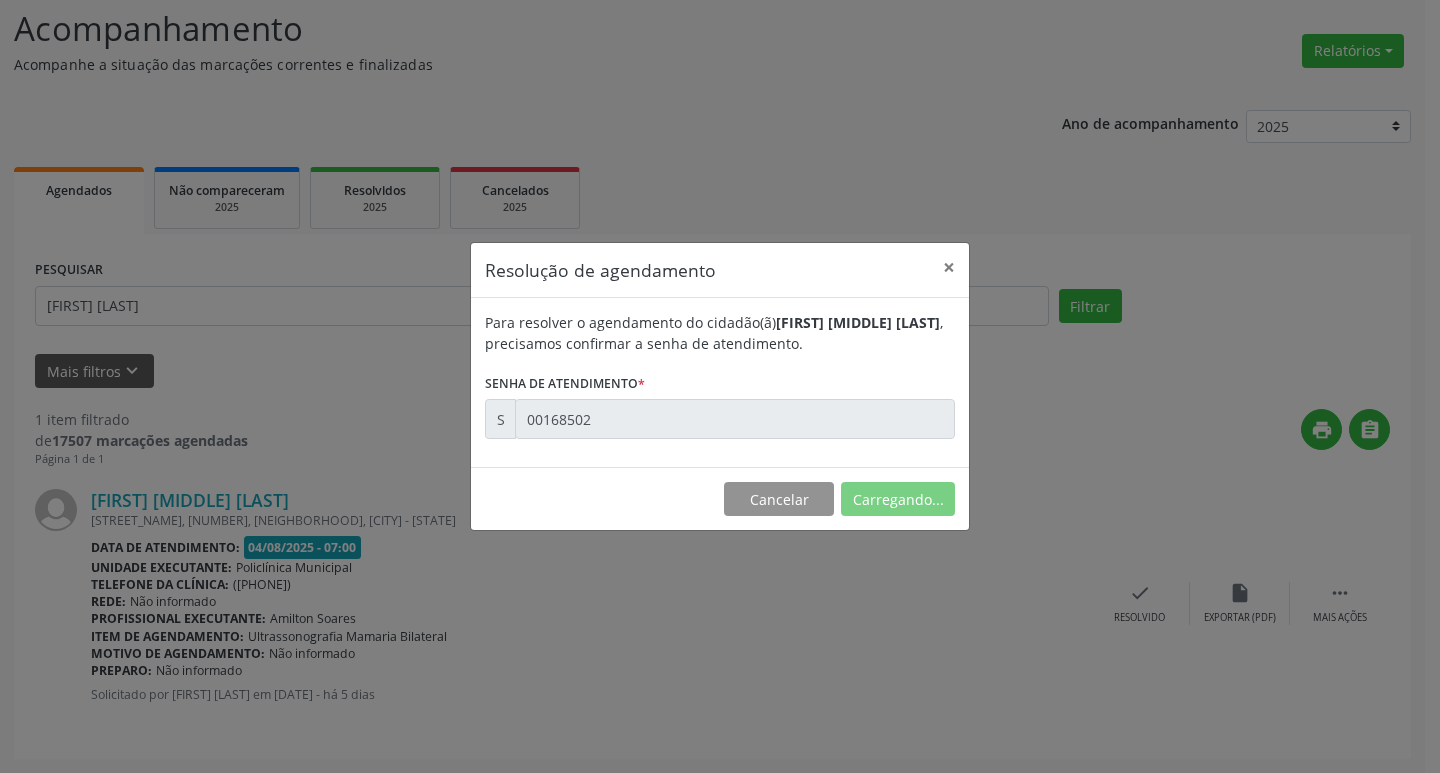 scroll, scrollTop: 0, scrollLeft: 0, axis: both 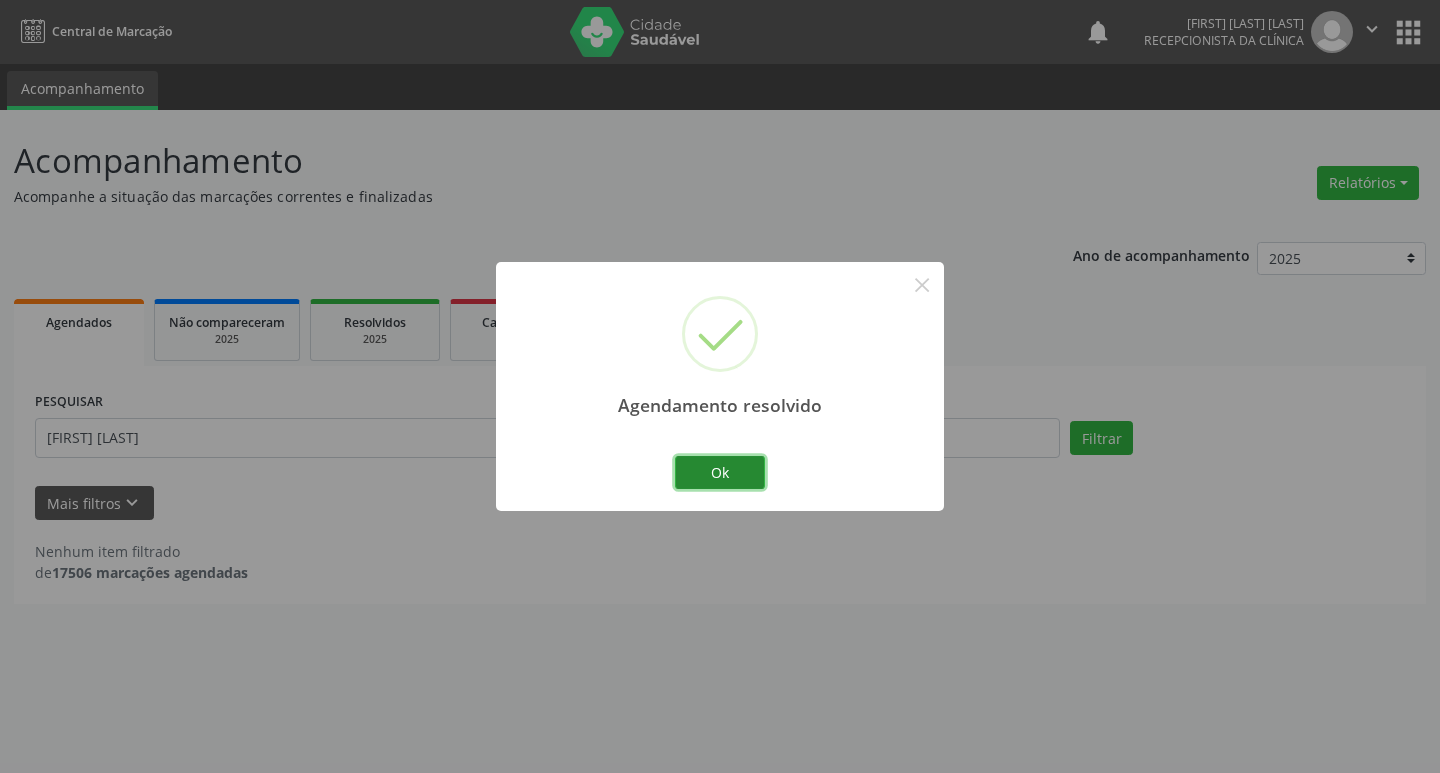 drag, startPoint x: 728, startPoint y: 457, endPoint x: 582, endPoint y: 459, distance: 146.0137 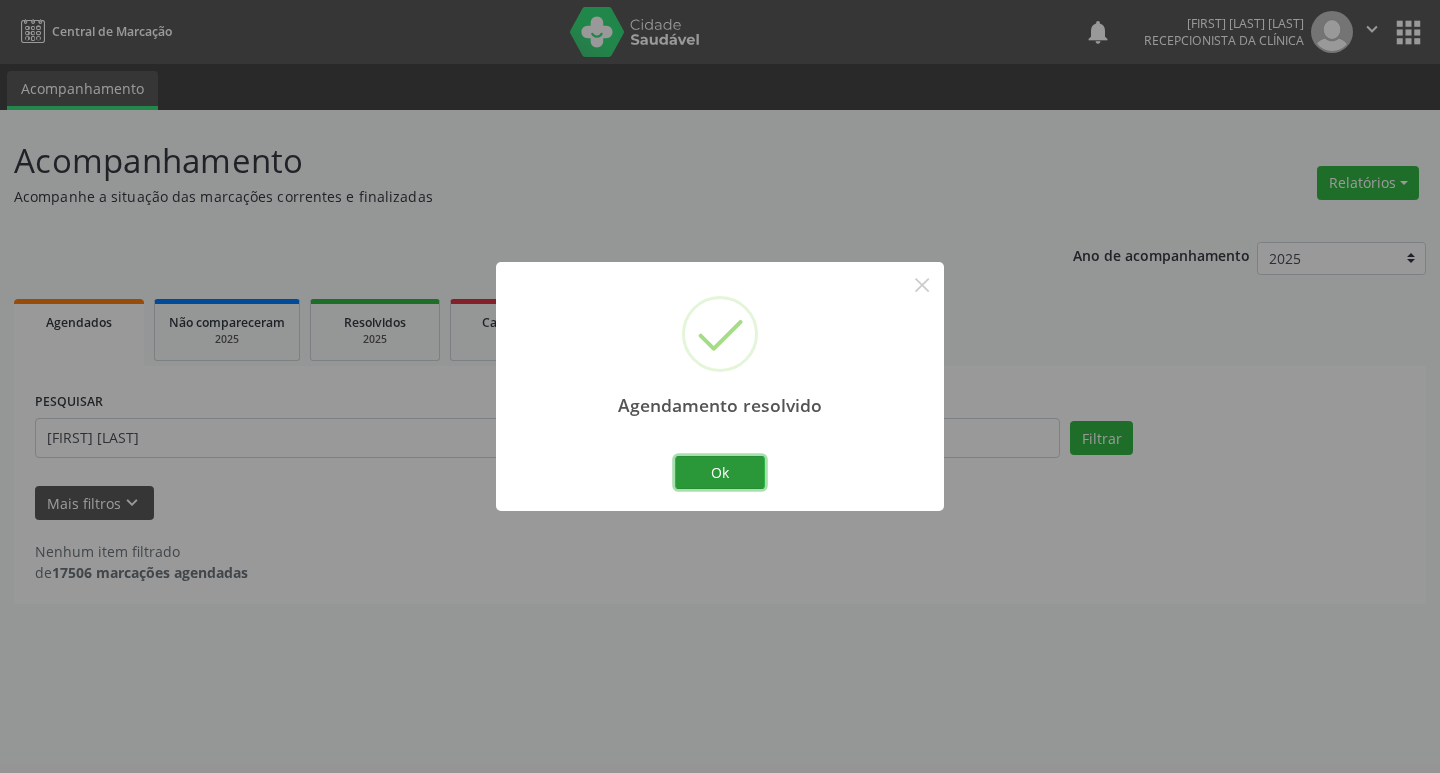 click on "Ok" at bounding box center (720, 473) 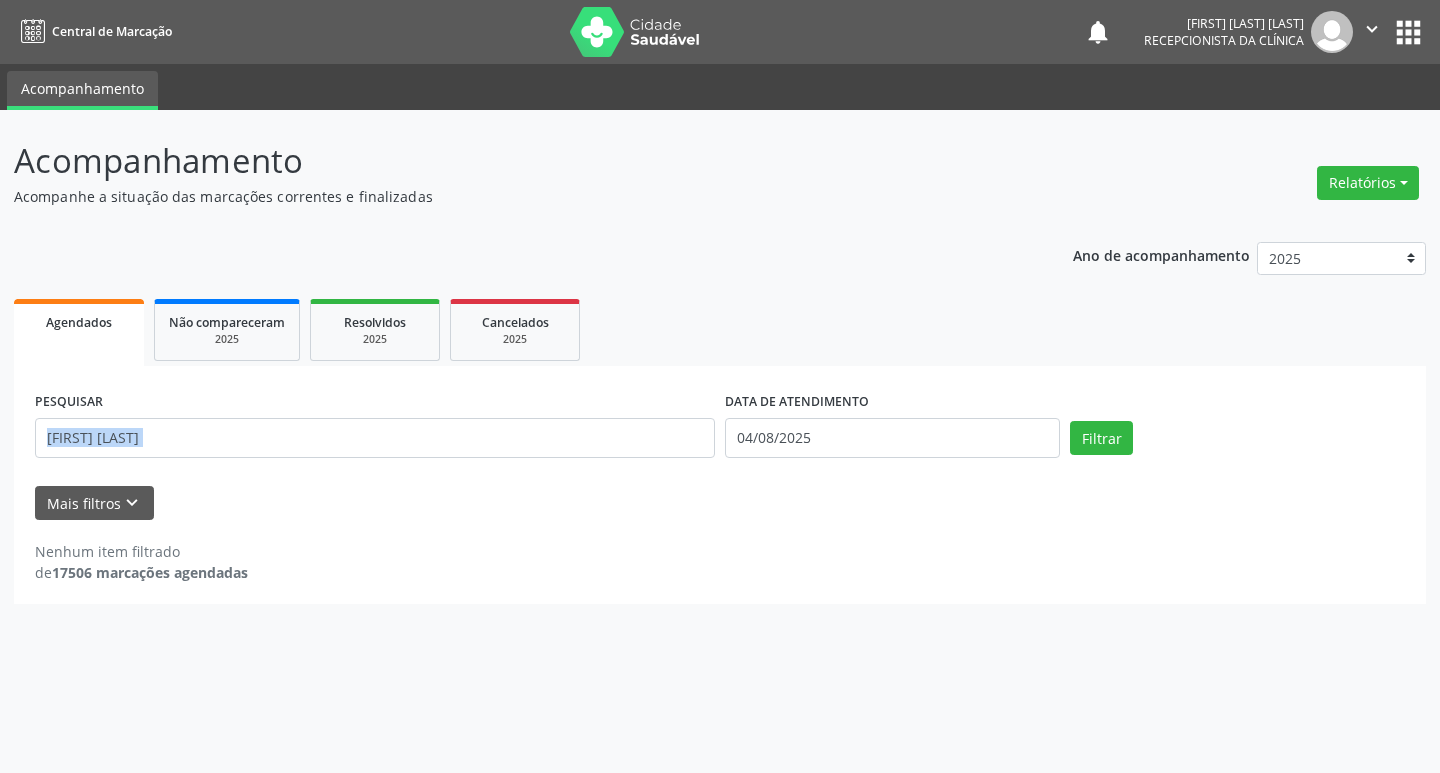 click on "PESQUISAR
[FIRST] [LAST]" at bounding box center (375, 429) 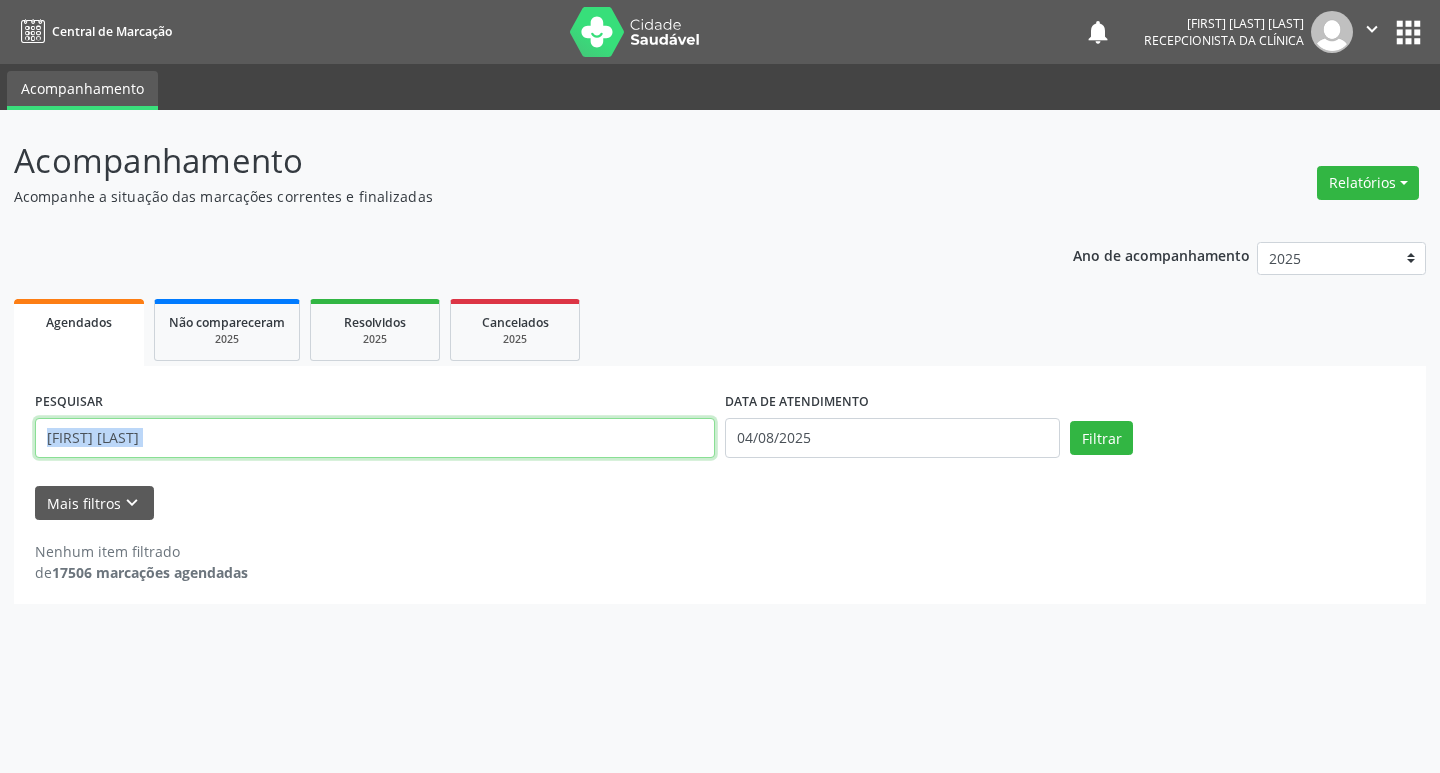 click on "[FIRST] [LAST]" at bounding box center (375, 438) 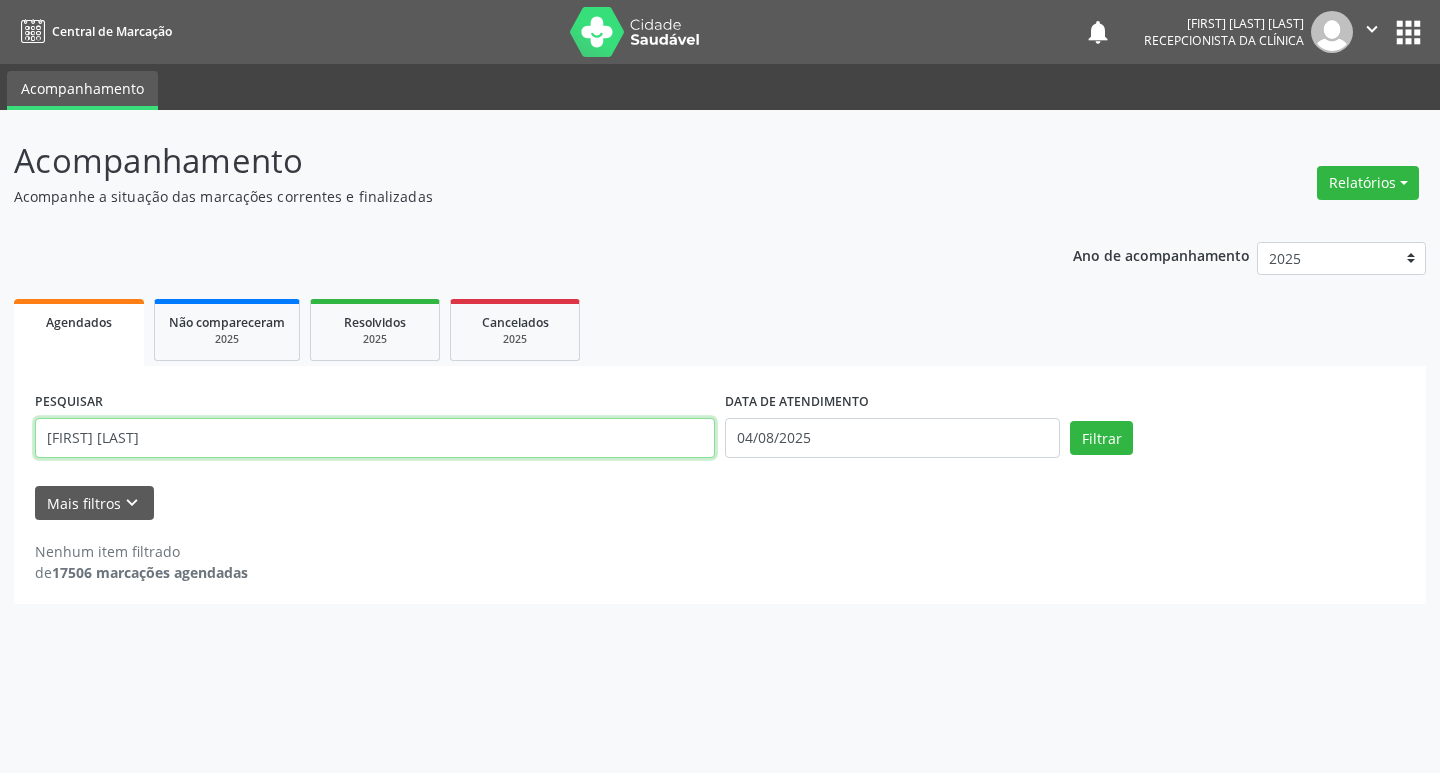click on "[FIRST] [LAST]" at bounding box center [375, 438] 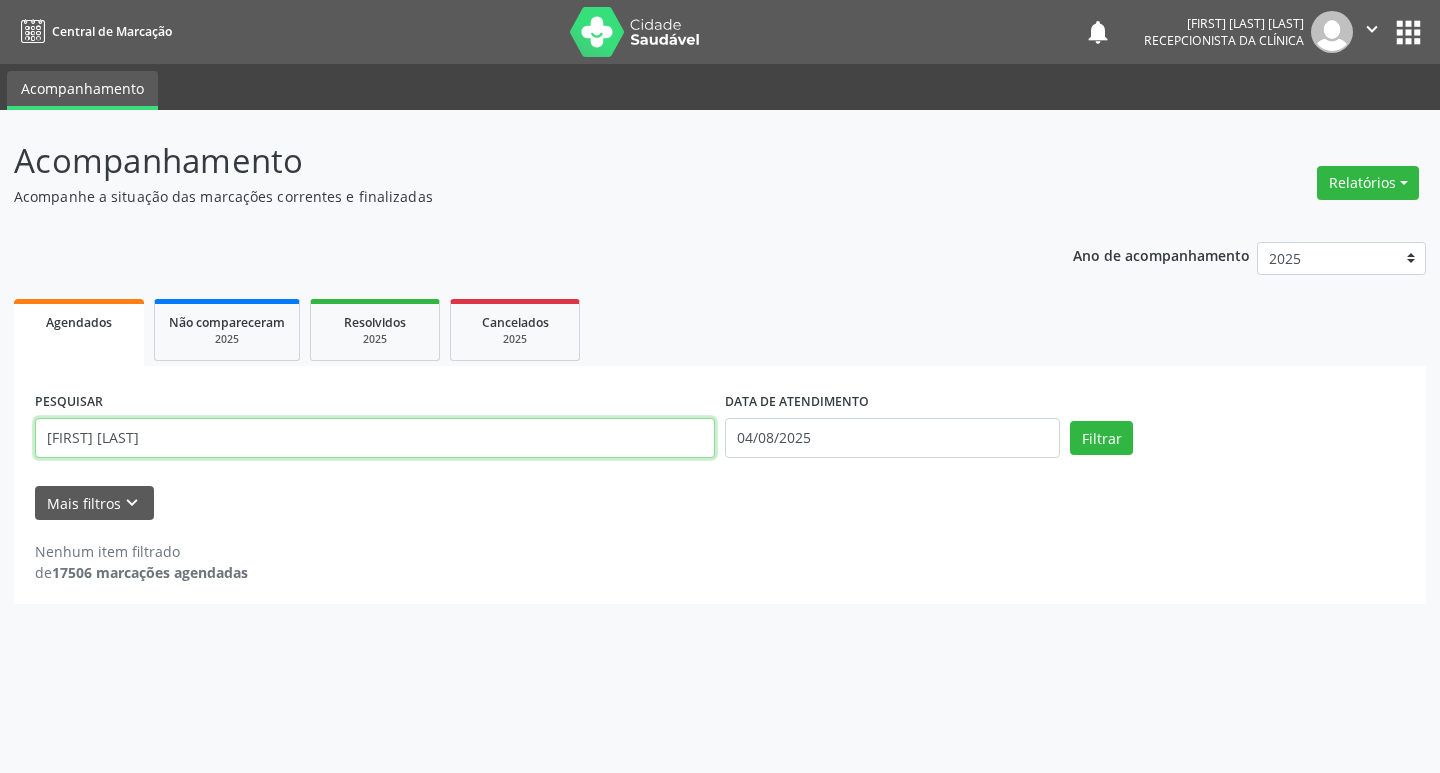 type on "[FIRST] [LAST]" 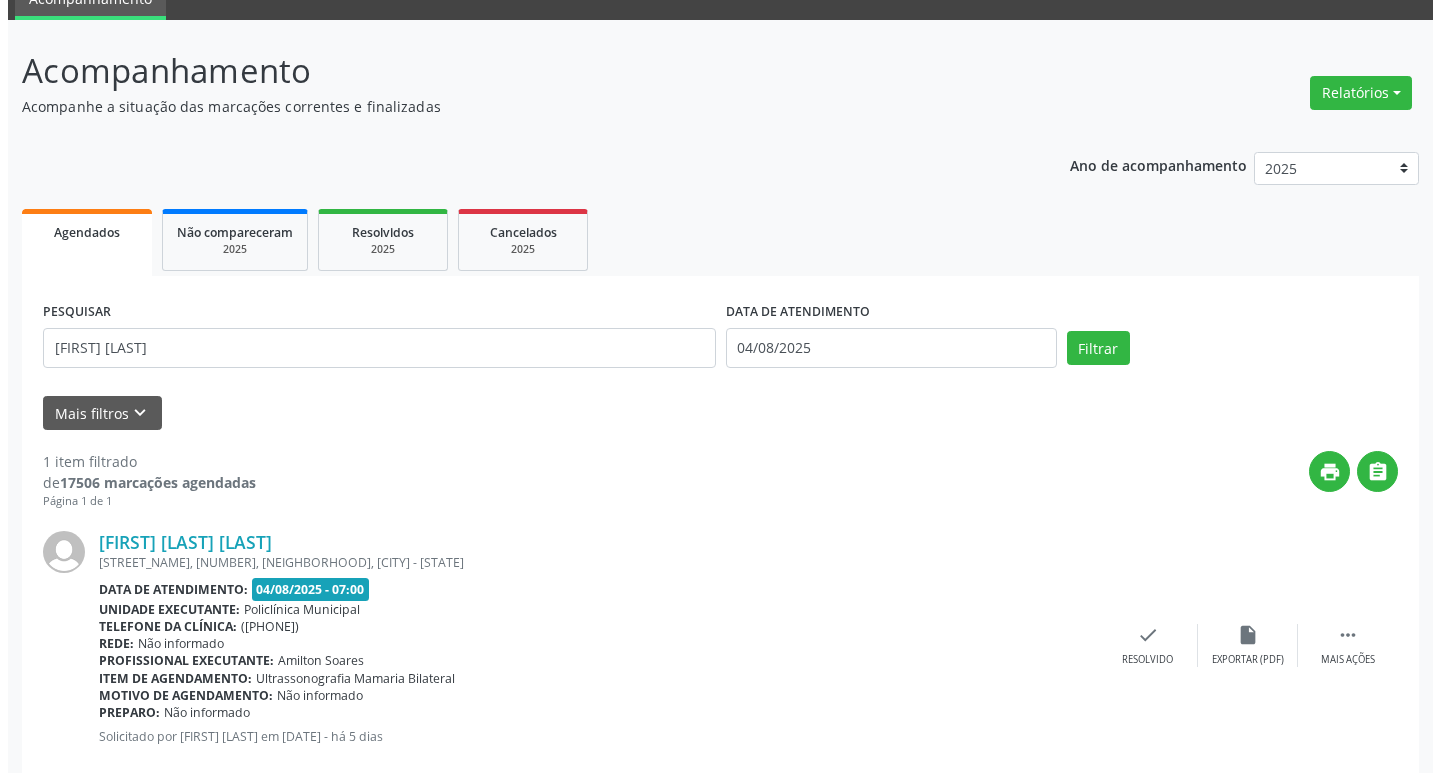 scroll, scrollTop: 132, scrollLeft: 0, axis: vertical 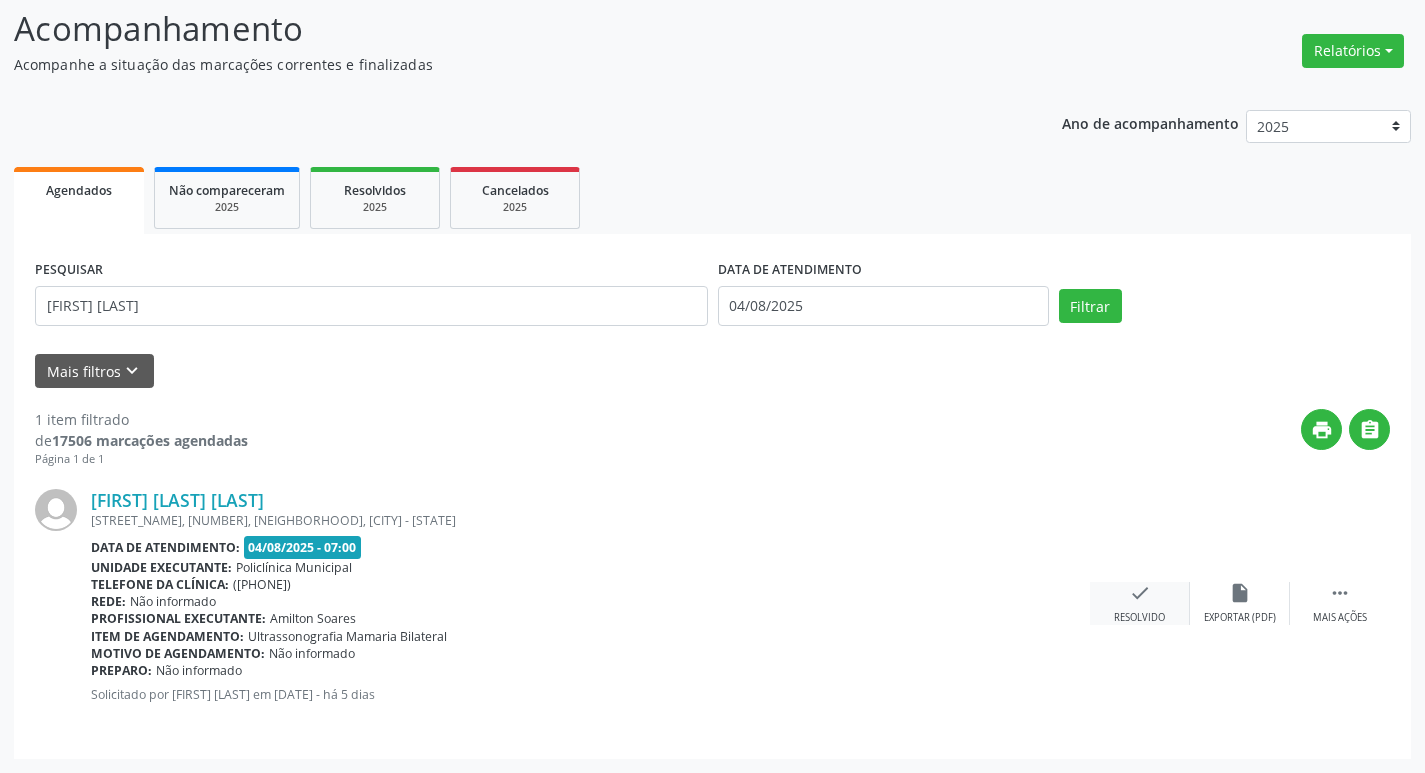 click on "check
Resolvido" at bounding box center [1140, 603] 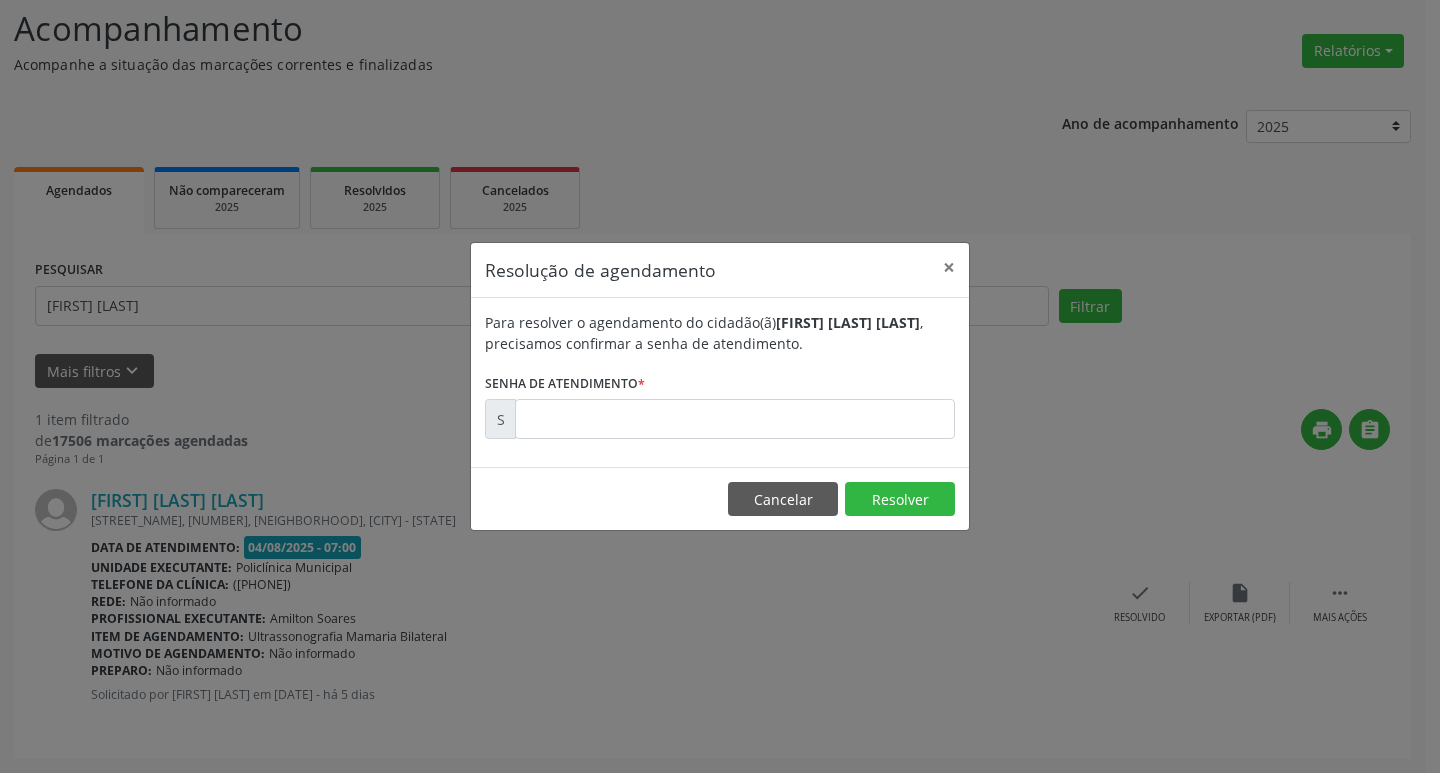 drag, startPoint x: 600, startPoint y: 455, endPoint x: 586, endPoint y: 445, distance: 17.20465 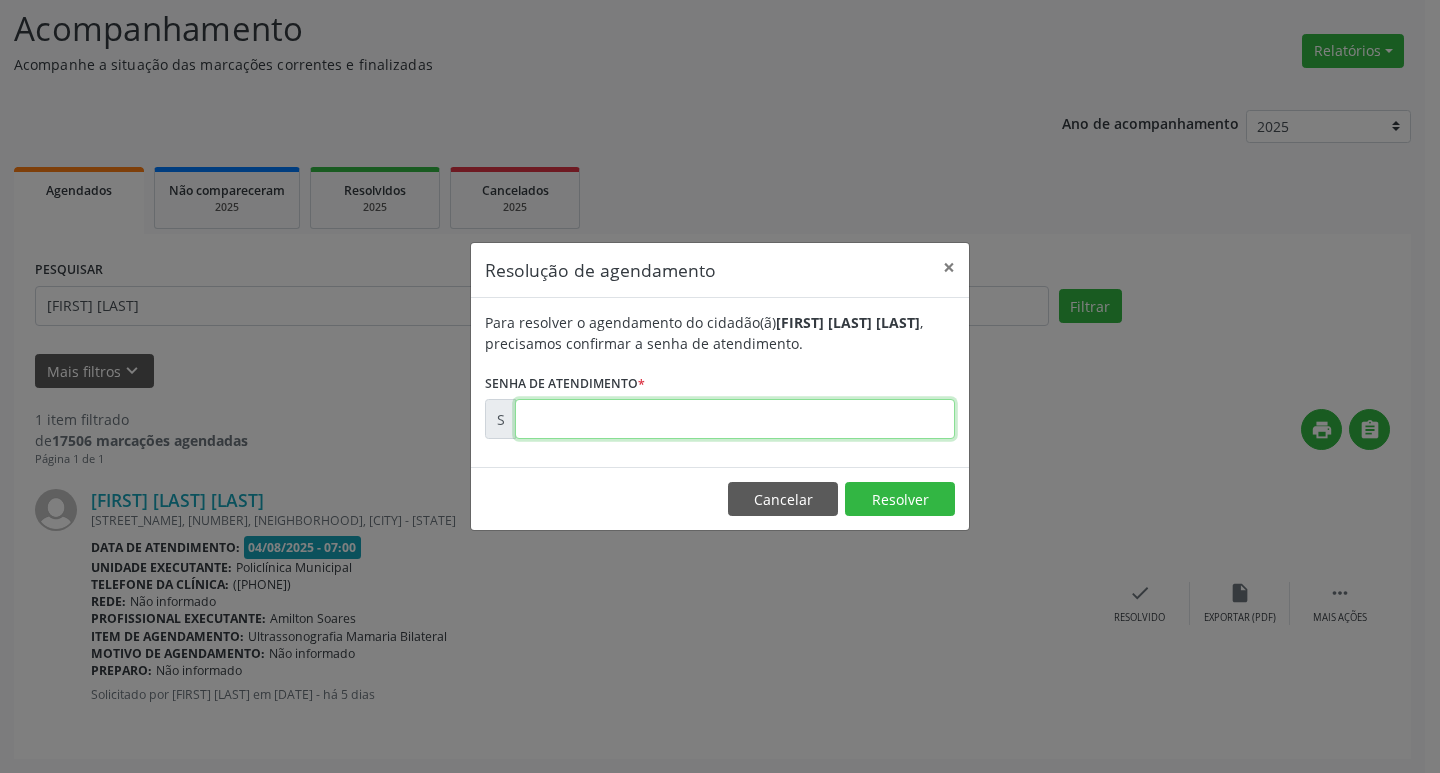 click at bounding box center (735, 419) 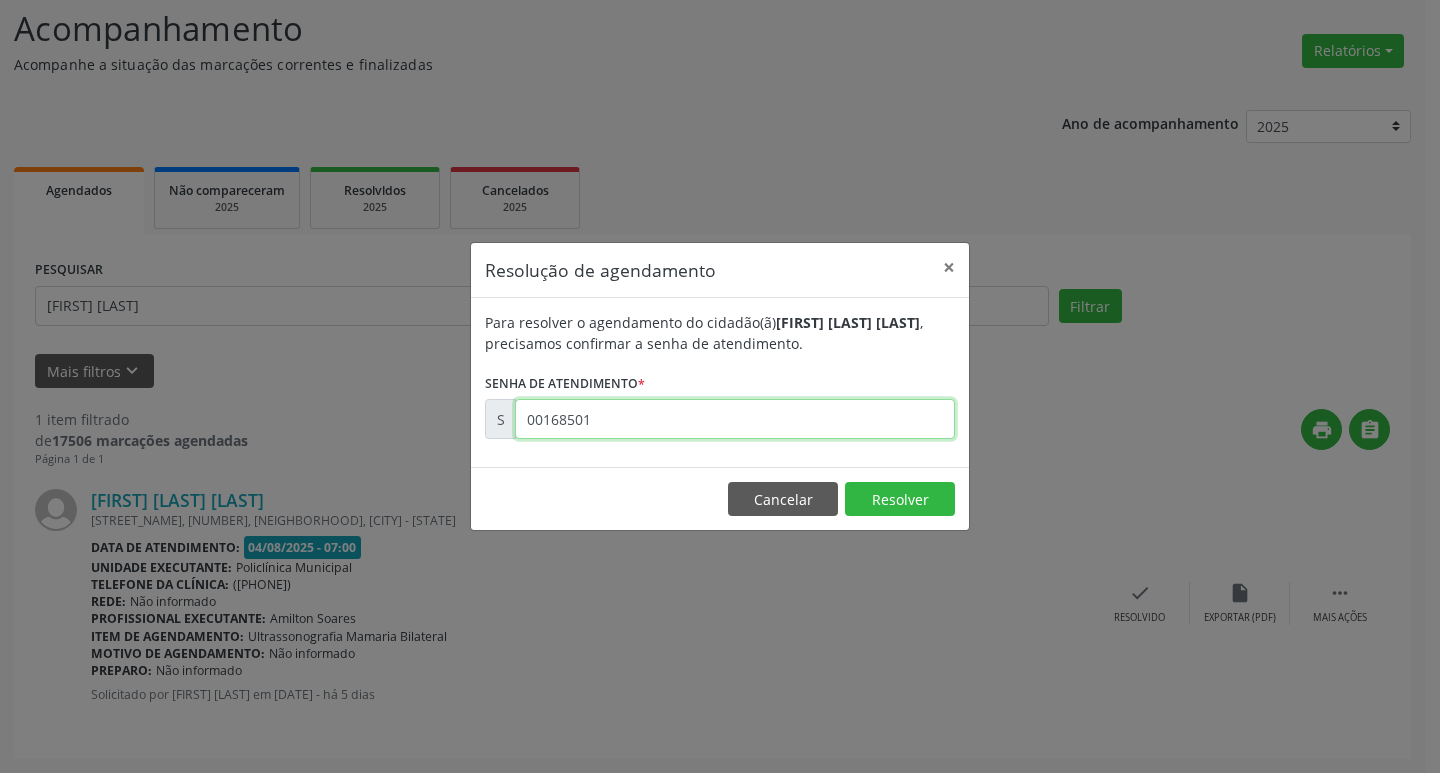 type on "00168501" 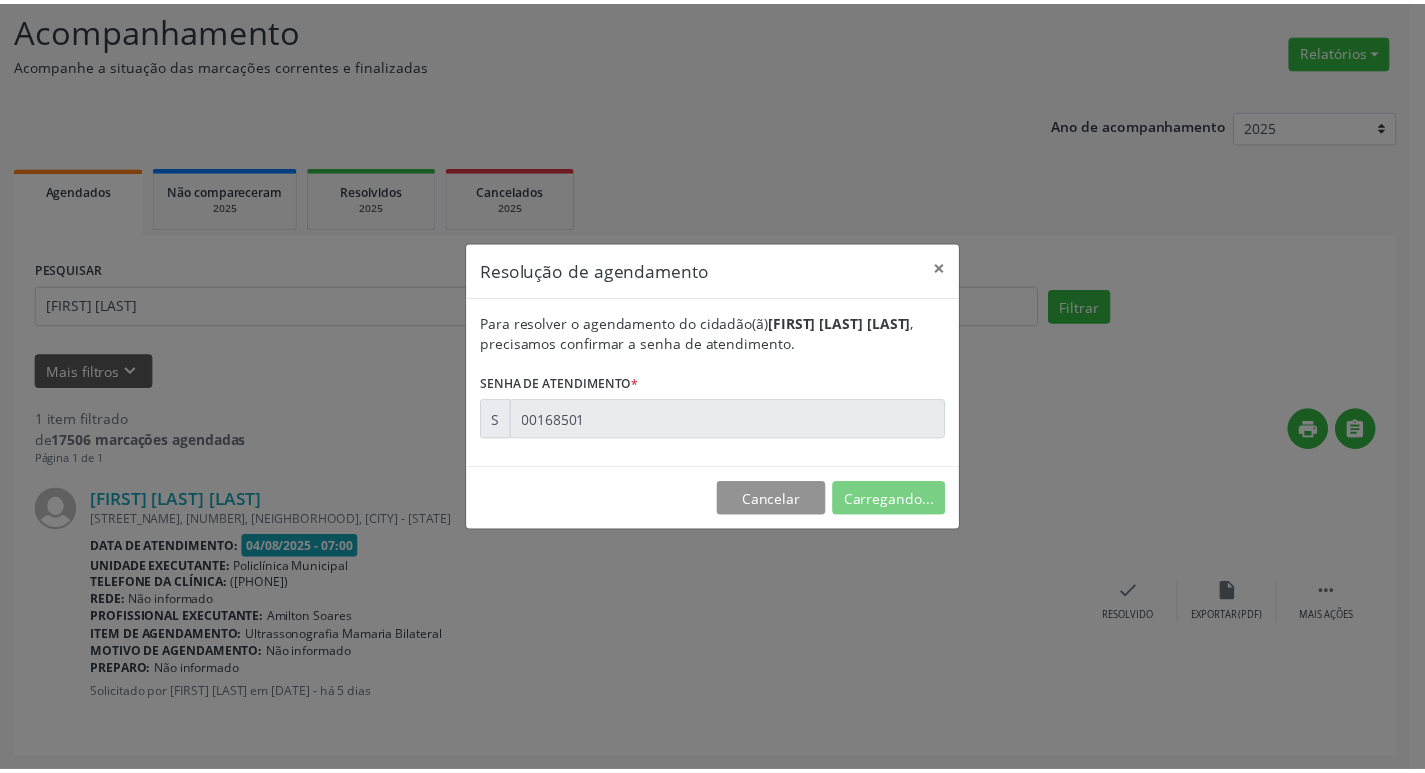 scroll, scrollTop: 0, scrollLeft: 0, axis: both 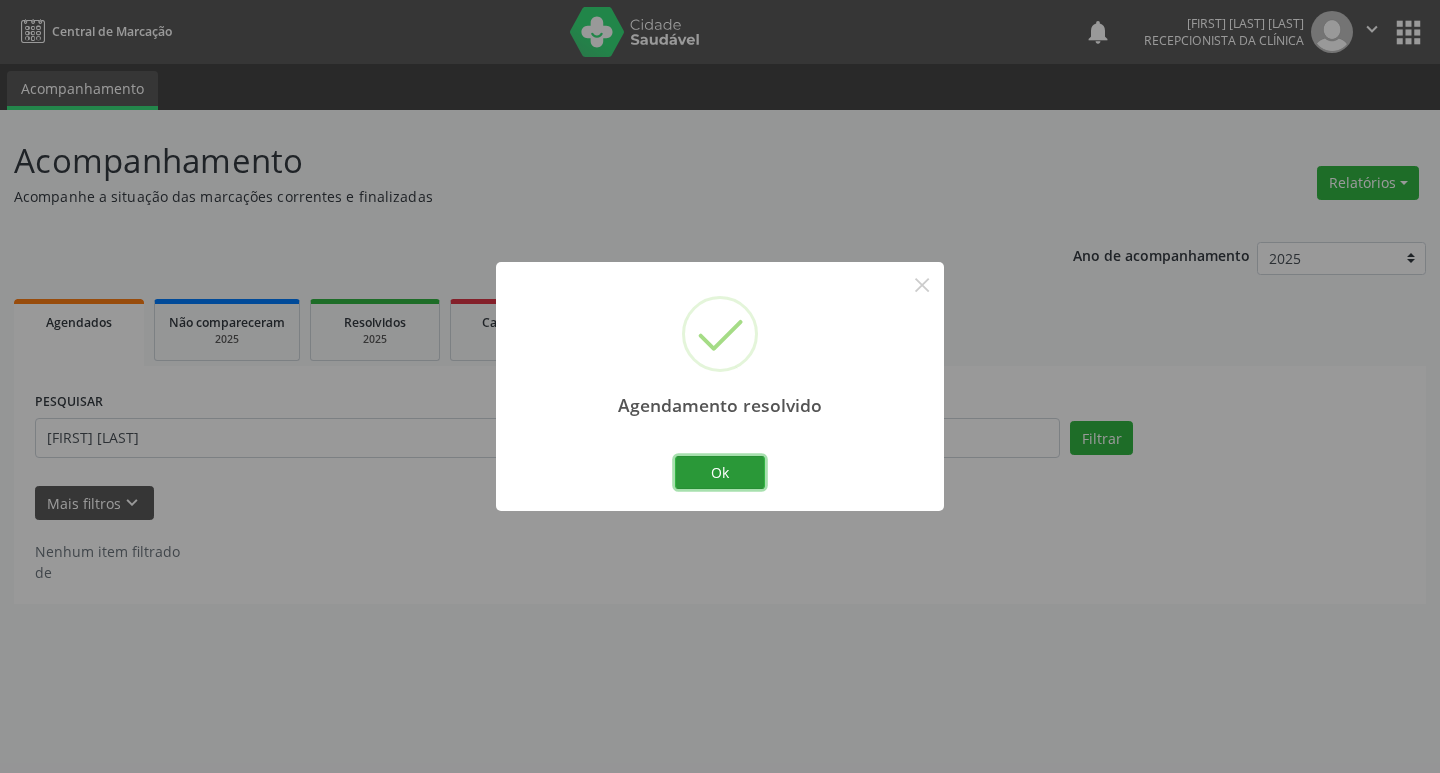 drag, startPoint x: 700, startPoint y: 466, endPoint x: 593, endPoint y: 436, distance: 111.12605 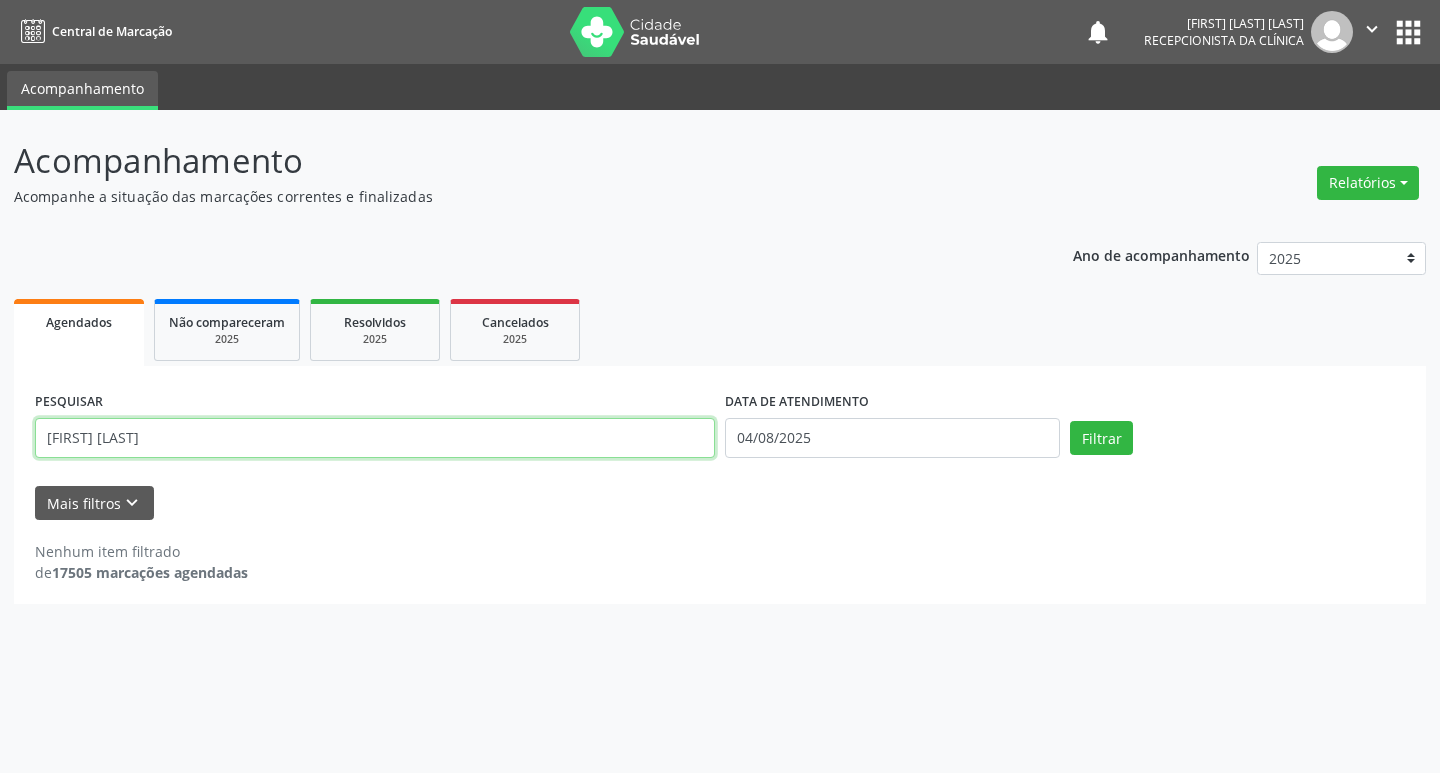click on "[FIRST] [LAST]" at bounding box center [375, 438] 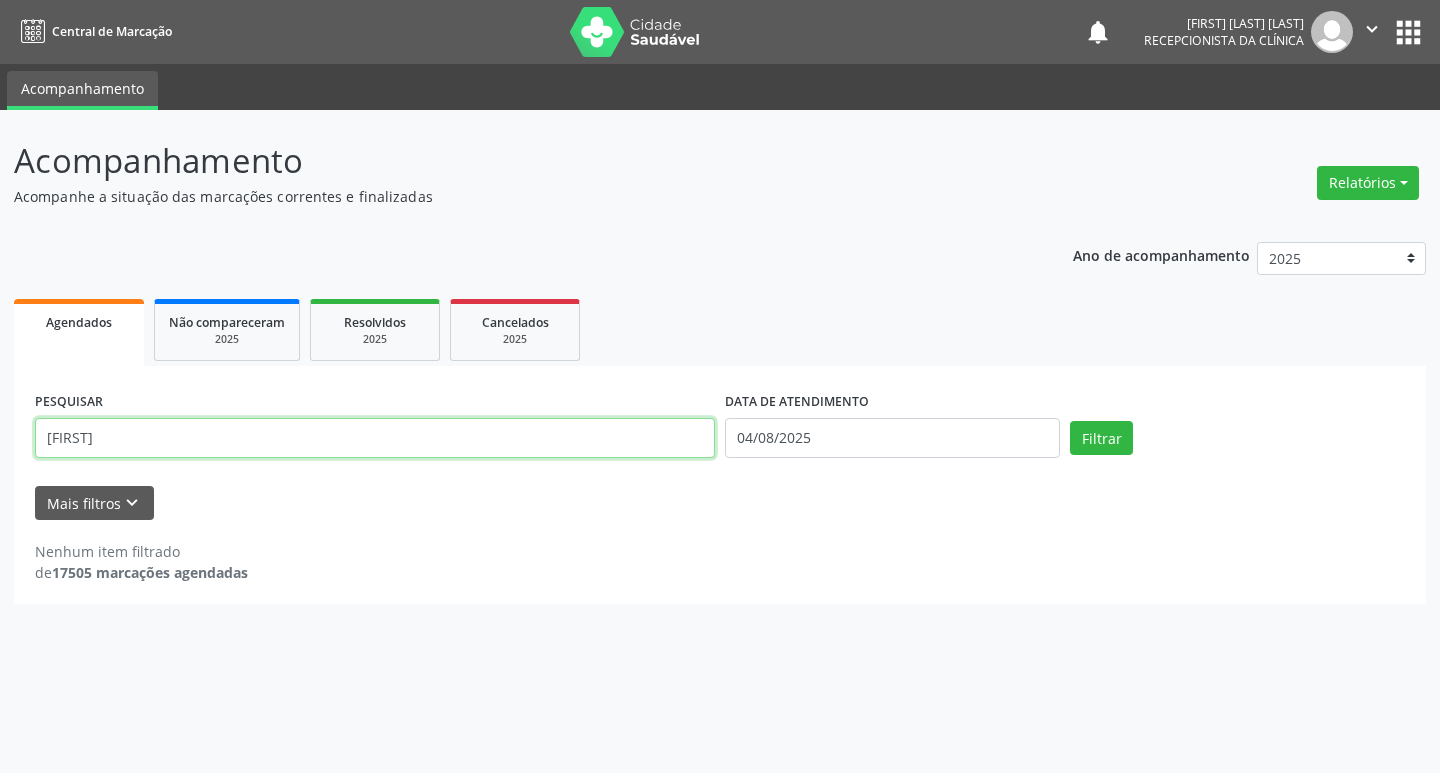 type on "[FIRST]" 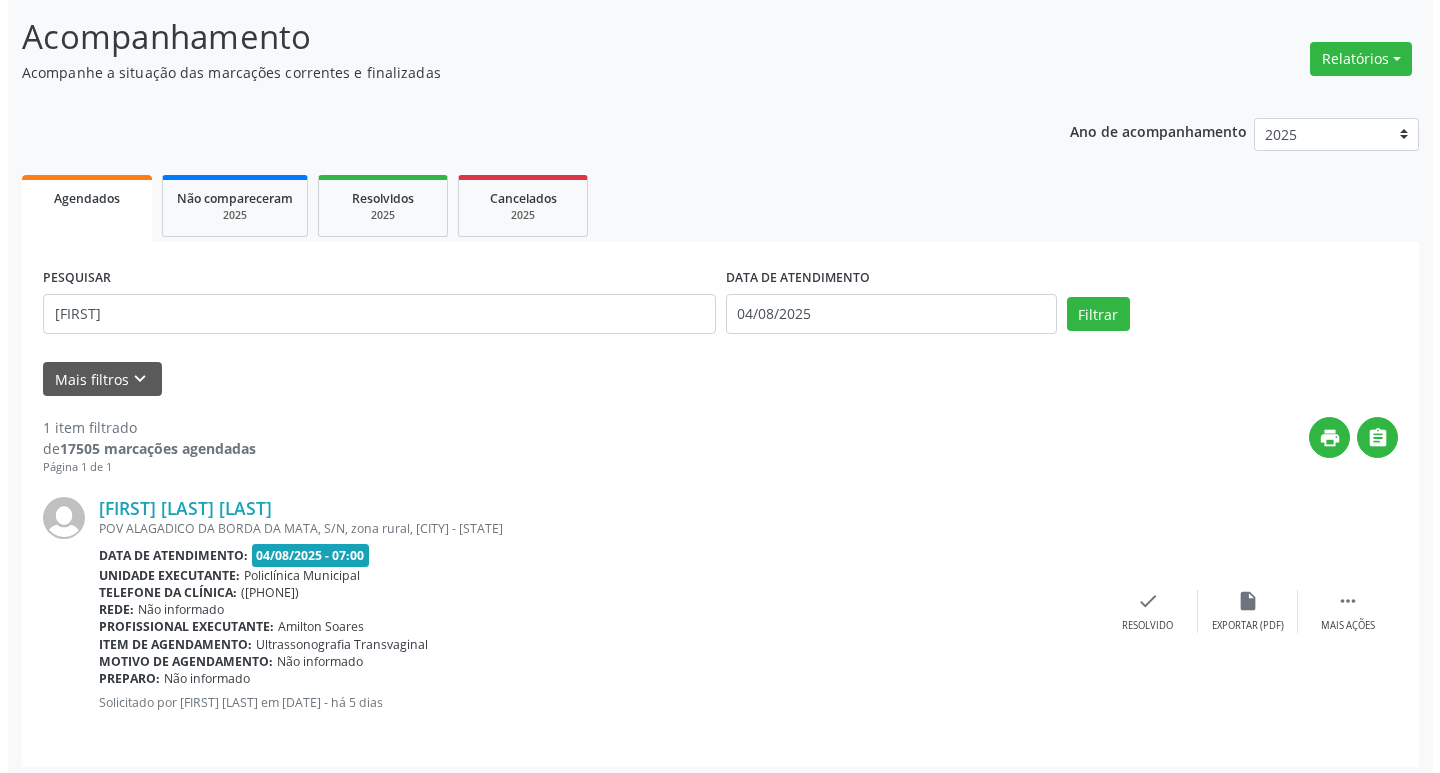 scroll, scrollTop: 132, scrollLeft: 0, axis: vertical 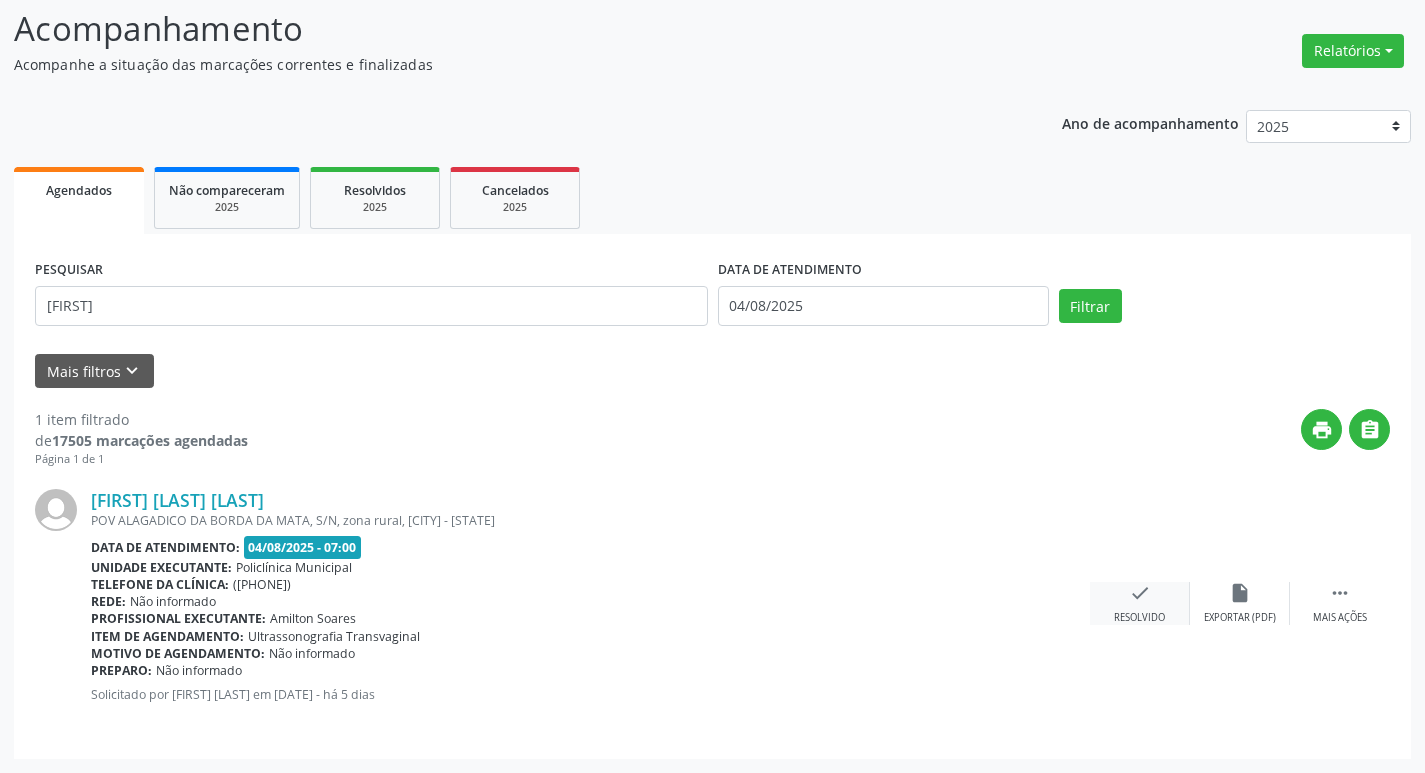 click on "check" at bounding box center (1140, 593) 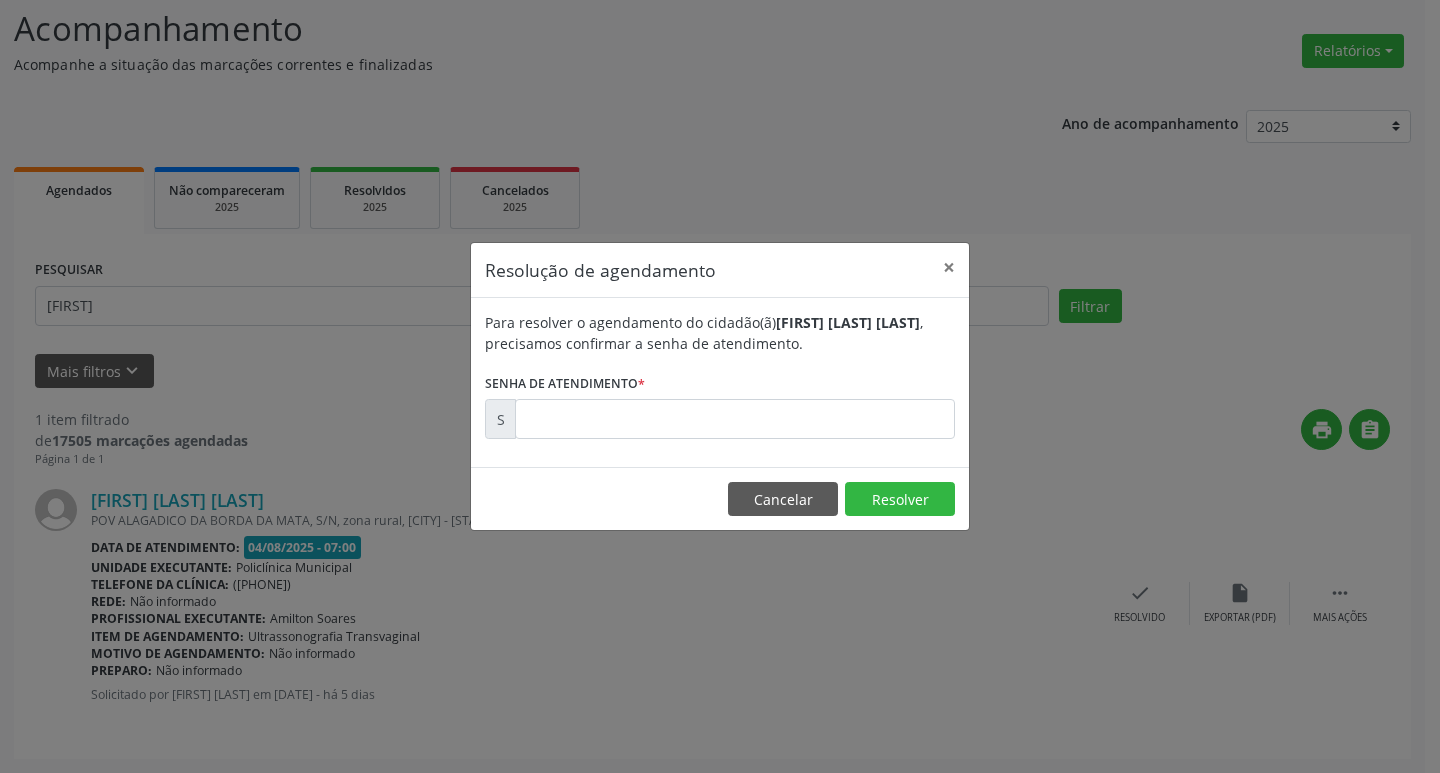 drag, startPoint x: 715, startPoint y: 420, endPoint x: 702, endPoint y: 415, distance: 13.928389 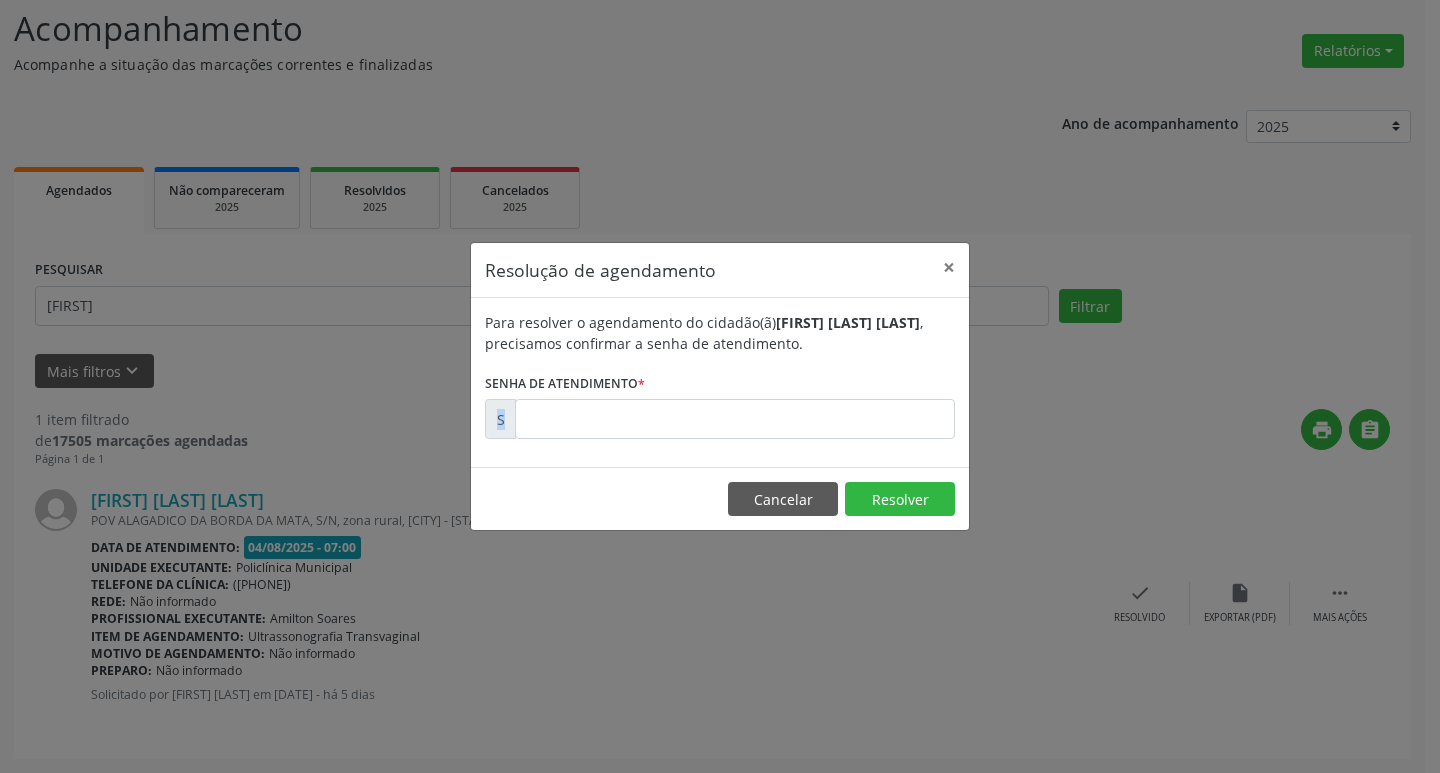 click at bounding box center [735, 419] 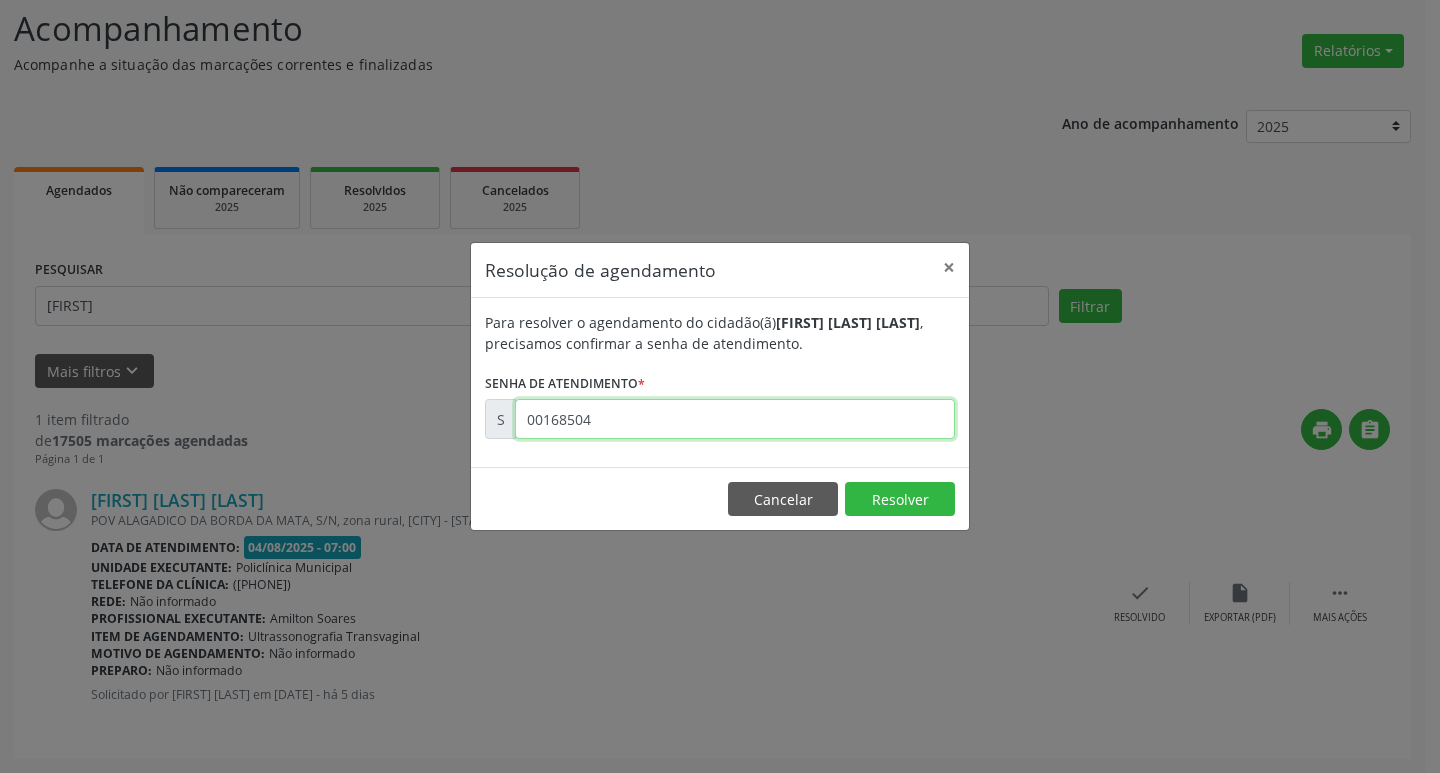 type on "00168504" 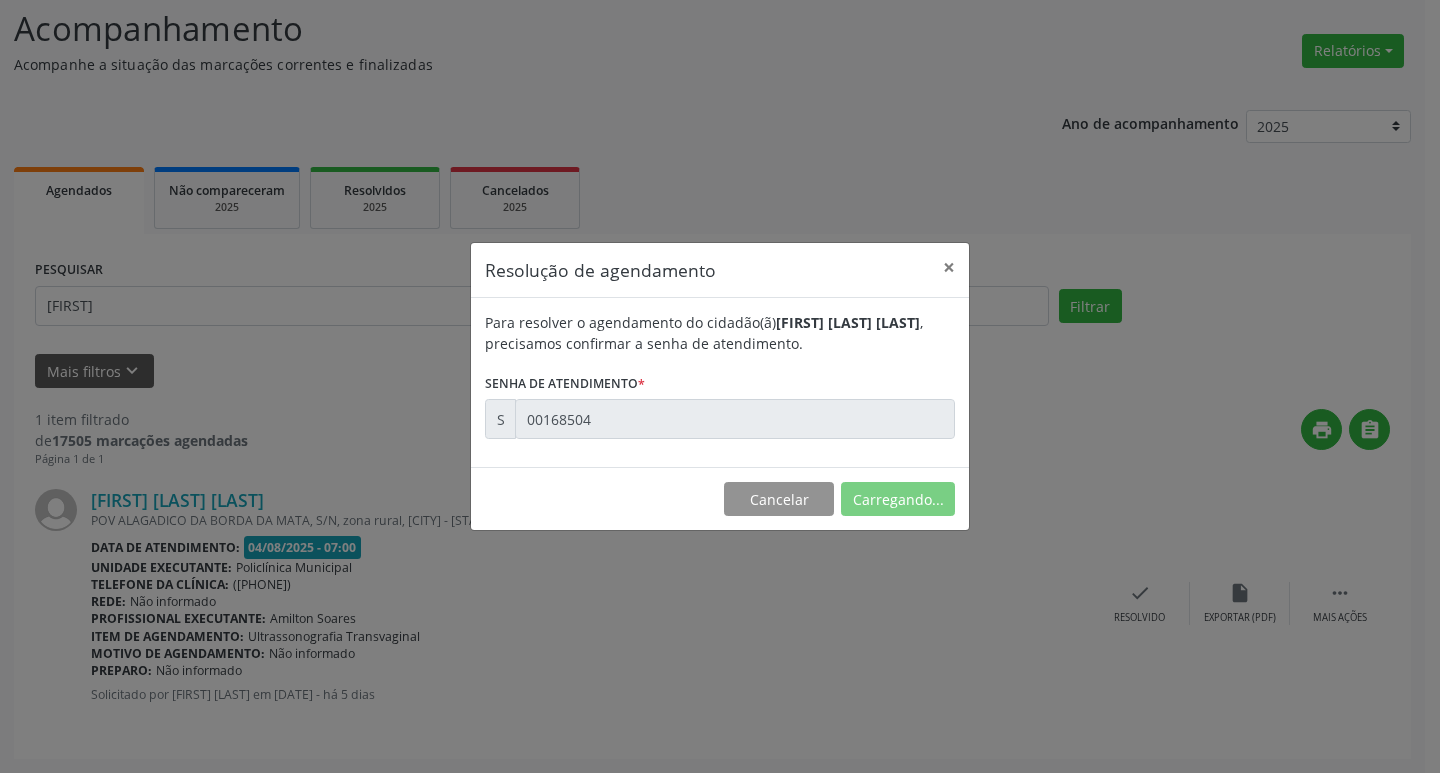 scroll, scrollTop: 0, scrollLeft: 0, axis: both 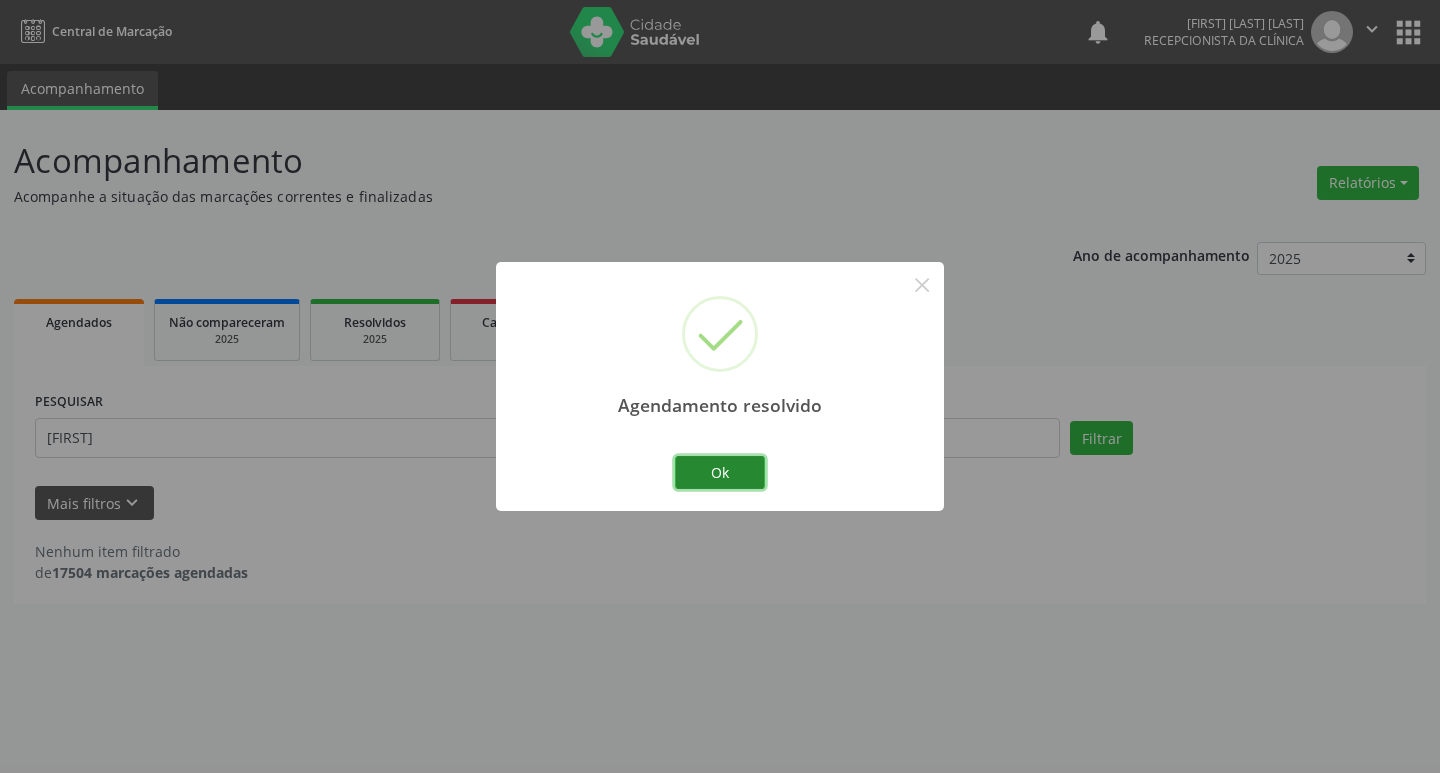 drag, startPoint x: 731, startPoint y: 466, endPoint x: 720, endPoint y: 458, distance: 13.601471 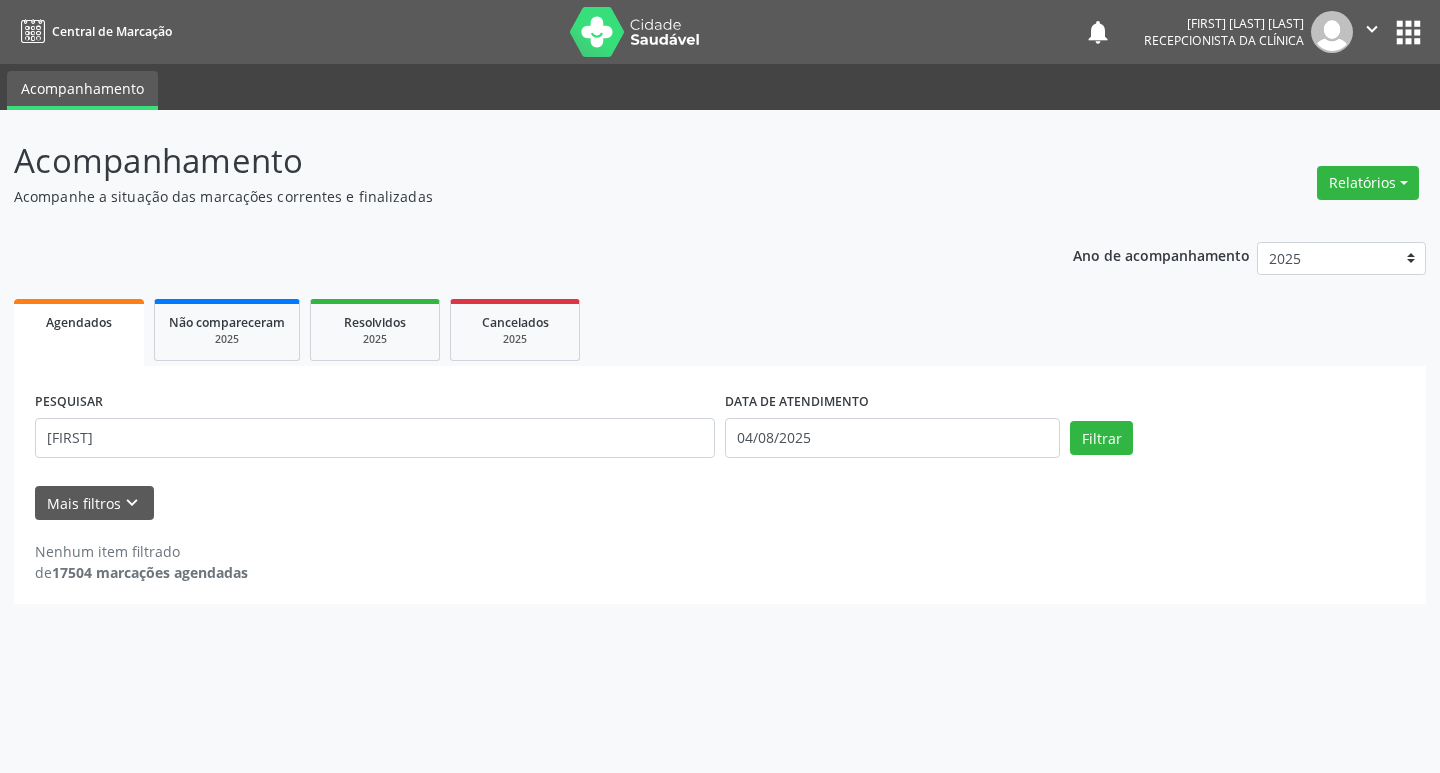 drag, startPoint x: 589, startPoint y: 397, endPoint x: 567, endPoint y: 437, distance: 45.65085 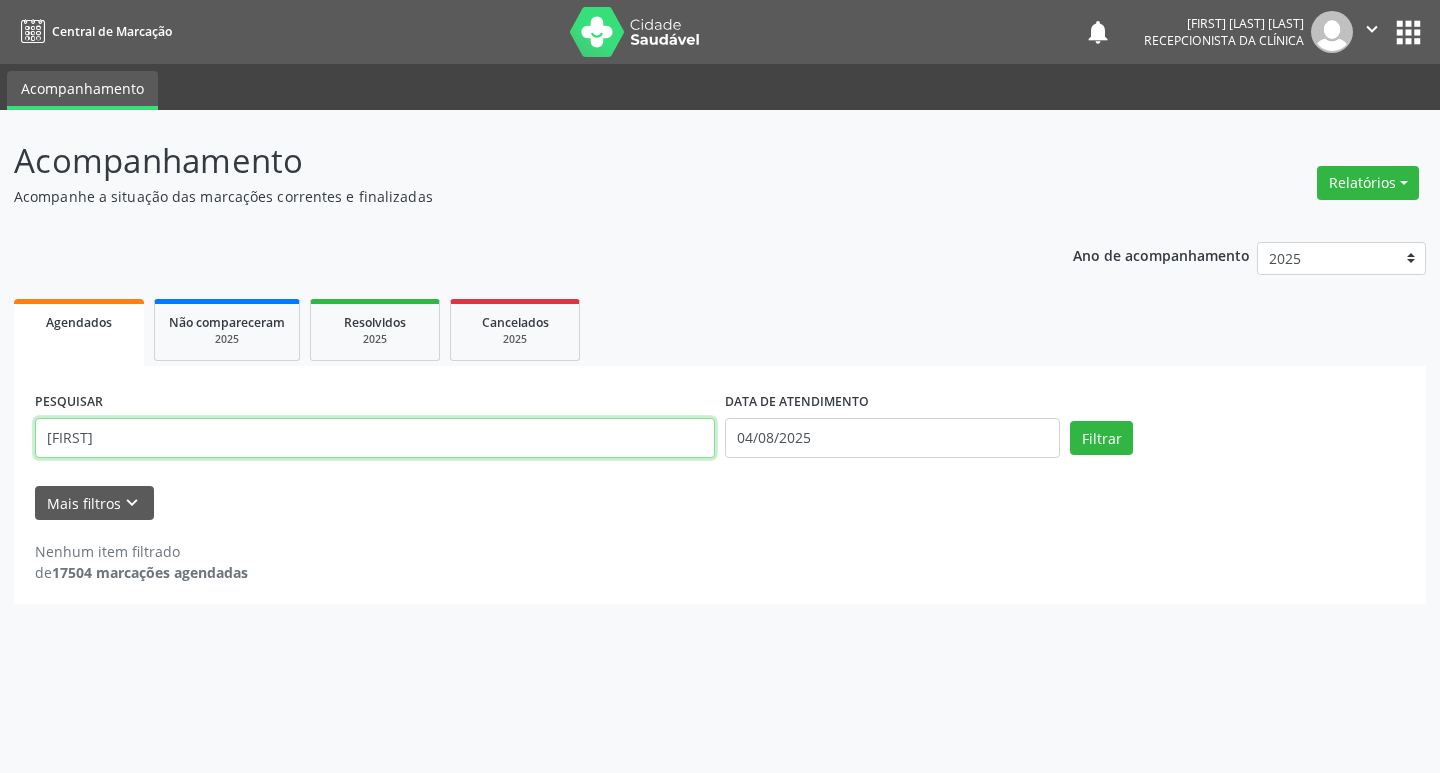 click on "[FIRST]" at bounding box center (375, 438) 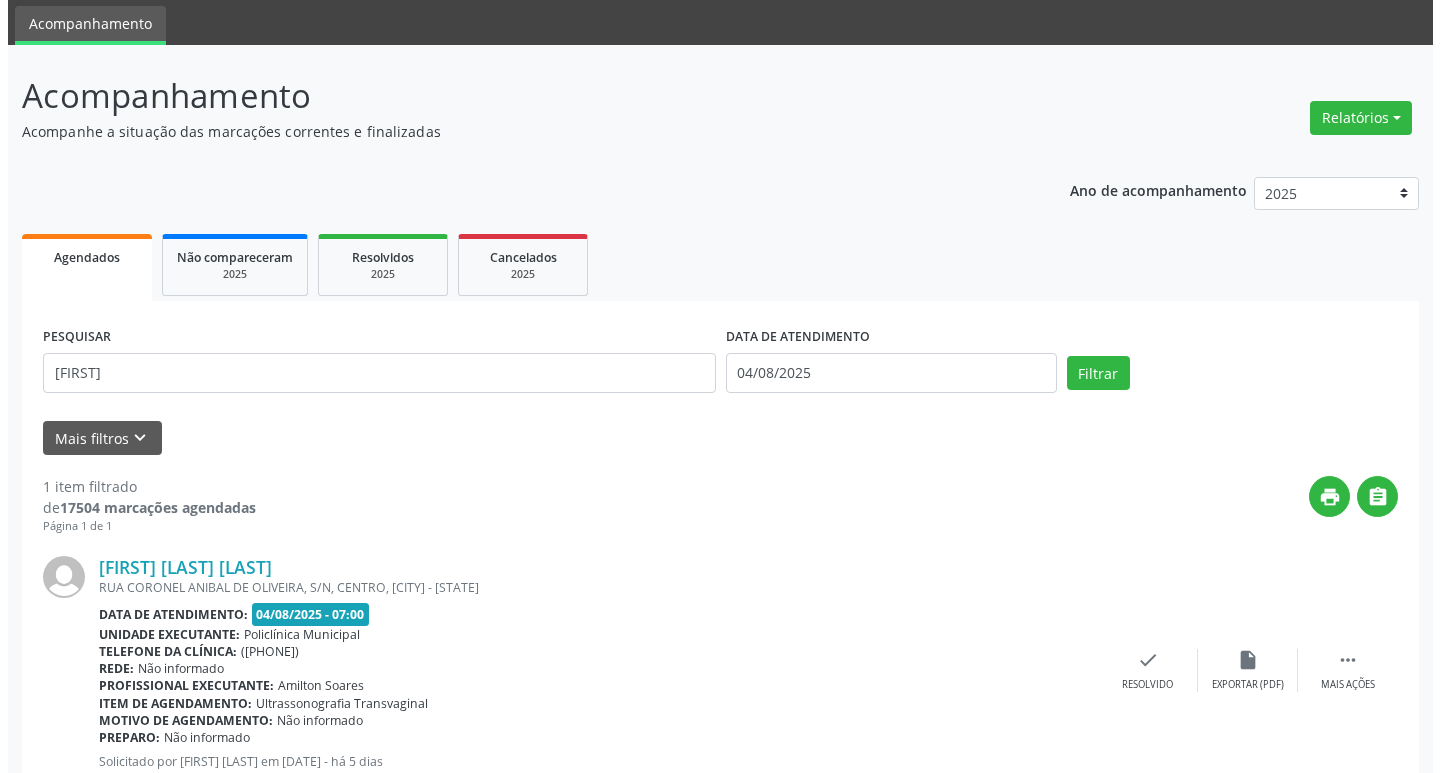 scroll, scrollTop: 132, scrollLeft: 0, axis: vertical 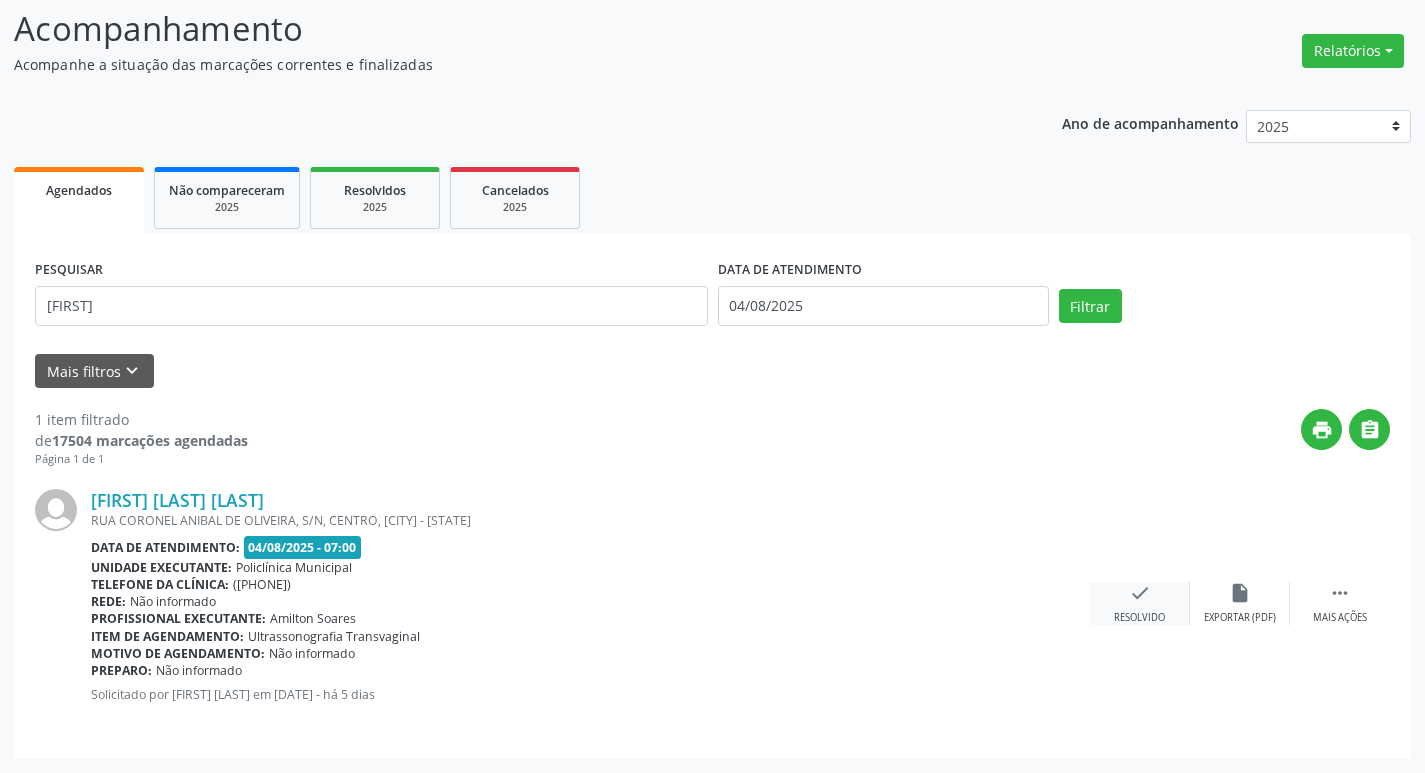 click on "check" at bounding box center (1140, 593) 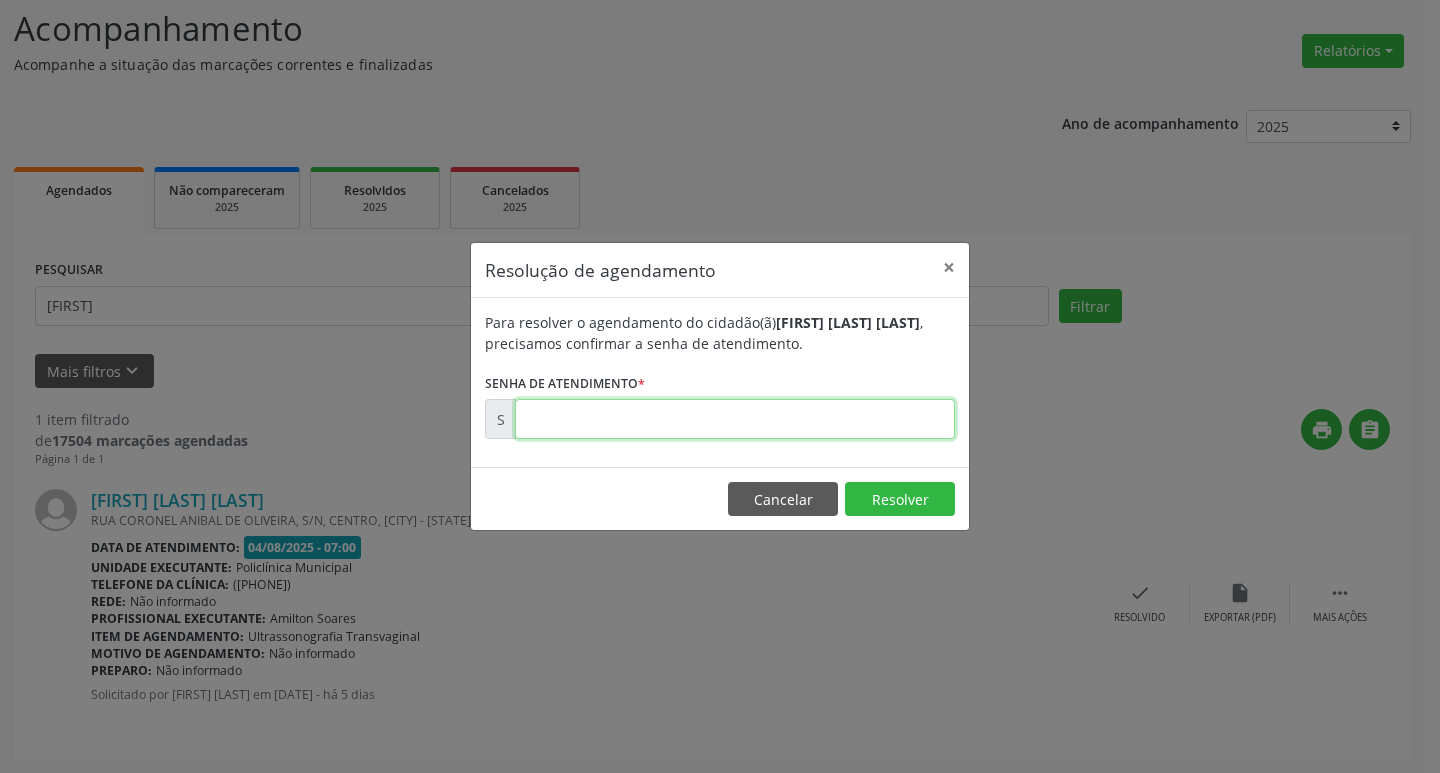 click at bounding box center [735, 419] 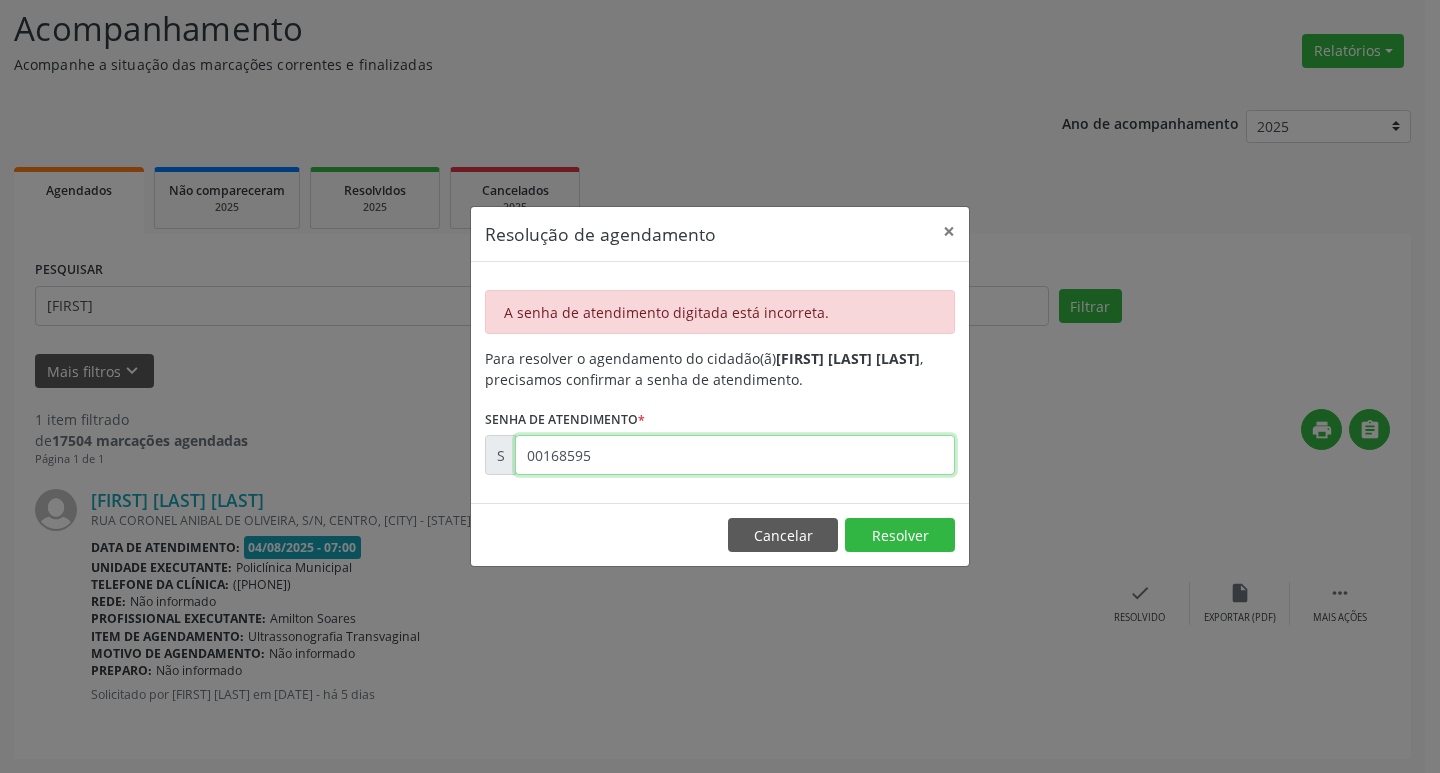 click on "00168595" at bounding box center [735, 455] 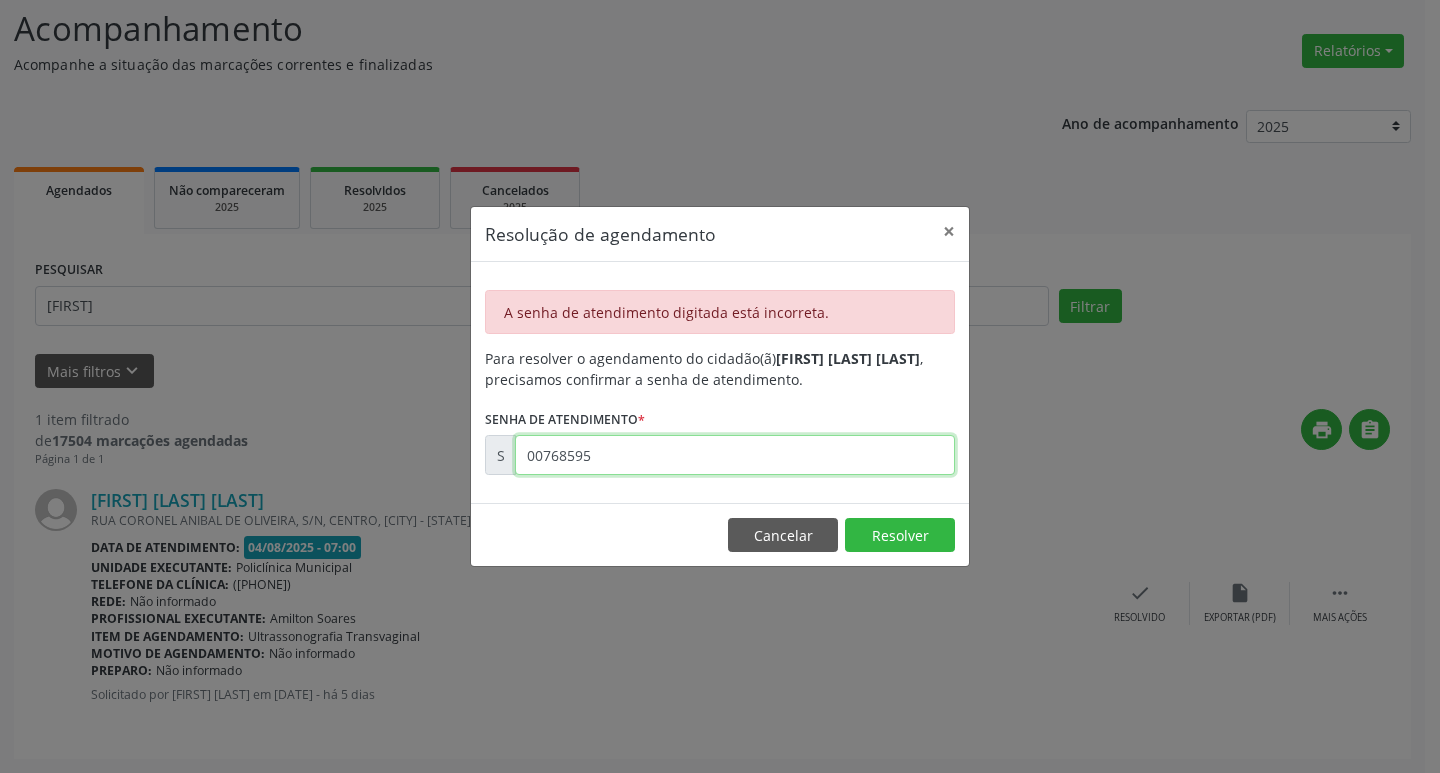 click on "00768595" at bounding box center (735, 455) 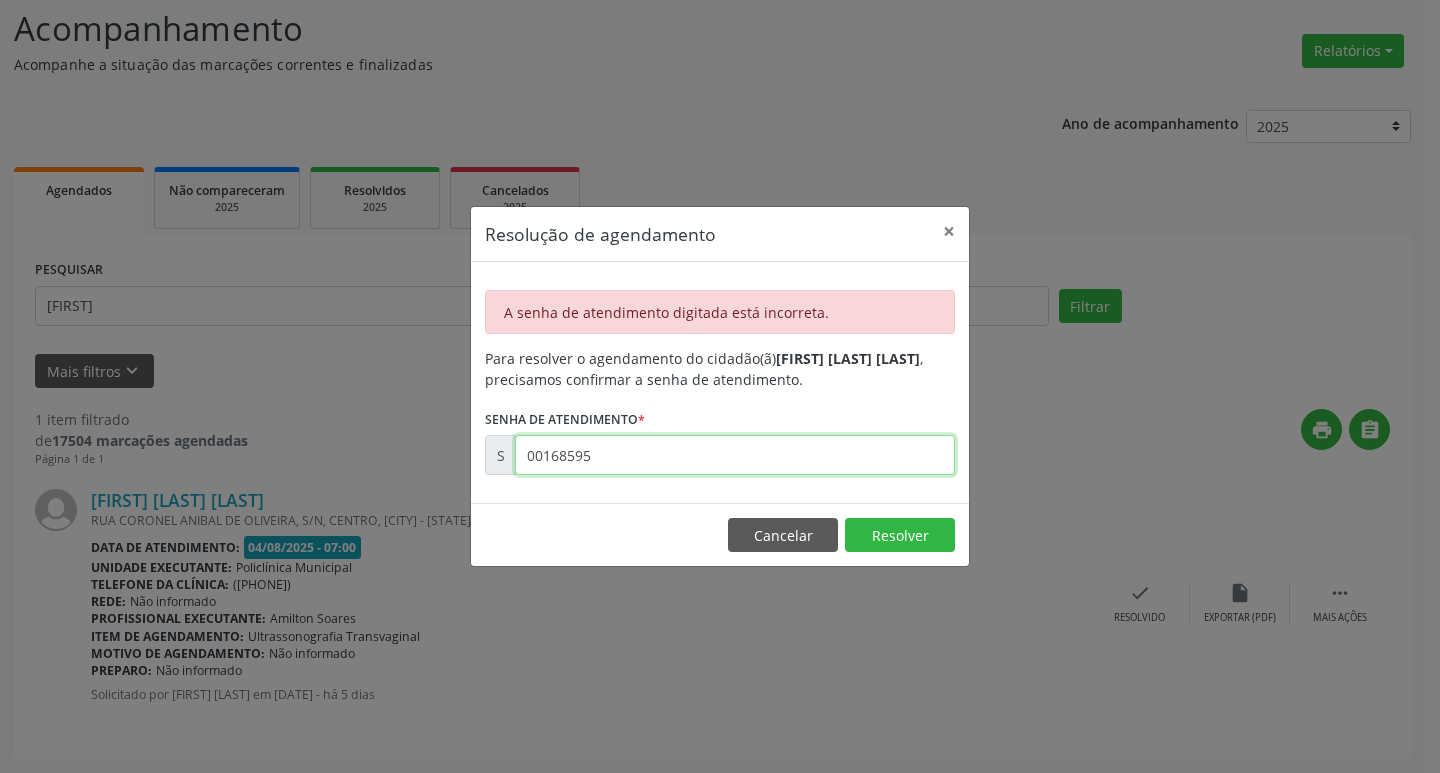 click on "00168595" at bounding box center (735, 455) 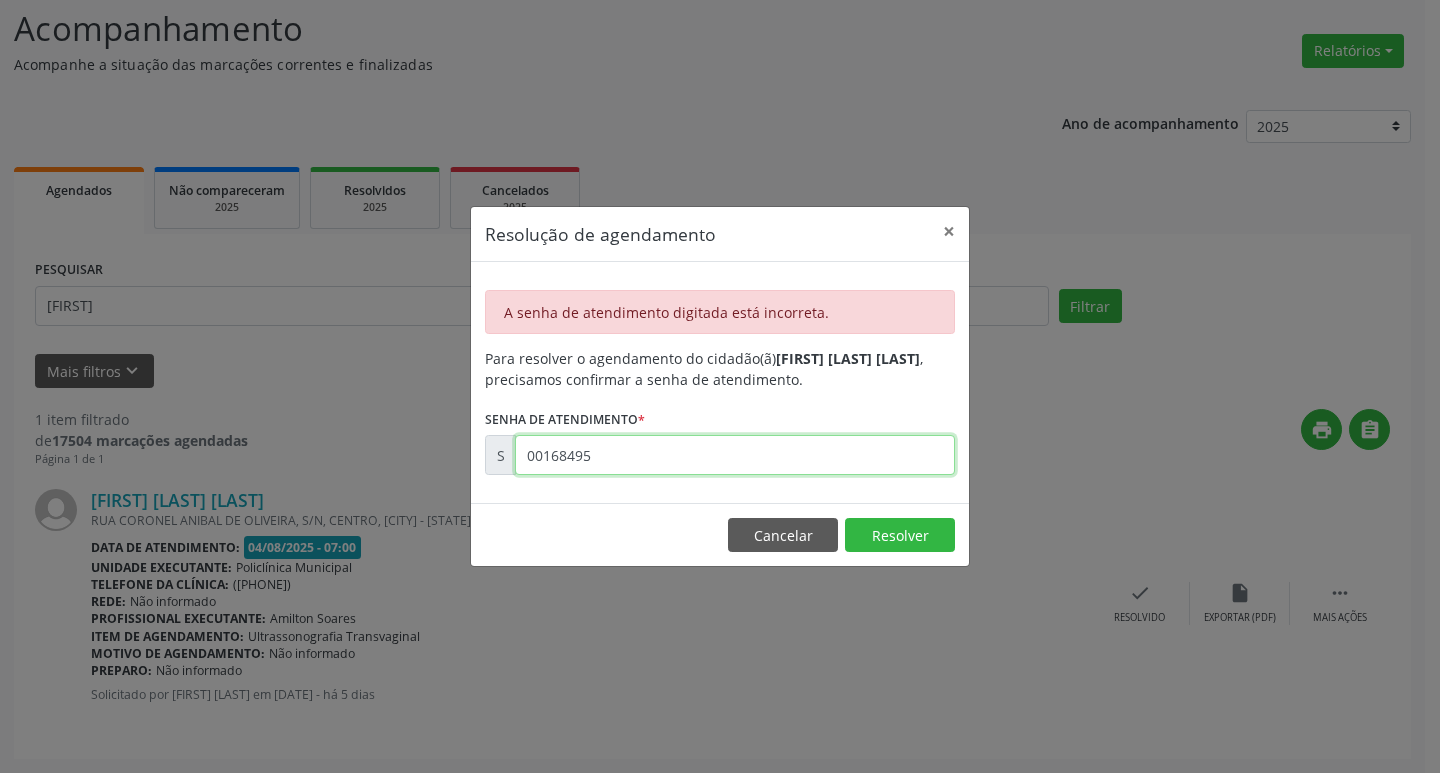 type on "00168495" 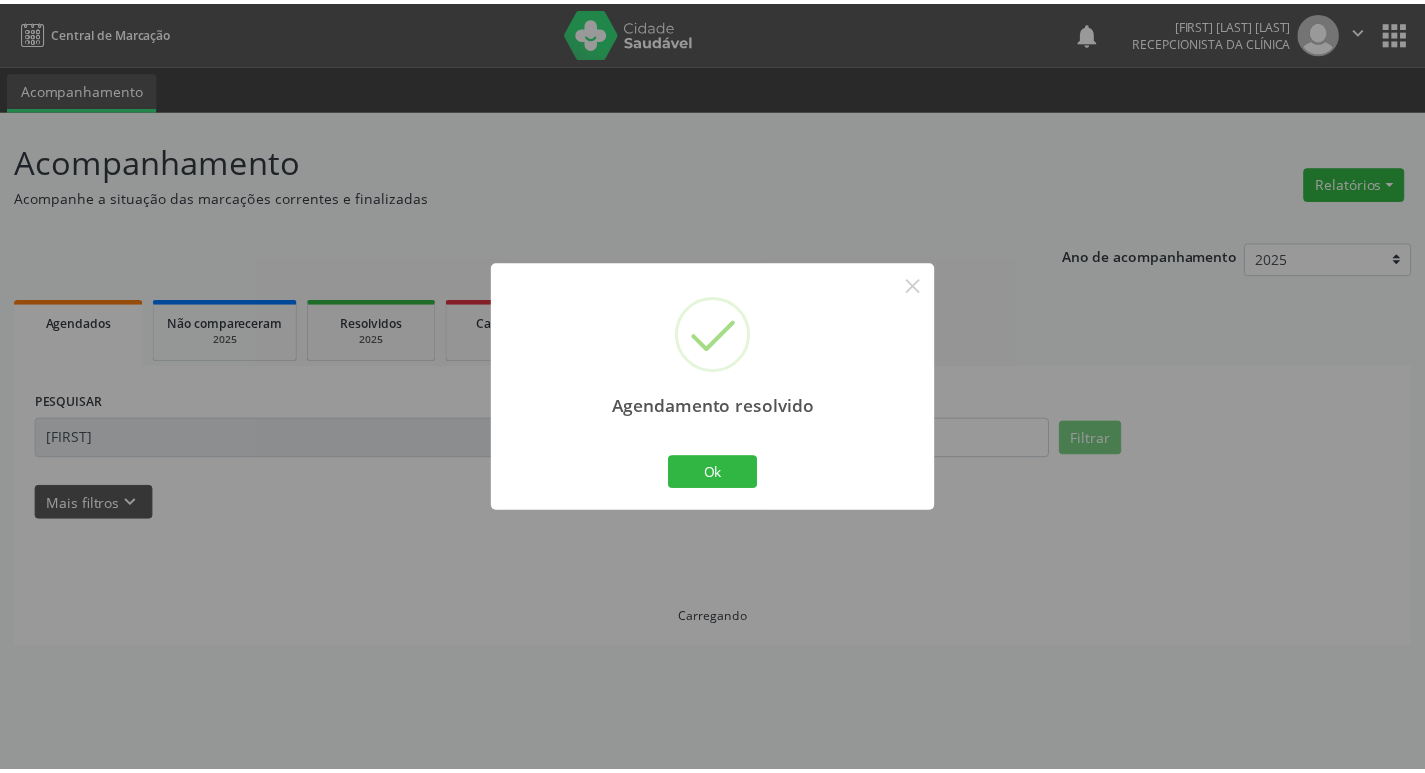 scroll, scrollTop: 0, scrollLeft: 0, axis: both 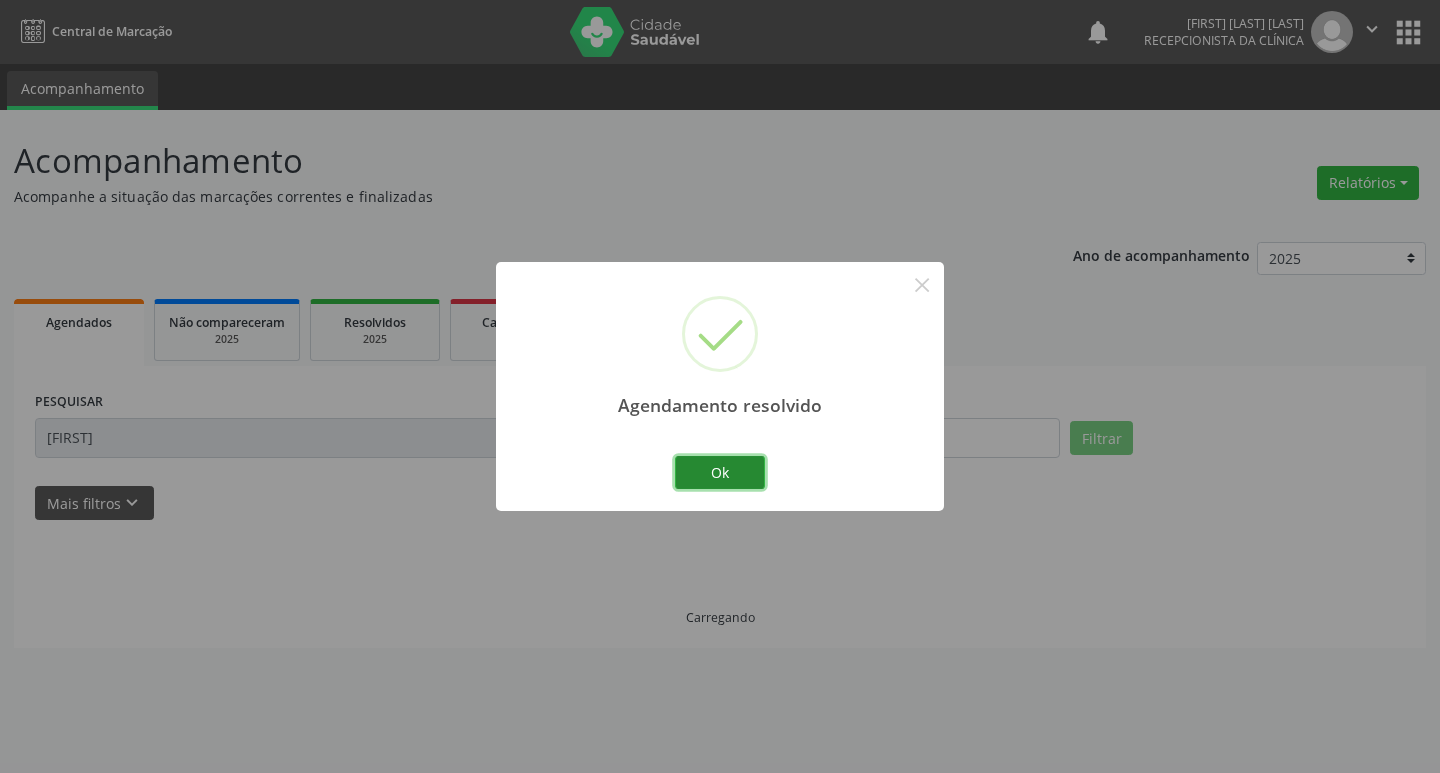 click on "Ok" at bounding box center [720, 473] 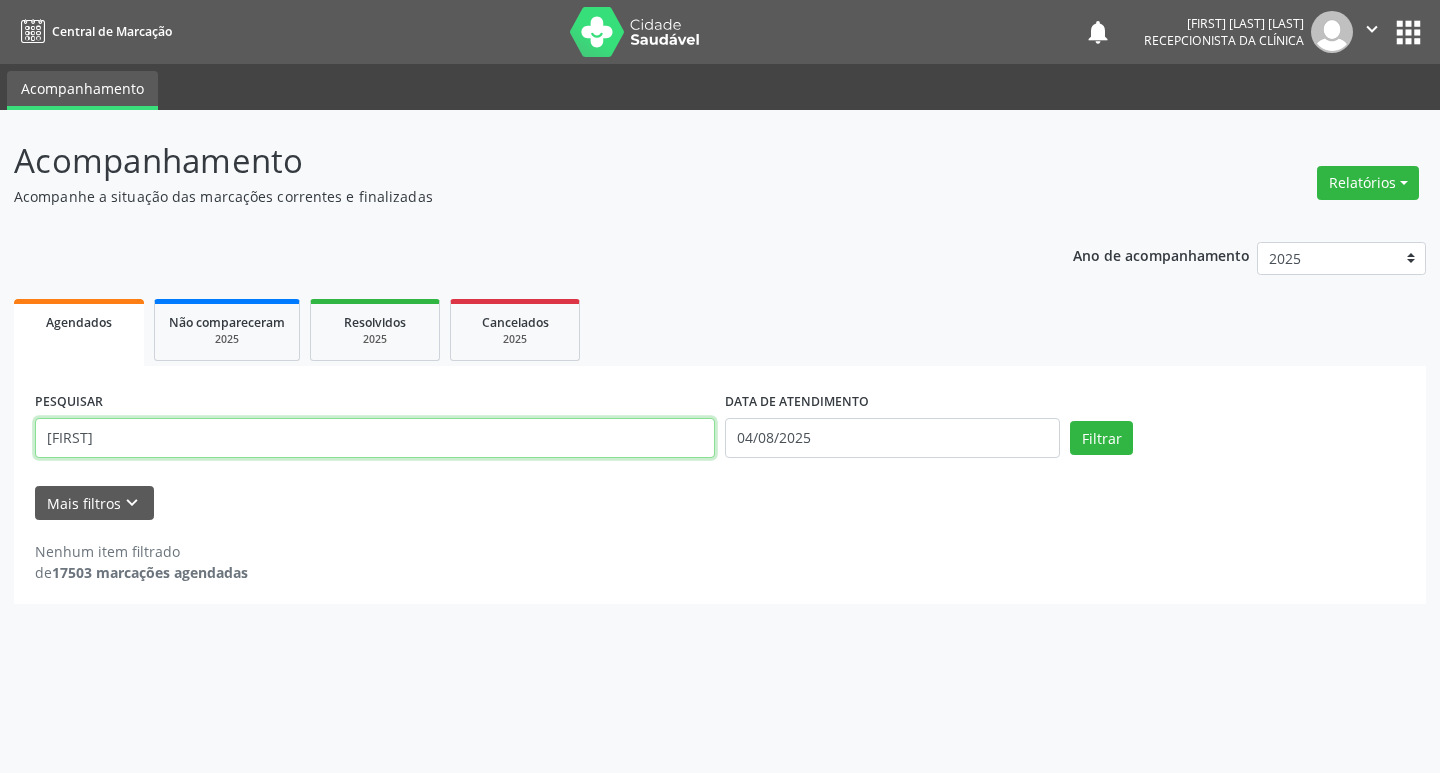 click on "[FIRST]" at bounding box center [375, 438] 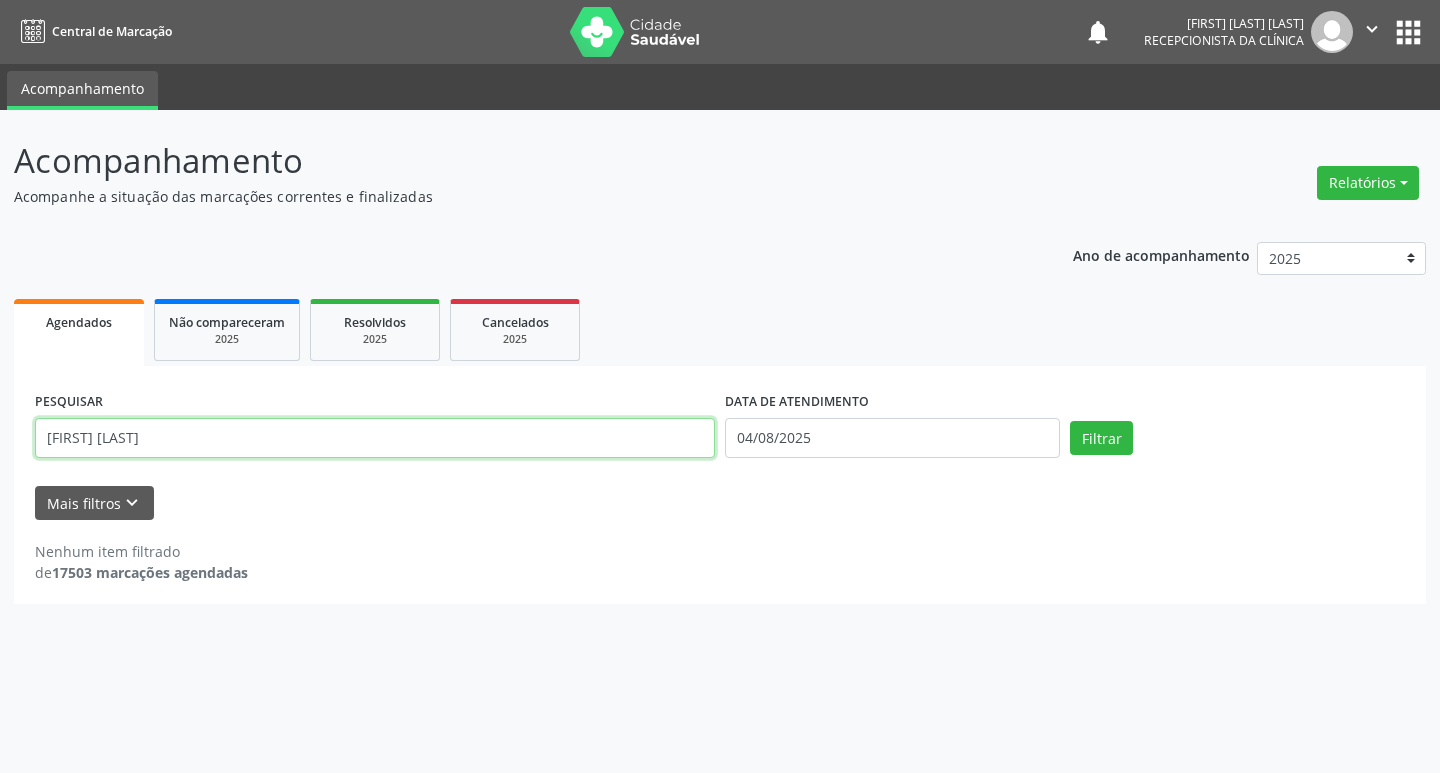 type on "[FIRST] [LAST]" 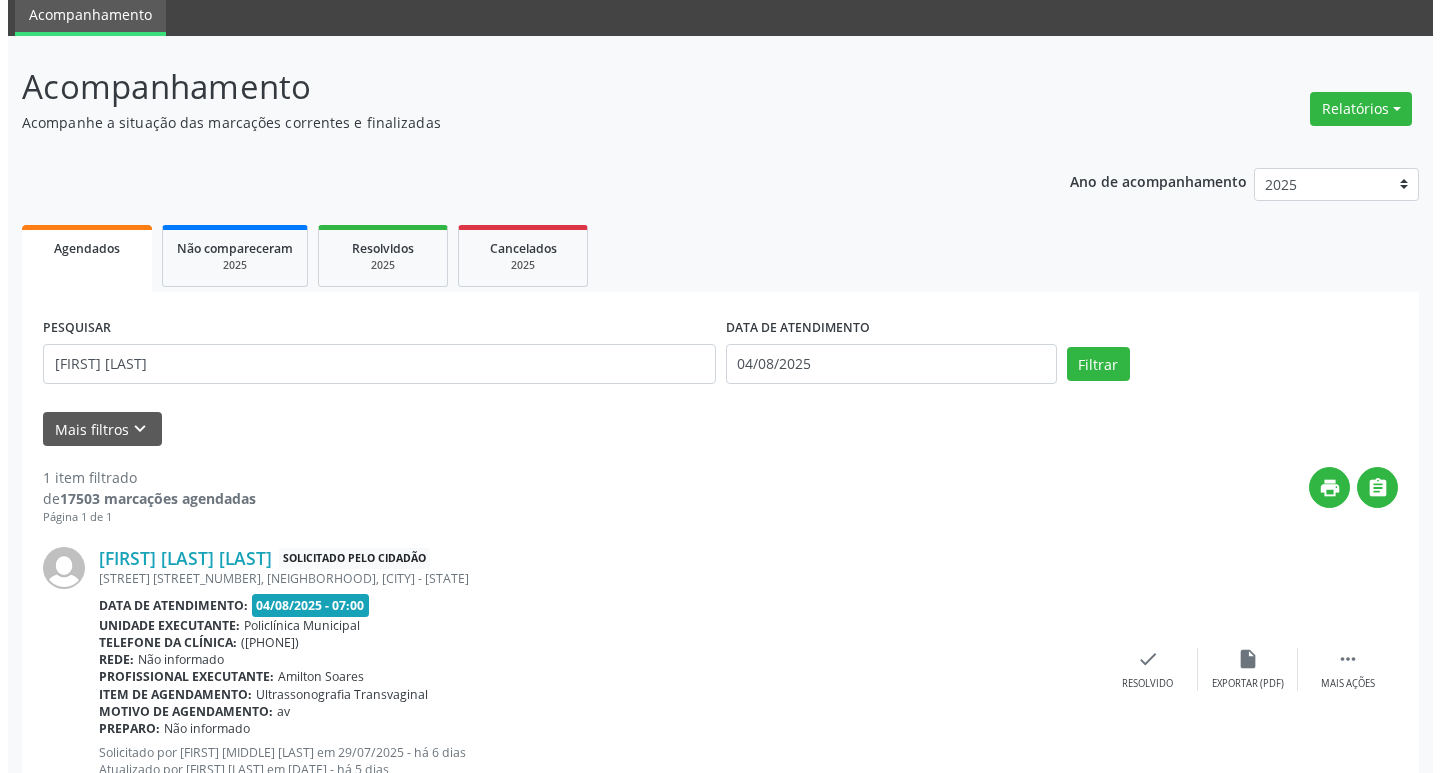 scroll, scrollTop: 149, scrollLeft: 0, axis: vertical 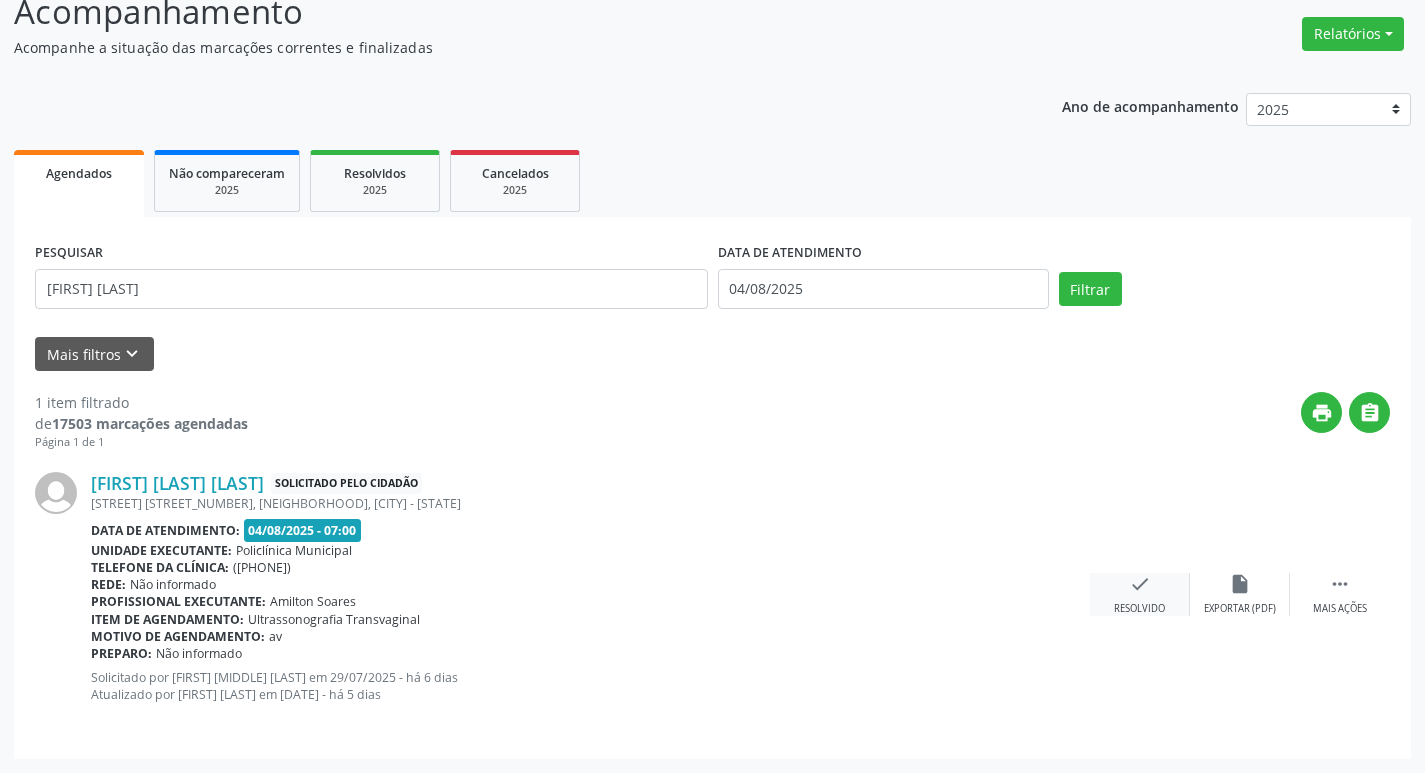 click on "check
Resolvido" at bounding box center (1140, 594) 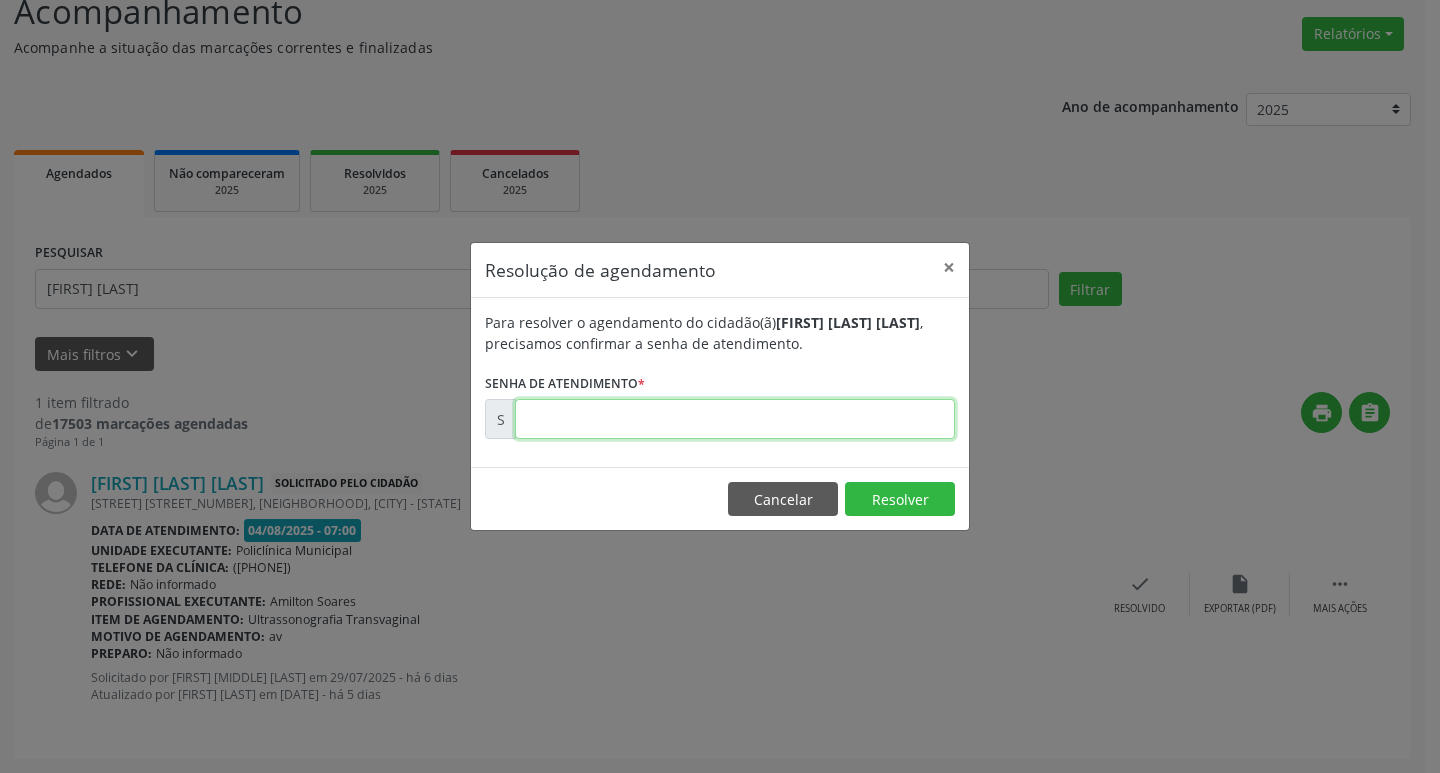 drag, startPoint x: 662, startPoint y: 399, endPoint x: 671, endPoint y: 434, distance: 36.138622 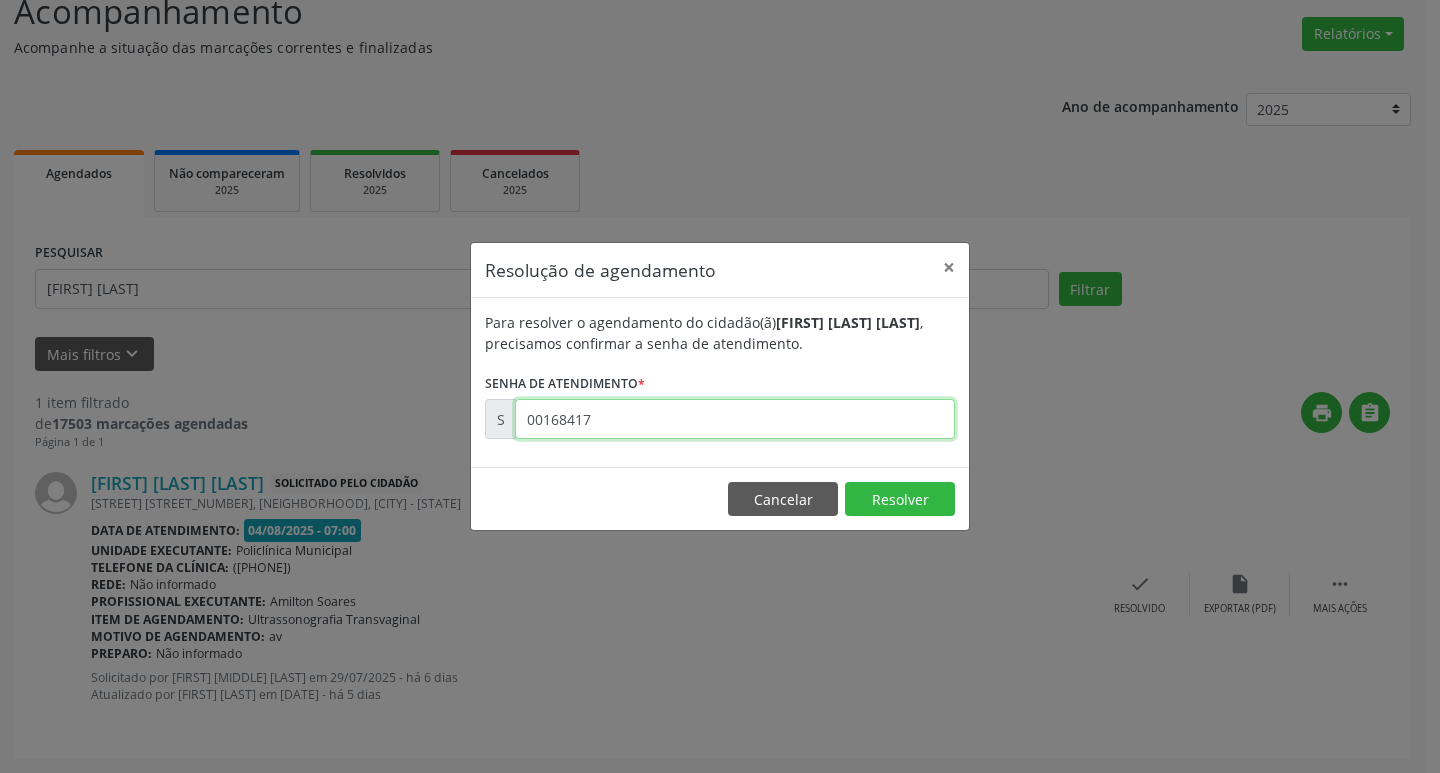 type on "00168417" 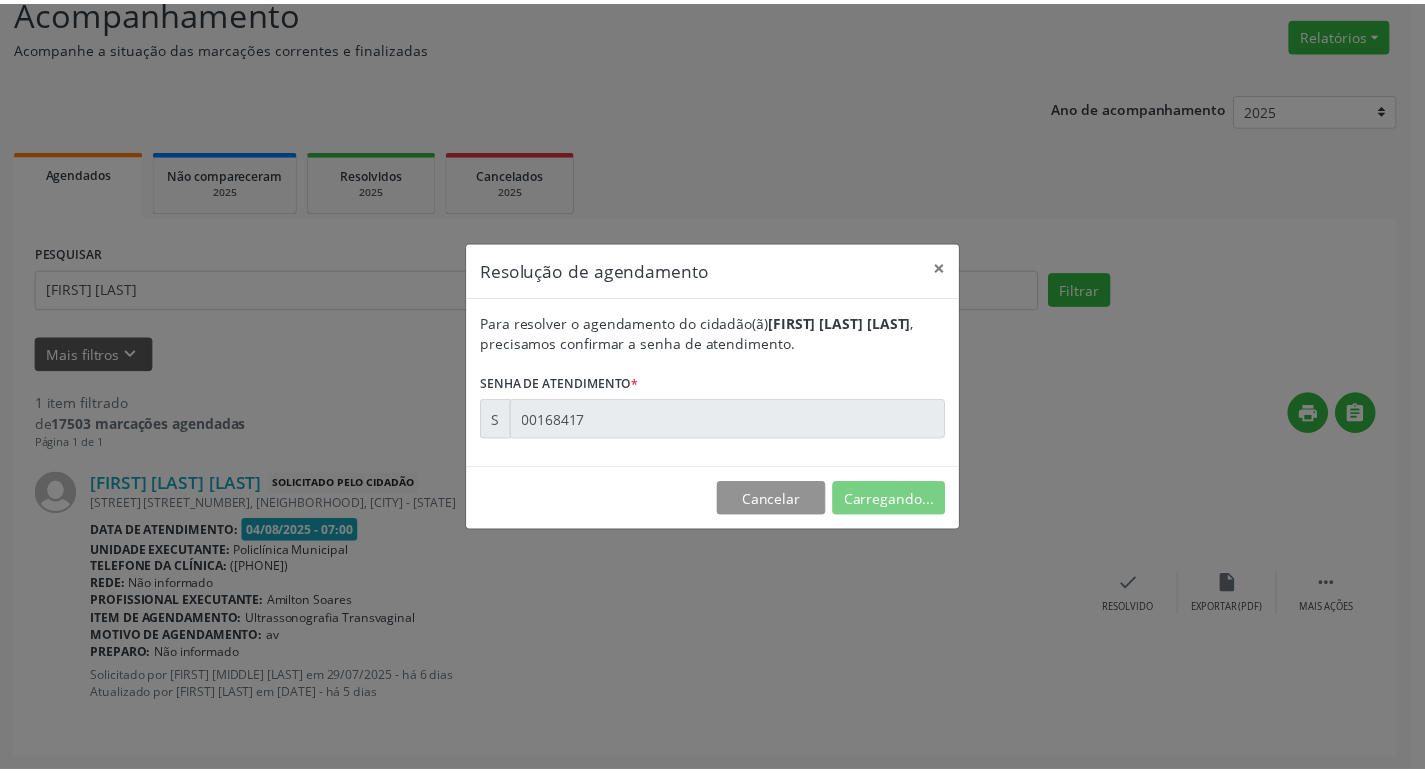 scroll, scrollTop: 0, scrollLeft: 0, axis: both 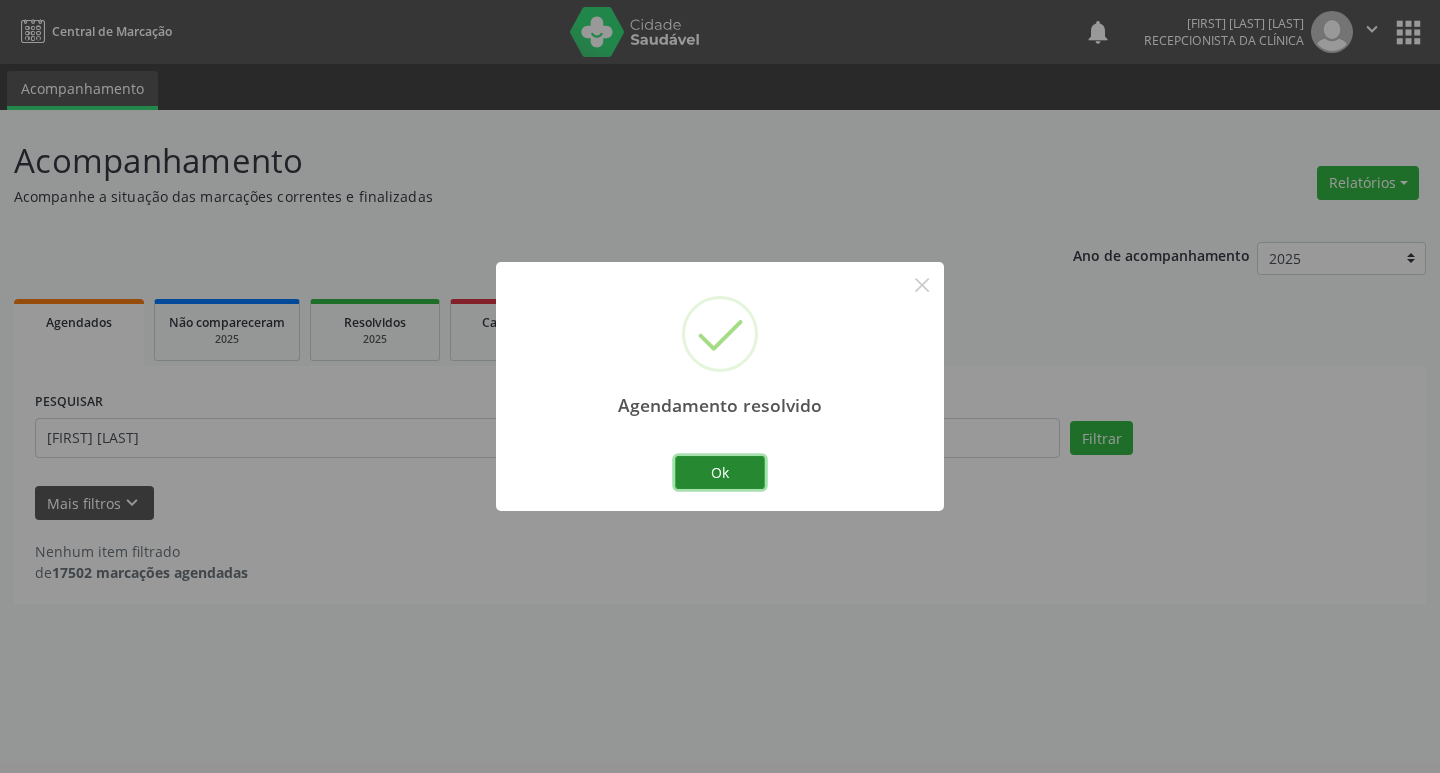 click on "Ok" at bounding box center [720, 473] 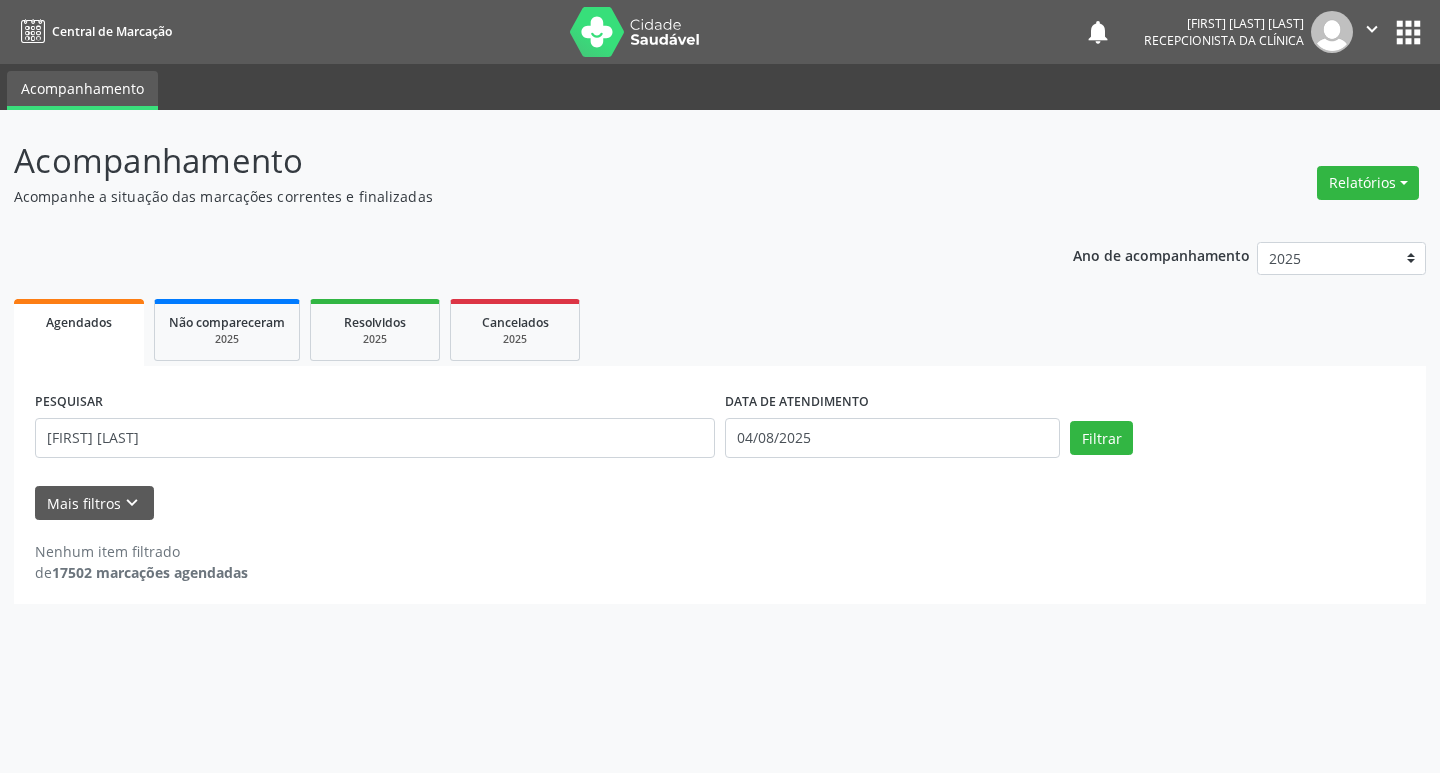 click on "PESQUISAR
[FIRST] [LAST]" at bounding box center (375, 429) 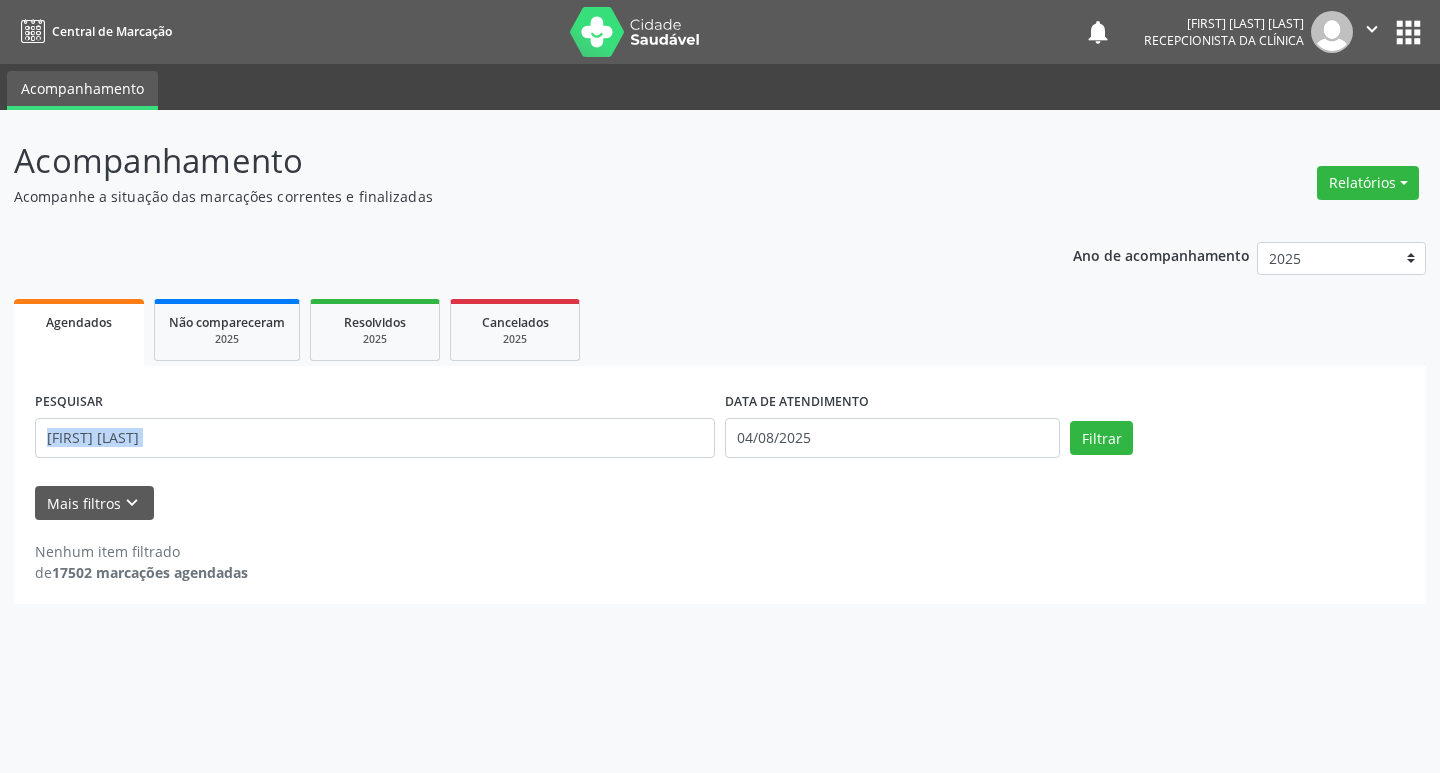click on "PESQUISAR
[FIRST] [LAST]" at bounding box center (375, 429) 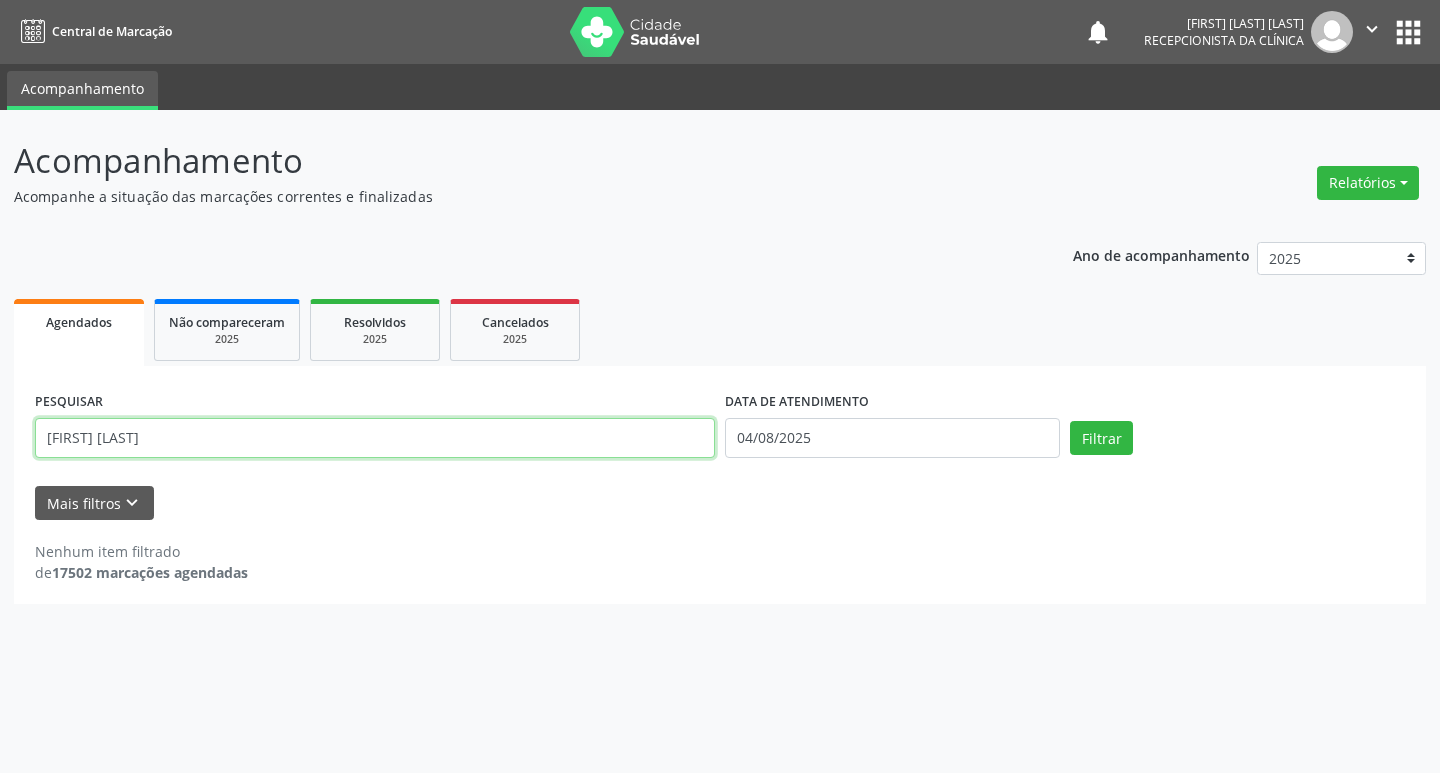 click on "[FIRST] [LAST]" at bounding box center (375, 438) 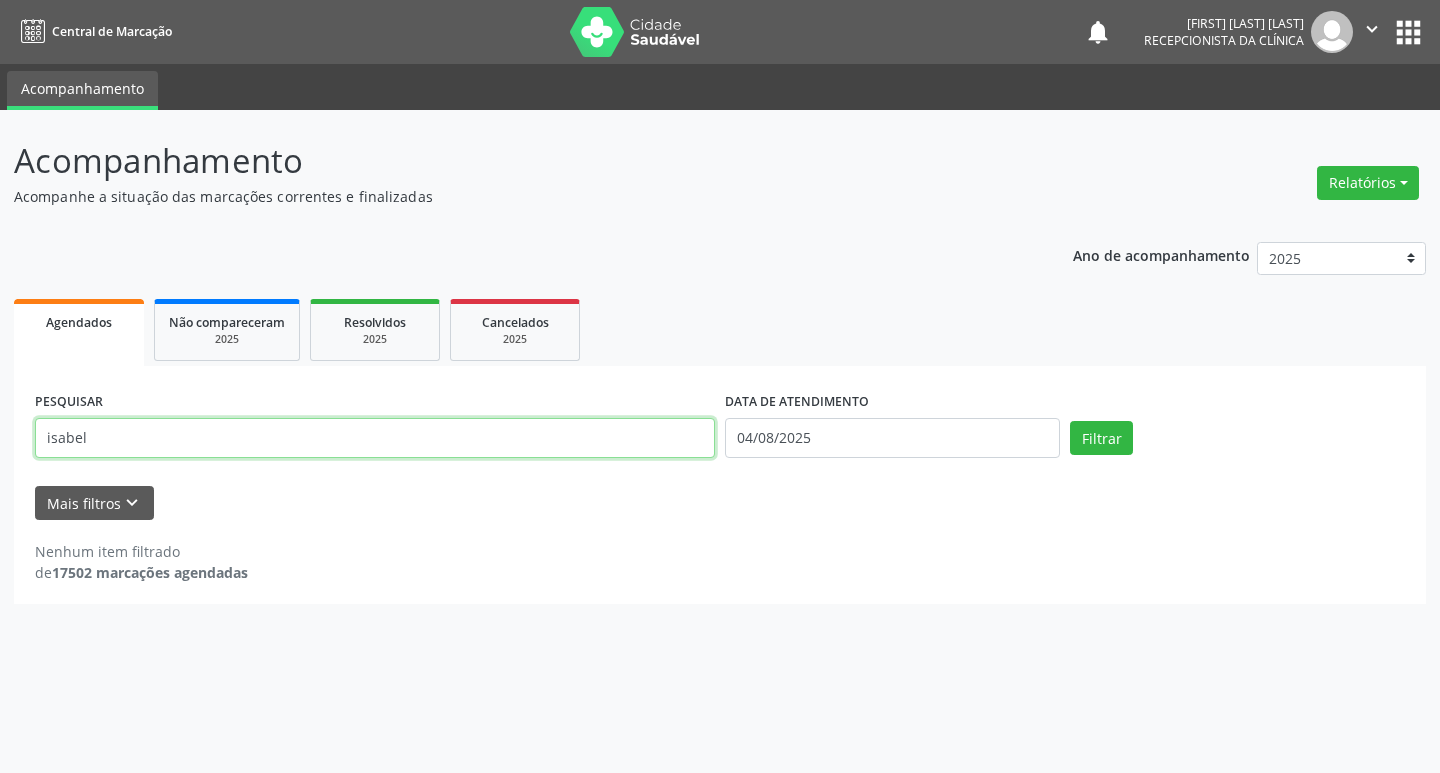type on "isabel" 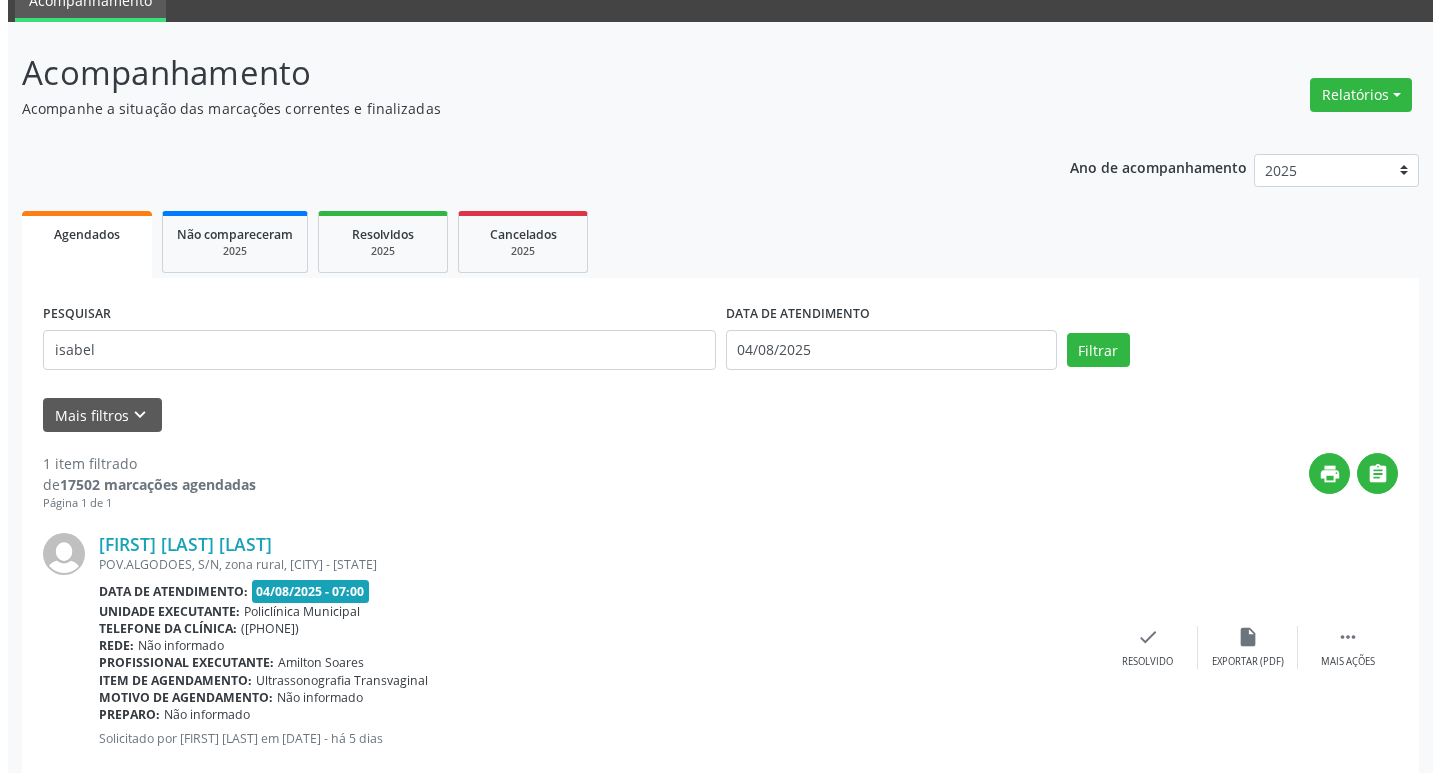 scroll, scrollTop: 132, scrollLeft: 0, axis: vertical 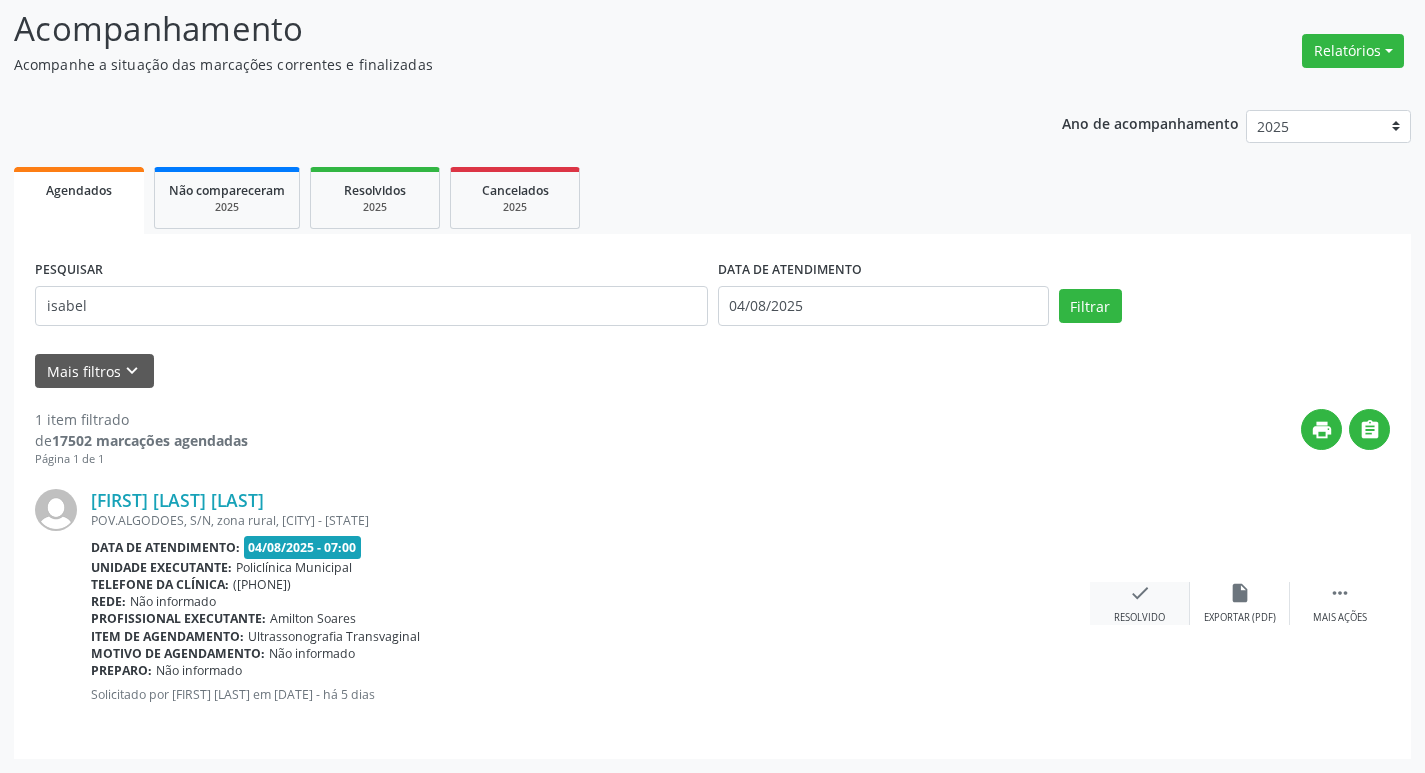 click on "check" at bounding box center [1140, 593] 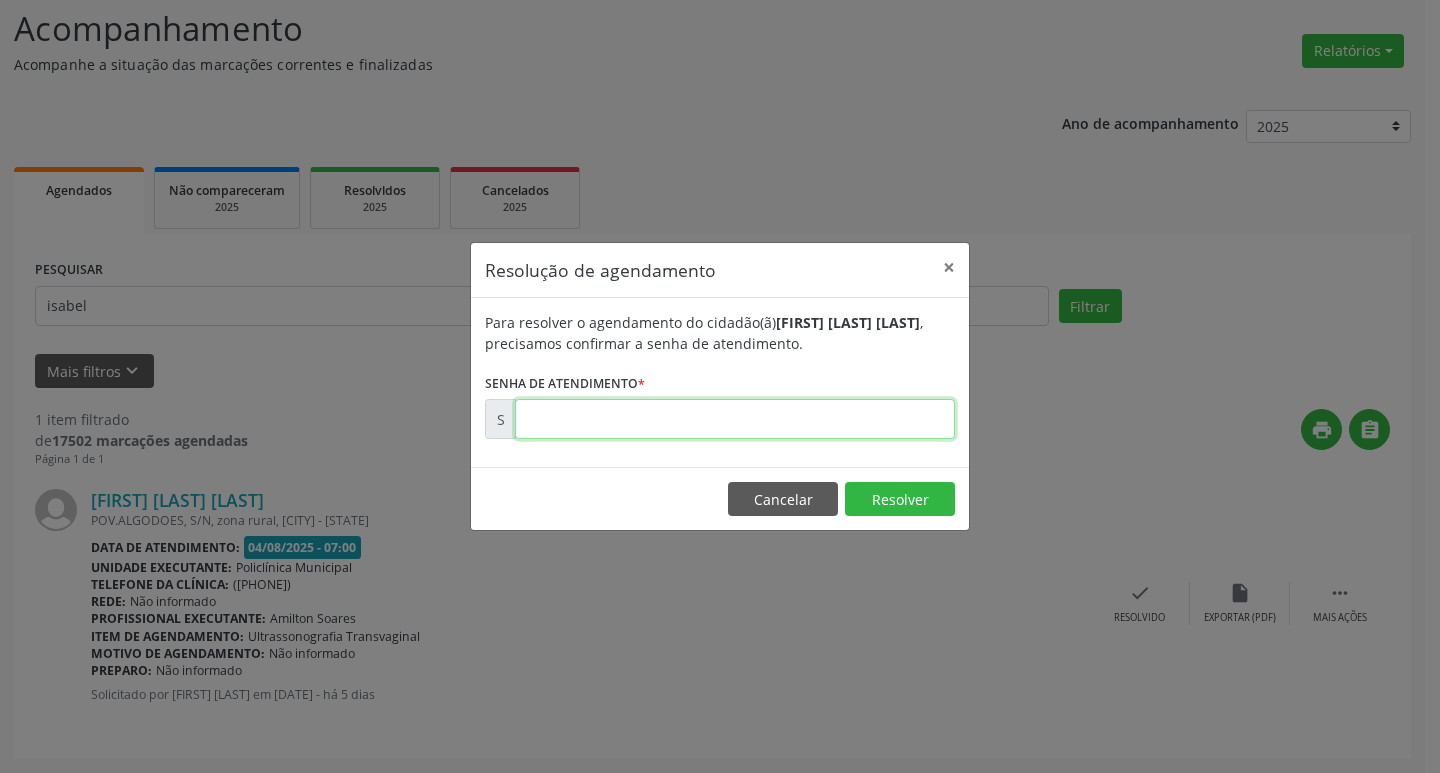 click at bounding box center [735, 419] 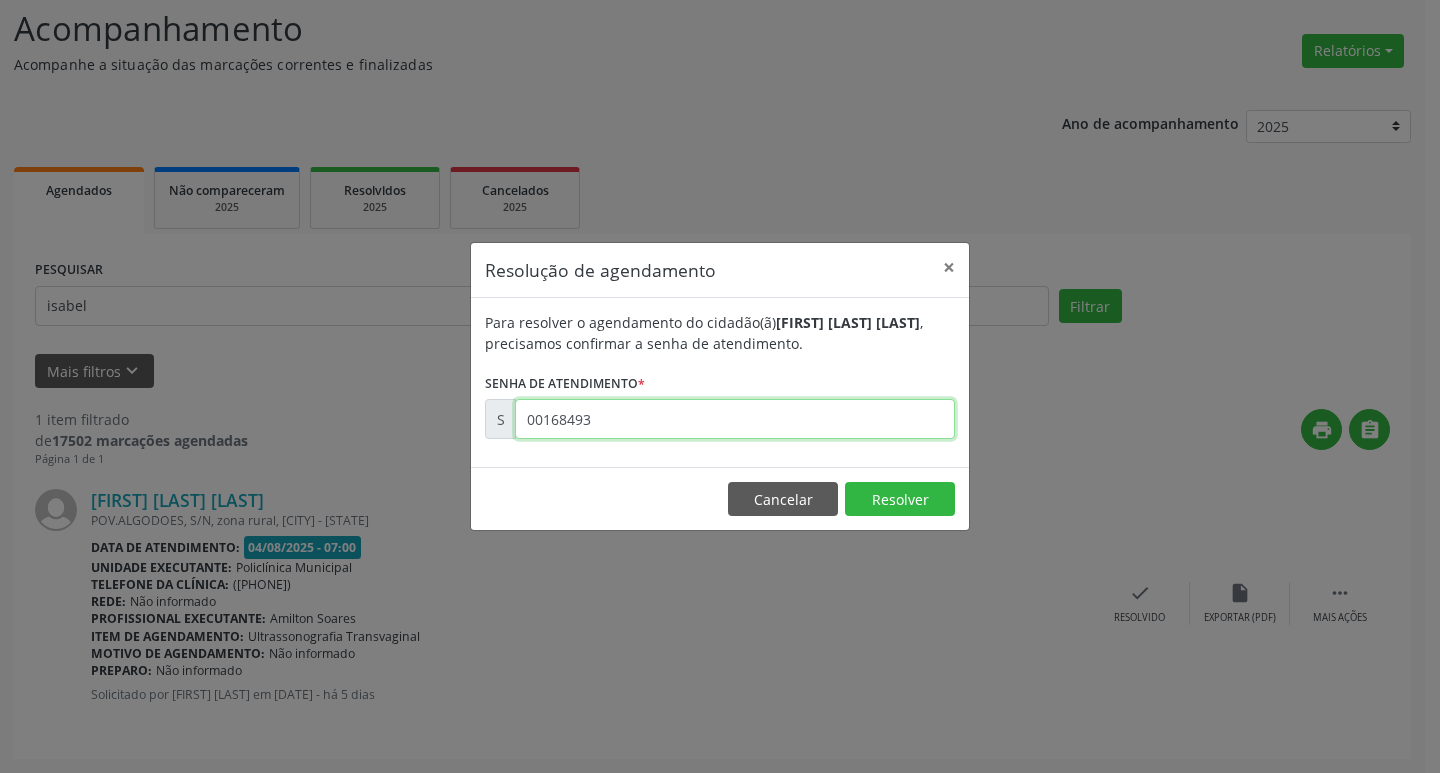 type on "00168493" 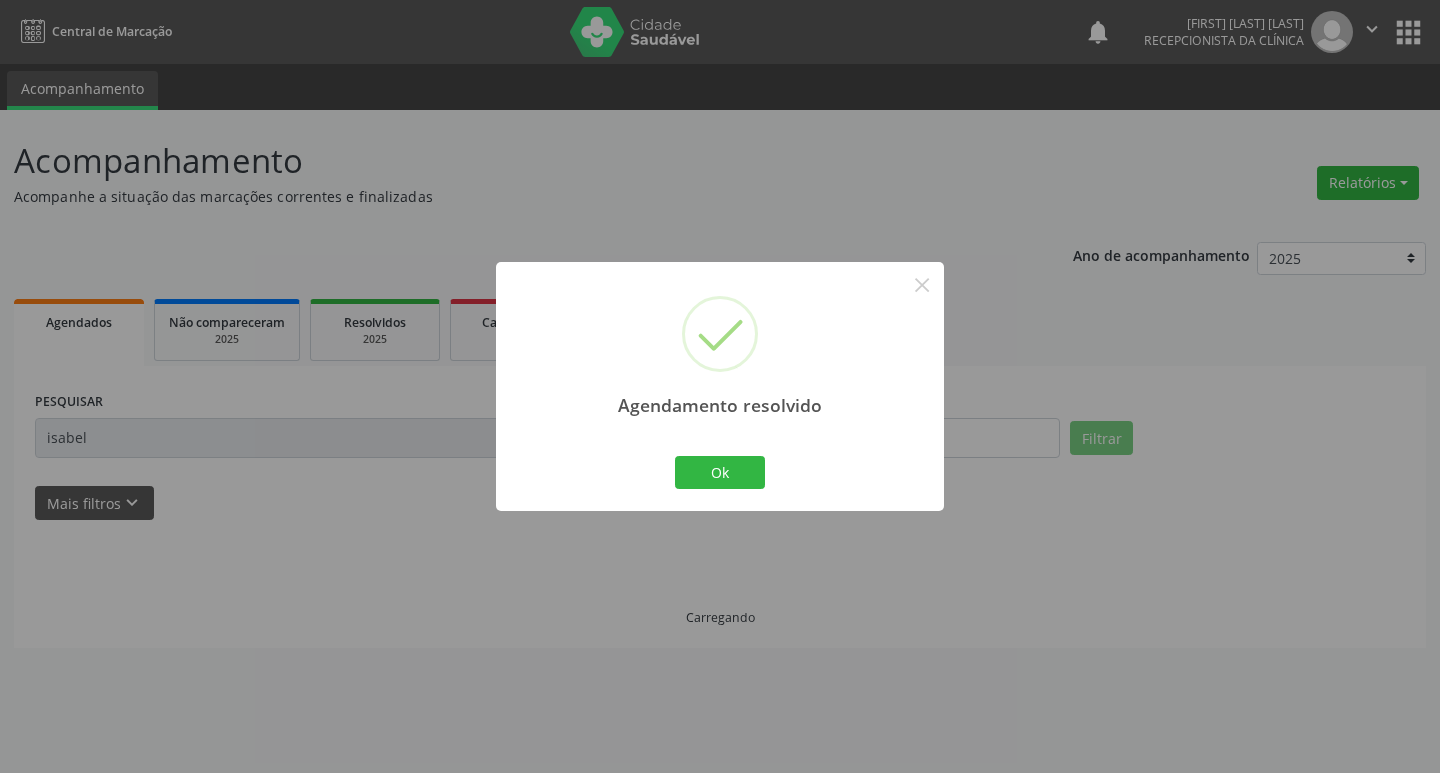 scroll, scrollTop: 0, scrollLeft: 0, axis: both 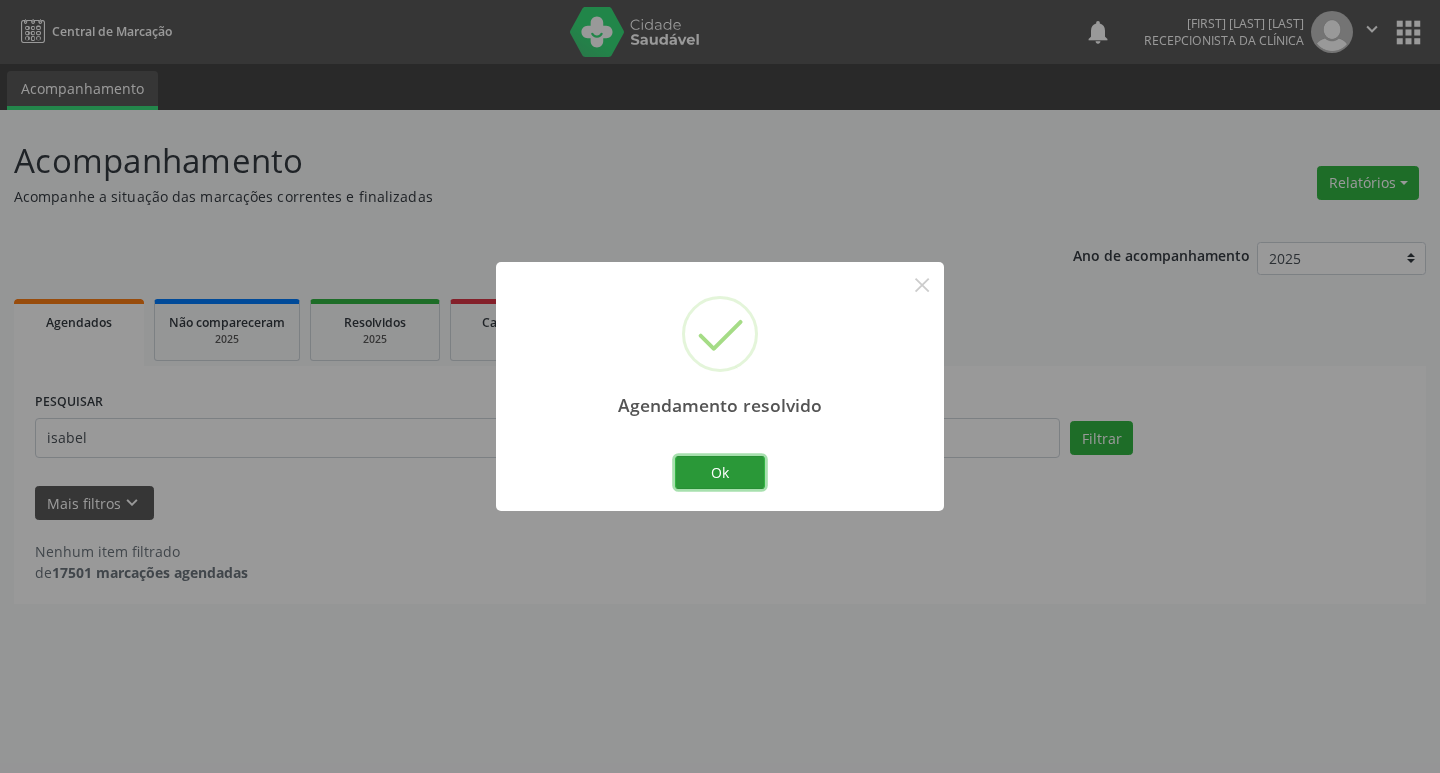 click on "Ok" at bounding box center [720, 473] 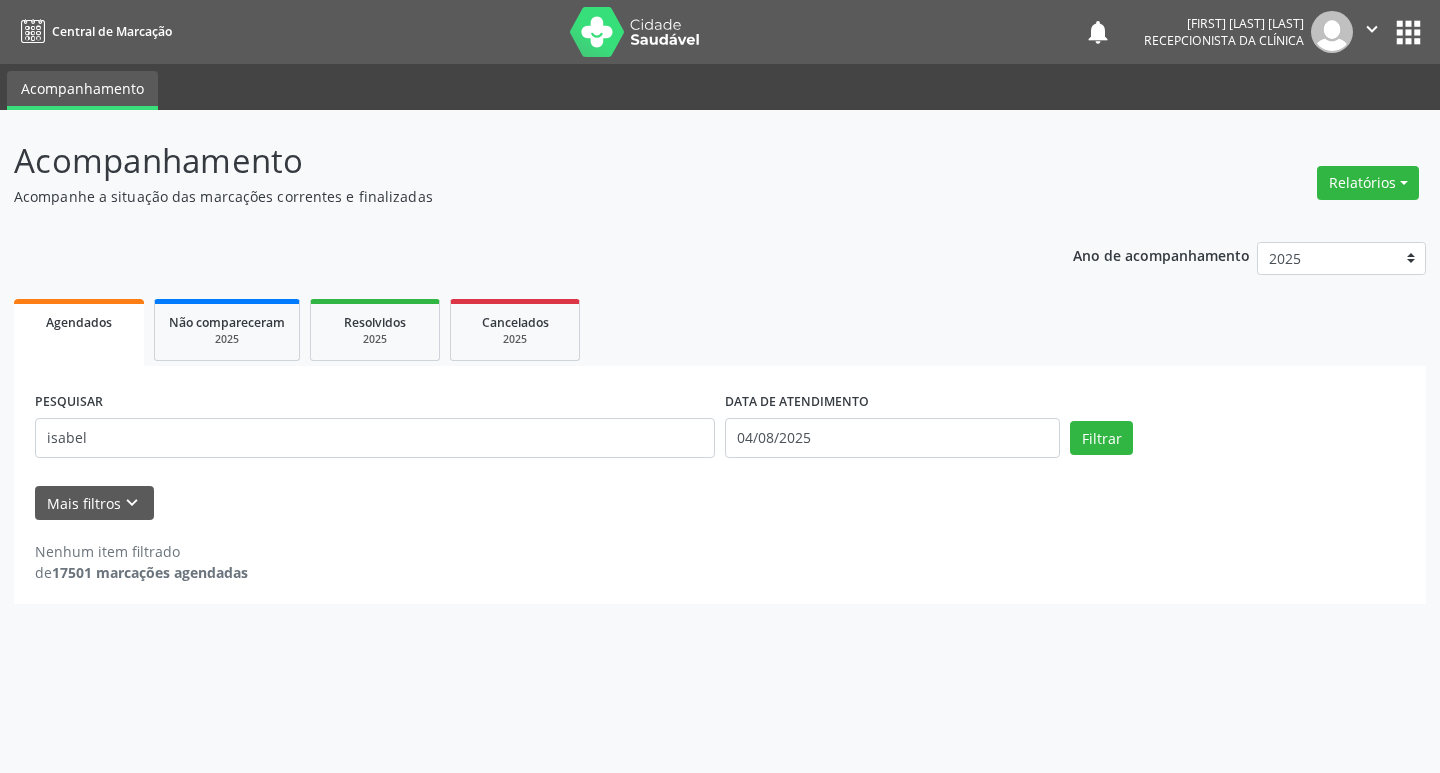drag, startPoint x: 709, startPoint y: 480, endPoint x: 661, endPoint y: 445, distance: 59.405388 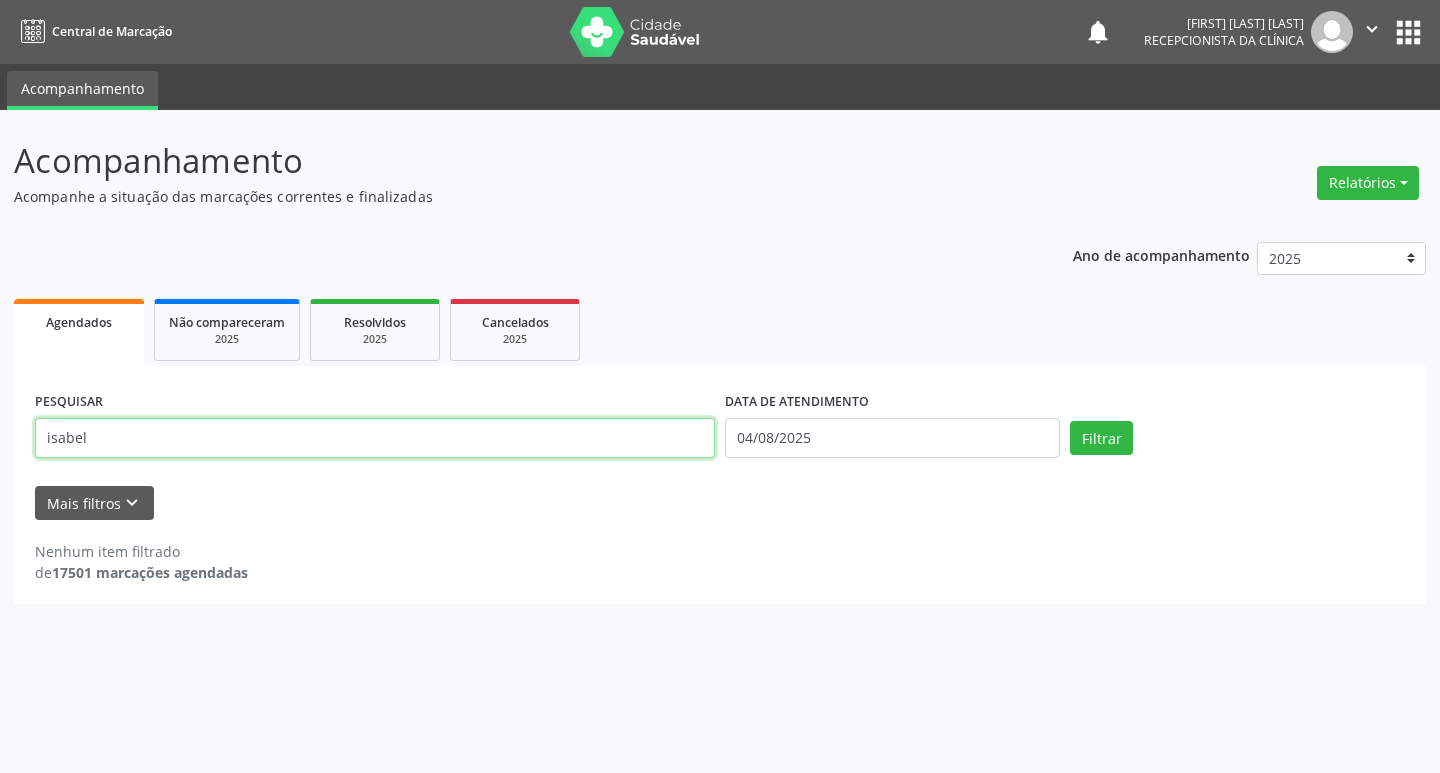click on "isabel" at bounding box center [375, 438] 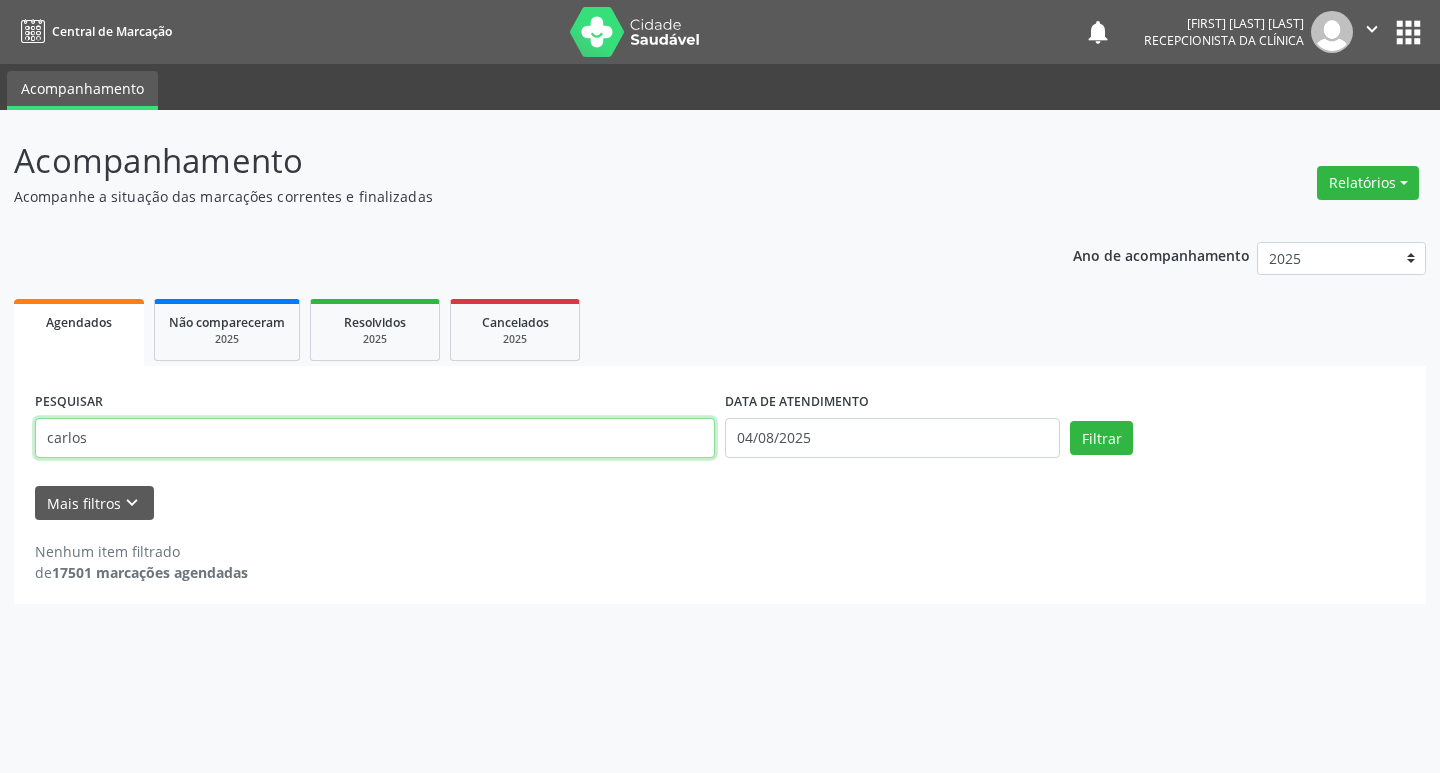 type on "carlos" 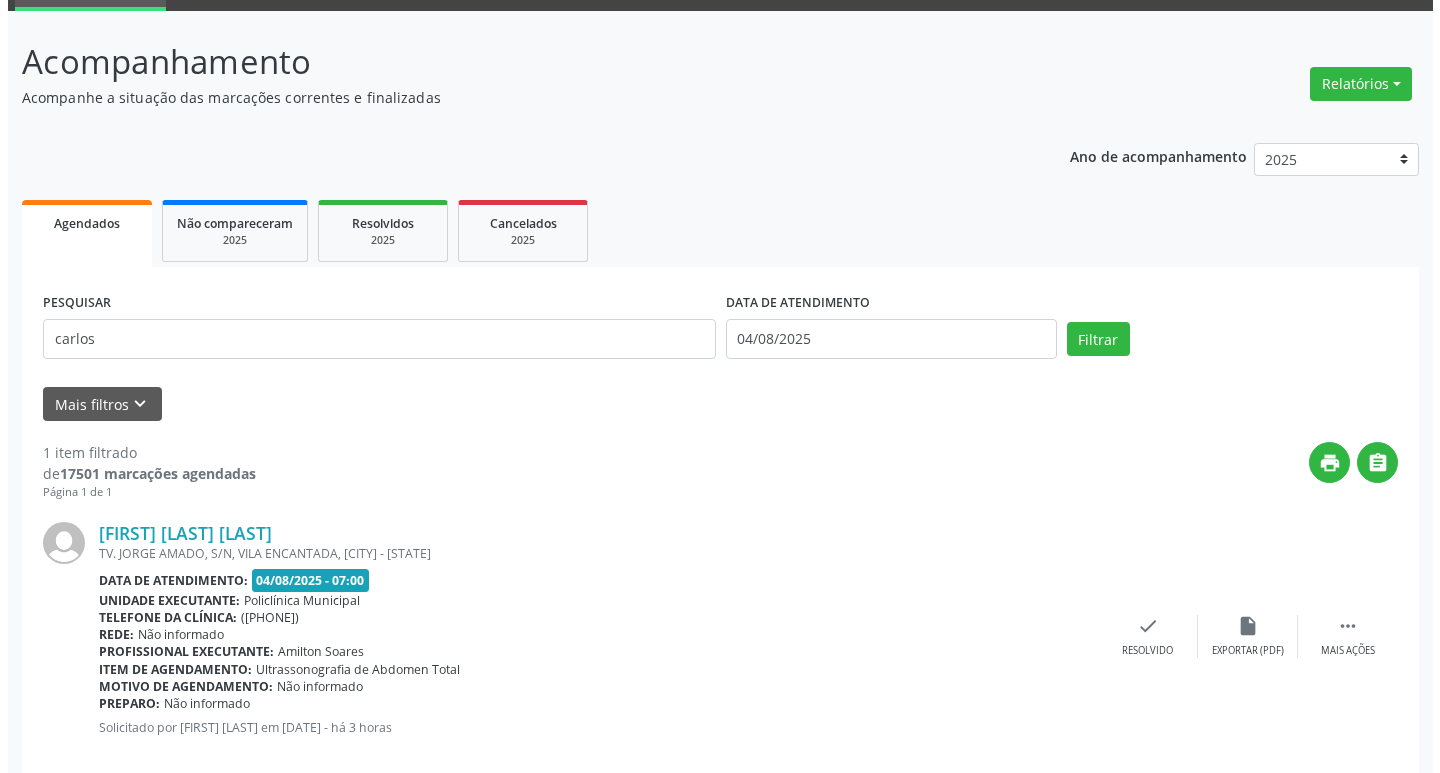 scroll, scrollTop: 132, scrollLeft: 0, axis: vertical 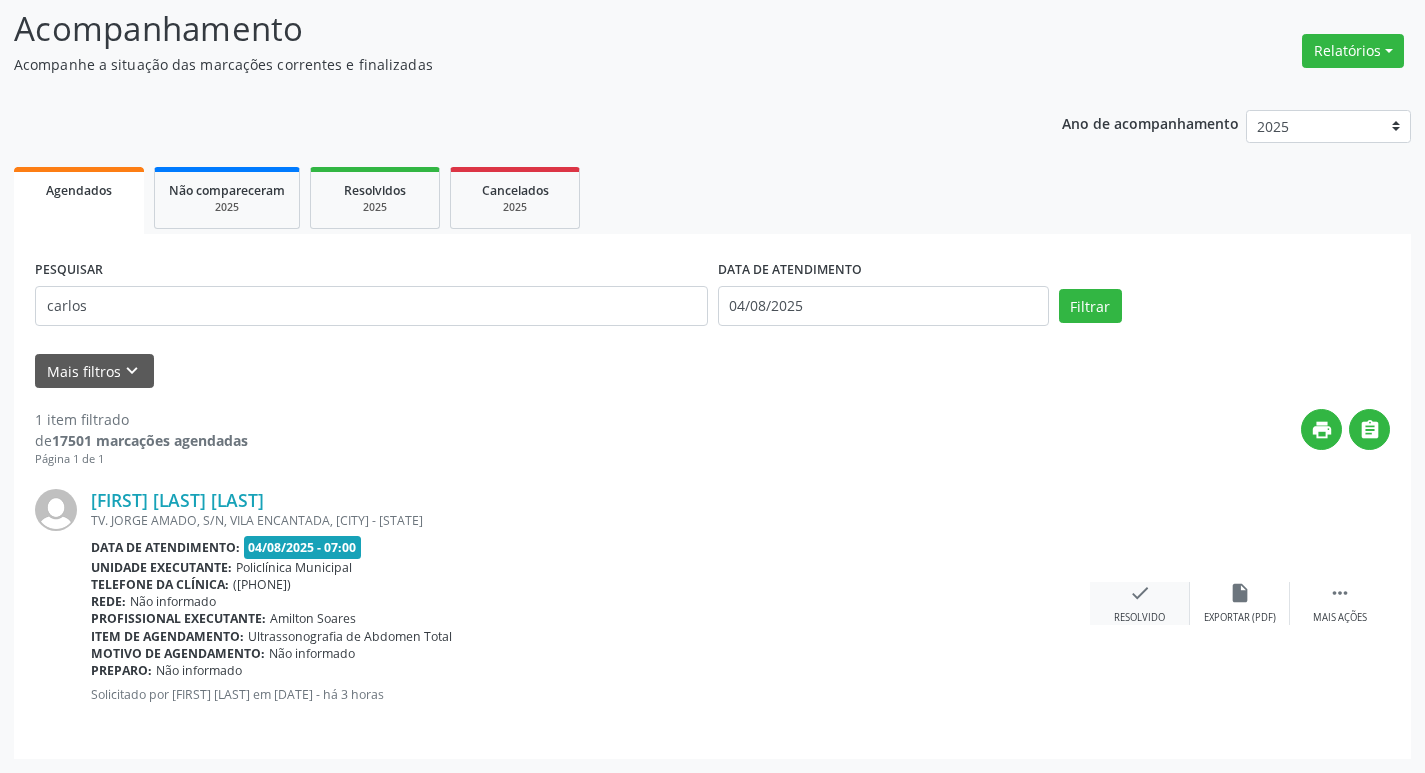 click on "check" at bounding box center (1140, 593) 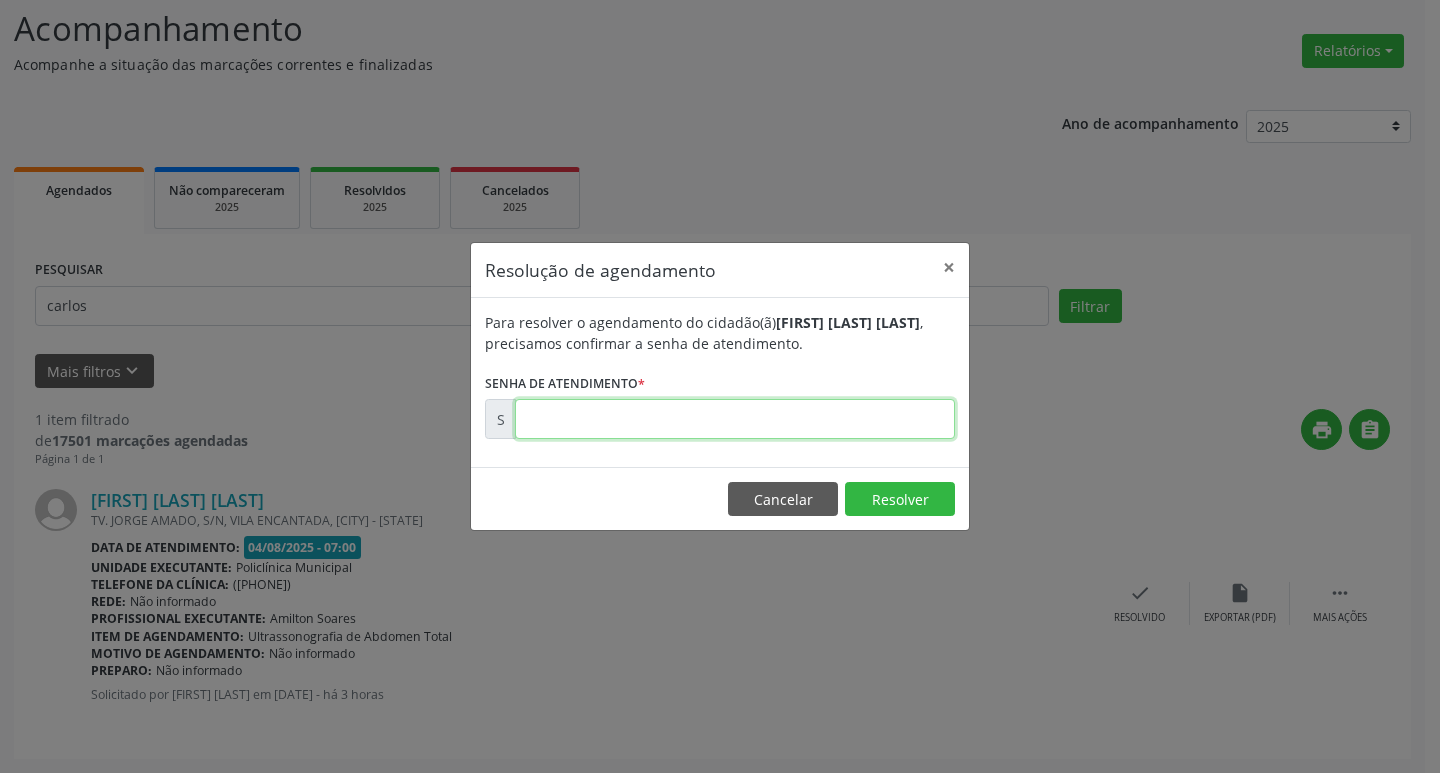 click at bounding box center (735, 419) 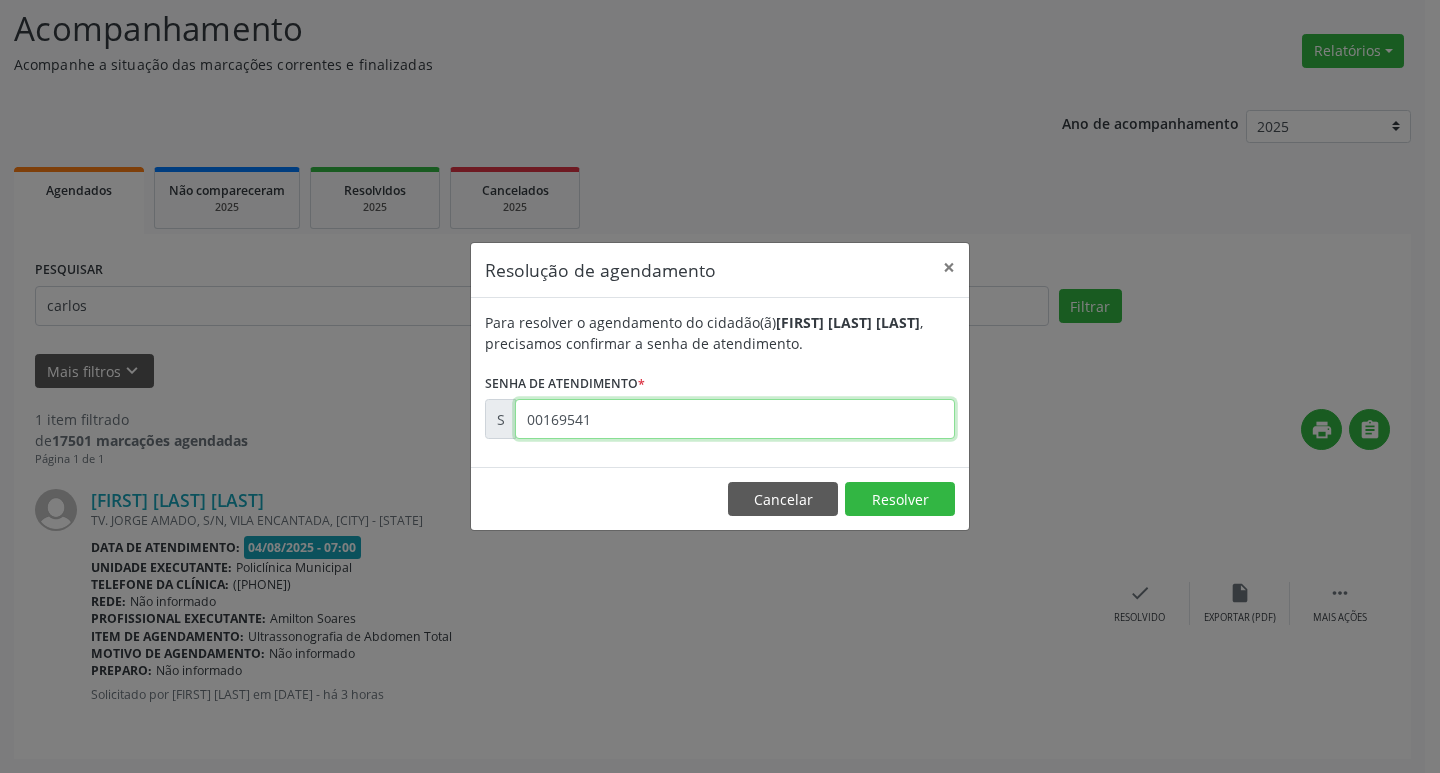 type on "00169541" 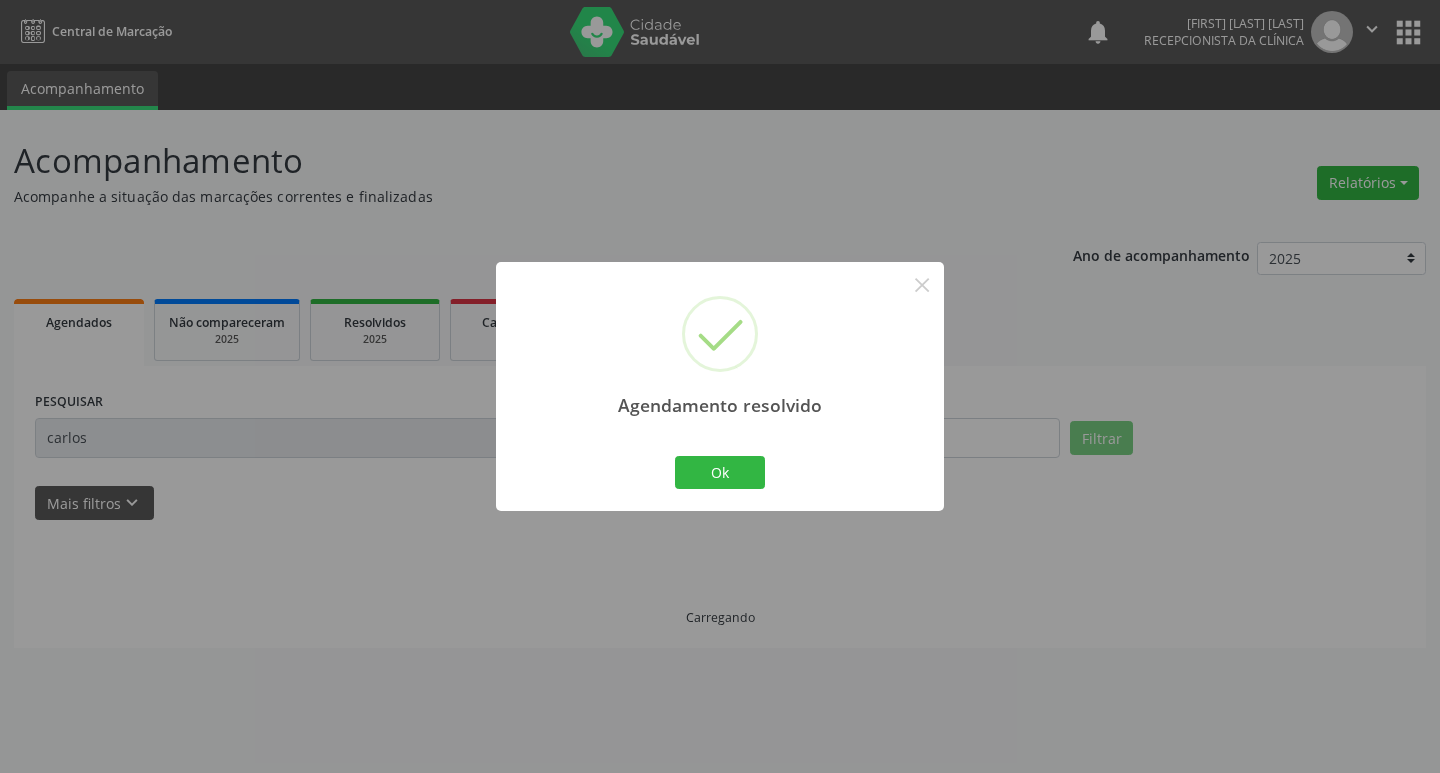 scroll, scrollTop: 0, scrollLeft: 0, axis: both 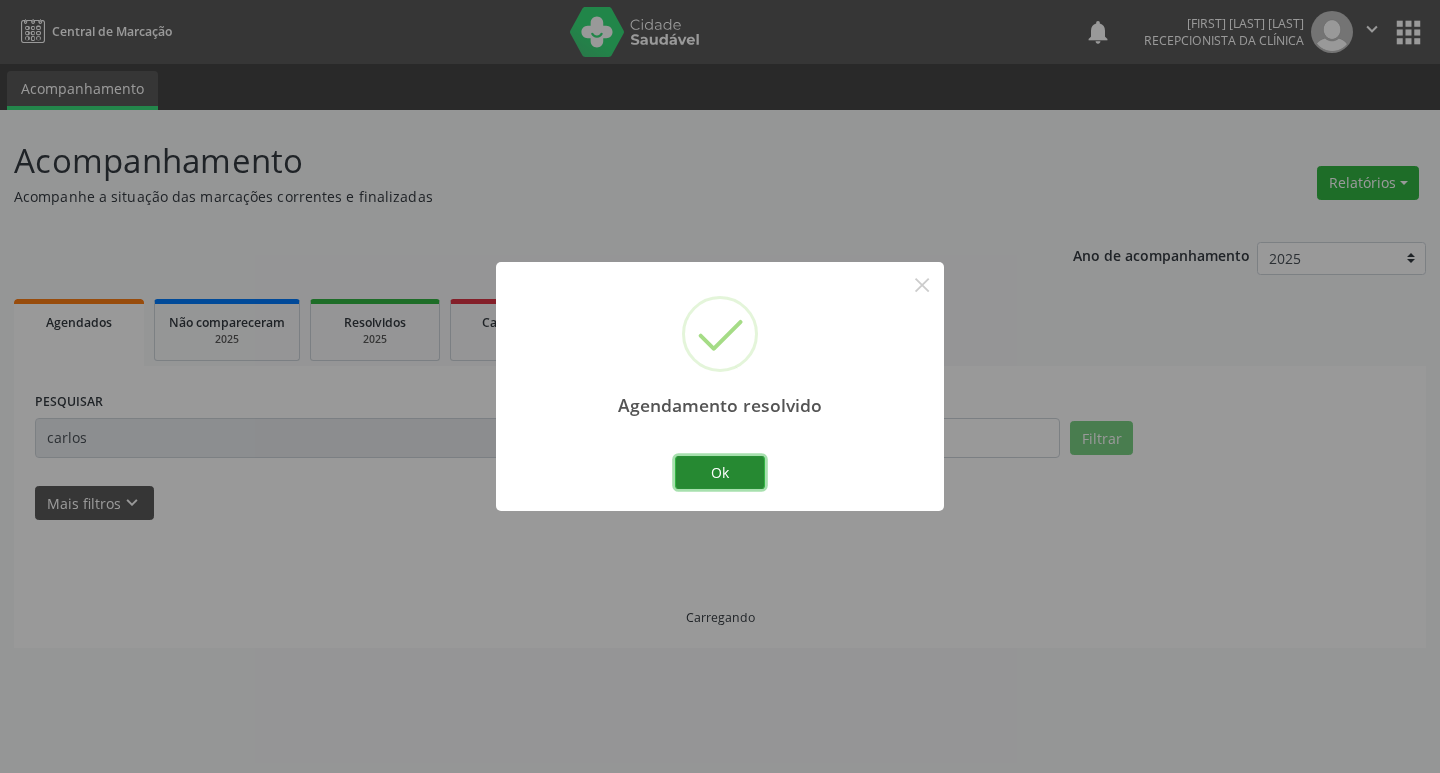 drag, startPoint x: 713, startPoint y: 472, endPoint x: 694, endPoint y: 464, distance: 20.615528 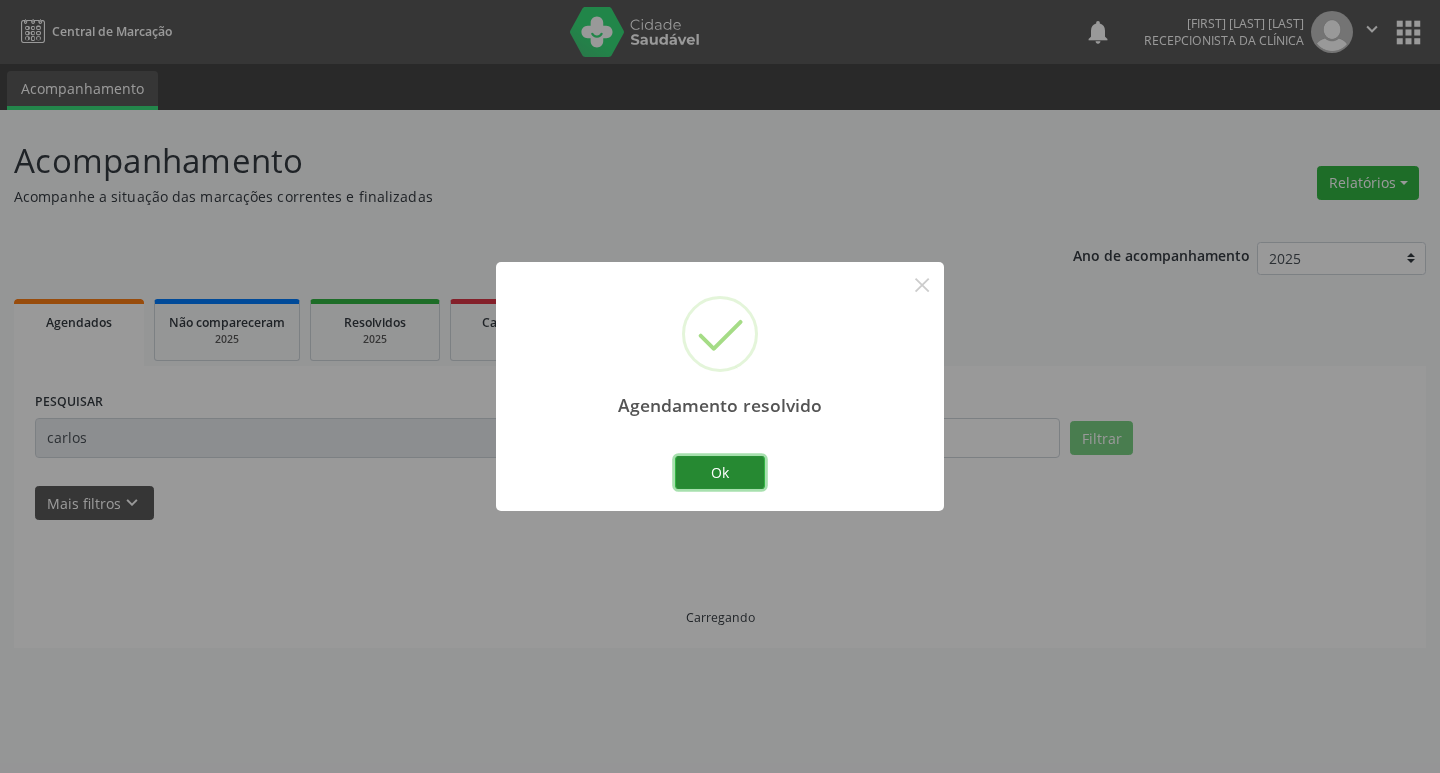 click on "Ok" at bounding box center (720, 473) 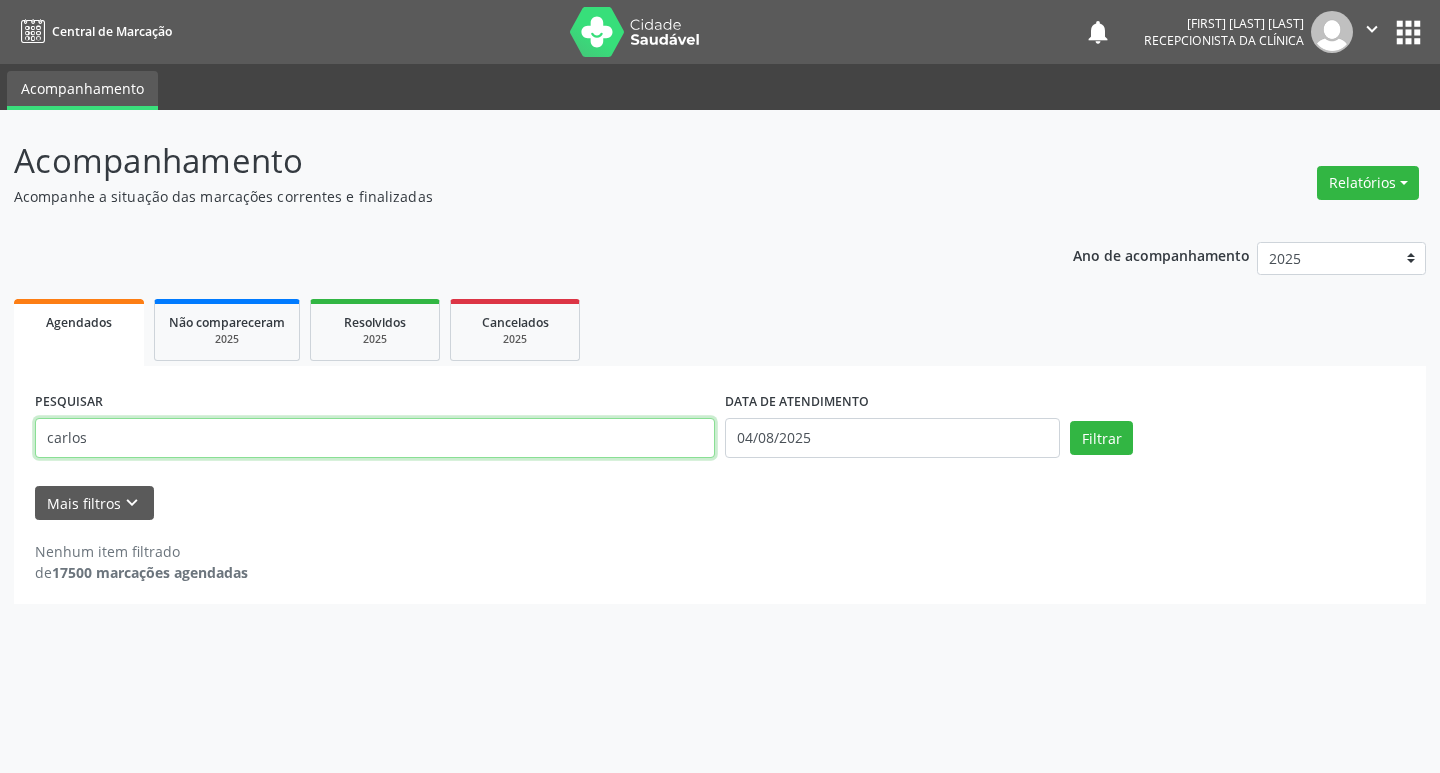 click on "carlos" at bounding box center (375, 438) 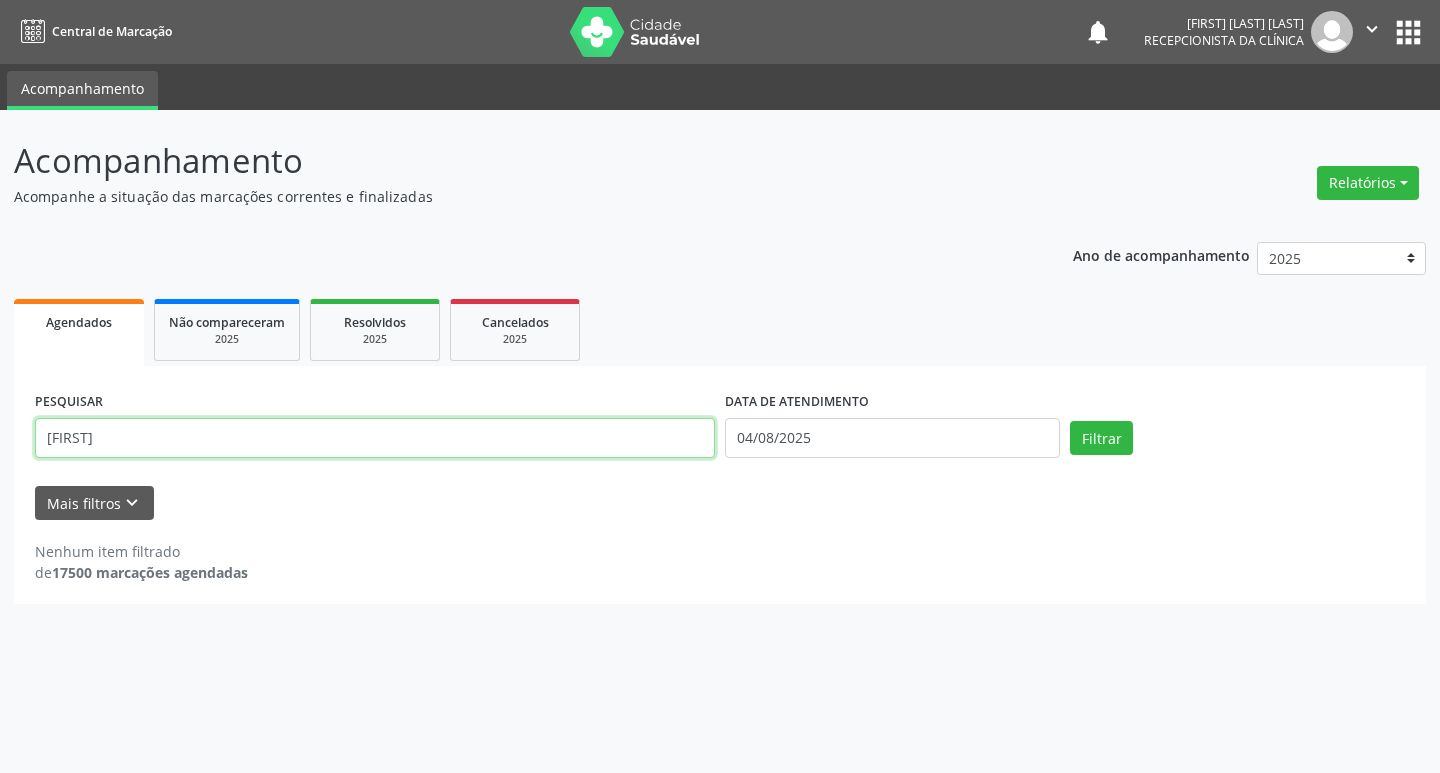 type on "[FIRST]" 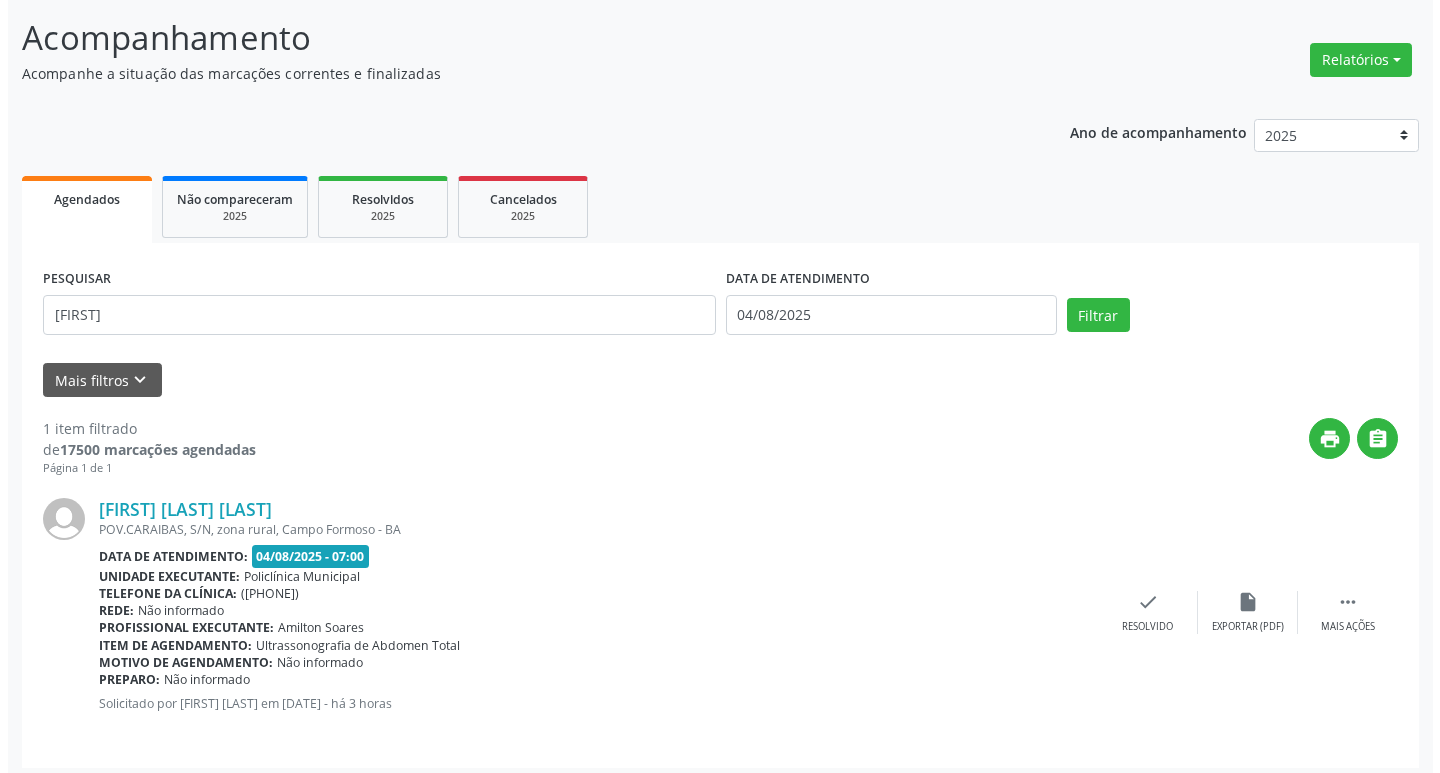 scroll, scrollTop: 132, scrollLeft: 0, axis: vertical 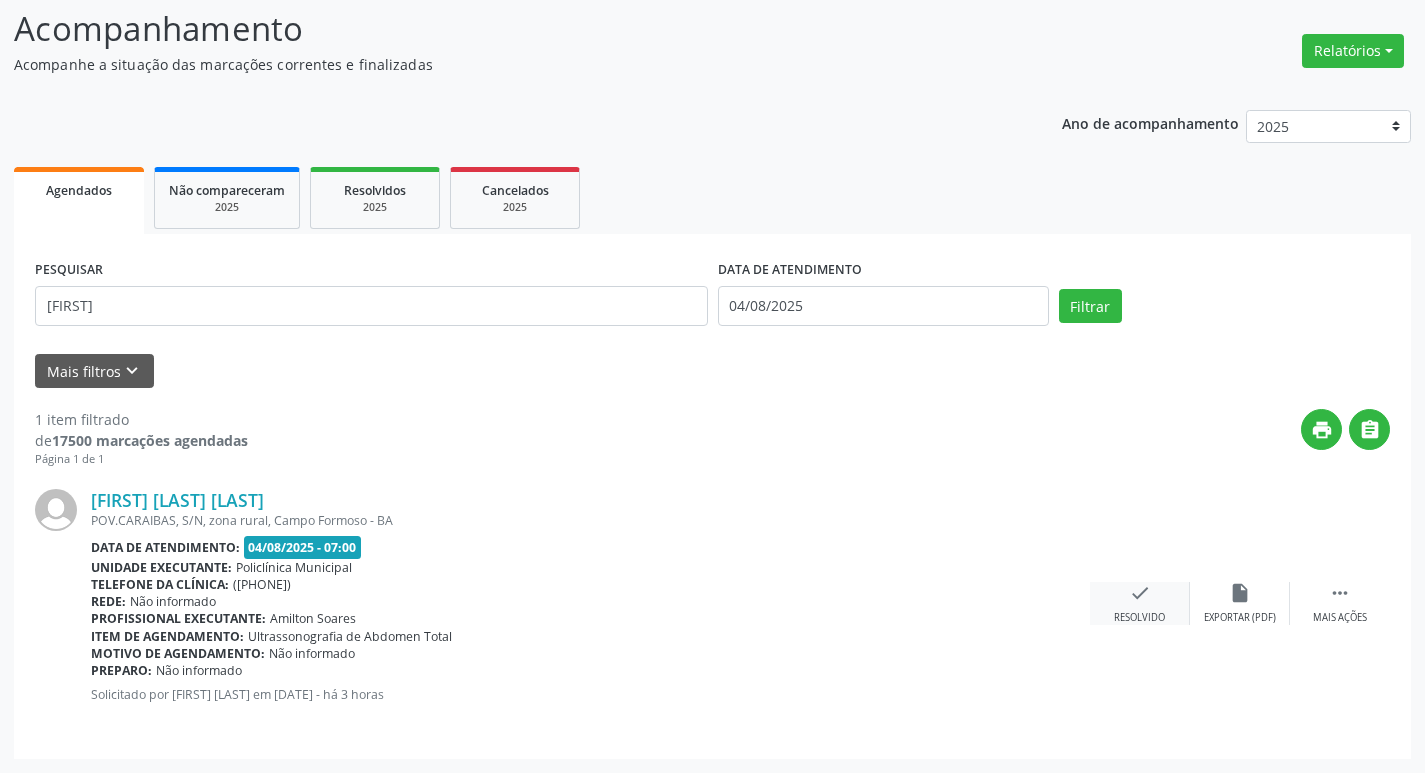 click on "check" at bounding box center [1140, 593] 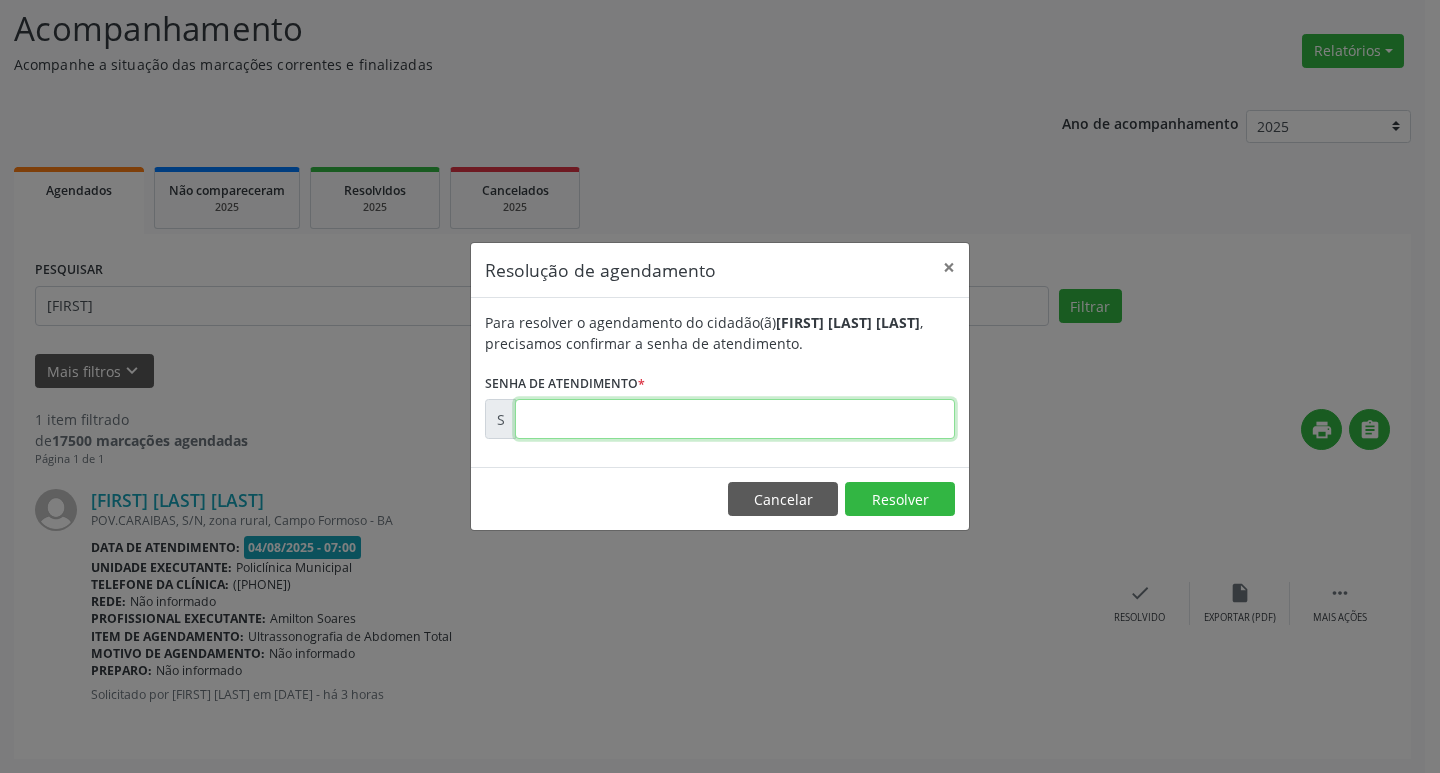 click at bounding box center (735, 419) 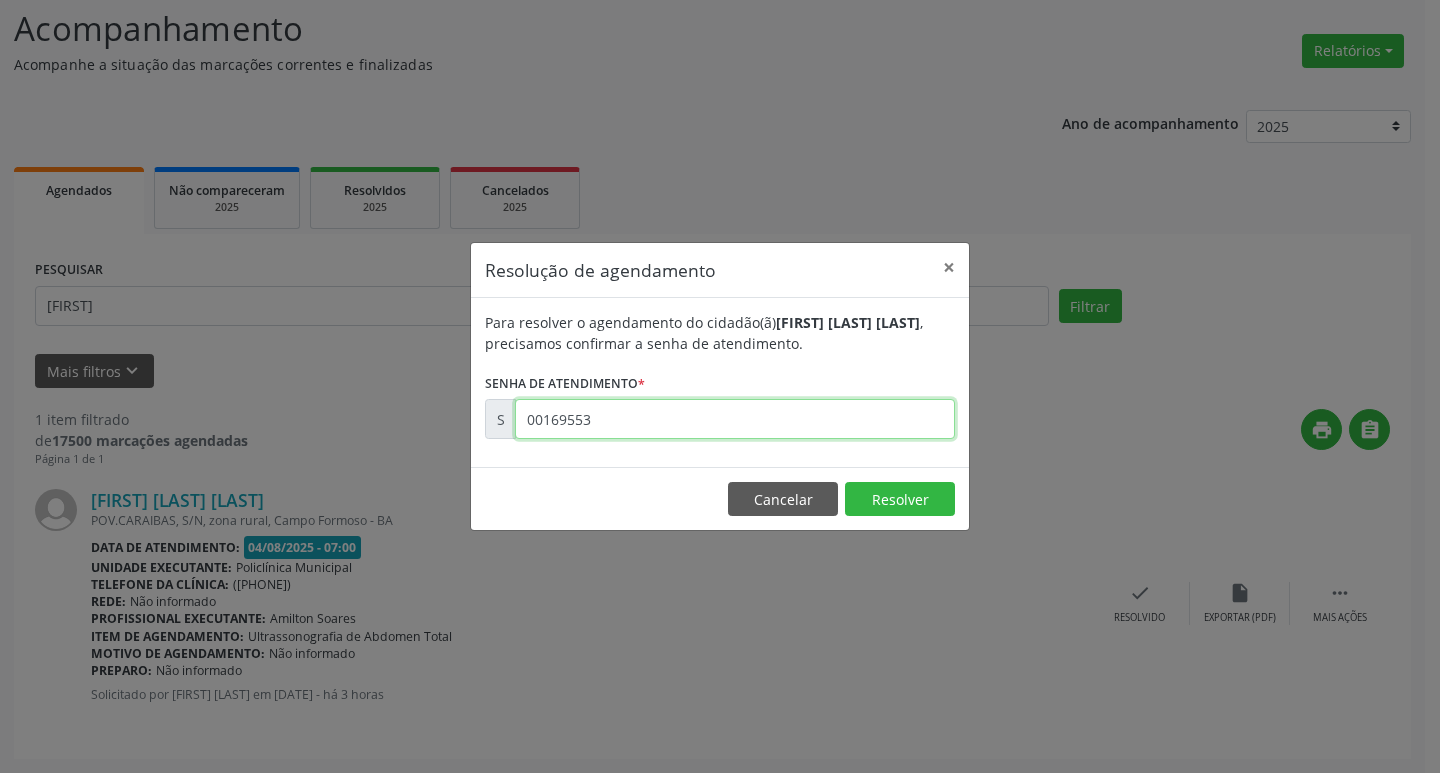 type on "00169553" 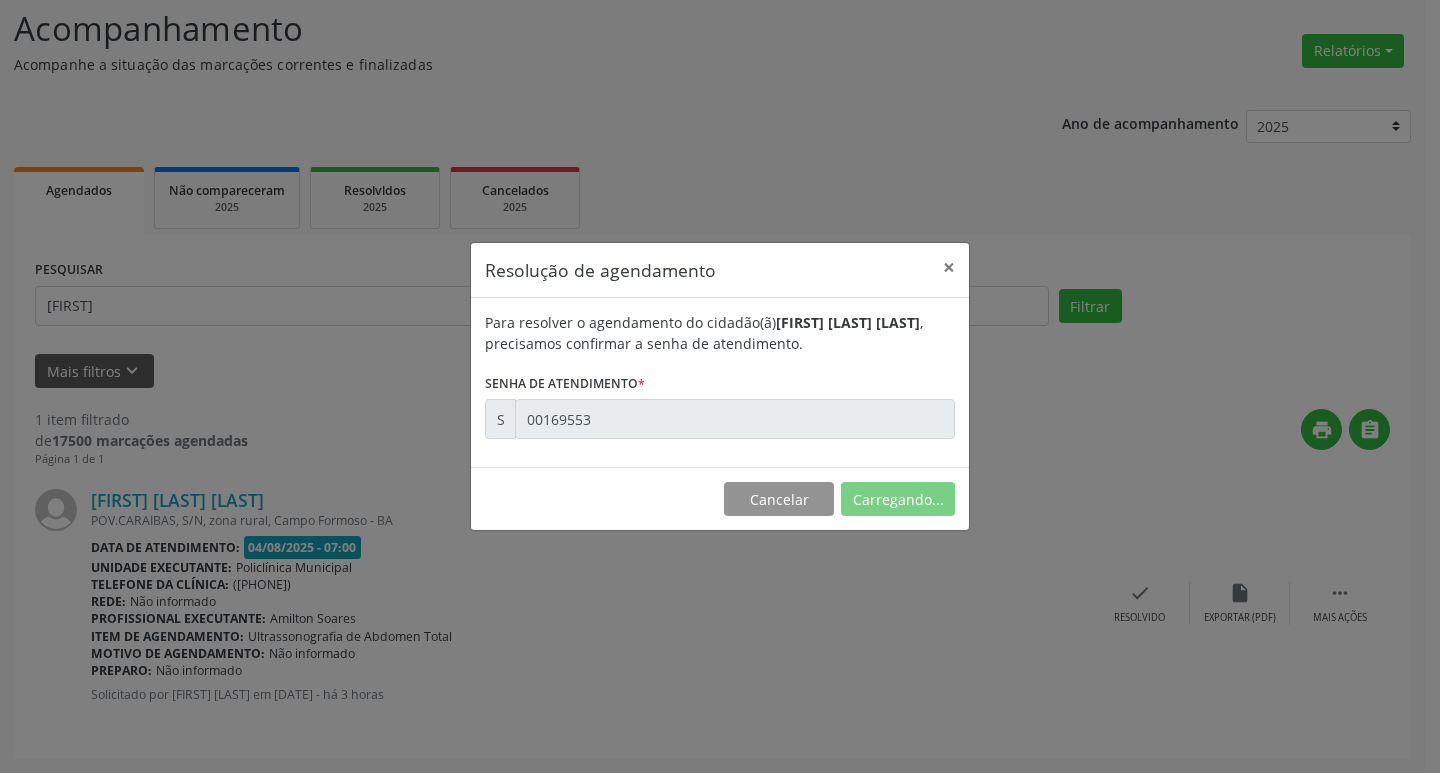 scroll, scrollTop: 0, scrollLeft: 0, axis: both 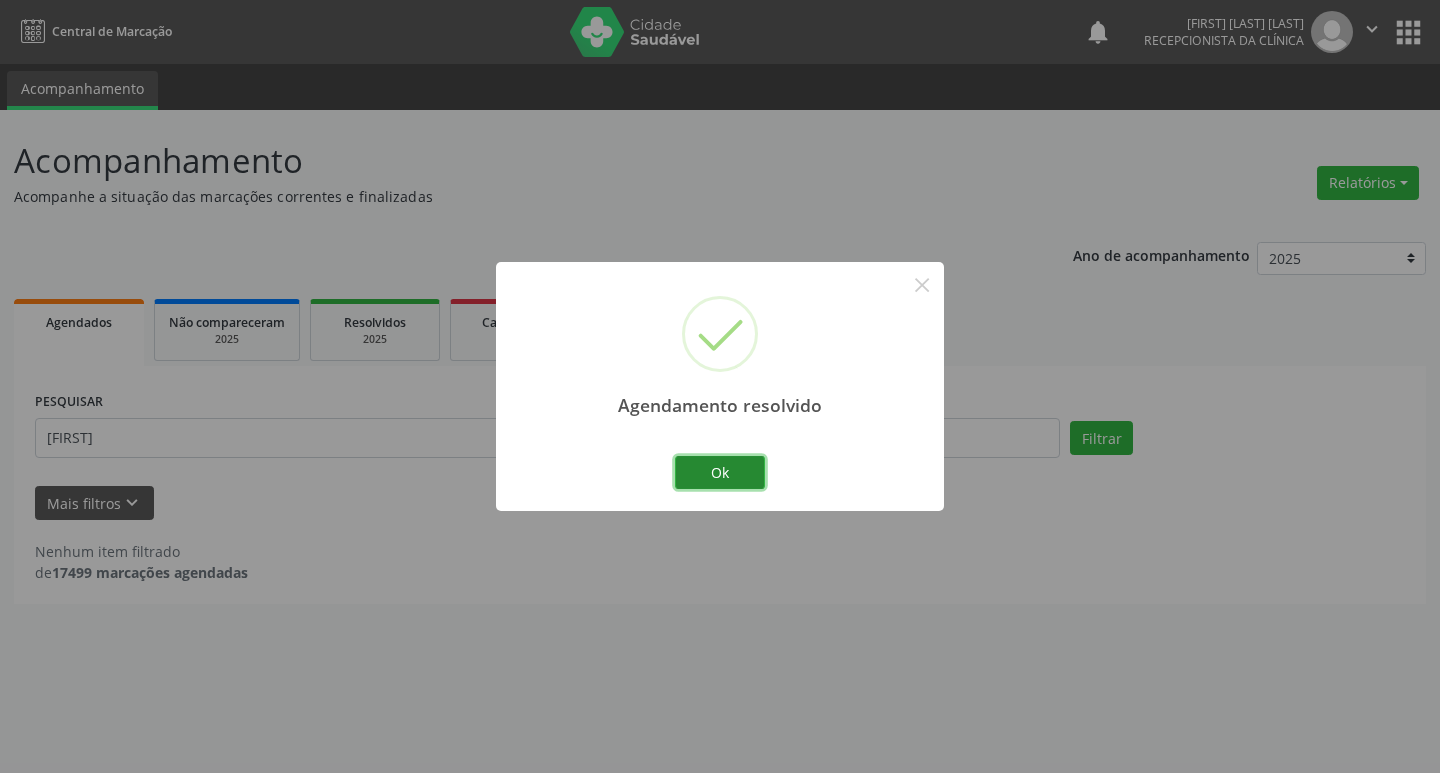 click on "Ok" at bounding box center [720, 473] 